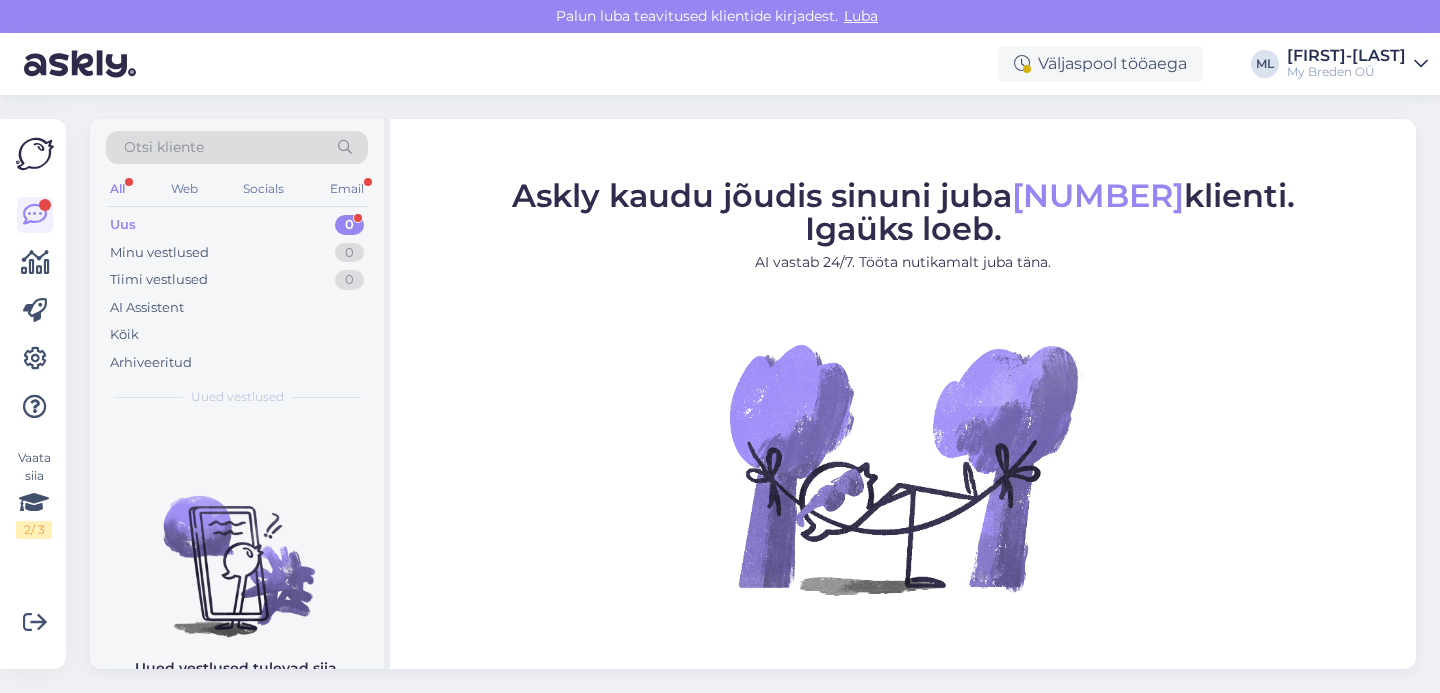 scroll, scrollTop: 0, scrollLeft: 0, axis: both 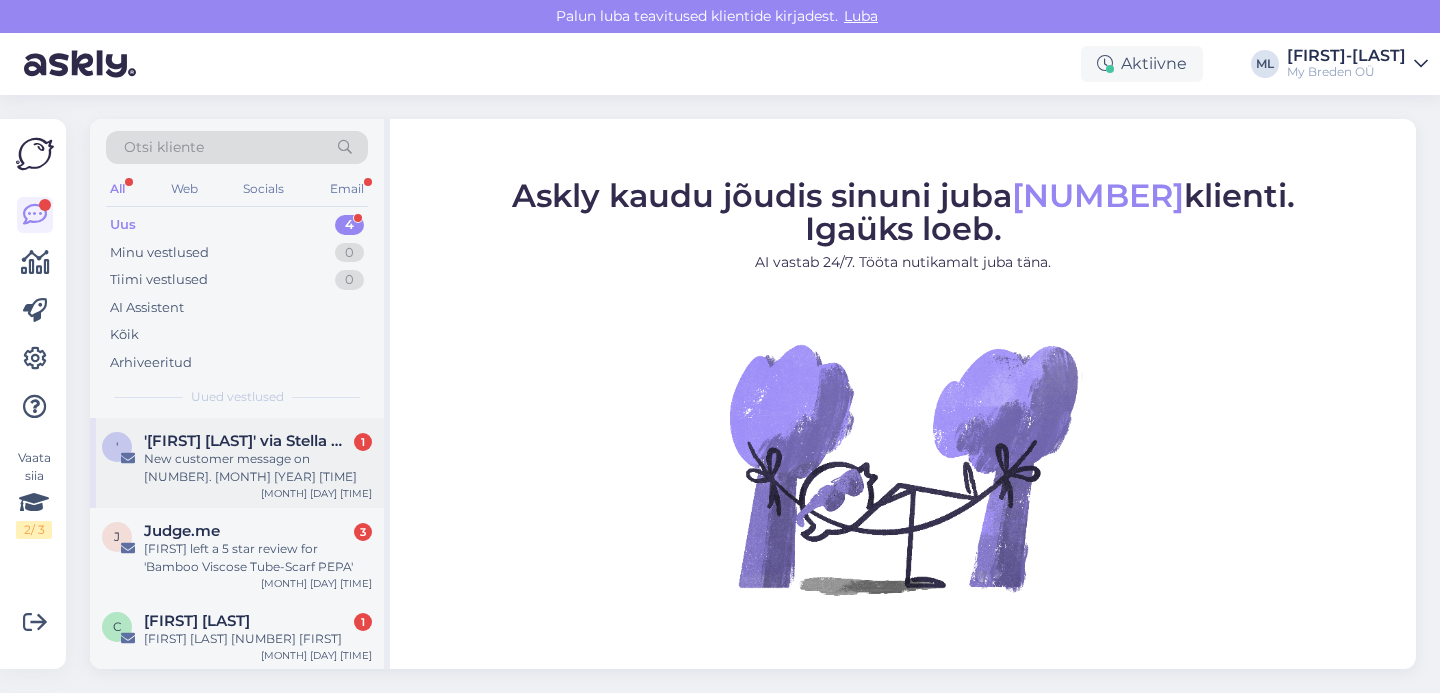 click on "New customer message on [NUMBER]. [MONTH] [YEAR] [TIME]" at bounding box center [258, 468] 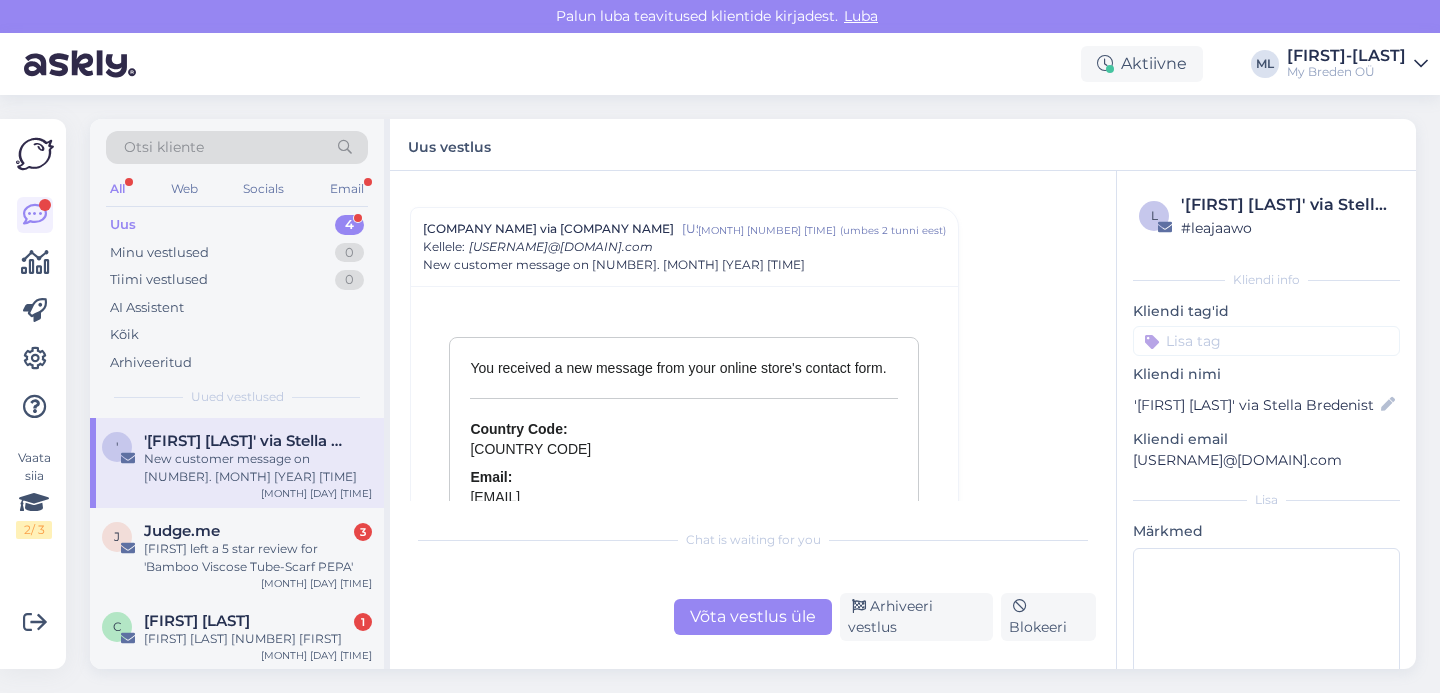scroll, scrollTop: 8769, scrollLeft: 0, axis: vertical 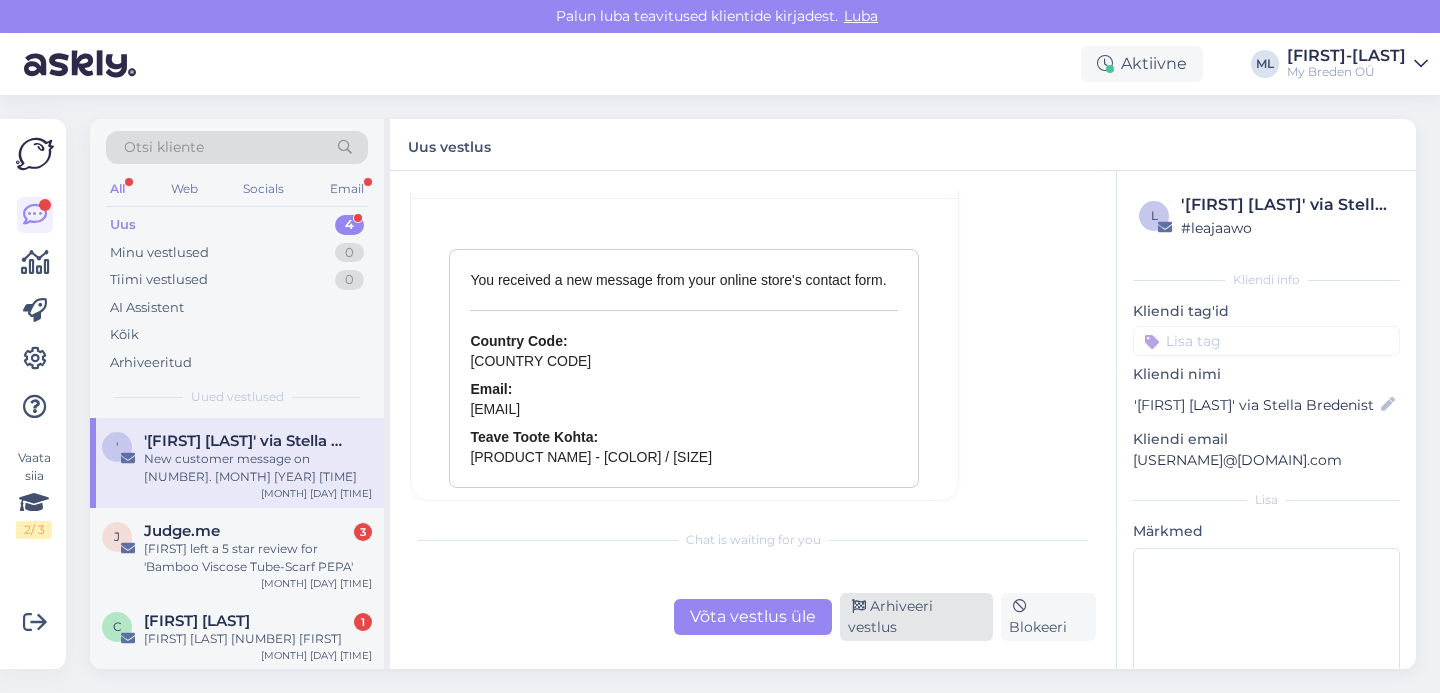 click on "Arhiveeri vestlus" at bounding box center (916, 617) 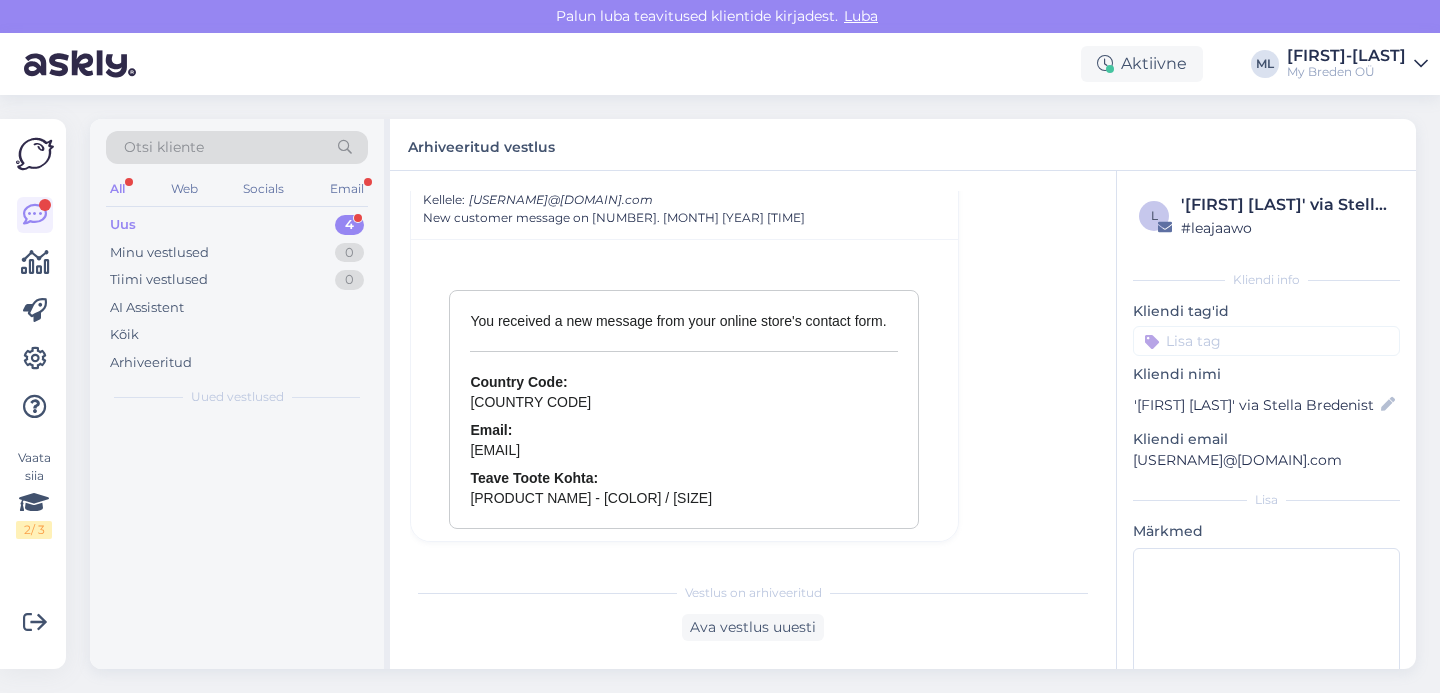 scroll, scrollTop: 8697, scrollLeft: 0, axis: vertical 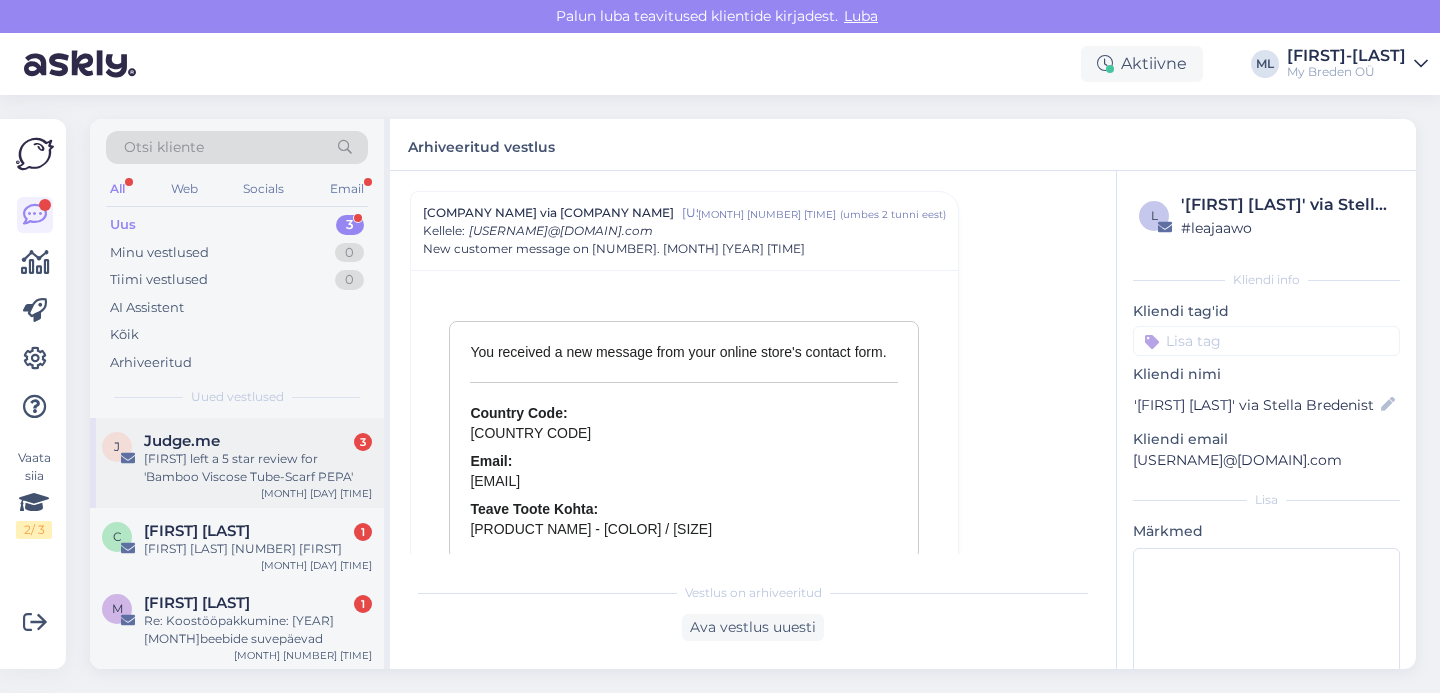 click on "Judge.me 3" at bounding box center [258, 441] 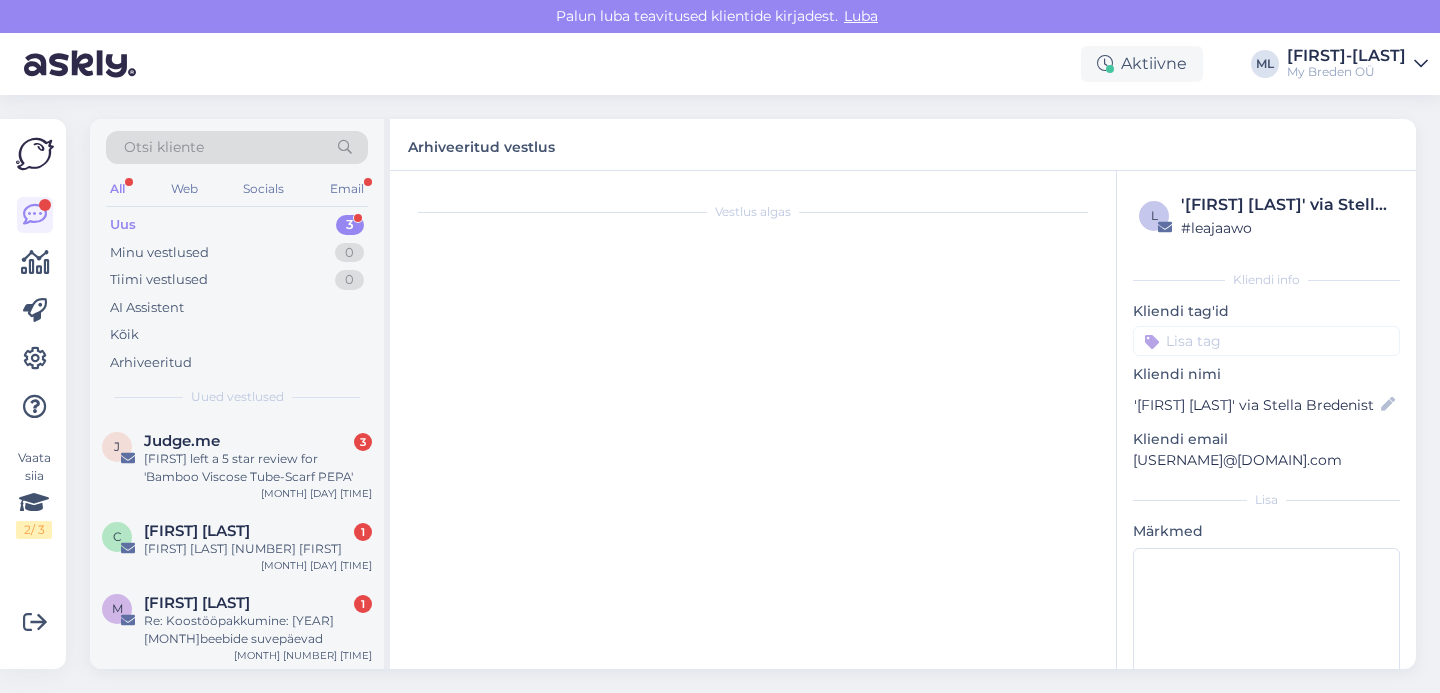 scroll, scrollTop: 8390, scrollLeft: 0, axis: vertical 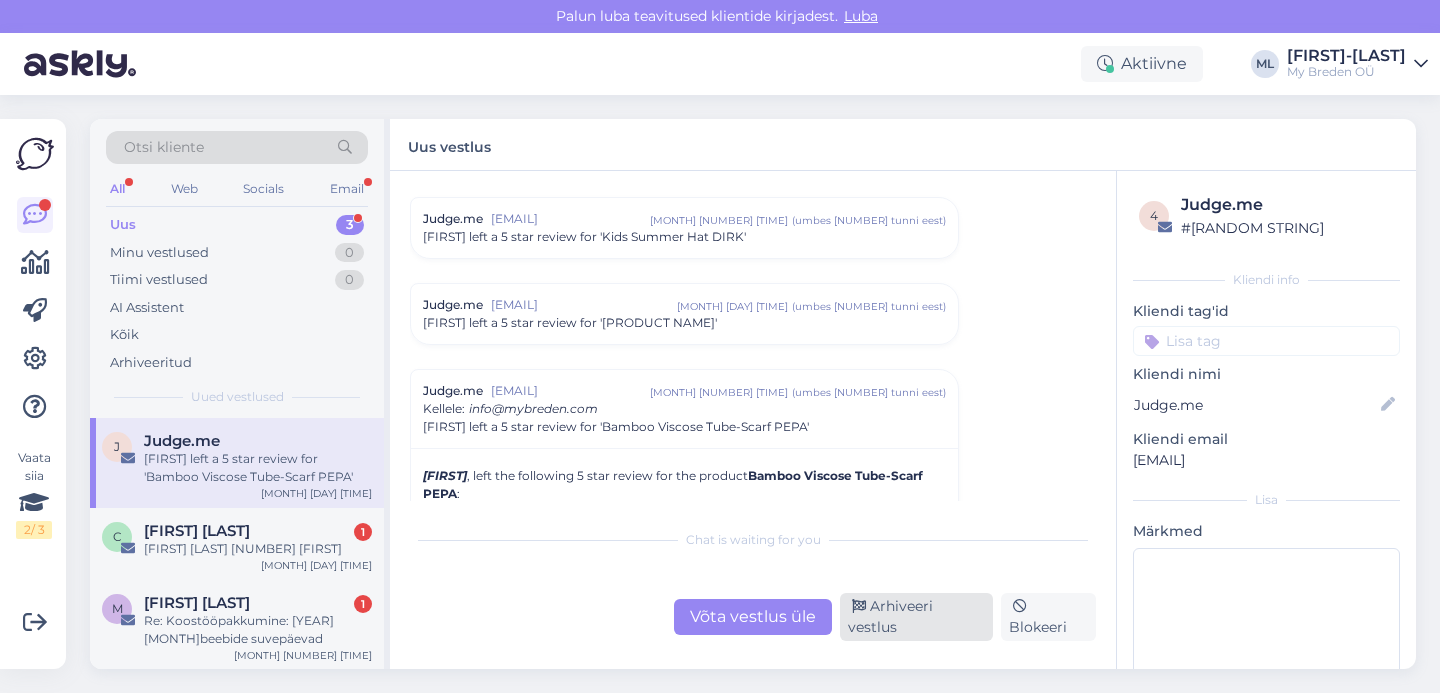 click on "Arhiveeri vestlus" at bounding box center [916, 617] 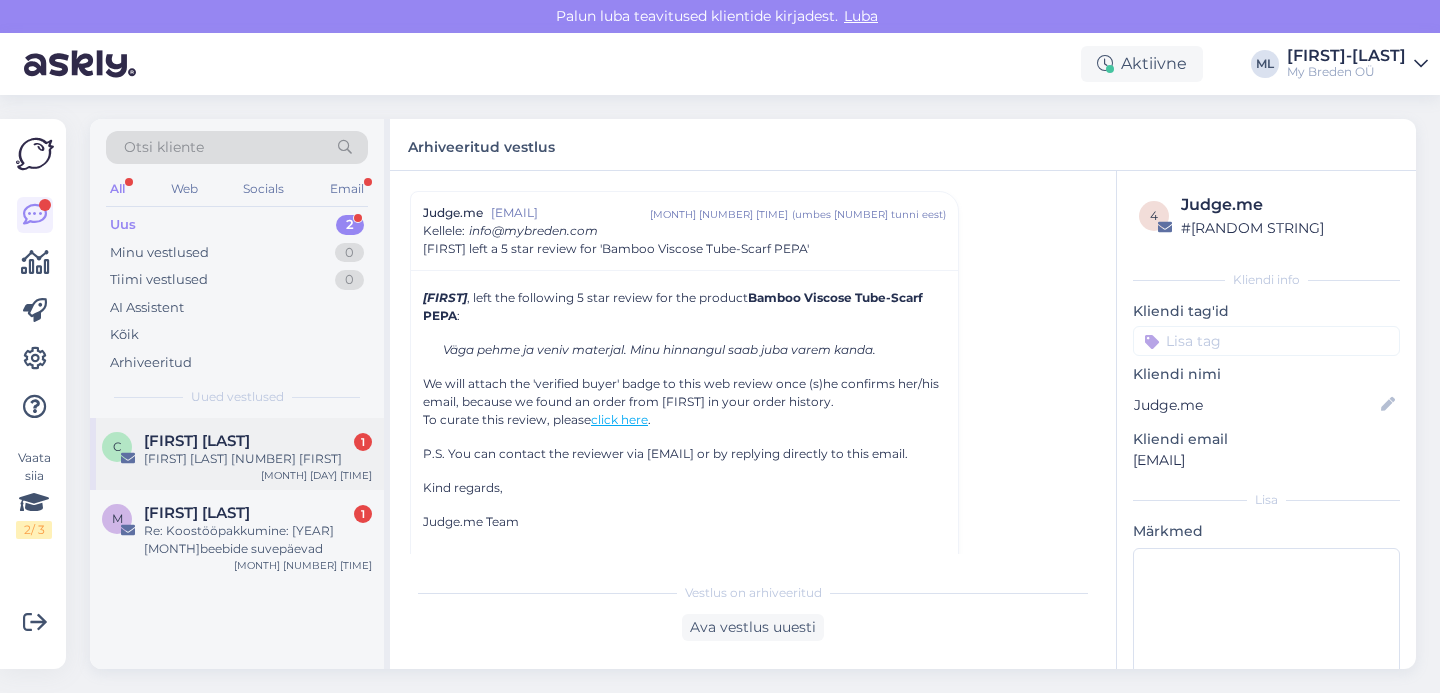 click on "[FIRST] [LAST] [NUMBER]" at bounding box center [258, 441] 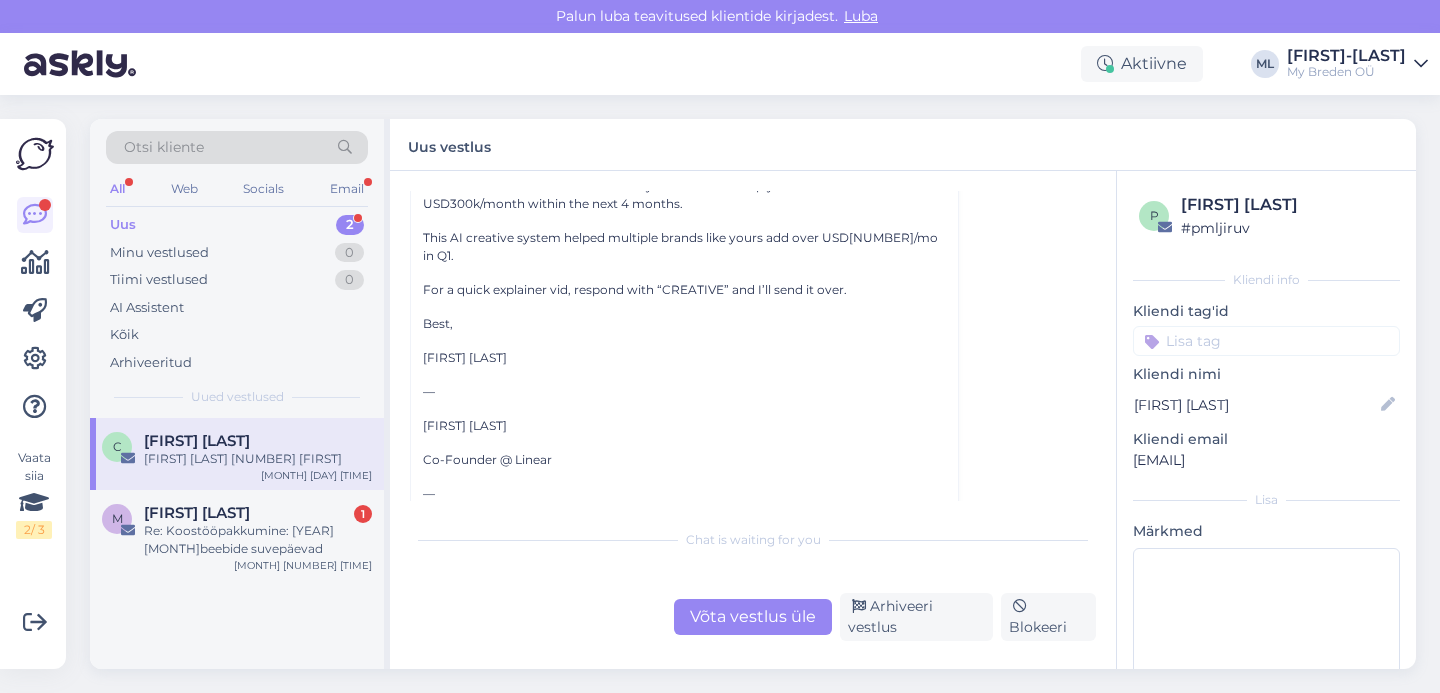 scroll, scrollTop: 256, scrollLeft: 0, axis: vertical 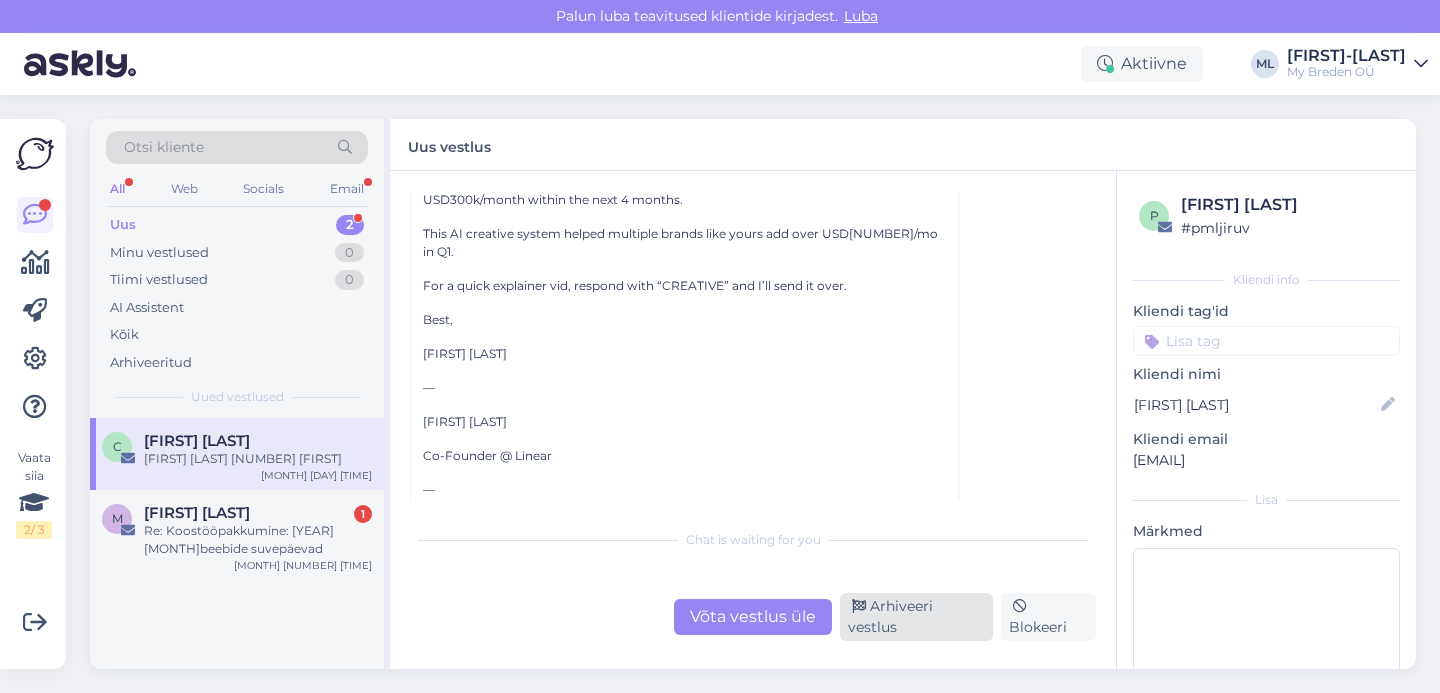 click on "Arhiveeri vestlus" at bounding box center [916, 617] 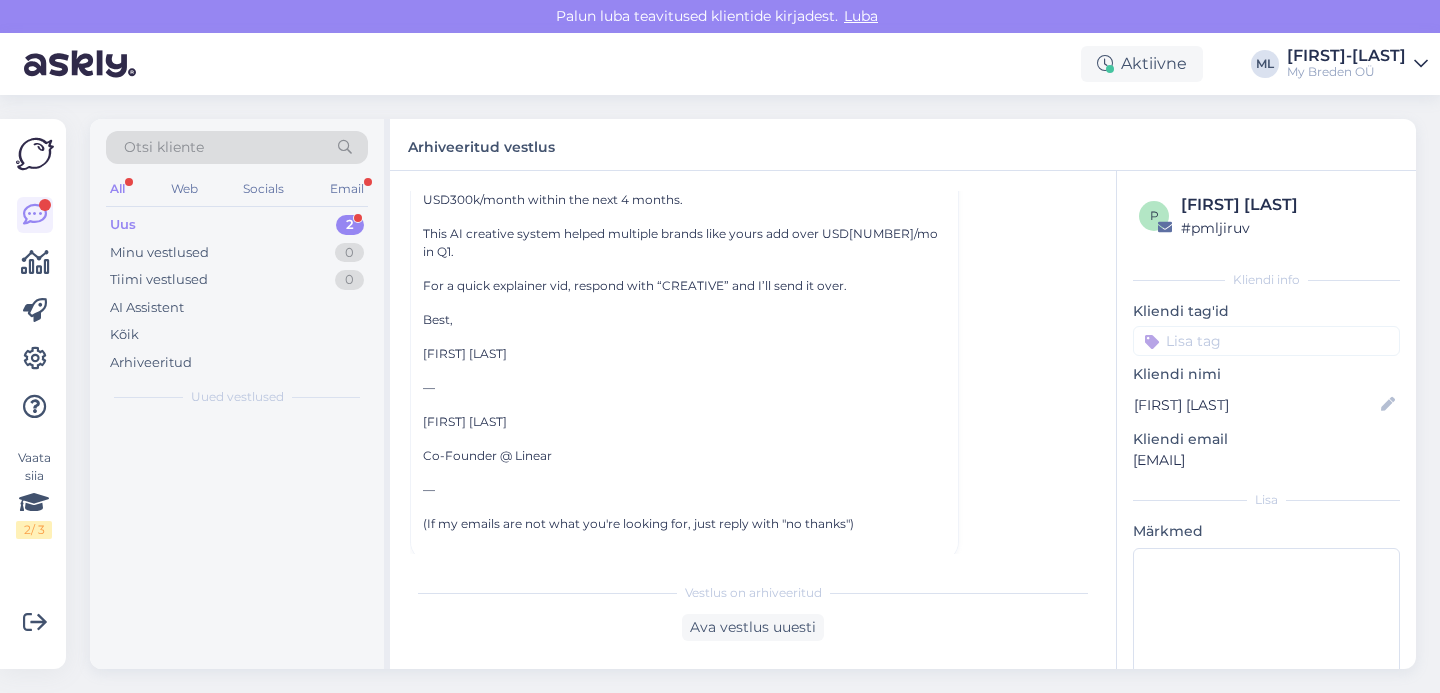 scroll, scrollTop: 54, scrollLeft: 0, axis: vertical 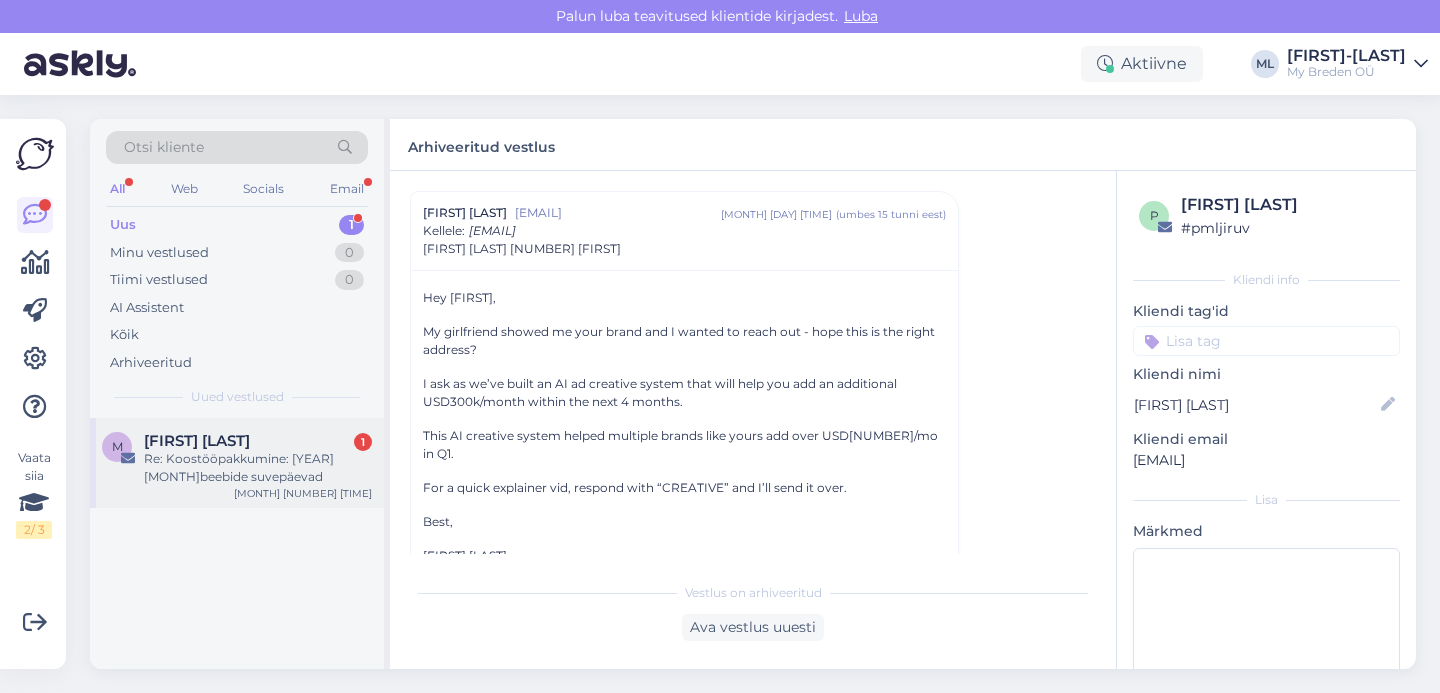 click on "Re: Koostööpakkumine: [YEAR] [MONTH]beebide suvepäevad" at bounding box center (258, 468) 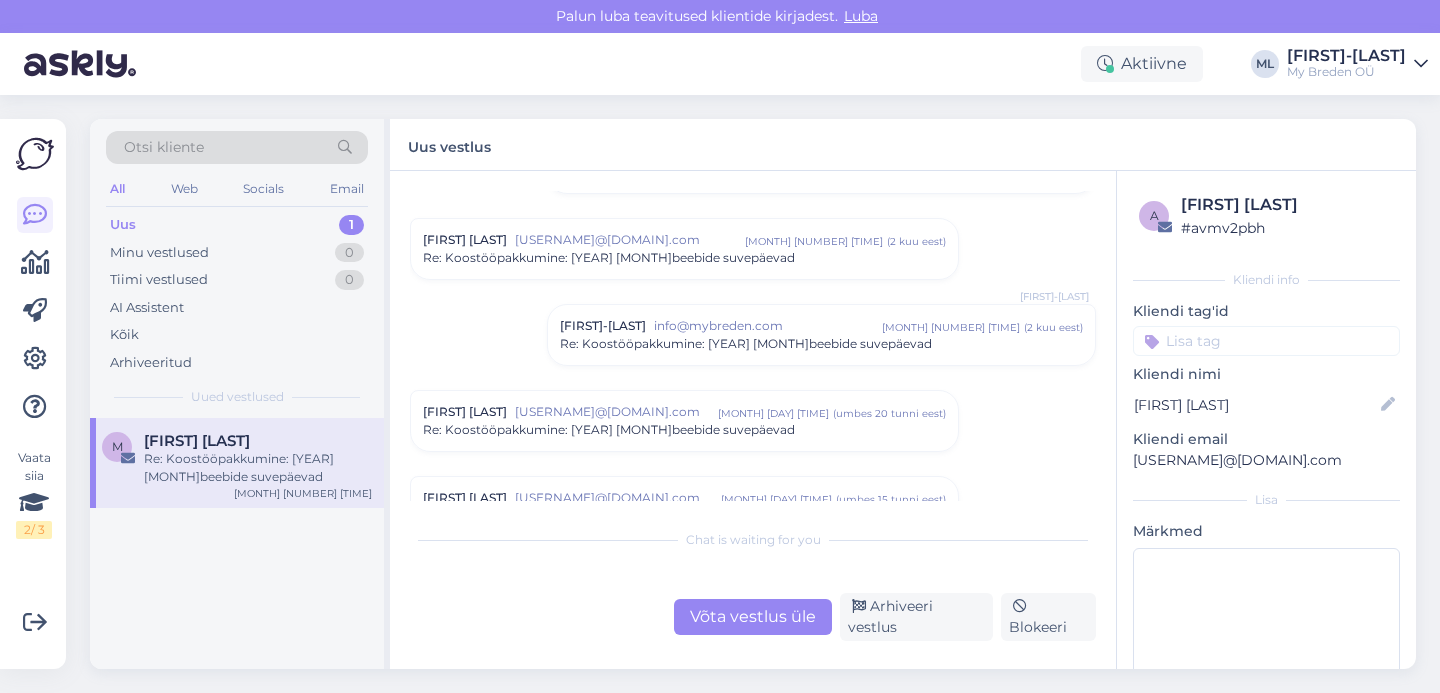 scroll, scrollTop: 0, scrollLeft: 0, axis: both 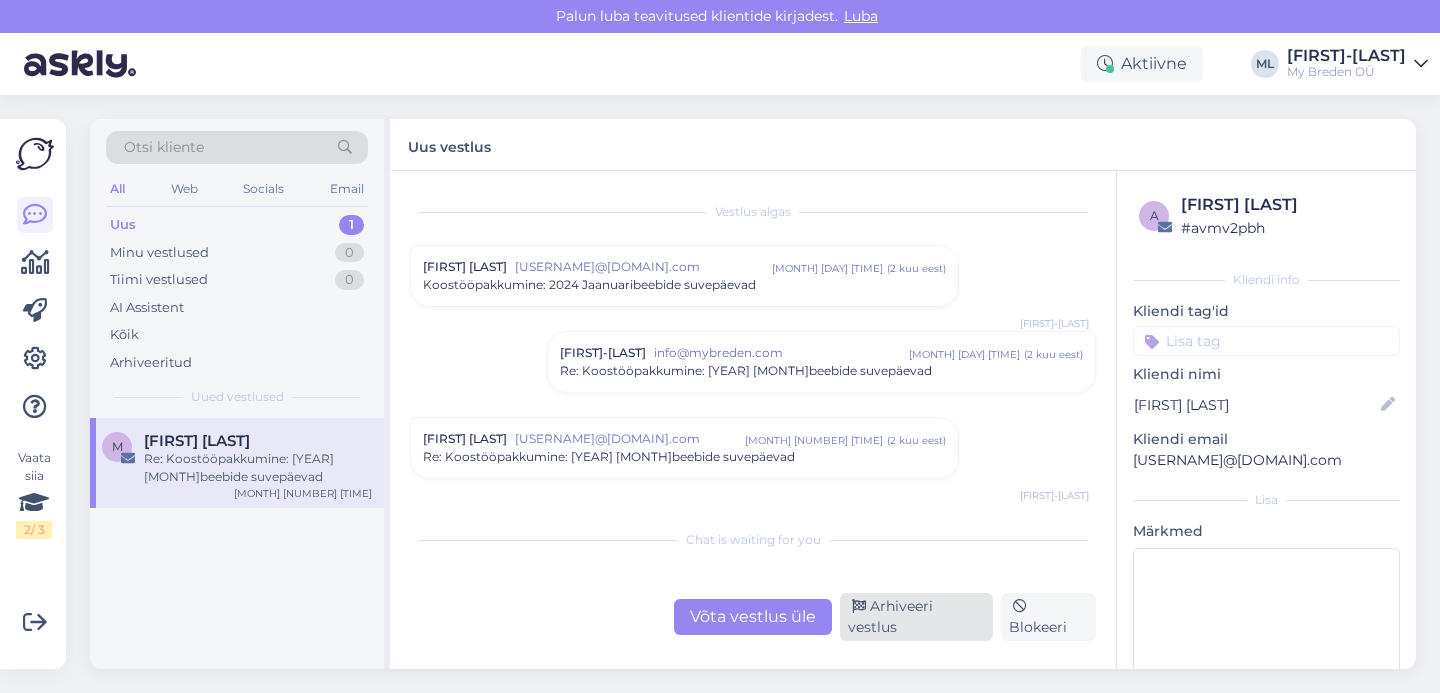 click on "Arhiveeri vestlus" at bounding box center [916, 617] 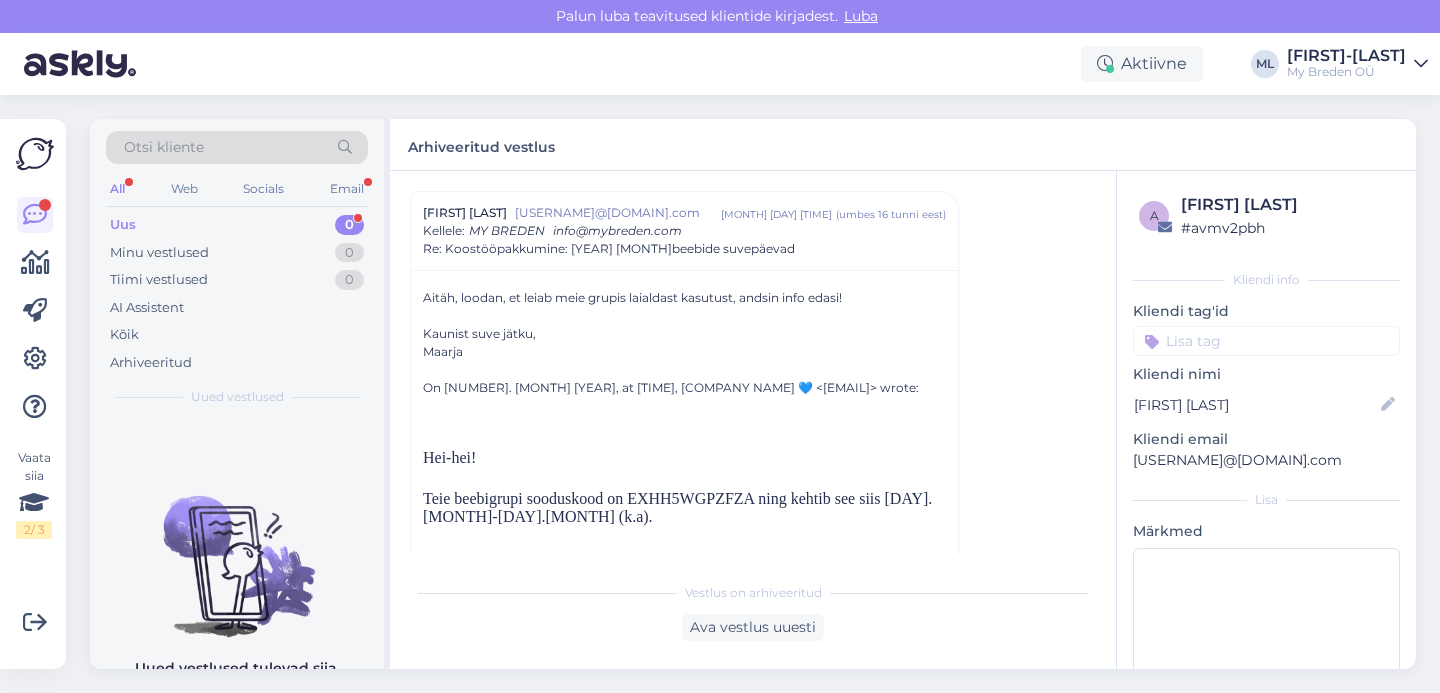 click on "Uus 0" at bounding box center (237, 225) 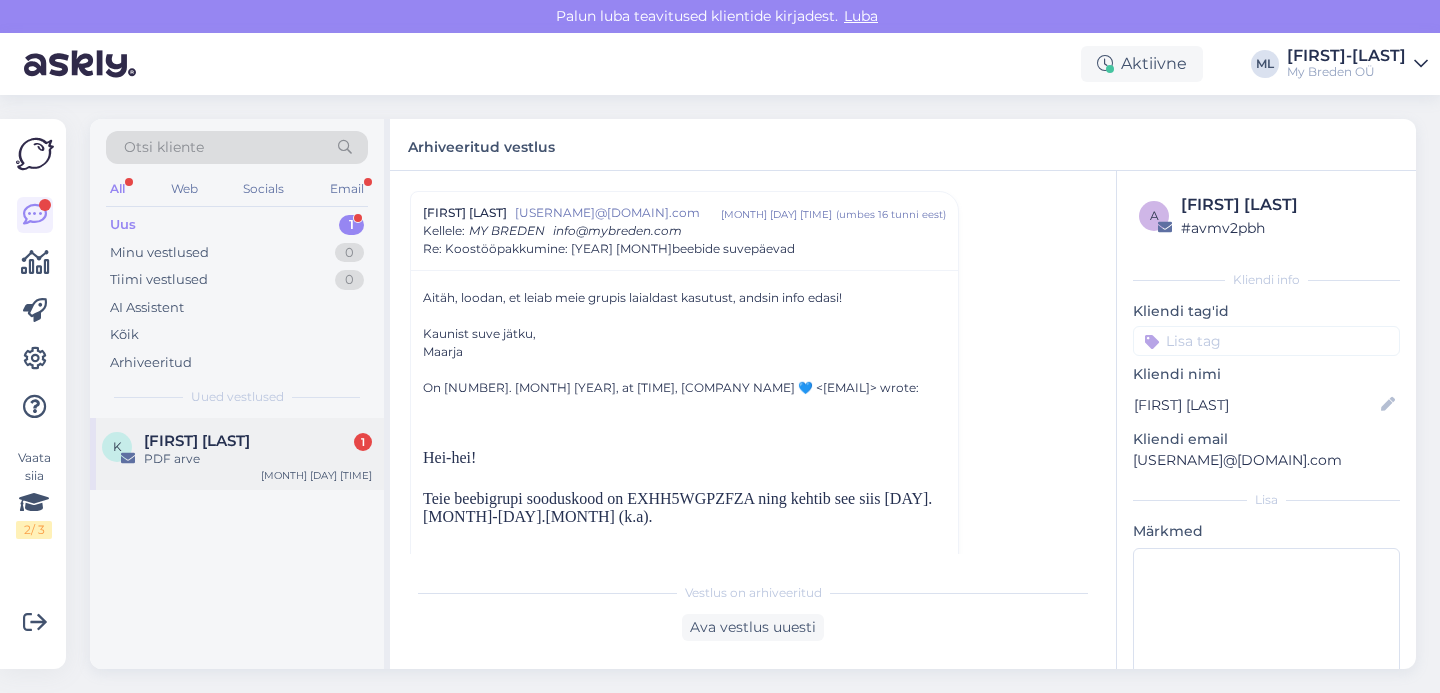 click on "[FIRST] [LAST]" at bounding box center [197, 441] 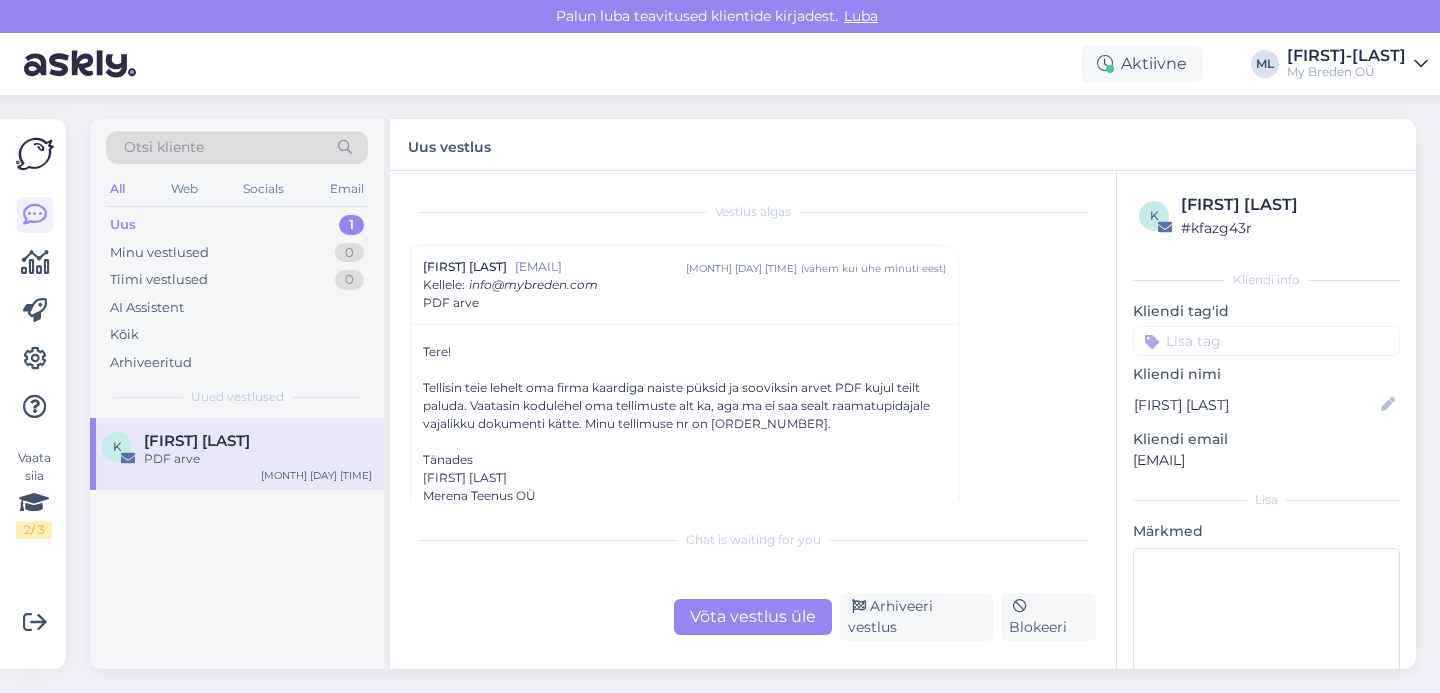 scroll, scrollTop: 17, scrollLeft: 0, axis: vertical 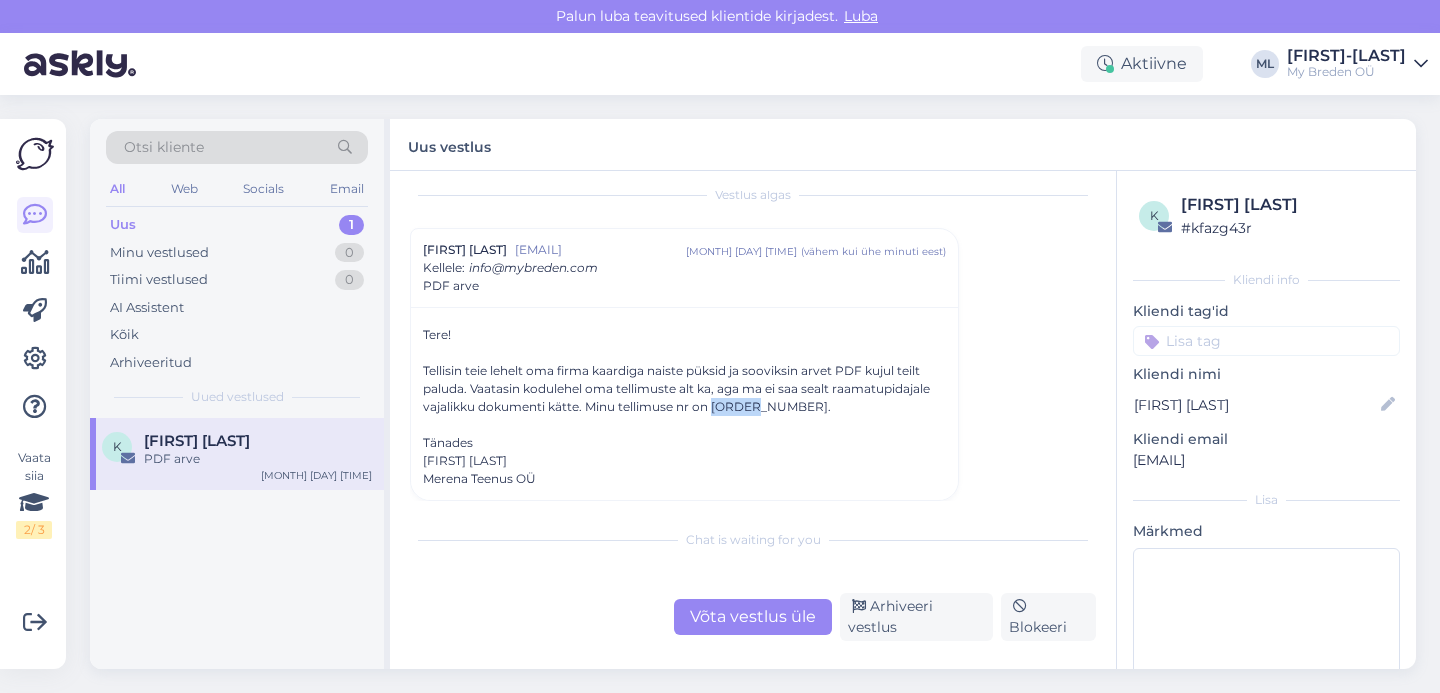 drag, startPoint x: 714, startPoint y: 407, endPoint x: 754, endPoint y: 409, distance: 40.04997 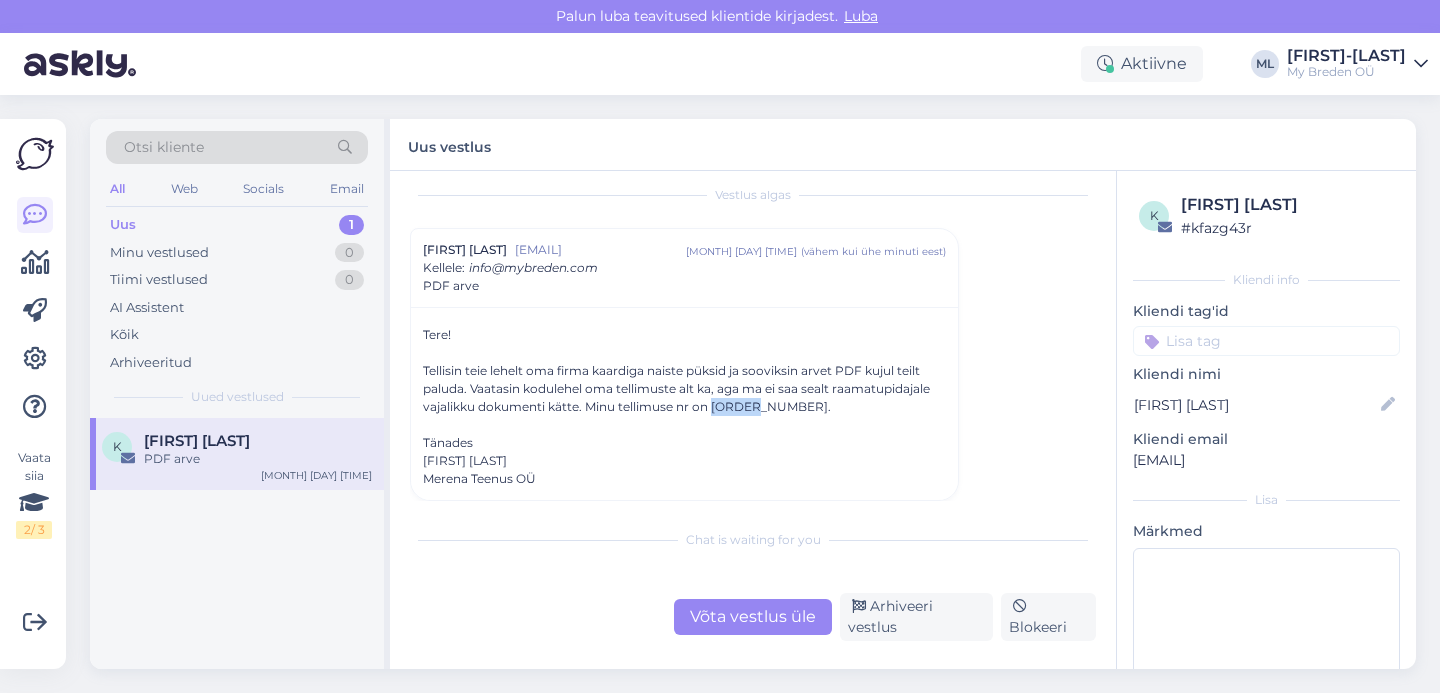 click on "Tellisin teie lehelt oma firma kaardiga naiste püksid ja sooviksin arvet PDF kujul teilt paluda. Vaatasin kodulehel oma tellimuste alt ka, aga ma ei saa sealt raamatupidajale vajalikku dokumenti kätte. Minu tellimuse nr on [ORDER_NUMBER]." at bounding box center [684, 389] 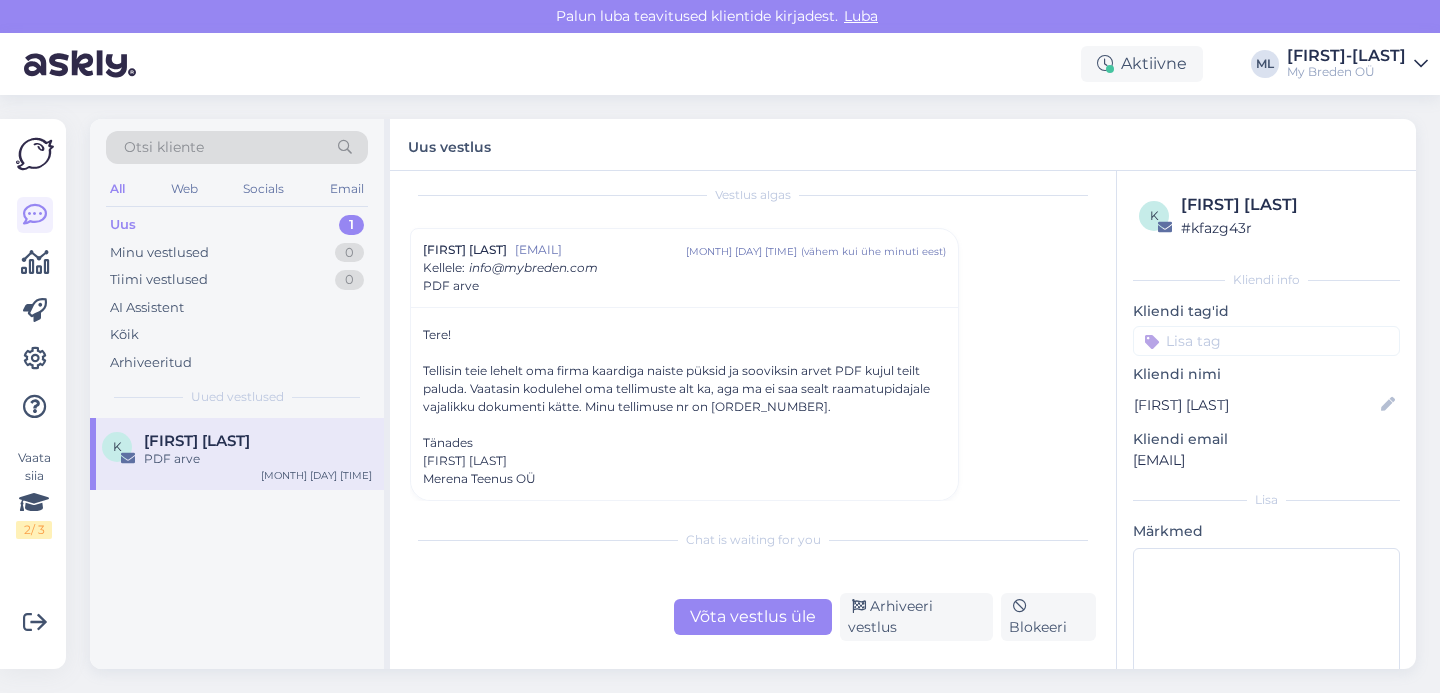 click on "Tellisin teie lehelt oma firma kaardiga naiste püksid ja sooviksin arvet PDF kujul teilt paluda. Vaatasin kodulehel oma tellimuste alt ka, aga ma ei saa sealt raamatupidajale vajalikku dokumenti kätte. Minu tellimuse nr on [ORDER_NUMBER]." at bounding box center [684, 389] 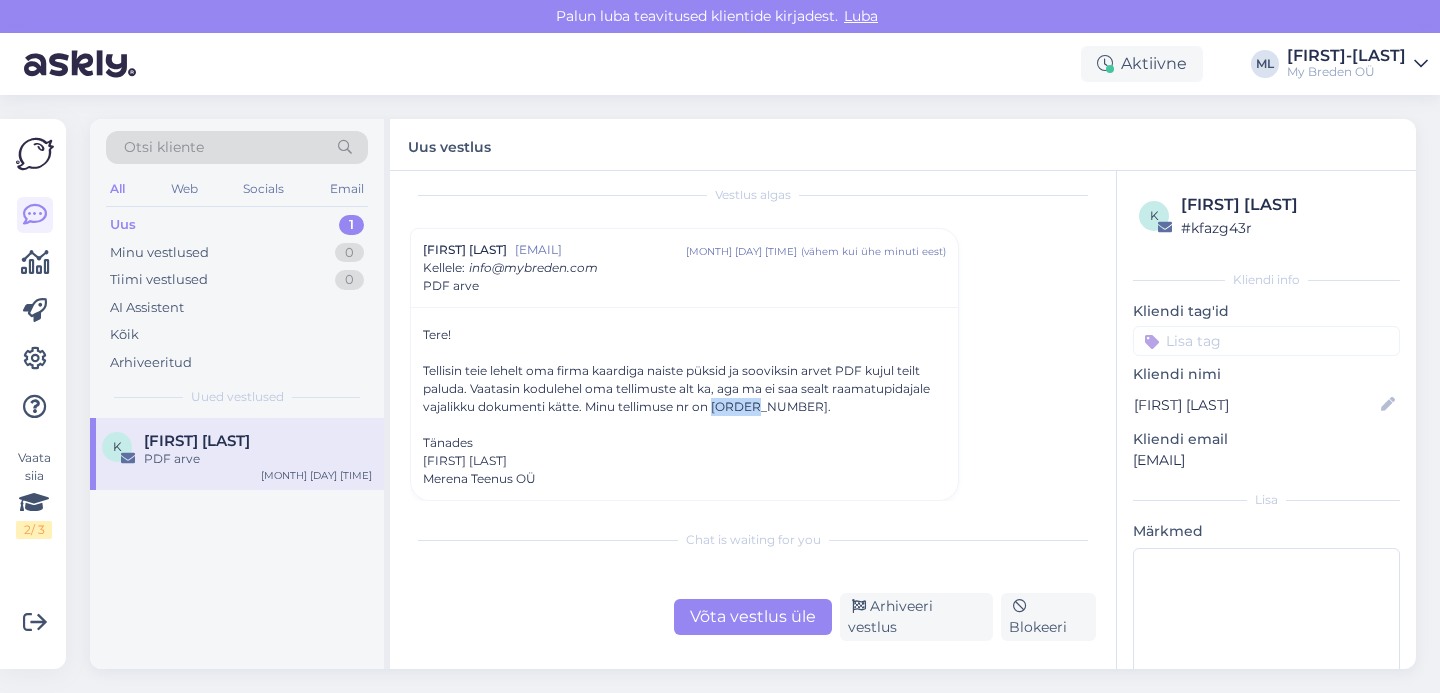 drag, startPoint x: 746, startPoint y: 409, endPoint x: 714, endPoint y: 401, distance: 32.984844 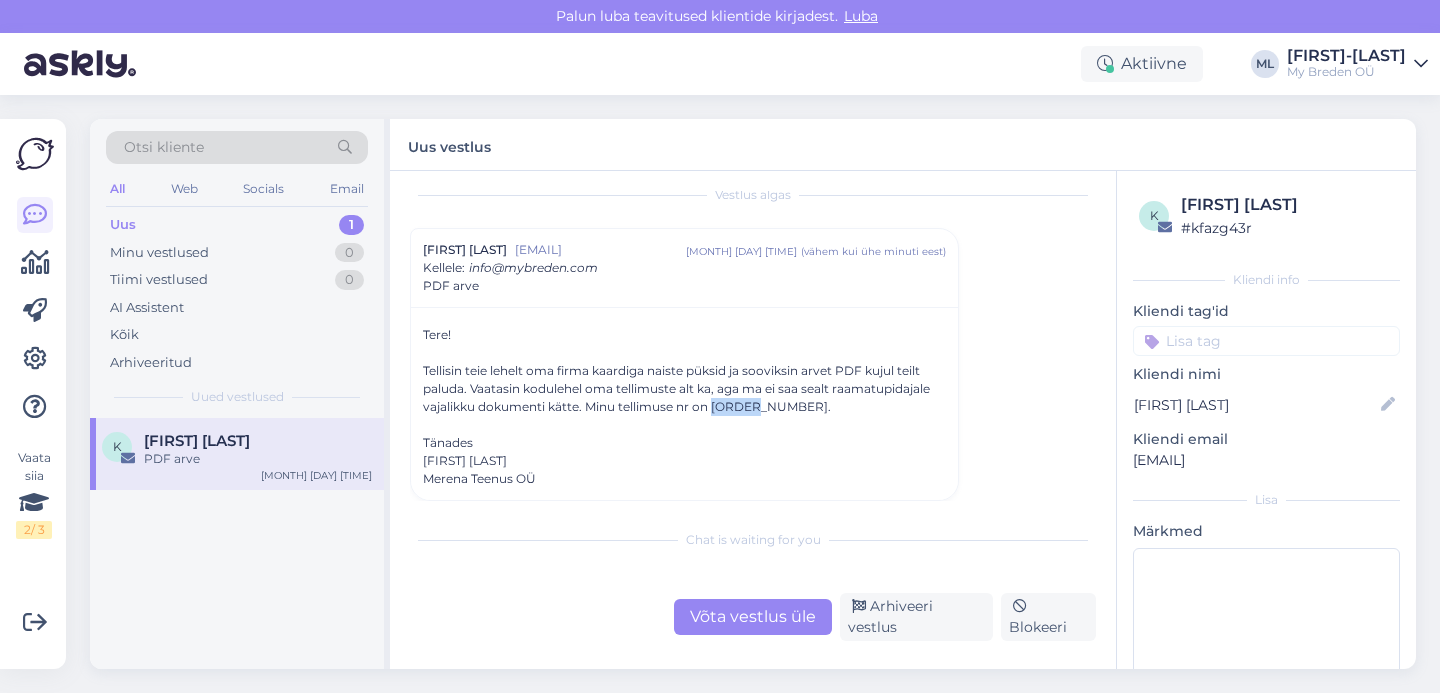click on "Tellisin teie lehelt oma firma kaardiga naiste püksid ja sooviksin arvet PDF kujul teilt paluda. Vaatasin kodulehel oma tellimuste alt ka, aga ma ei saa sealt raamatupidajale vajalikku dokumenti kätte. Minu tellimuse nr on [ORDER_NUMBER]." at bounding box center (684, 389) 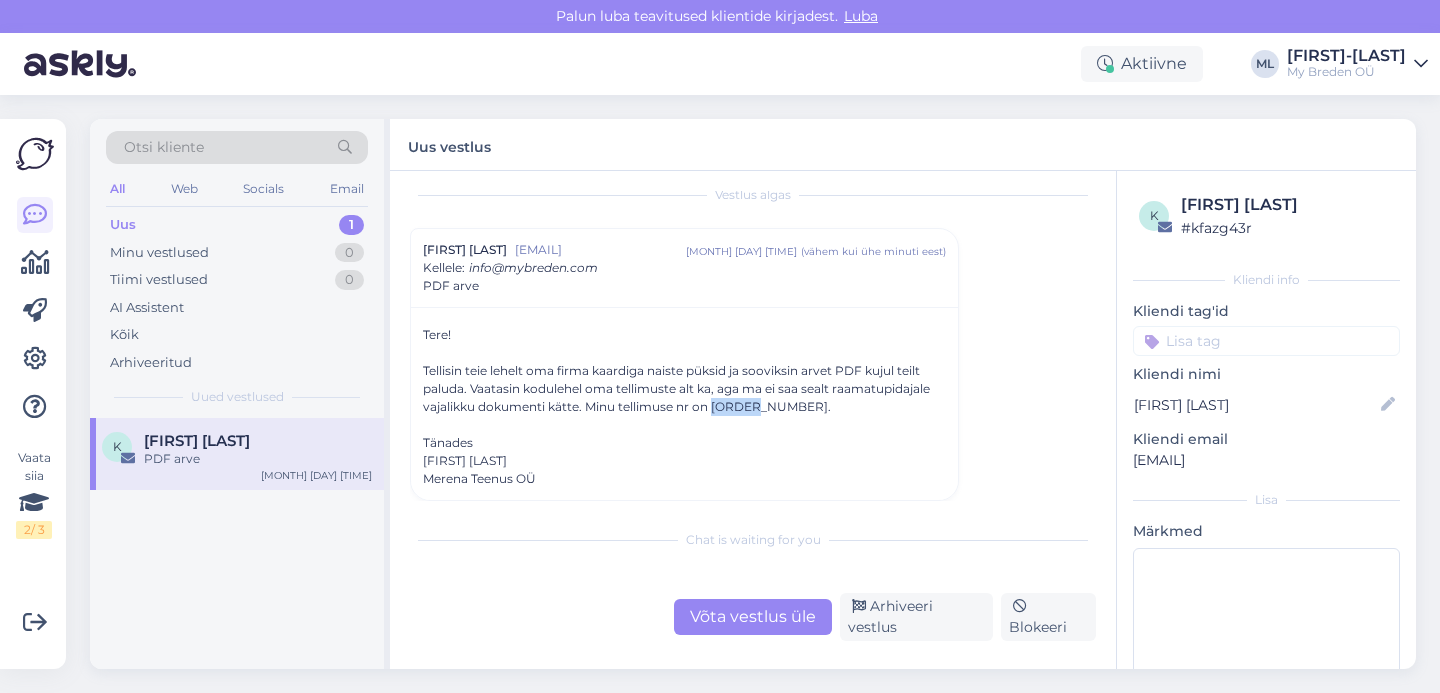 copy on "27417." 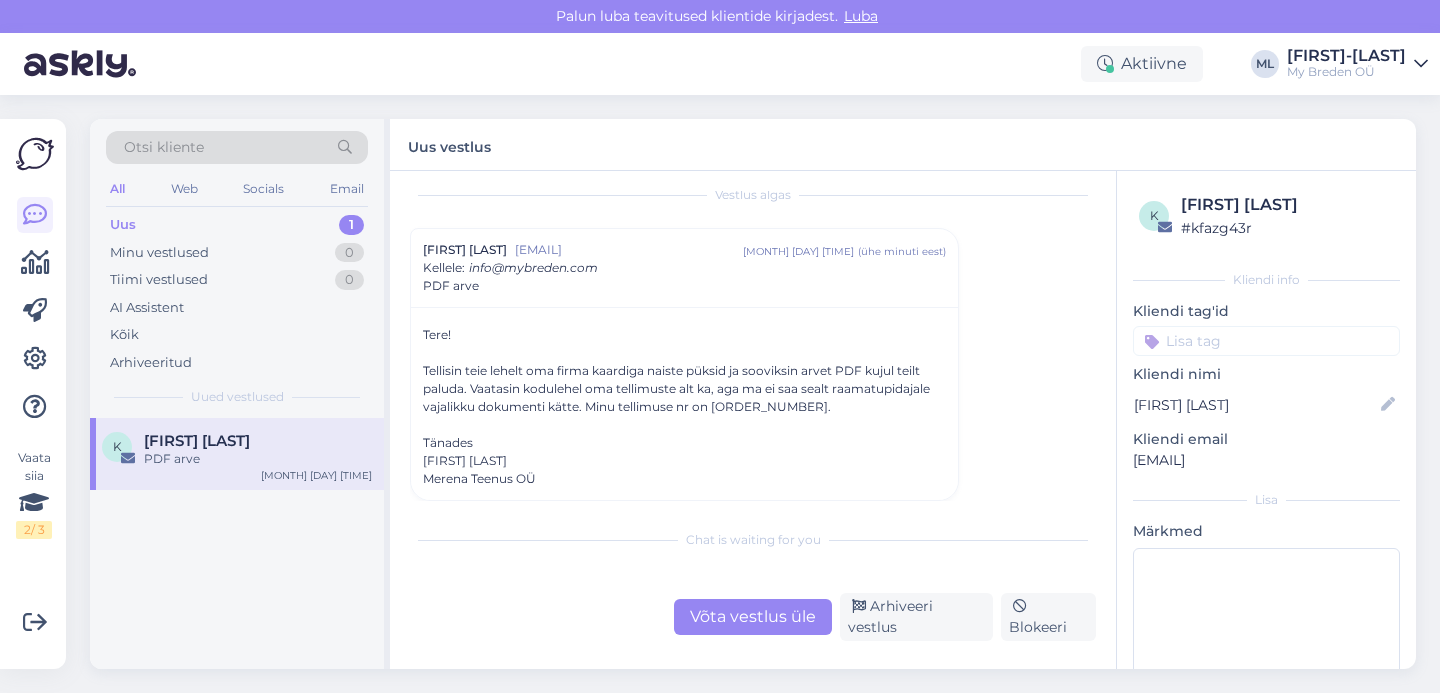 click on "Uus 1" at bounding box center [237, 225] 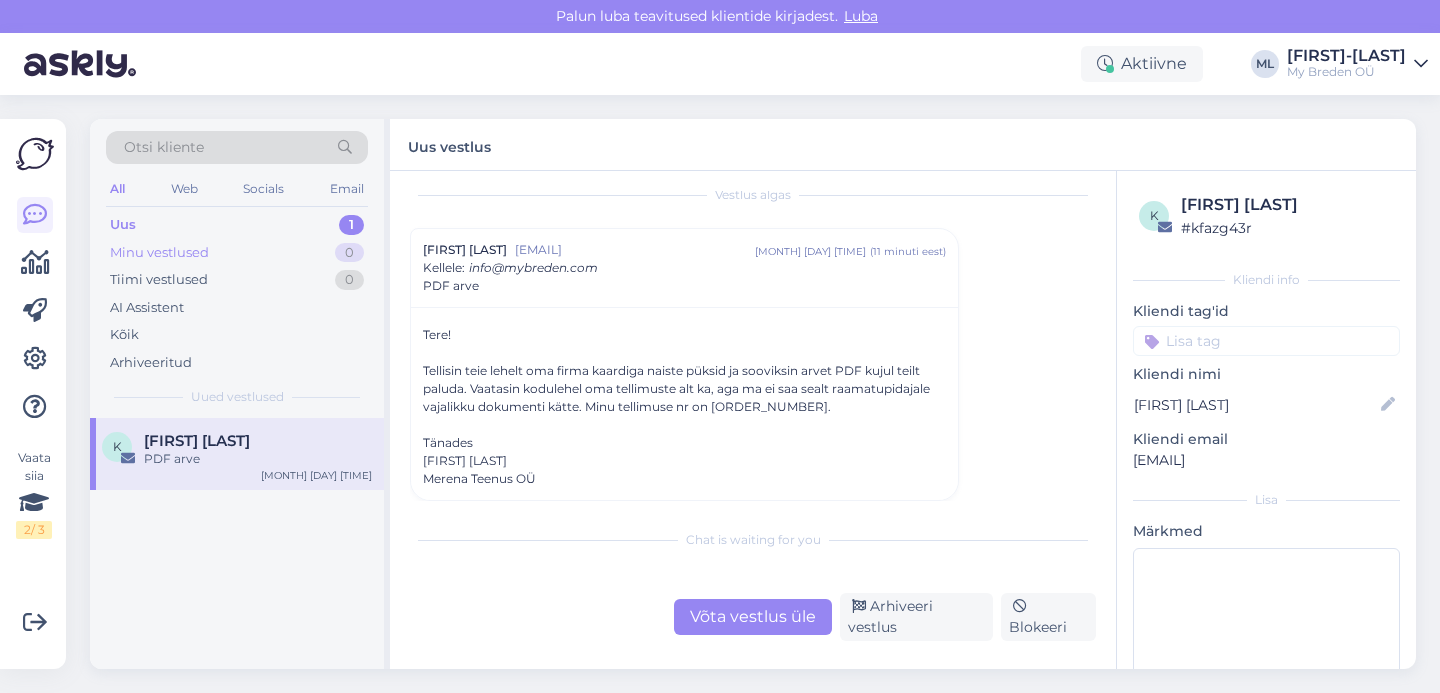 click on "Minu vestlused" at bounding box center (159, 253) 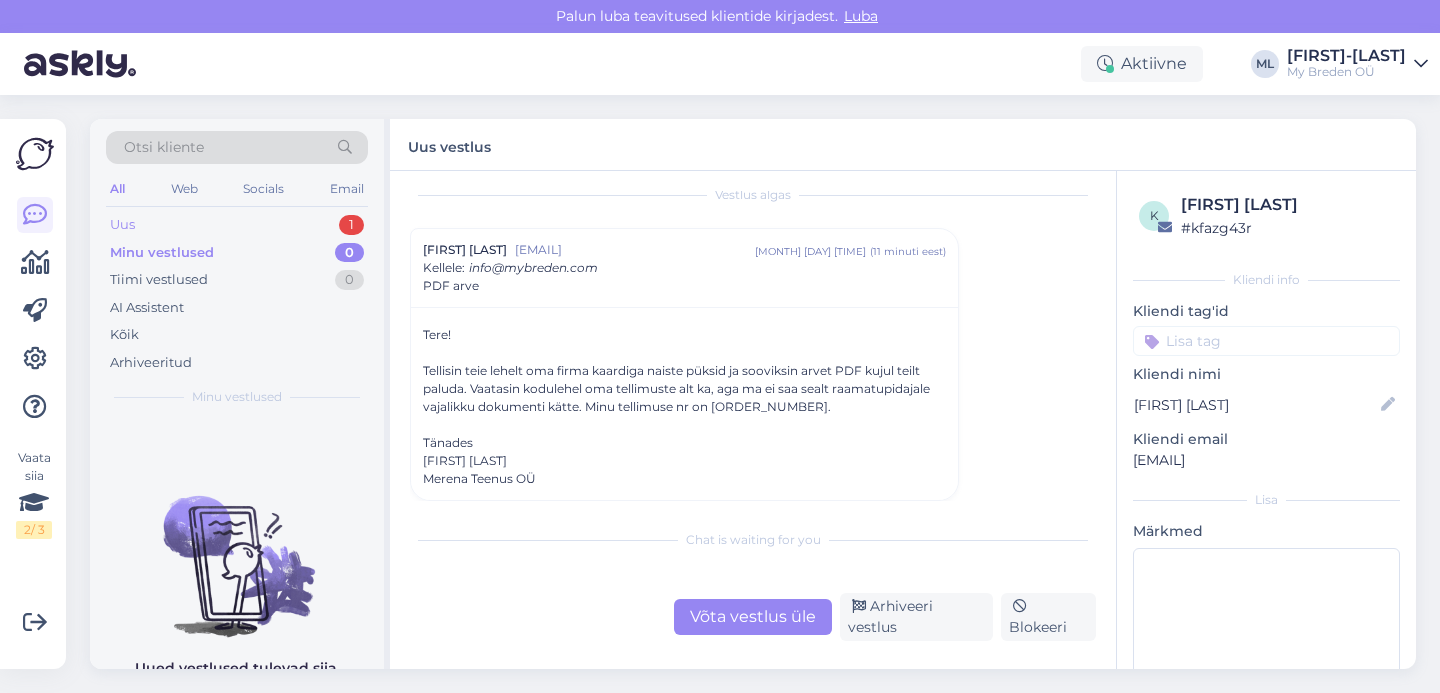 click on "1" at bounding box center [351, 225] 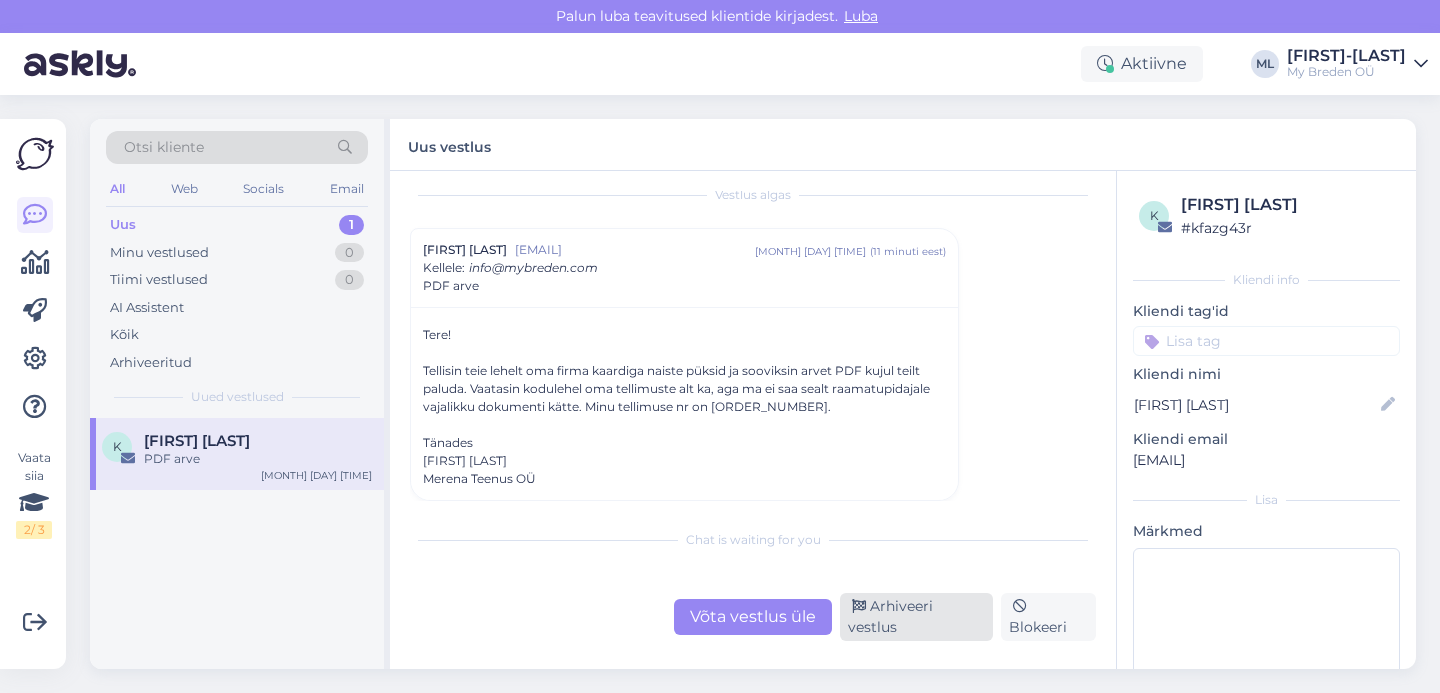 click on "Arhiveeri vestlus" at bounding box center [916, 617] 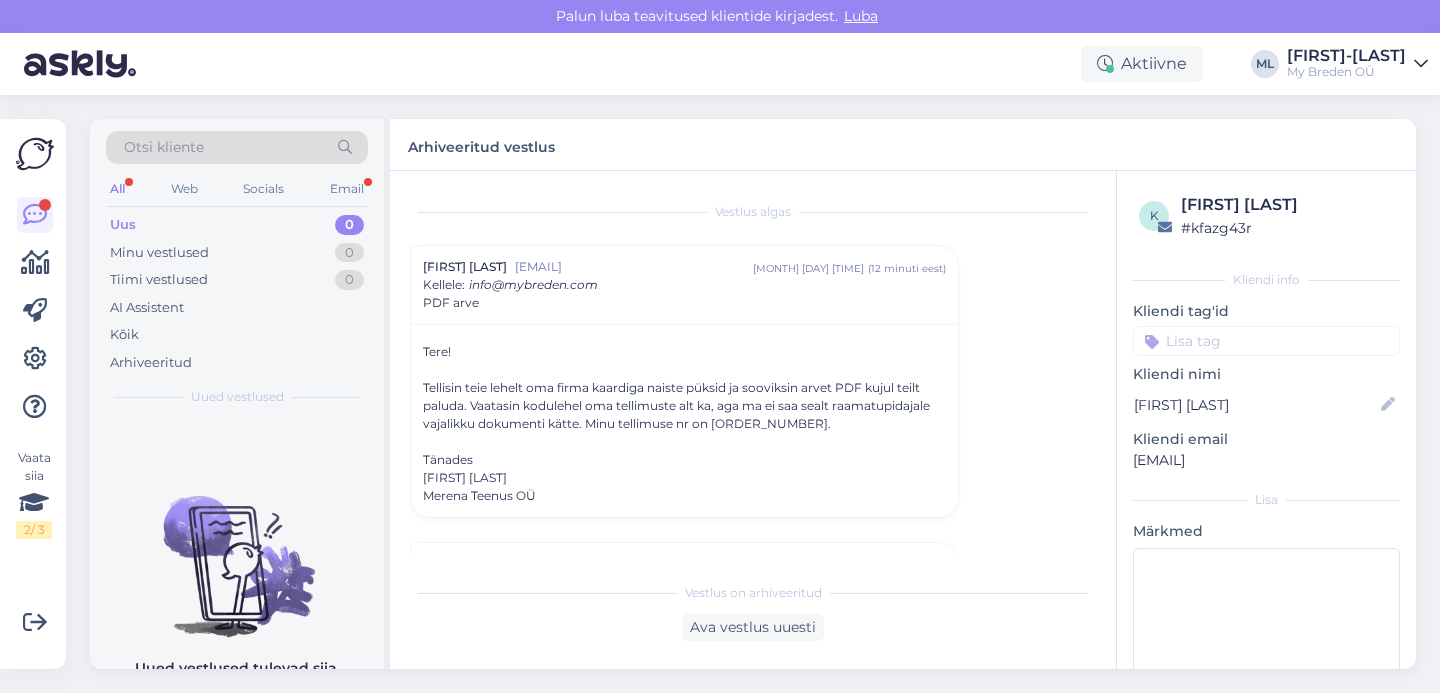 scroll, scrollTop: 132, scrollLeft: 0, axis: vertical 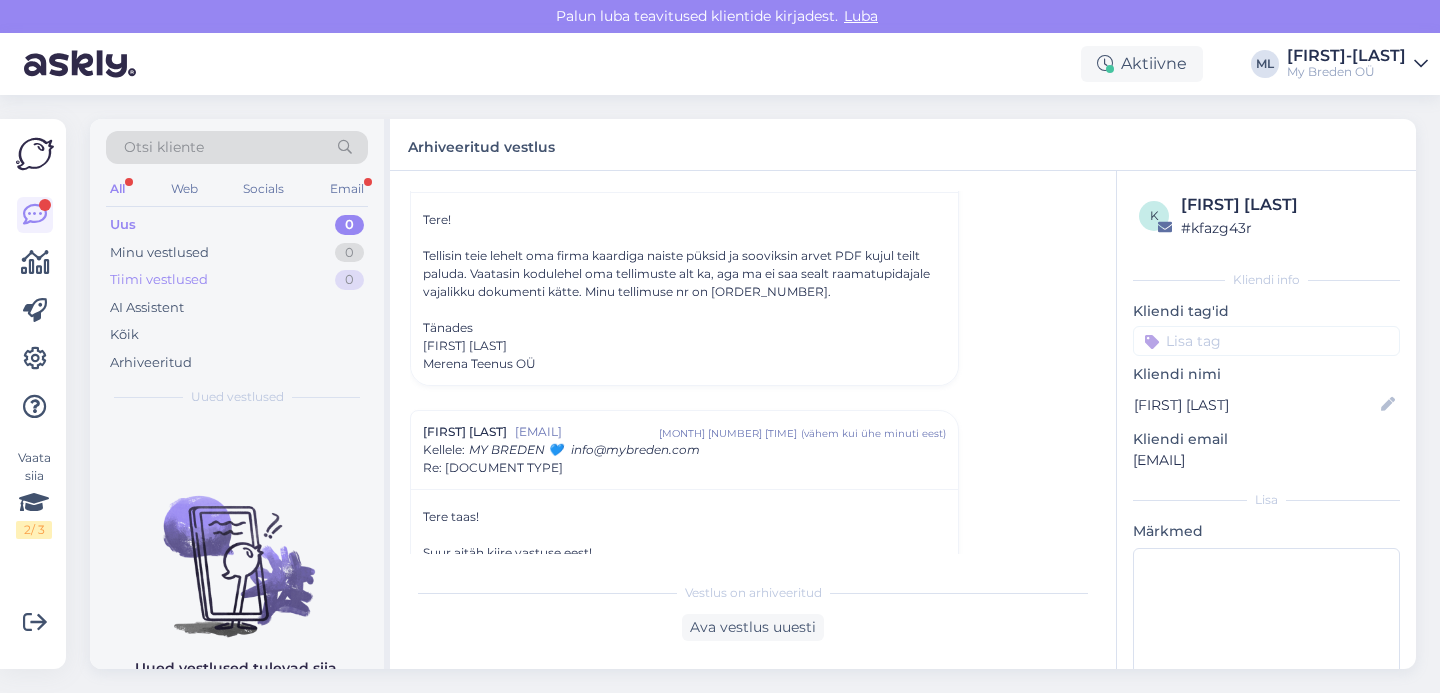 click on "Tiimi vestlused 0" at bounding box center (237, 280) 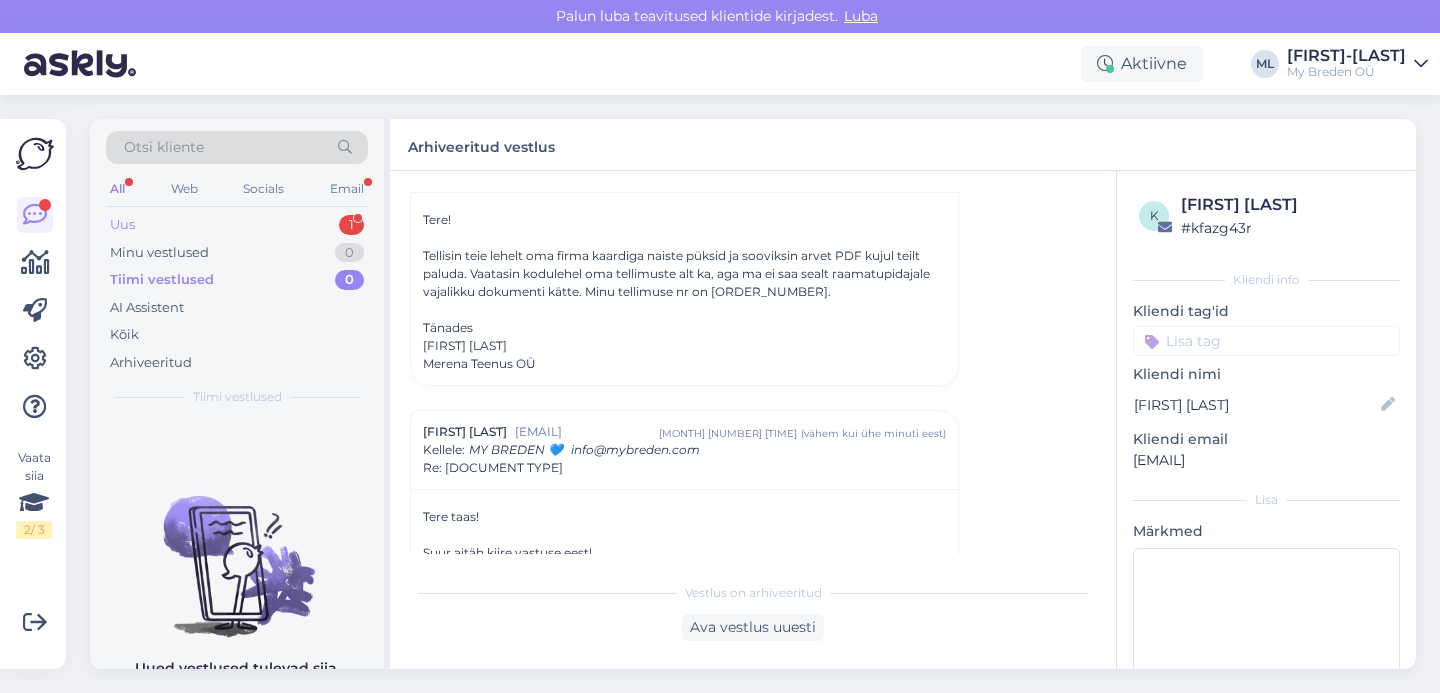click on "Uus 1" at bounding box center [237, 225] 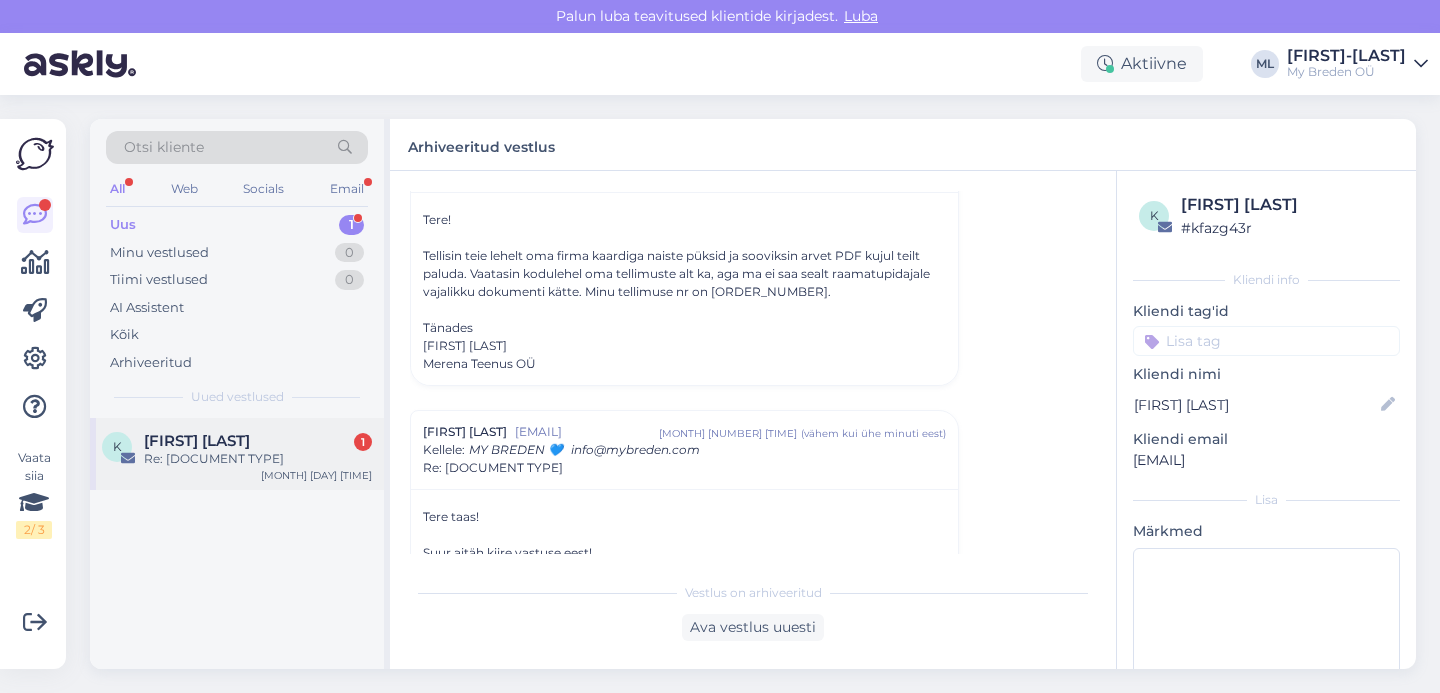 click on "[FIRST] [LAST] [NUMBER]" at bounding box center (258, 441) 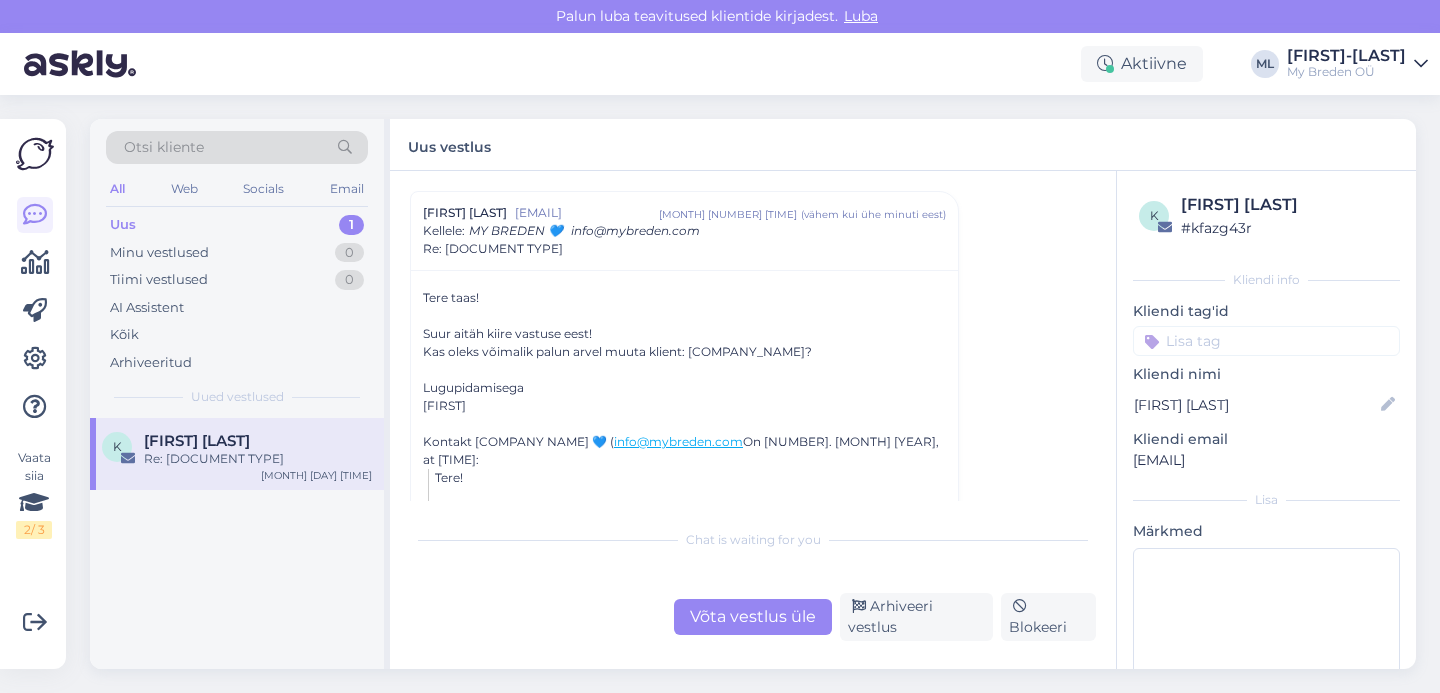 scroll, scrollTop: 152, scrollLeft: 0, axis: vertical 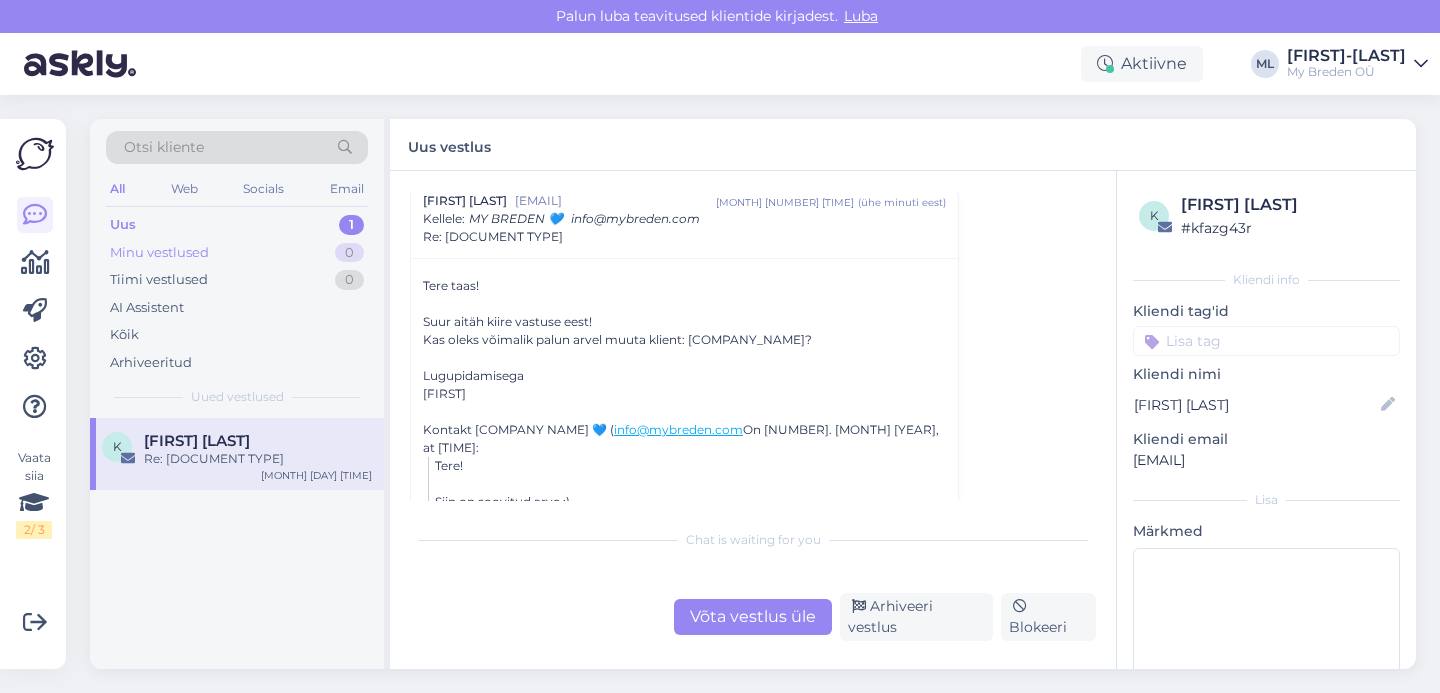 click on "Minu vestlused 0" at bounding box center (237, 253) 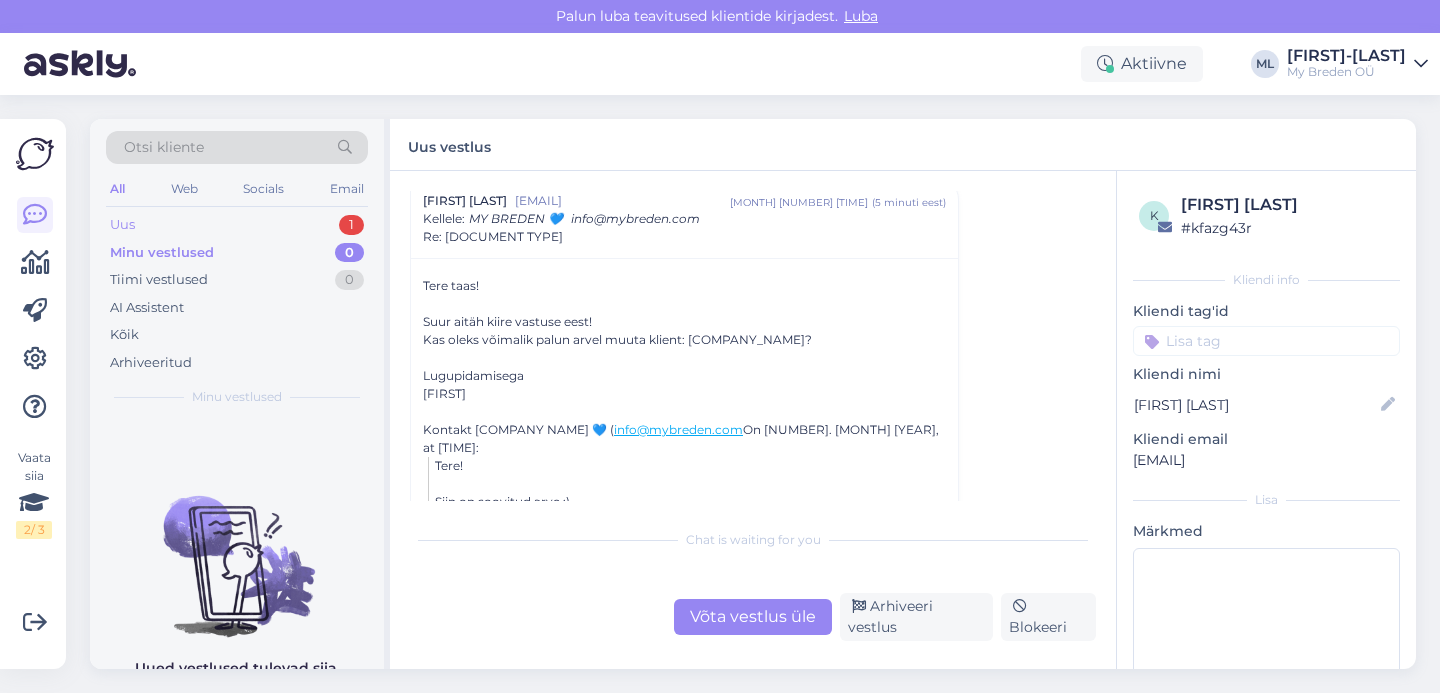 click on "Uus 1" at bounding box center (237, 225) 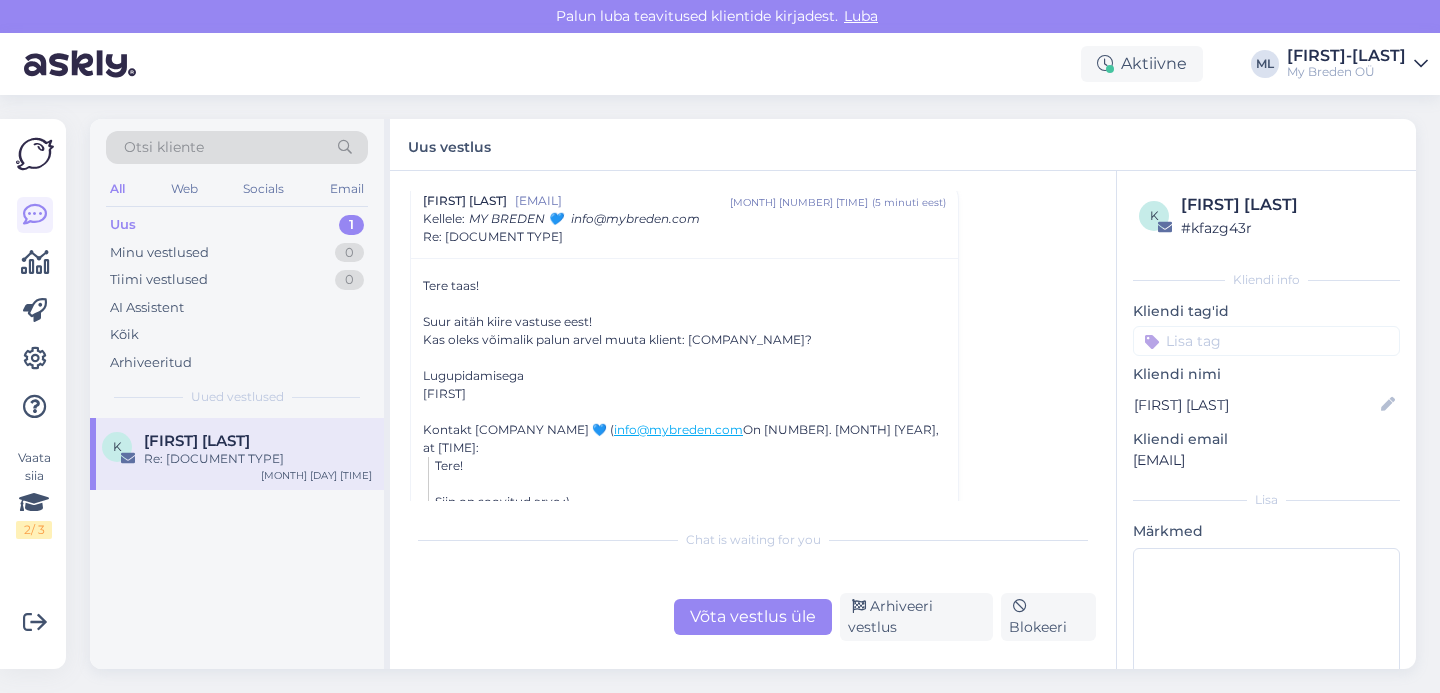 click on "Re: [DOCUMENT TYPE]" at bounding box center (258, 459) 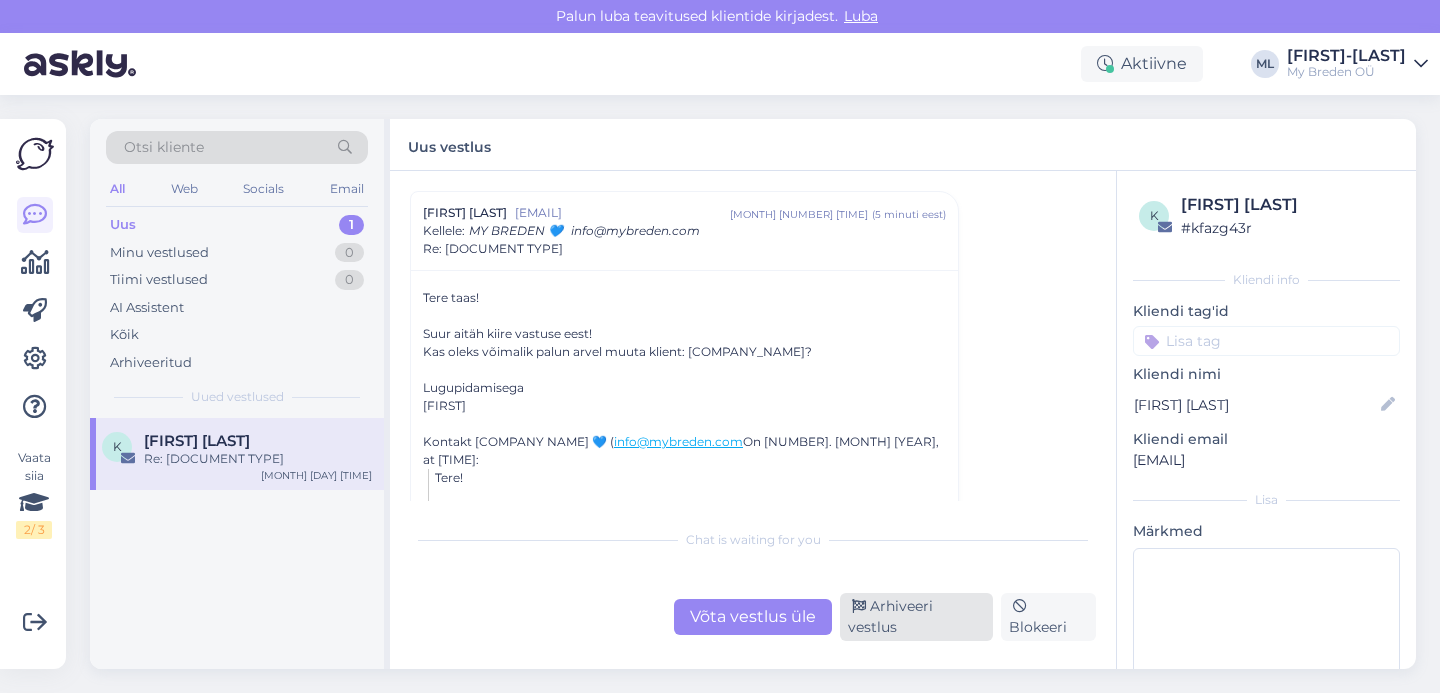 click on "Arhiveeri vestlus" at bounding box center (916, 617) 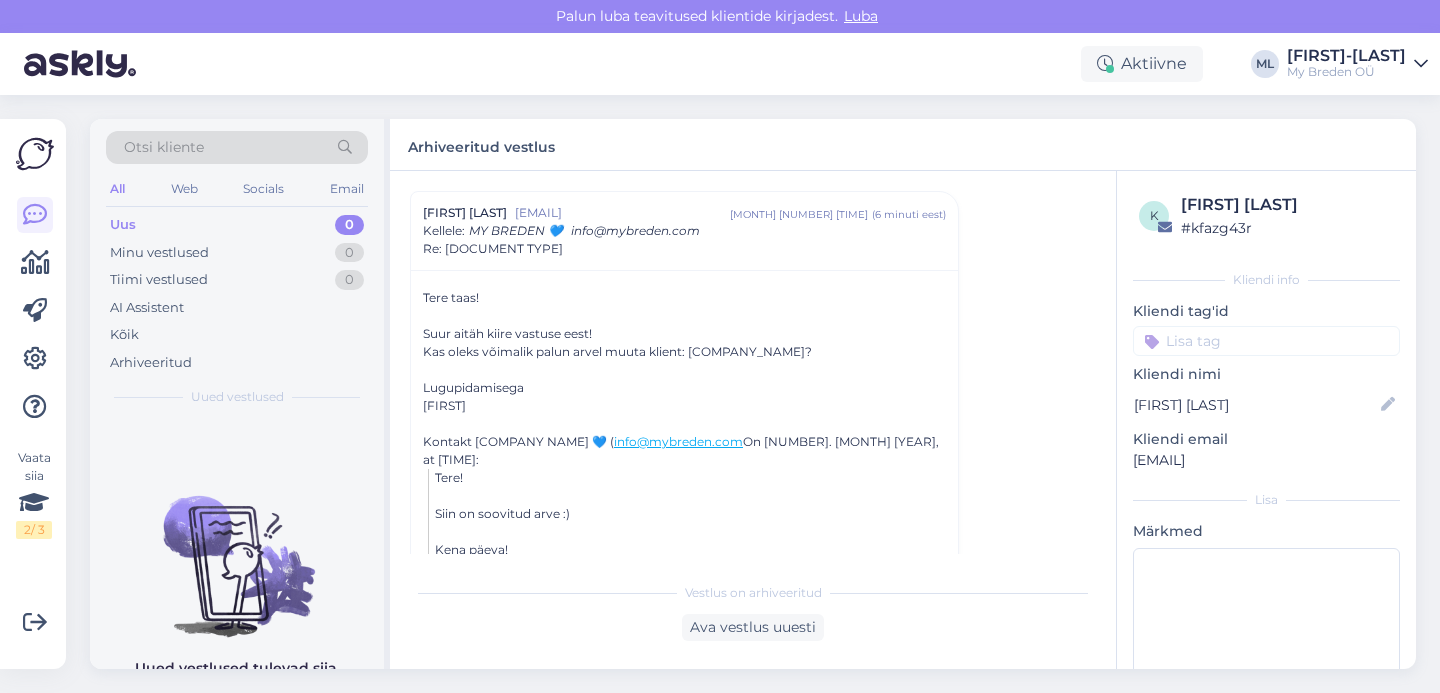 click on "Uus 0" at bounding box center [237, 225] 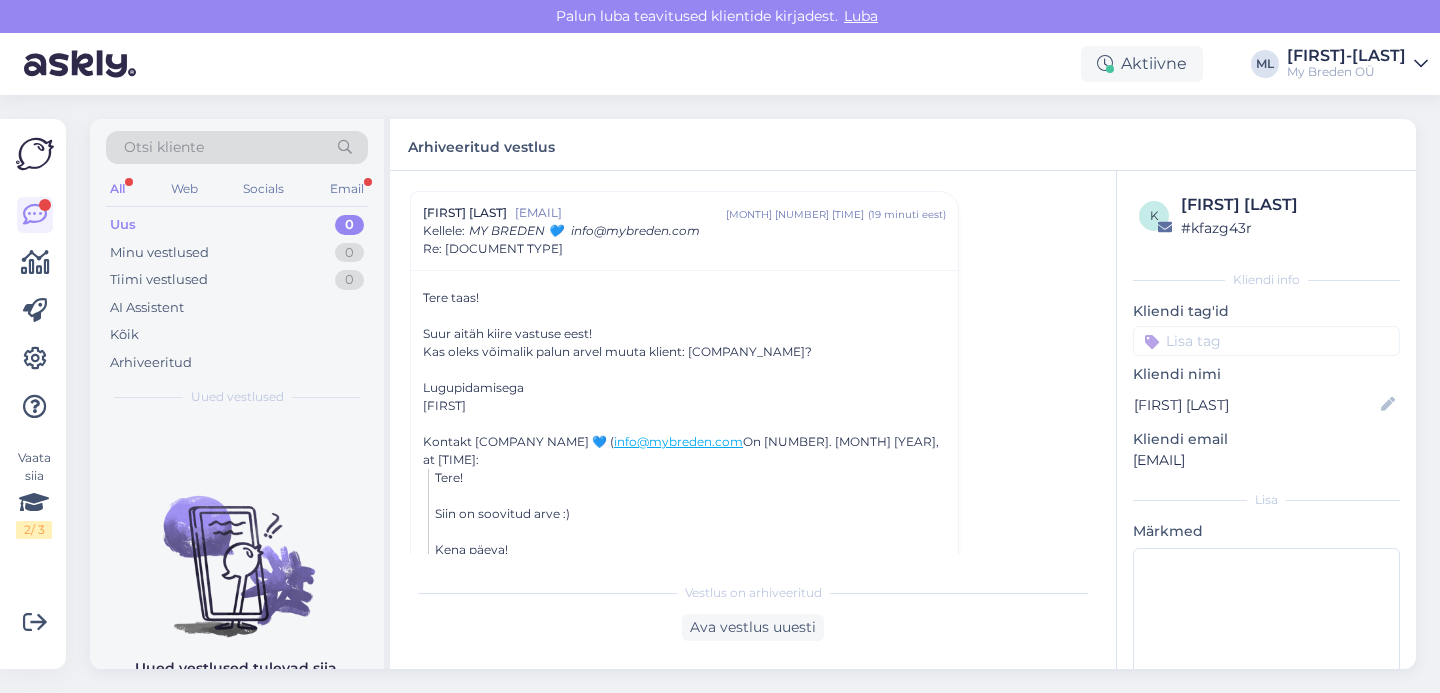 scroll, scrollTop: 542, scrollLeft: 0, axis: vertical 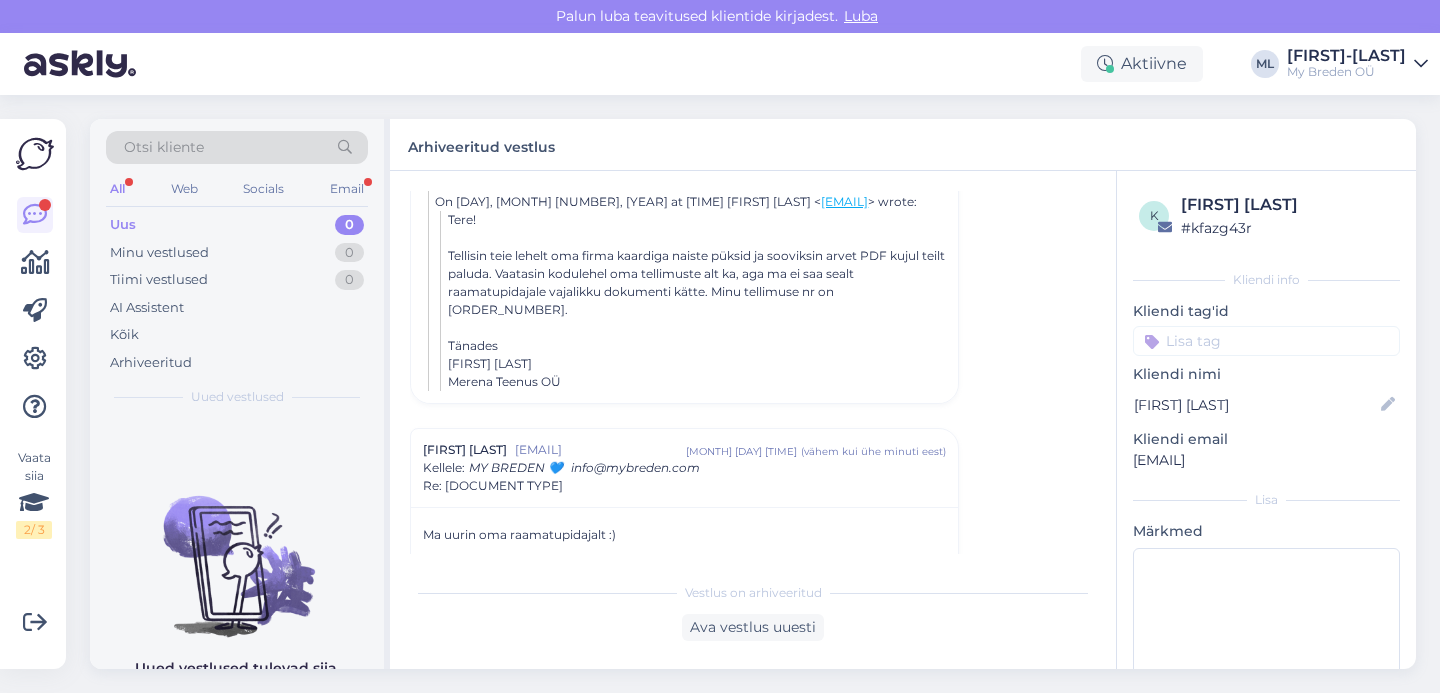 click on "Uus 0" at bounding box center (237, 225) 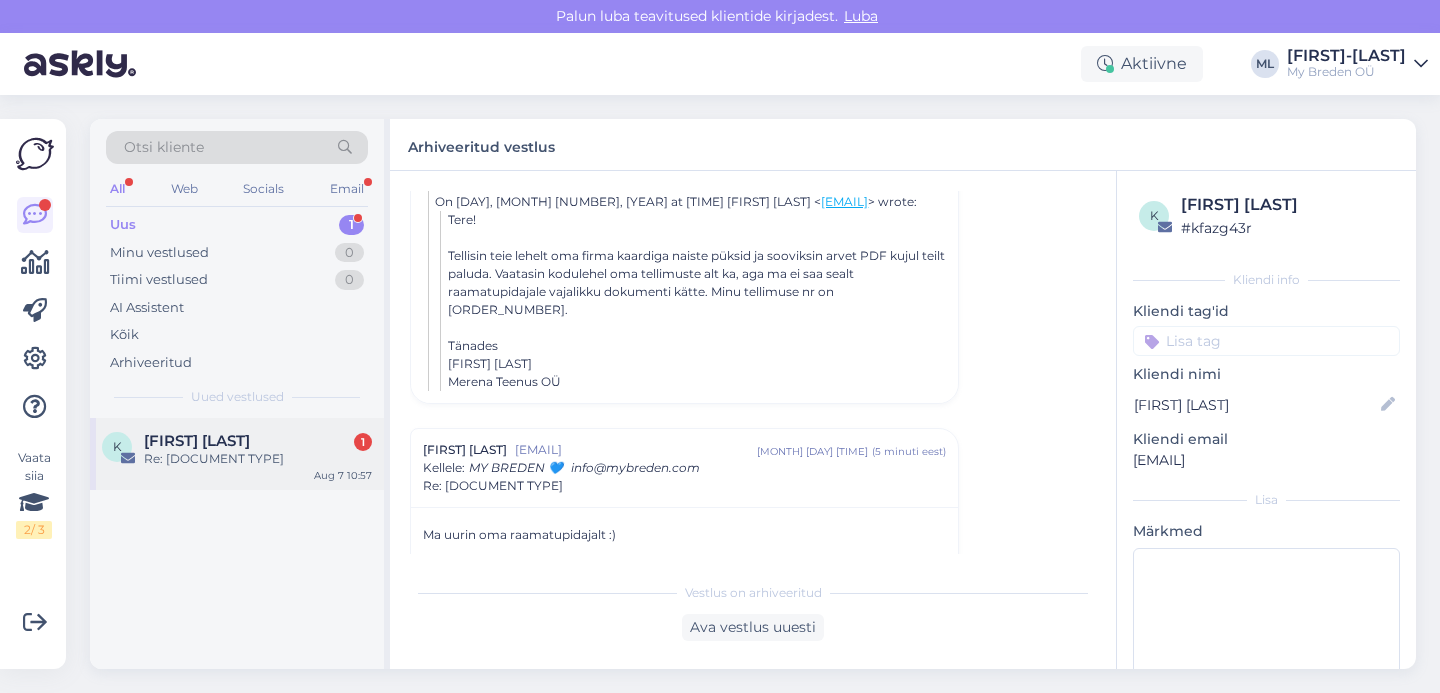 click on "[FIRST] [LAST] [NUMBER]" at bounding box center (258, 441) 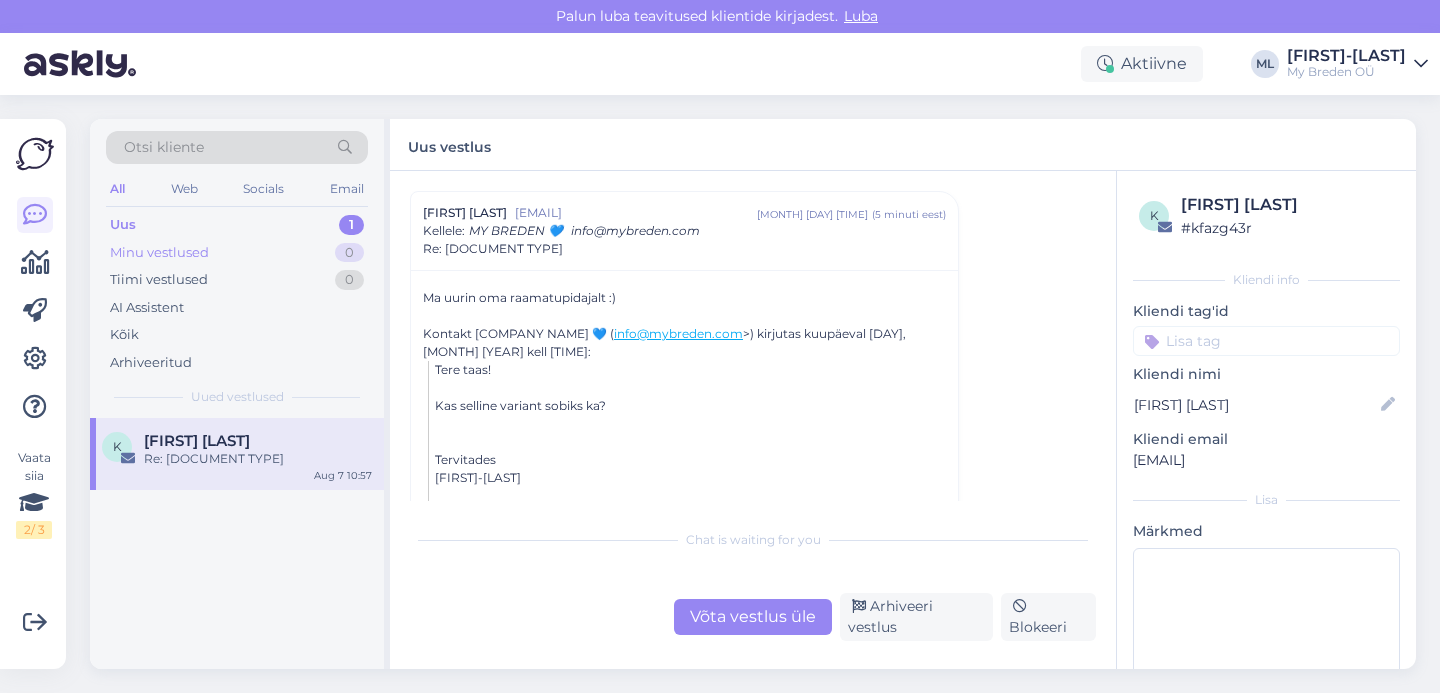 click on "Minu vestlused" at bounding box center [159, 253] 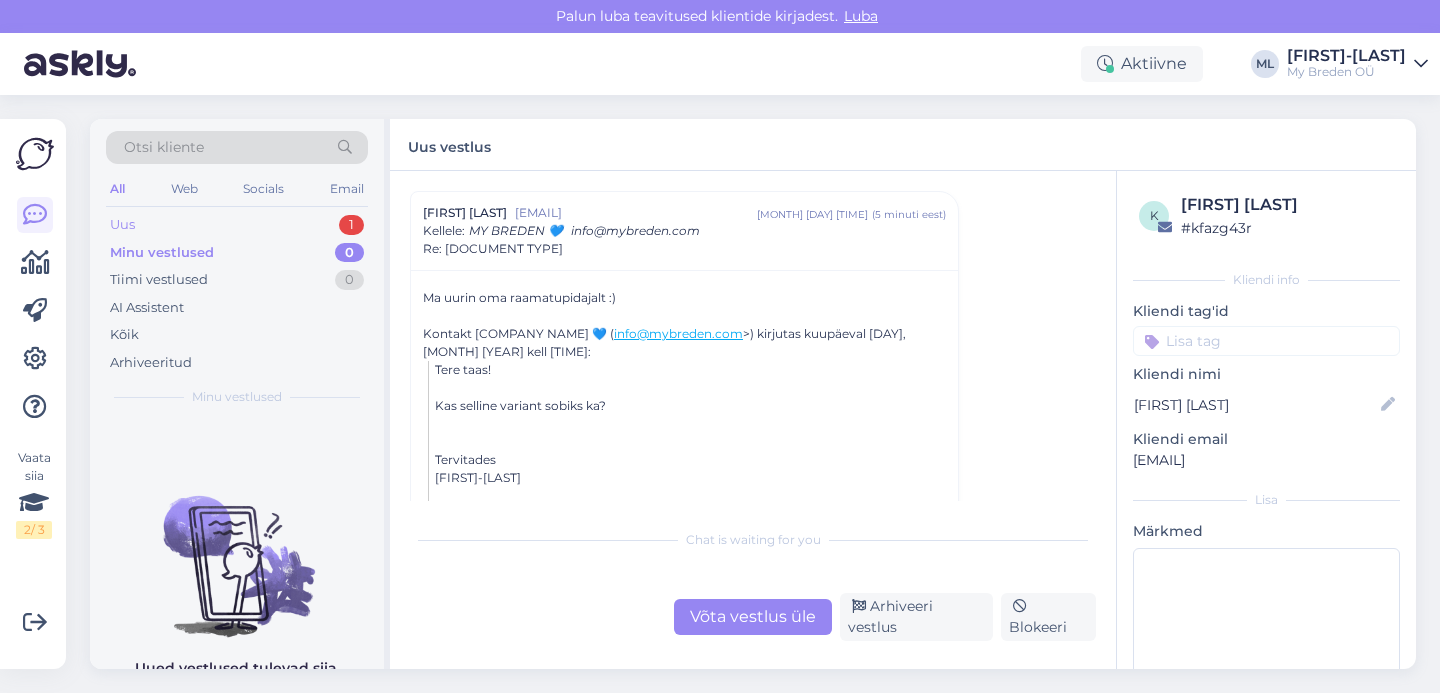 click on "Uus" at bounding box center [122, 225] 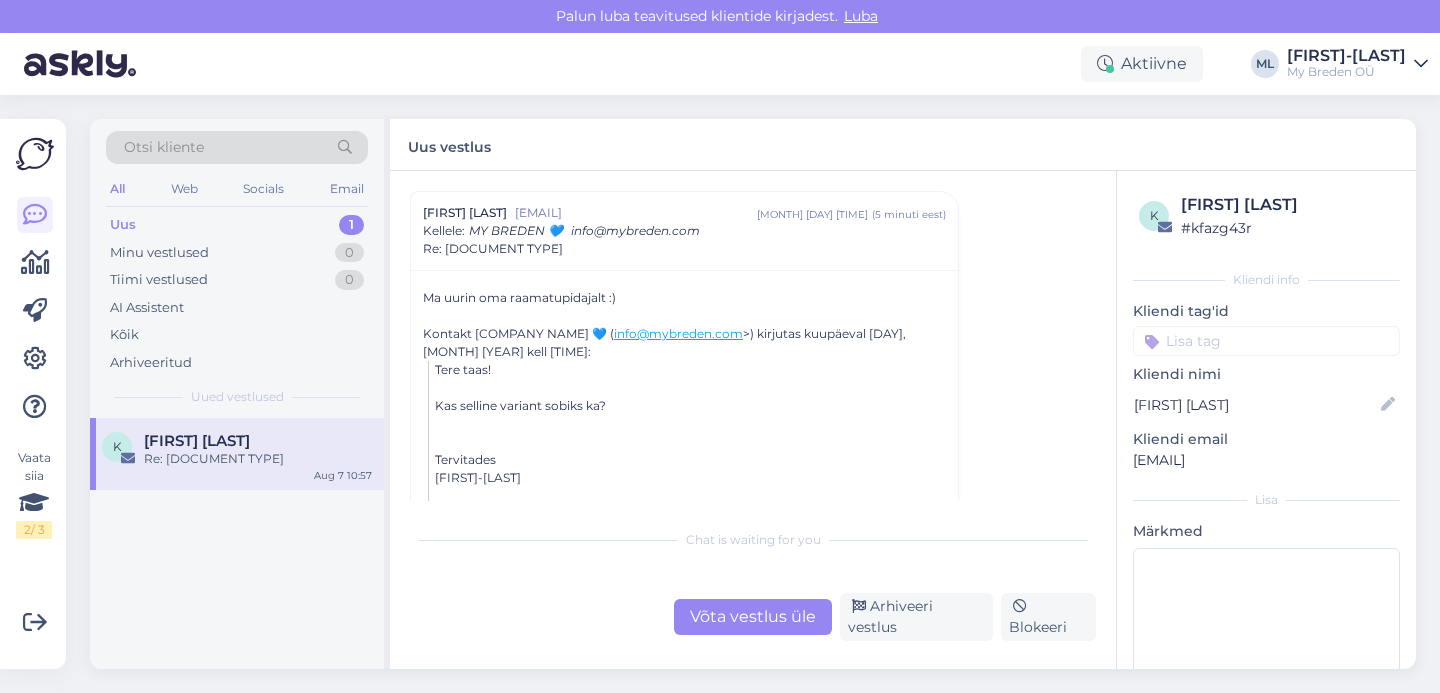 drag, startPoint x: 247, startPoint y: 464, endPoint x: 377, endPoint y: 504, distance: 136.01471 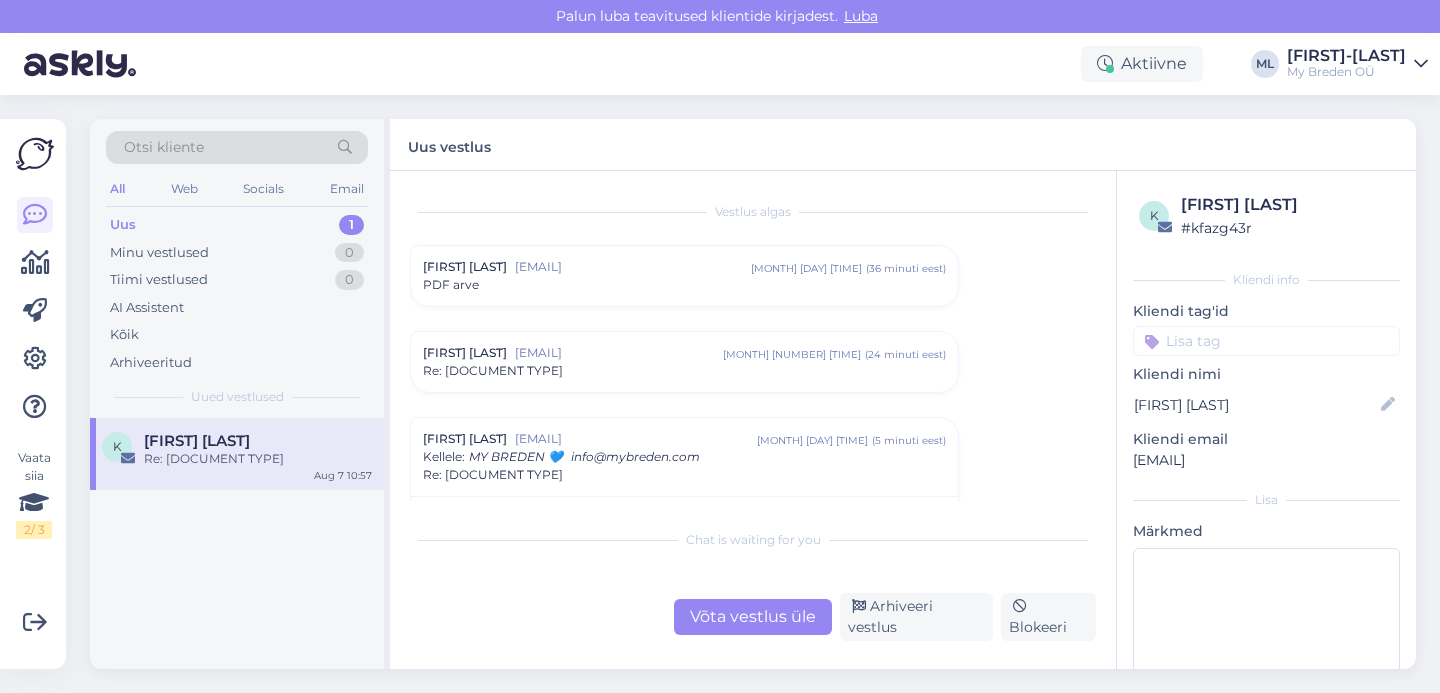 scroll, scrollTop: 0, scrollLeft: 0, axis: both 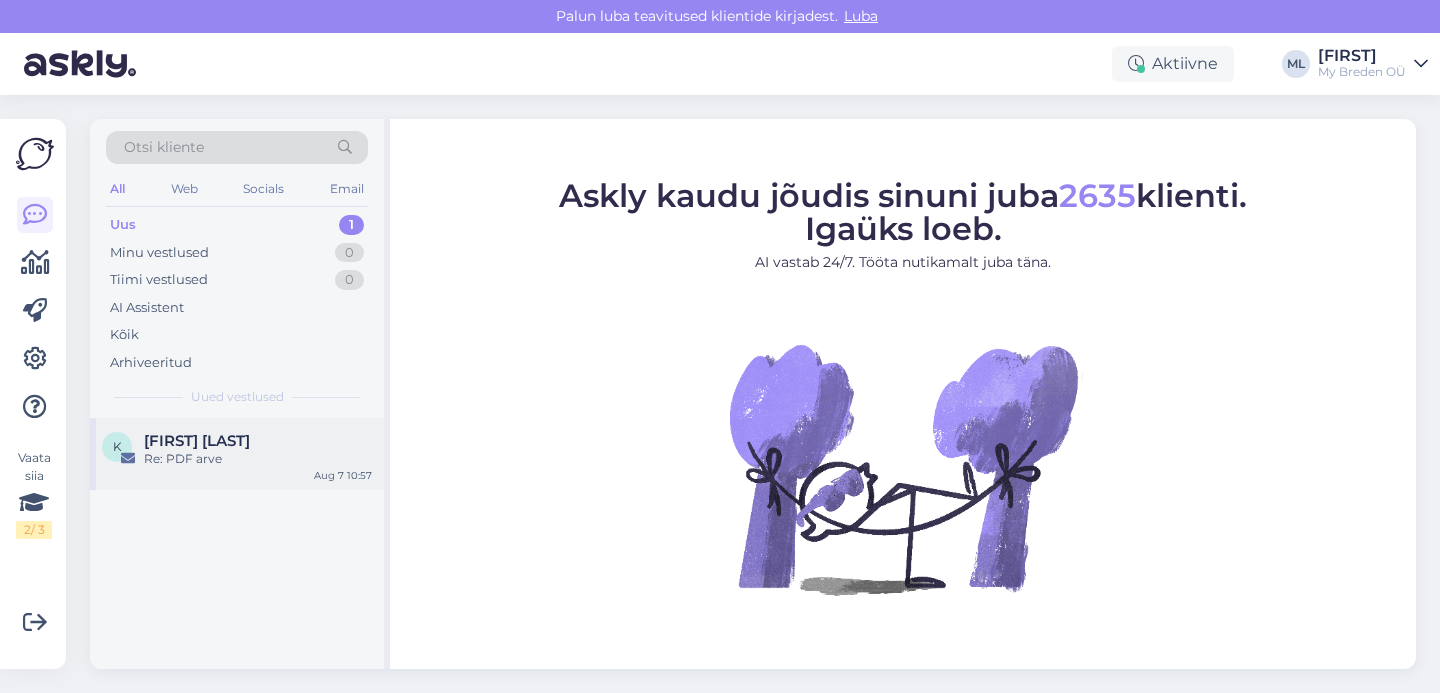 drag, startPoint x: 246, startPoint y: 452, endPoint x: 241, endPoint y: 433, distance: 19.646883 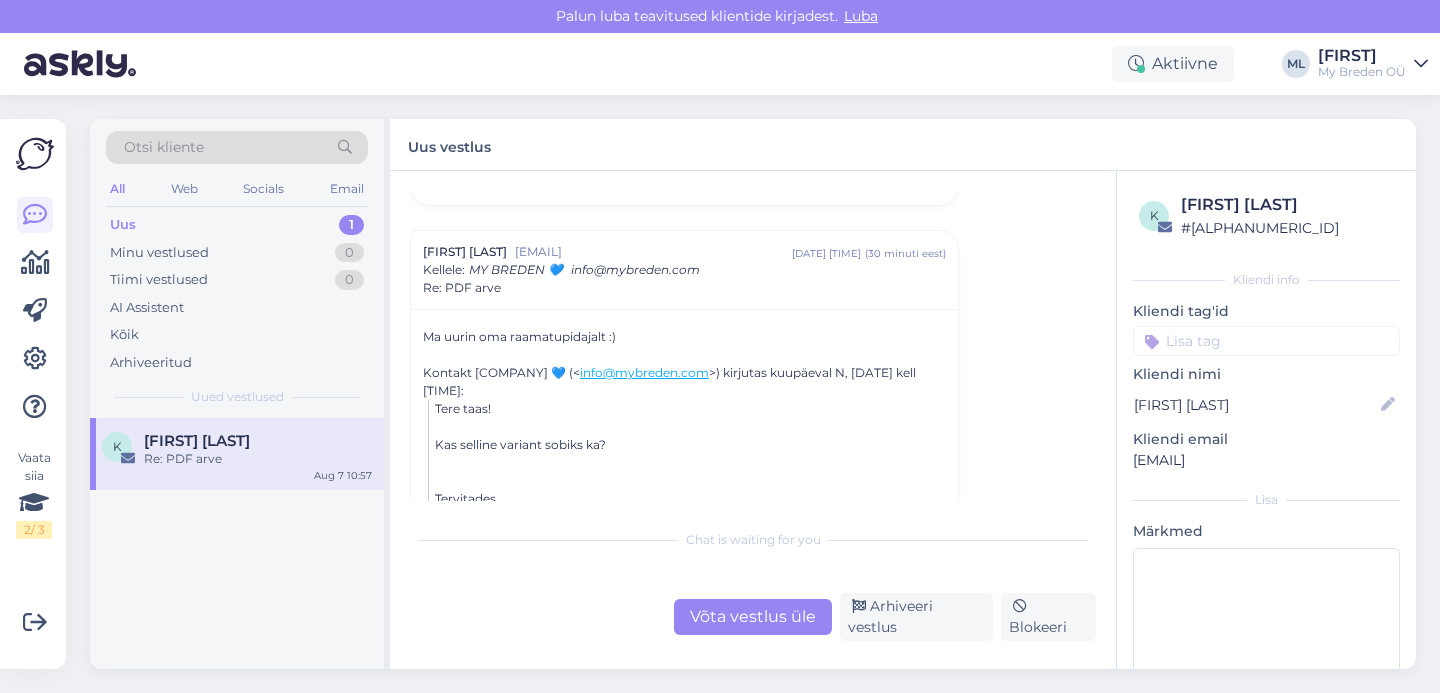 scroll, scrollTop: 0, scrollLeft: 0, axis: both 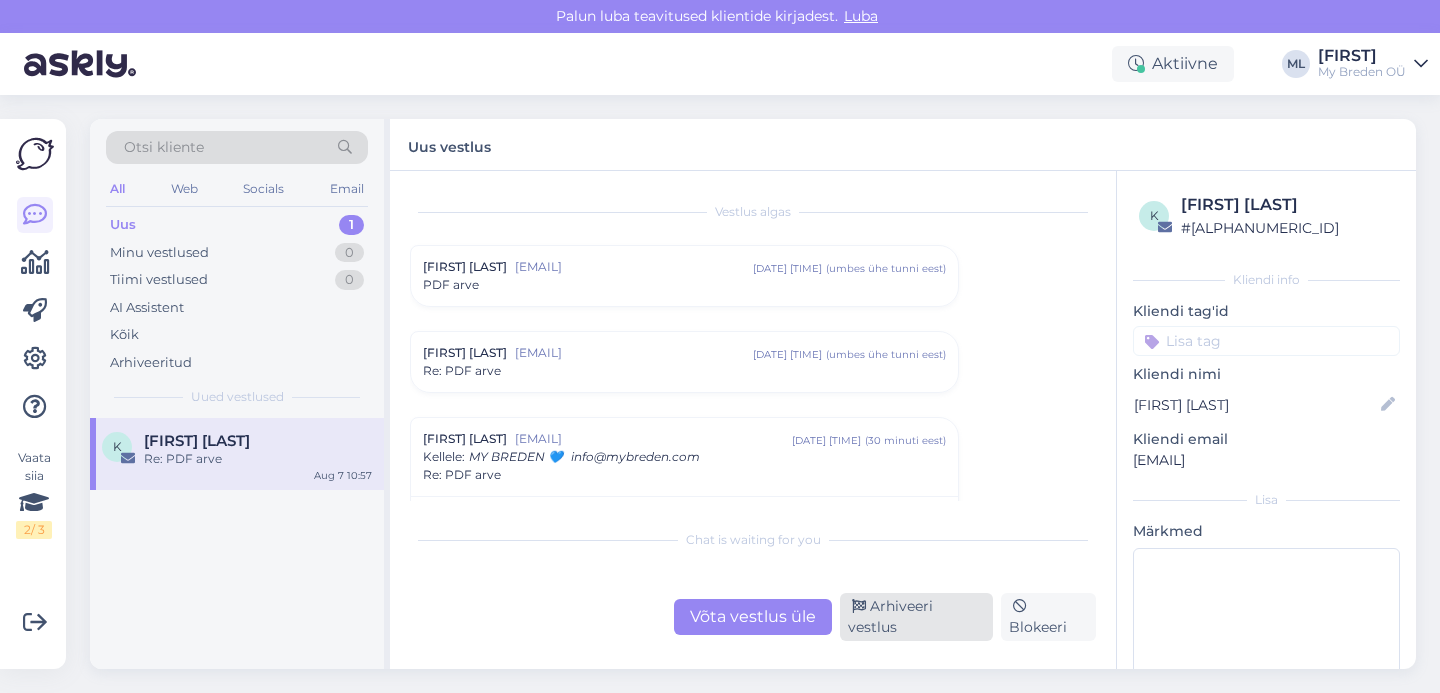 click on "Arhiveeri vestlus" at bounding box center [916, 617] 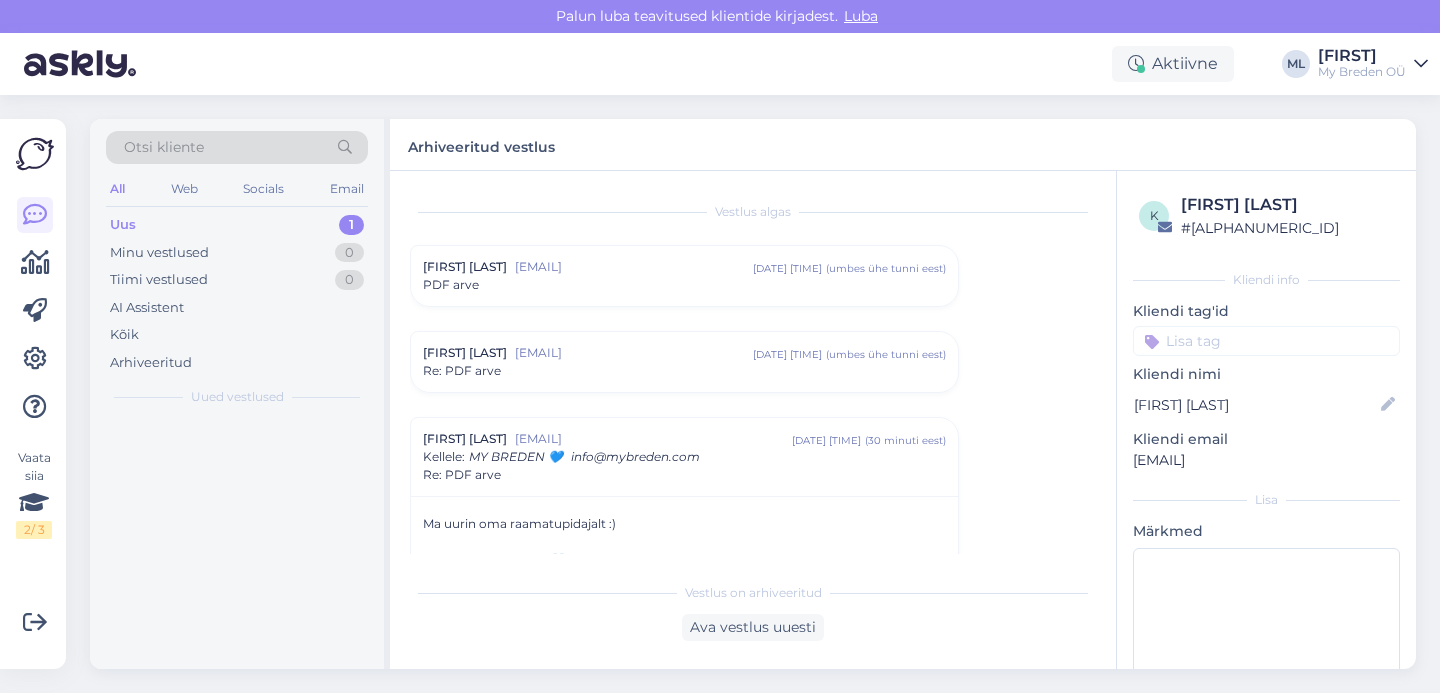 scroll, scrollTop: 226, scrollLeft: 0, axis: vertical 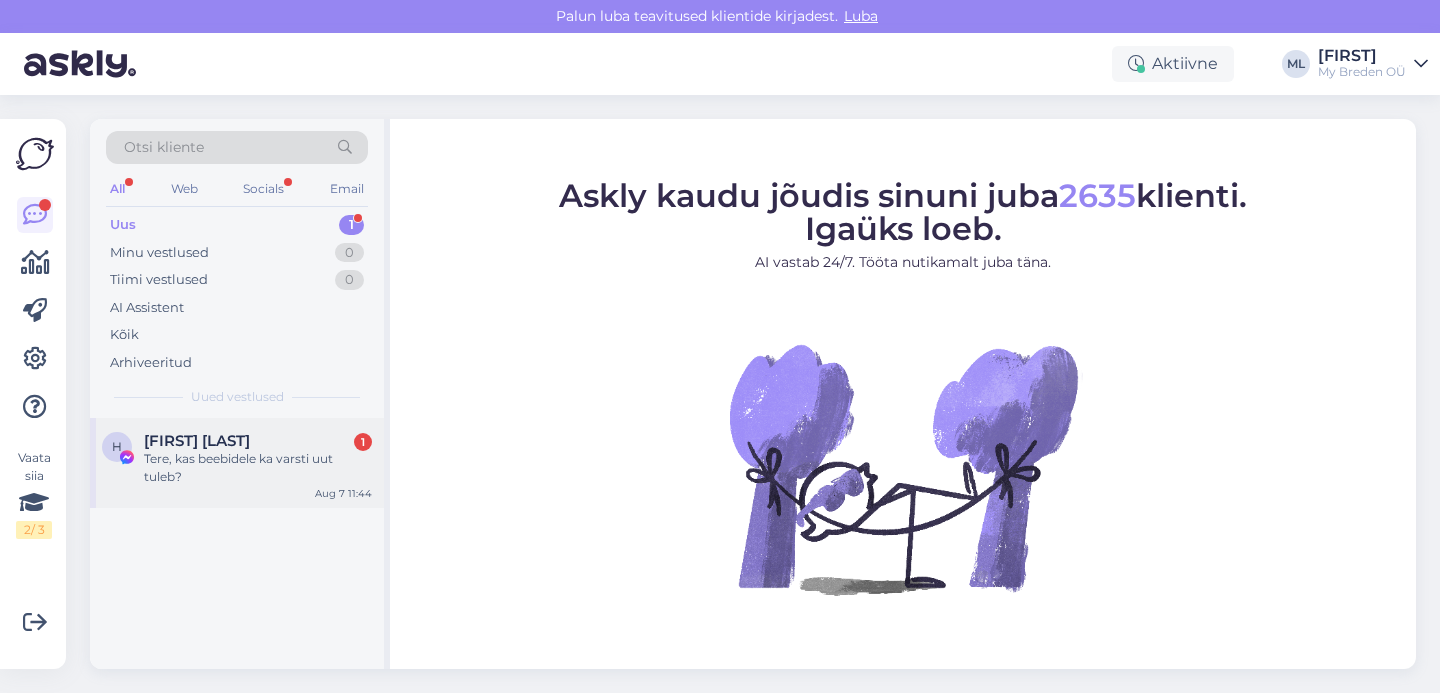 click on "[FIRST] [LAST]" at bounding box center [197, 441] 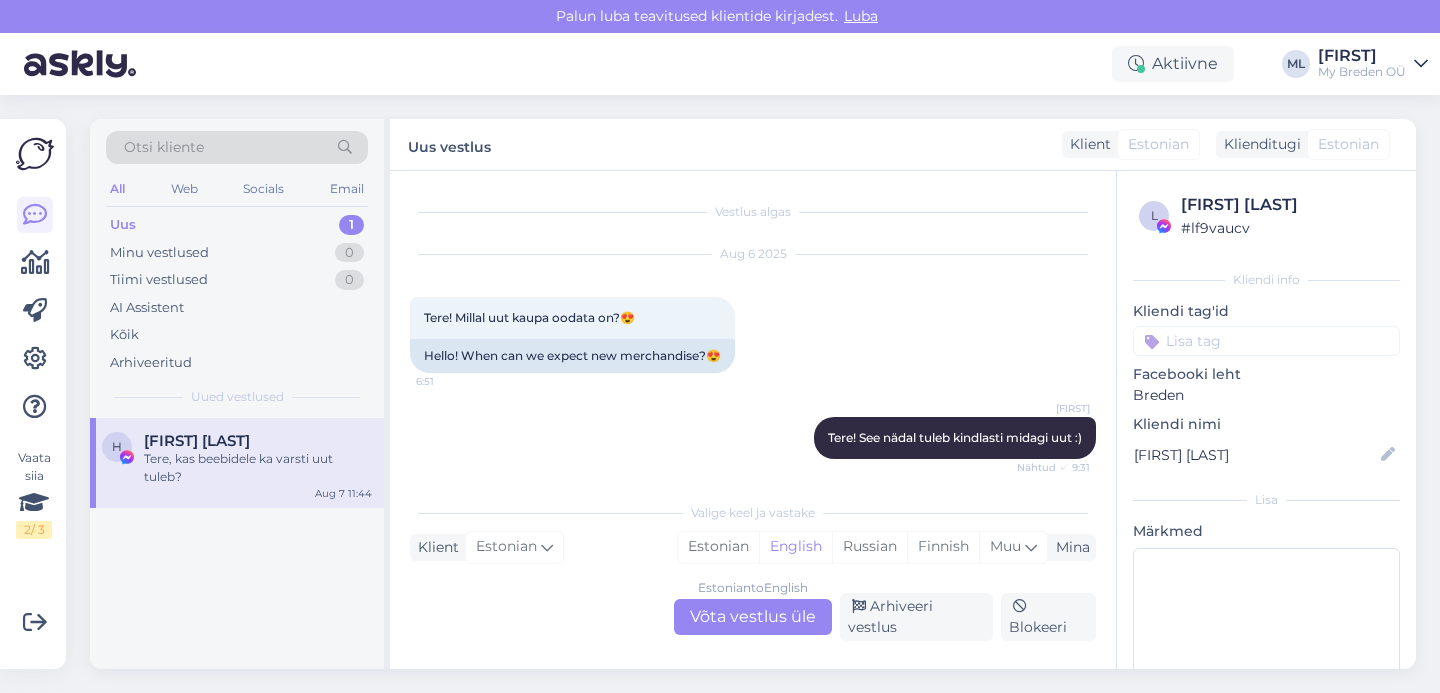 scroll, scrollTop: 123, scrollLeft: 0, axis: vertical 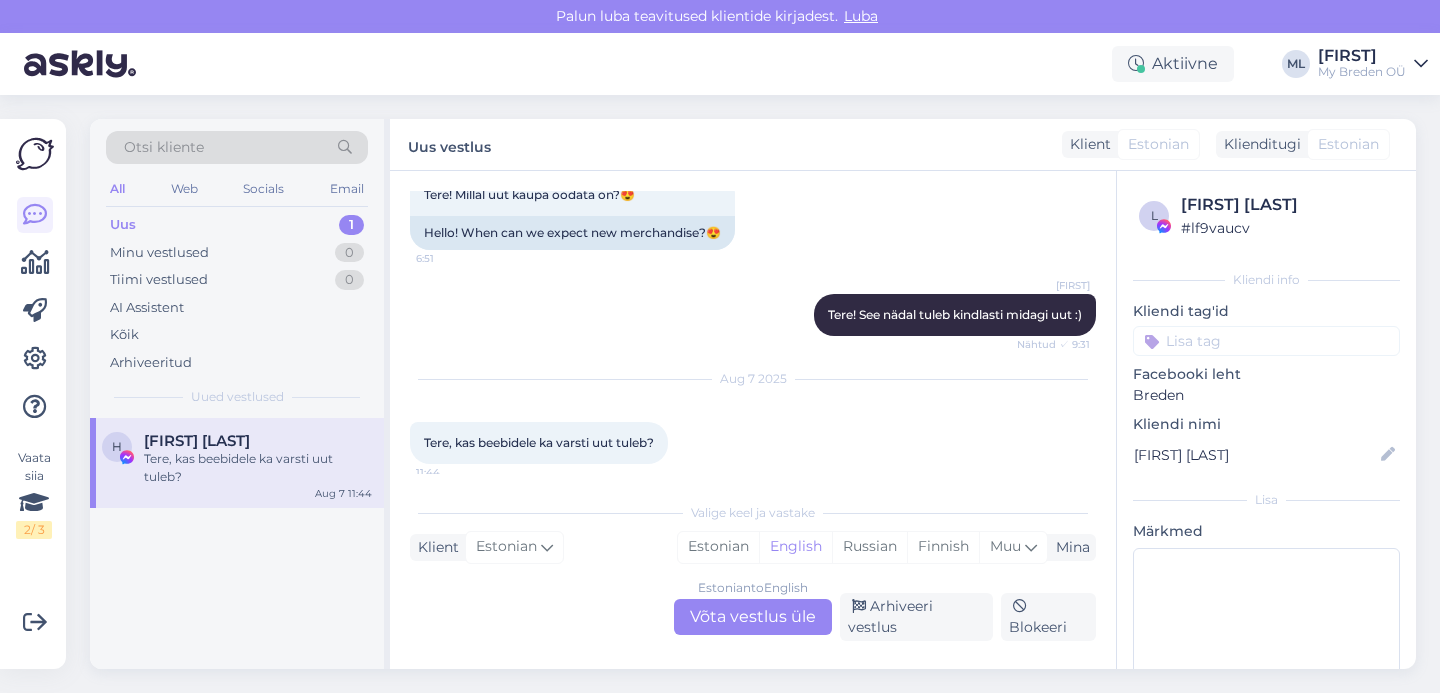 click on "Estonian  to  English Võta vestlus üle" at bounding box center (753, 617) 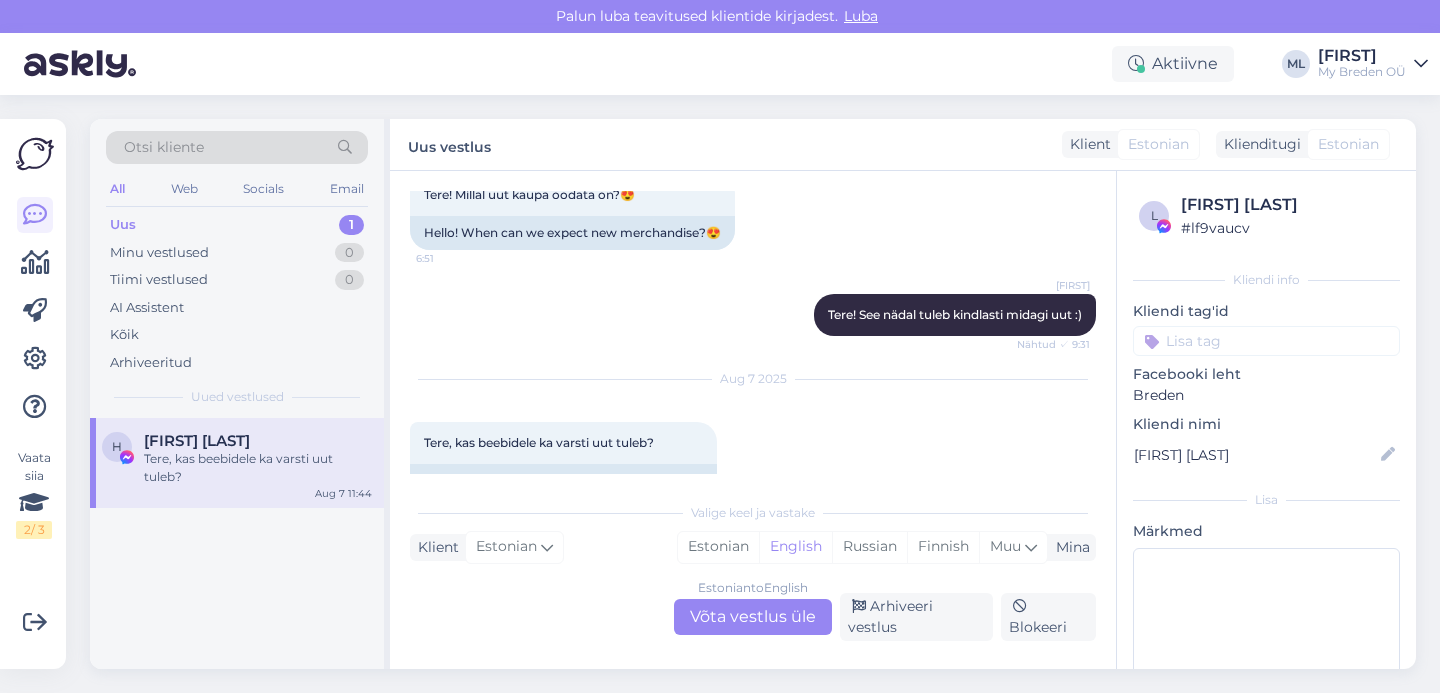 scroll, scrollTop: 109, scrollLeft: 0, axis: vertical 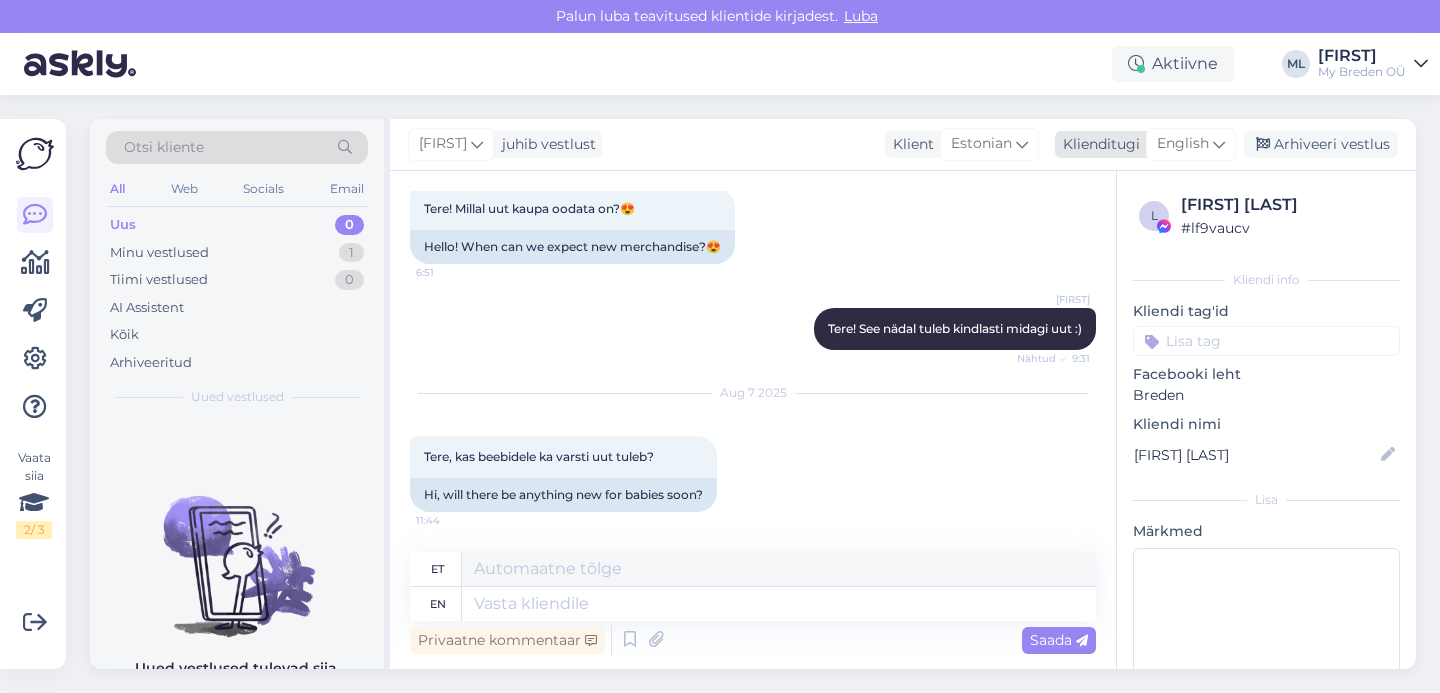 click on "English" at bounding box center (1183, 144) 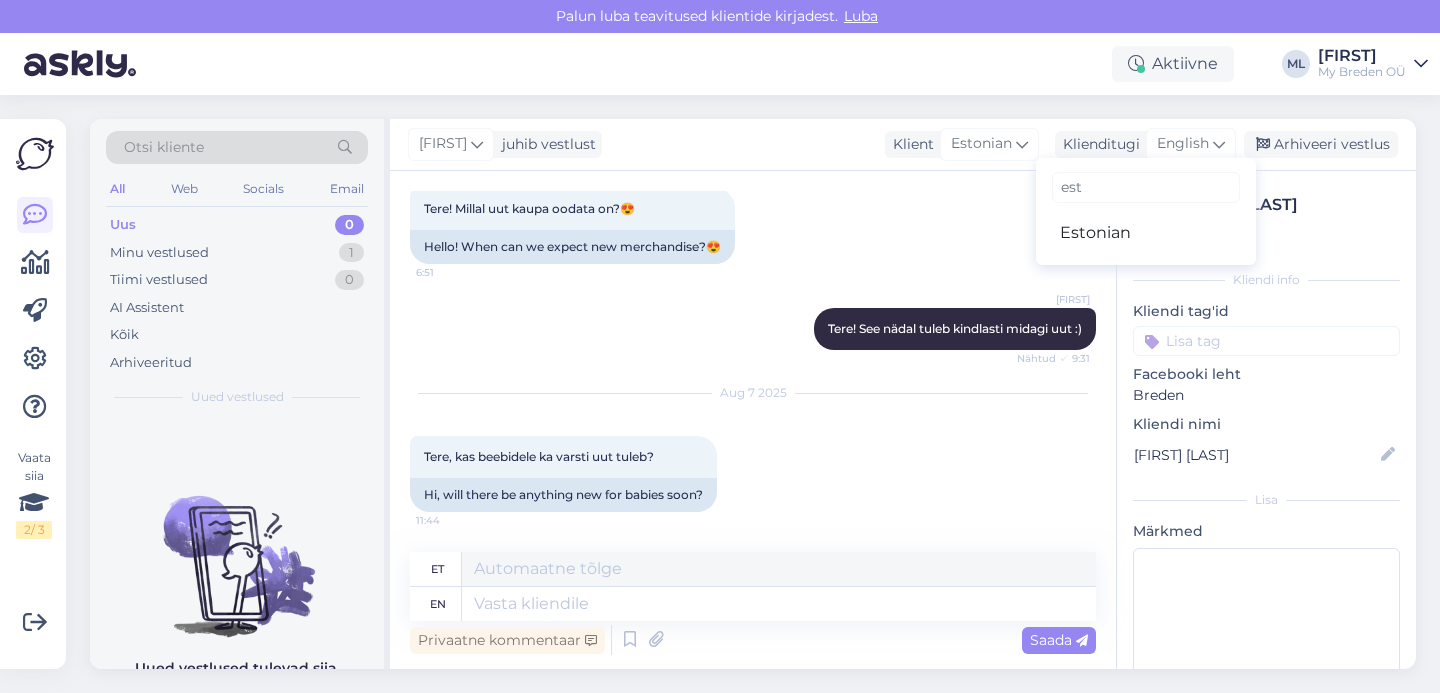 type on "est" 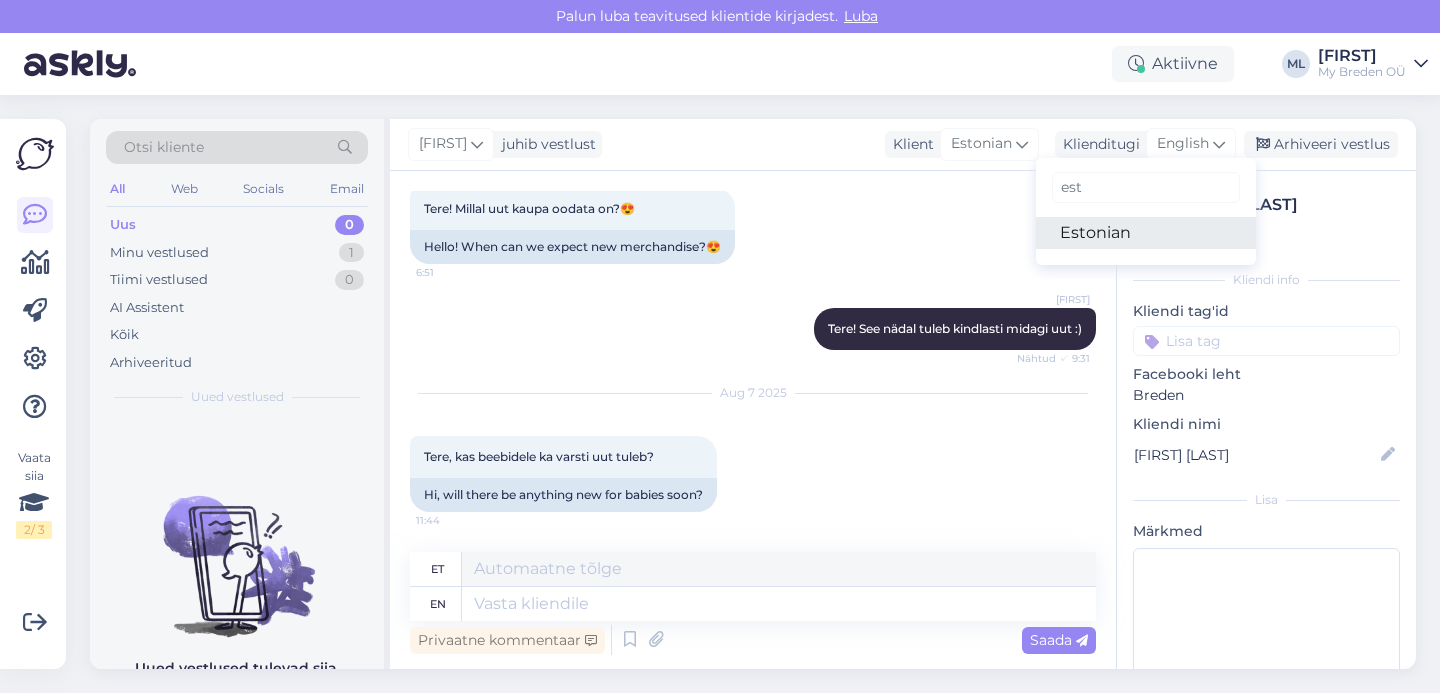 click on "Estonian" at bounding box center (1146, 233) 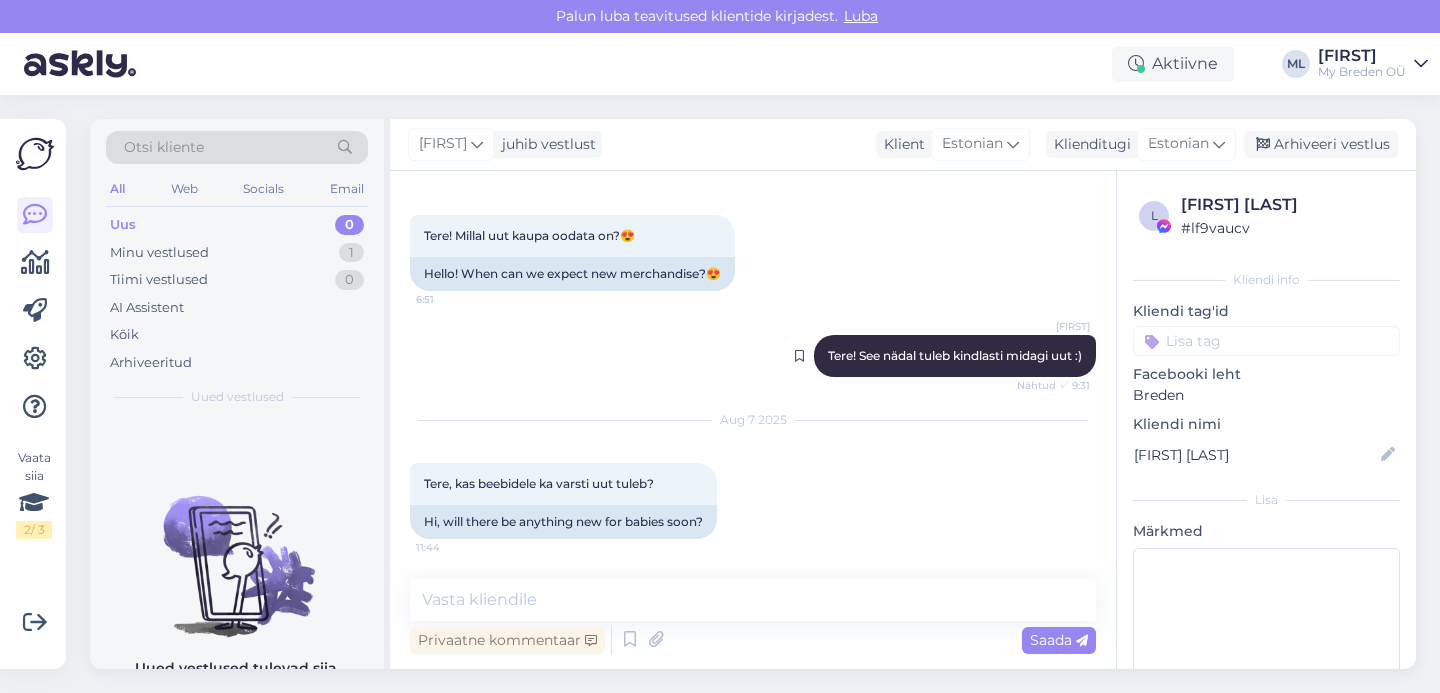 scroll, scrollTop: 82, scrollLeft: 0, axis: vertical 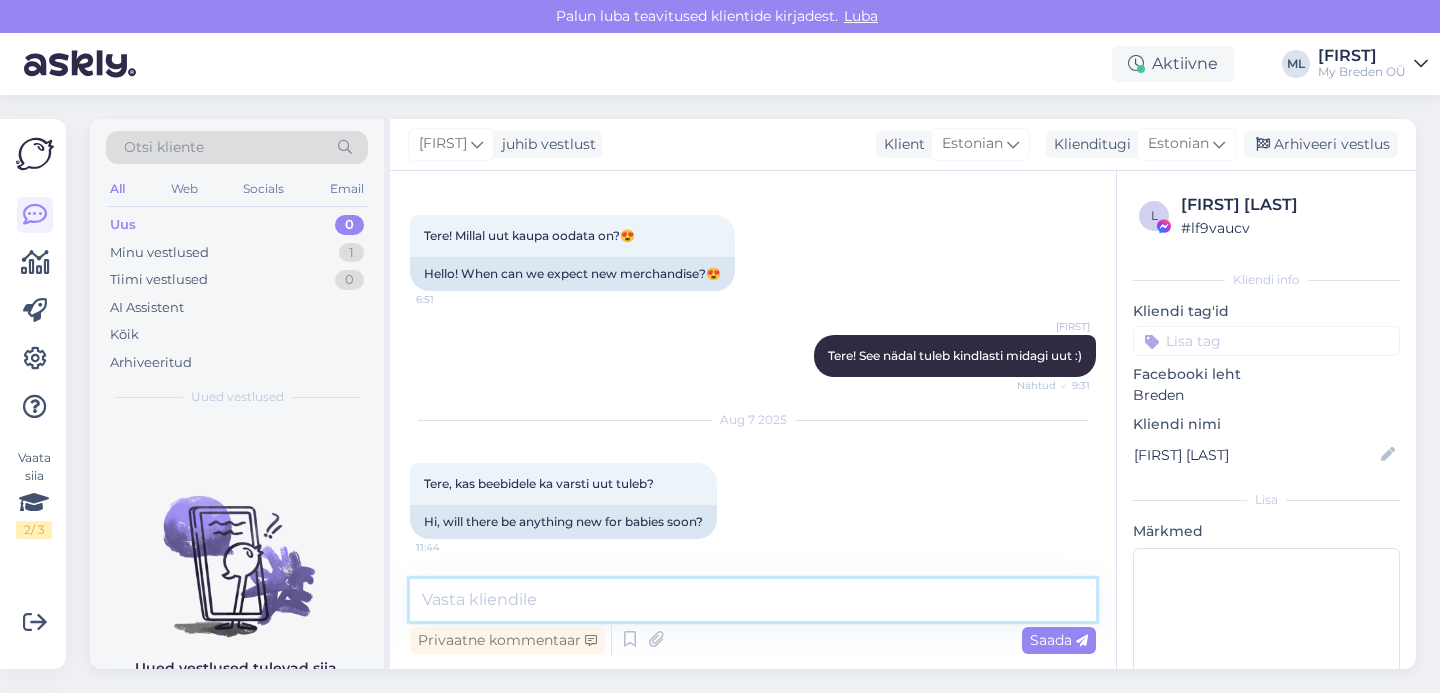 click at bounding box center (753, 600) 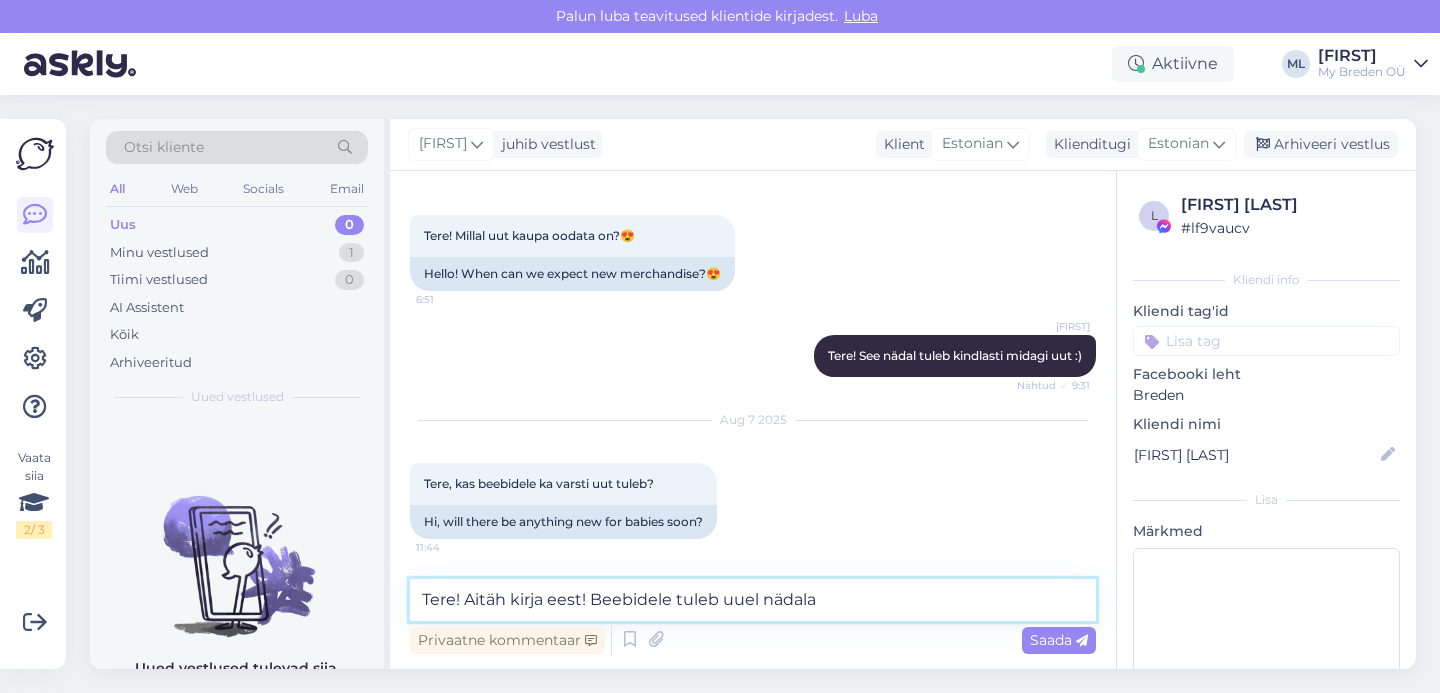 click on "Tere! Aitäh kirja eest! Beebidele tuleb uuel nädala" at bounding box center (753, 600) 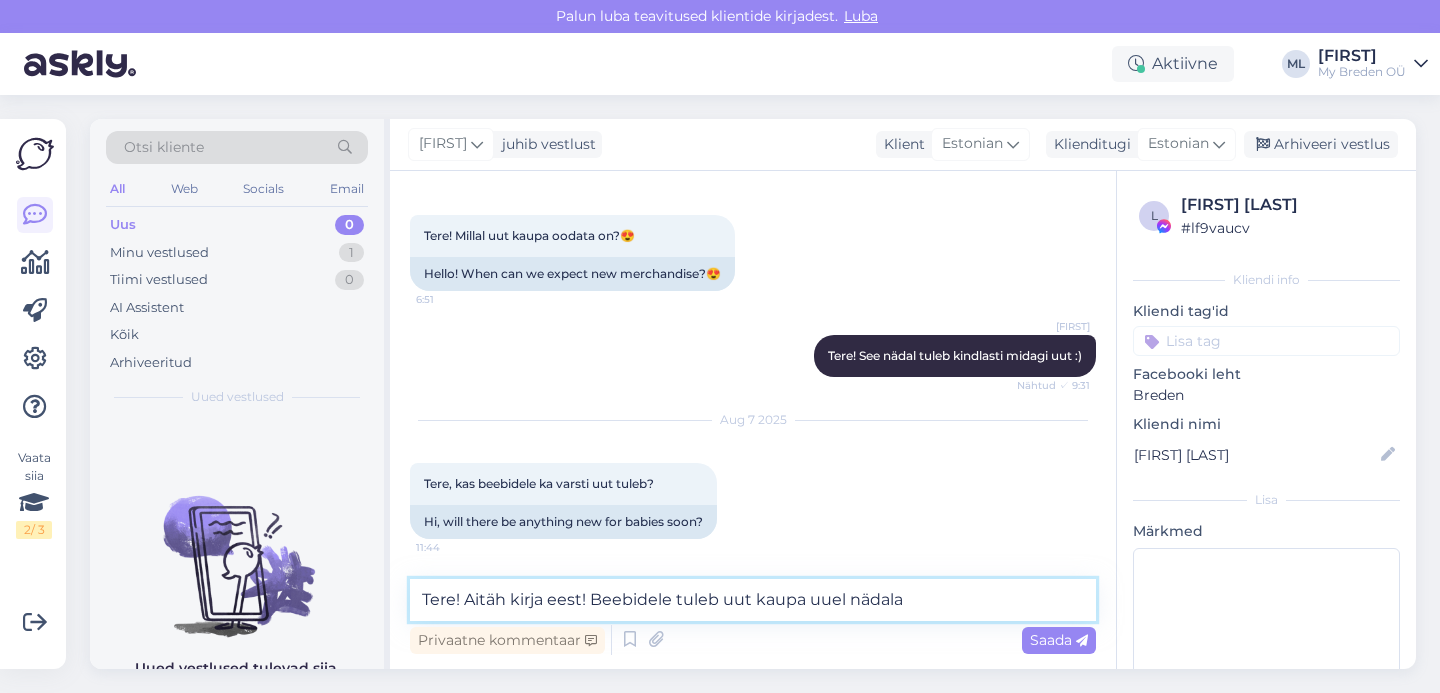click on "Tere! Aitäh kirja eest! Beebidele tuleb uut kaupa uuel nädala" at bounding box center (753, 600) 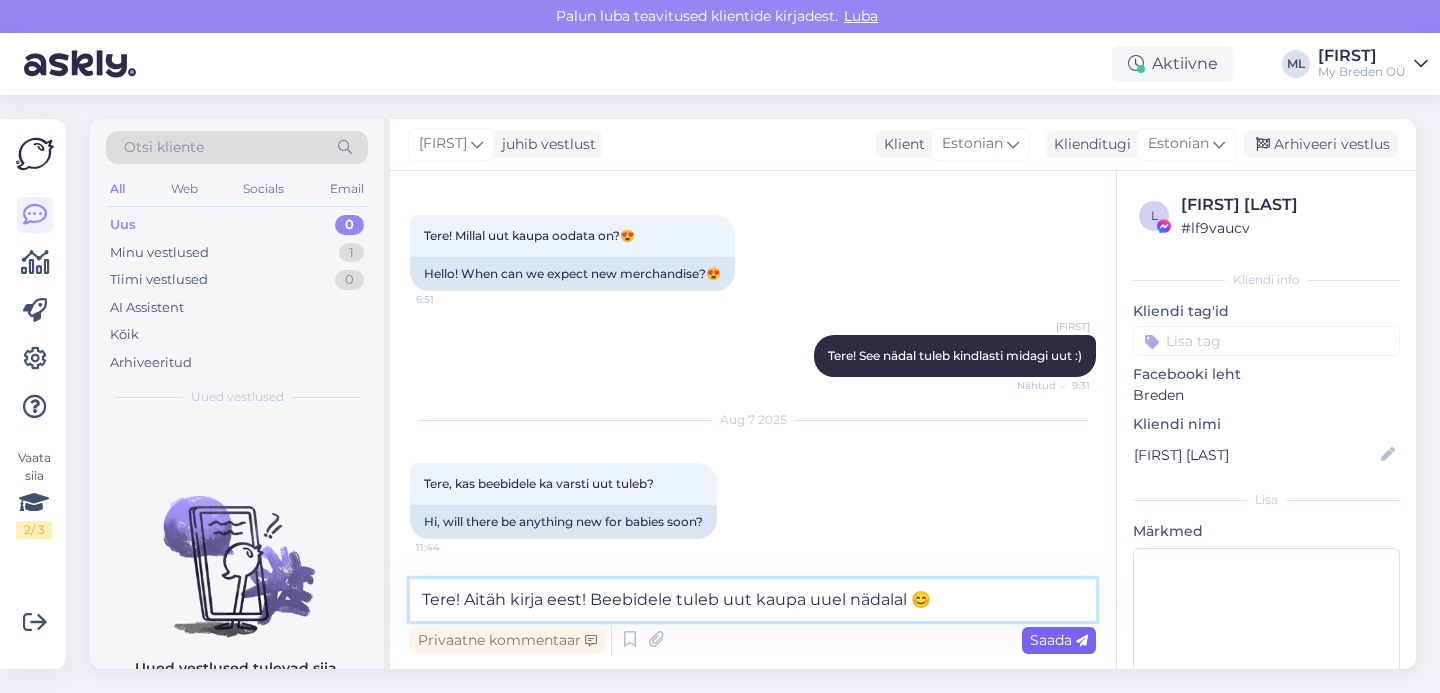 type on "Tere! Aitäh kirja eest! Beebidele tuleb uut kaupa uuel nädalal 😊" 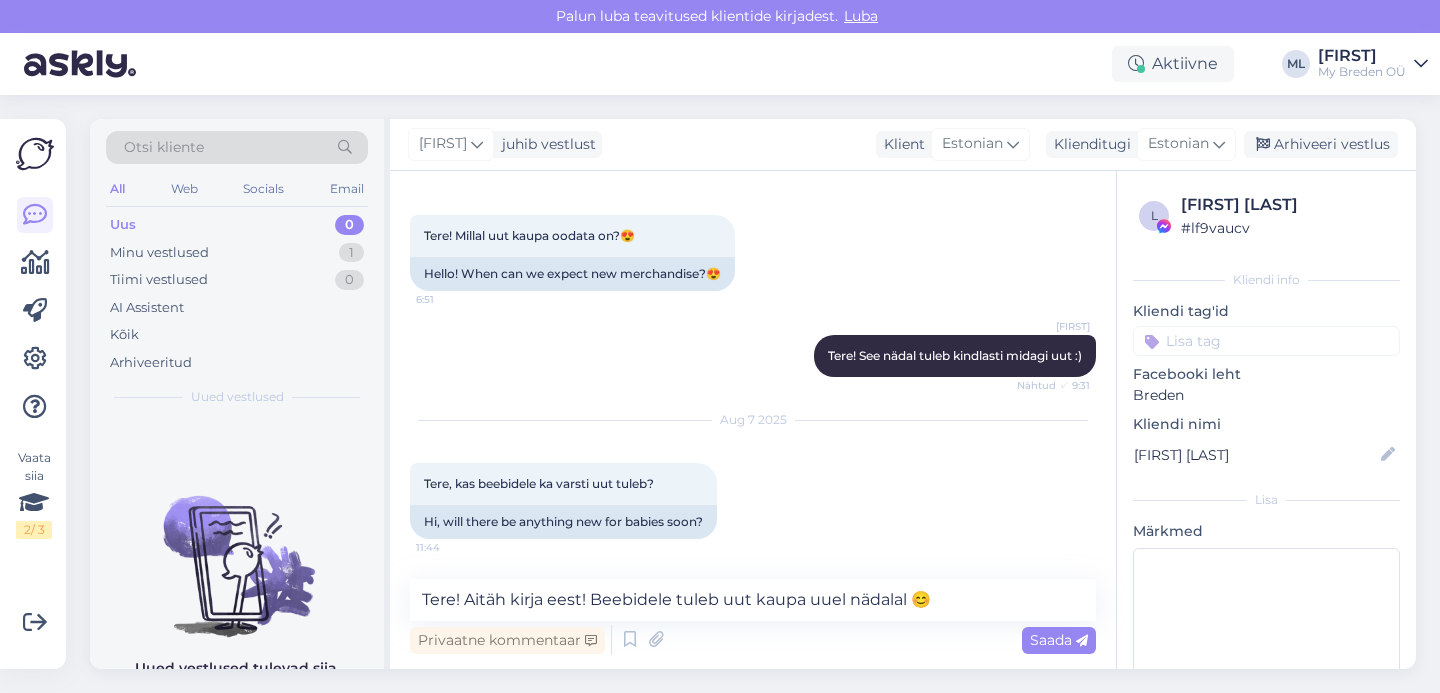 click on "Saada" at bounding box center (1059, 640) 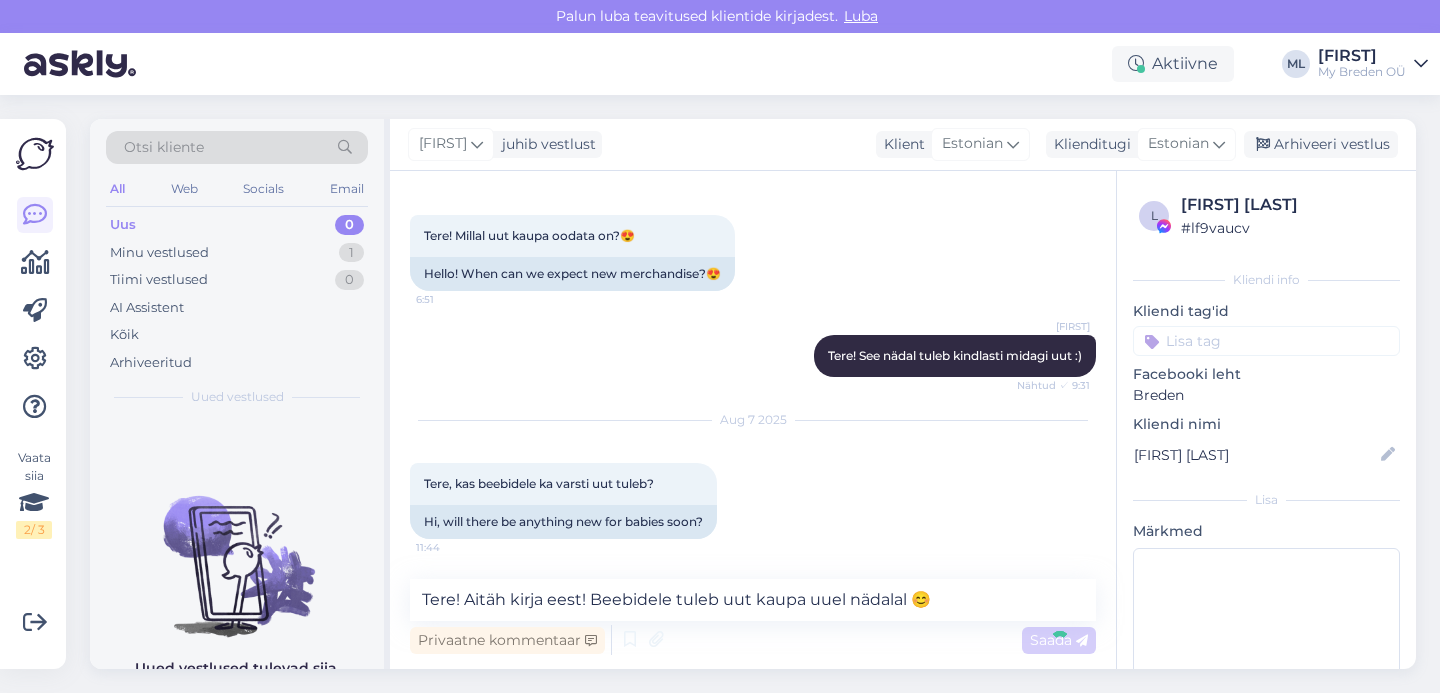 type 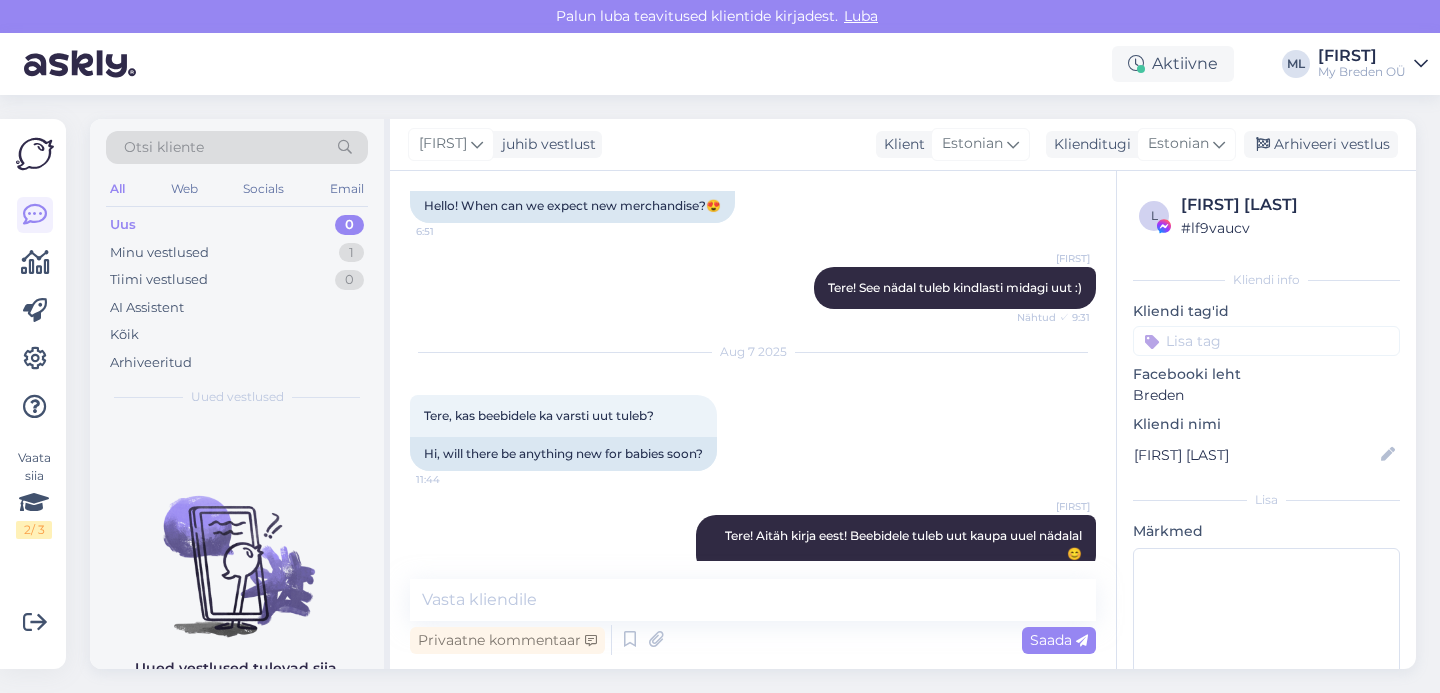 scroll, scrollTop: 186, scrollLeft: 0, axis: vertical 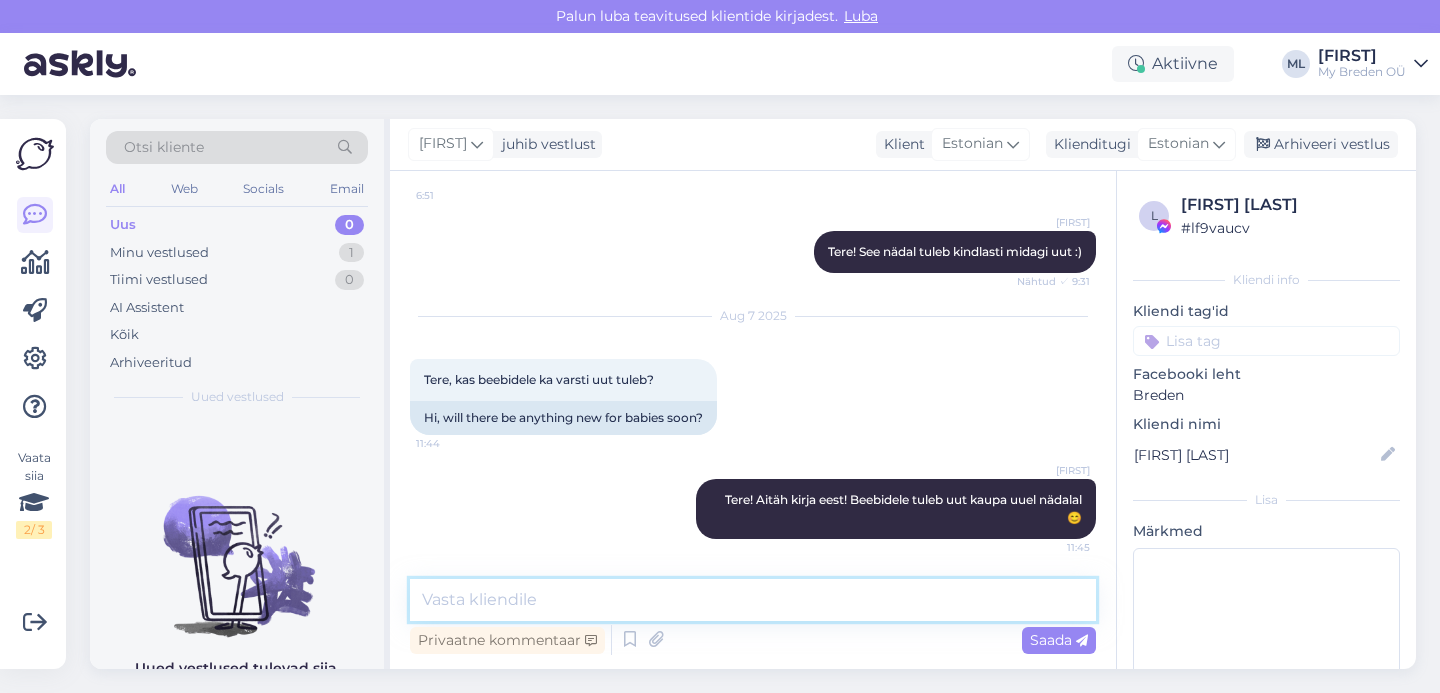 click at bounding box center [753, 600] 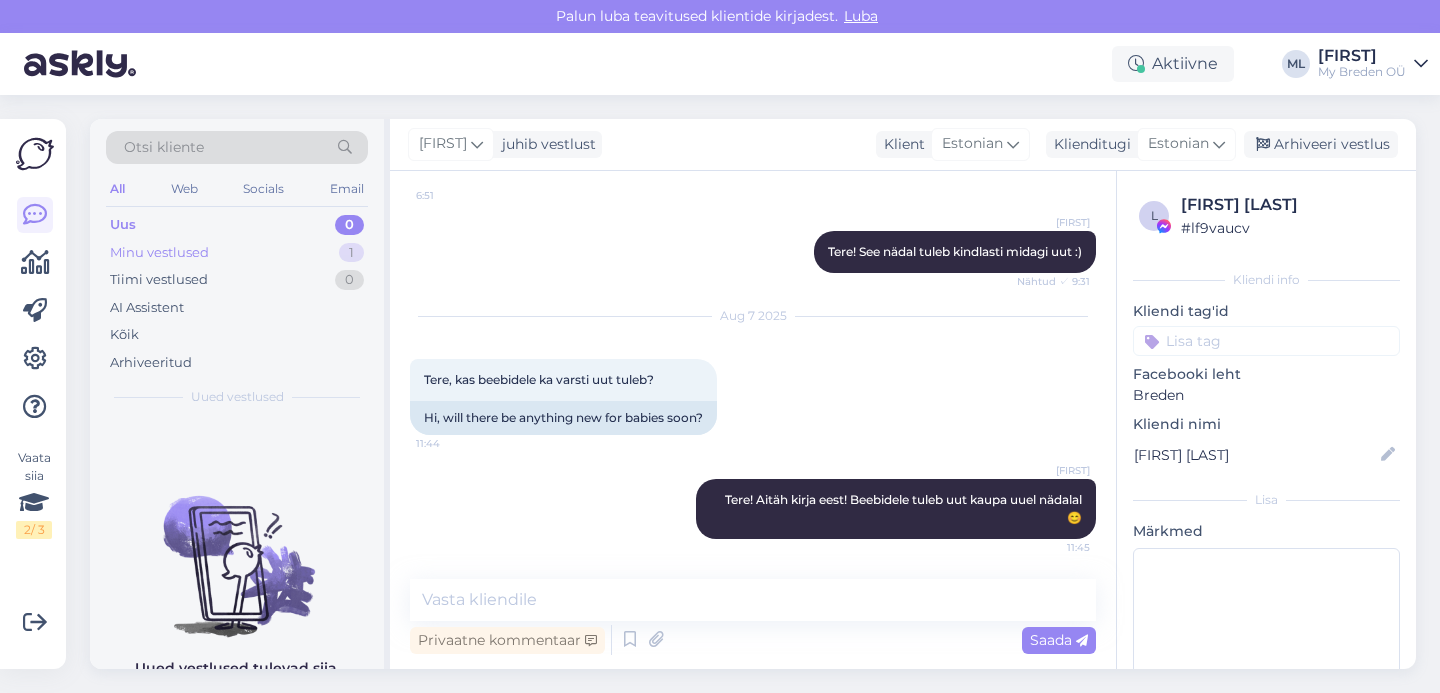 click on "Minu vestlused" at bounding box center [159, 253] 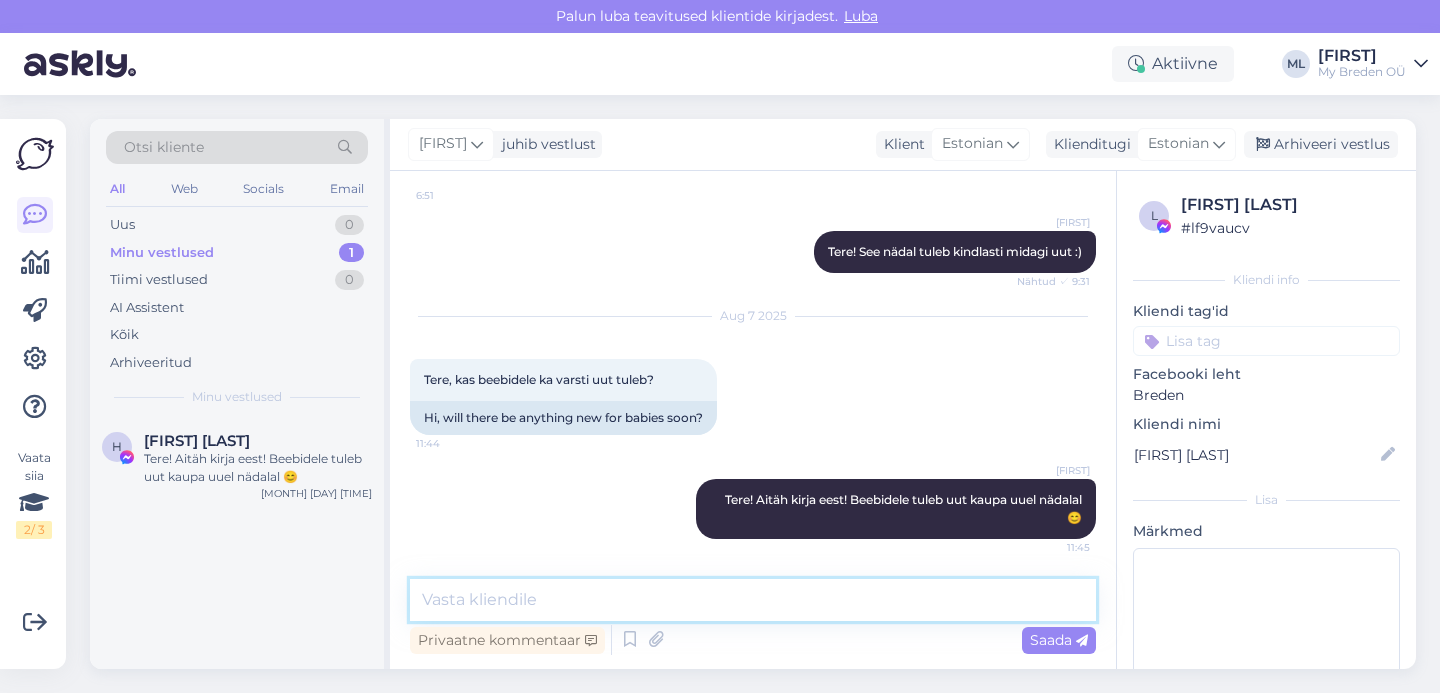 click at bounding box center [753, 600] 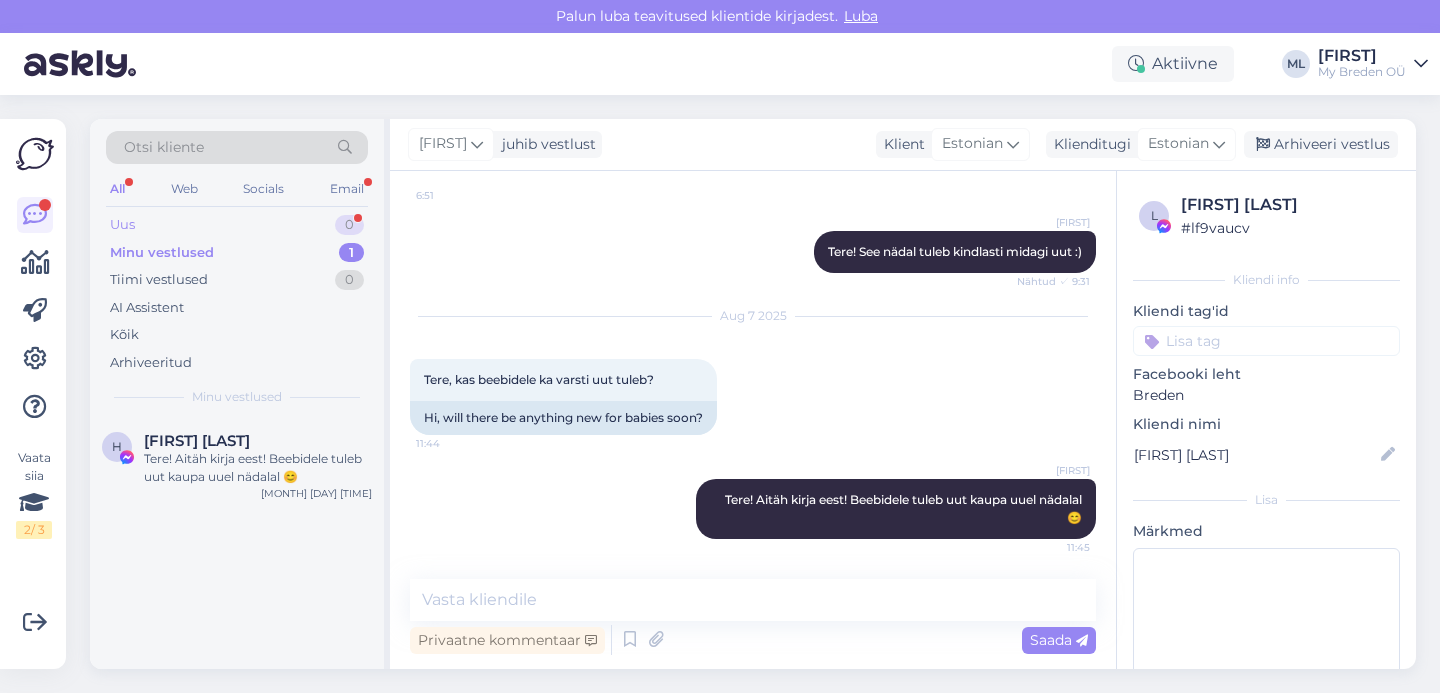 click on "Uus 0" at bounding box center (237, 225) 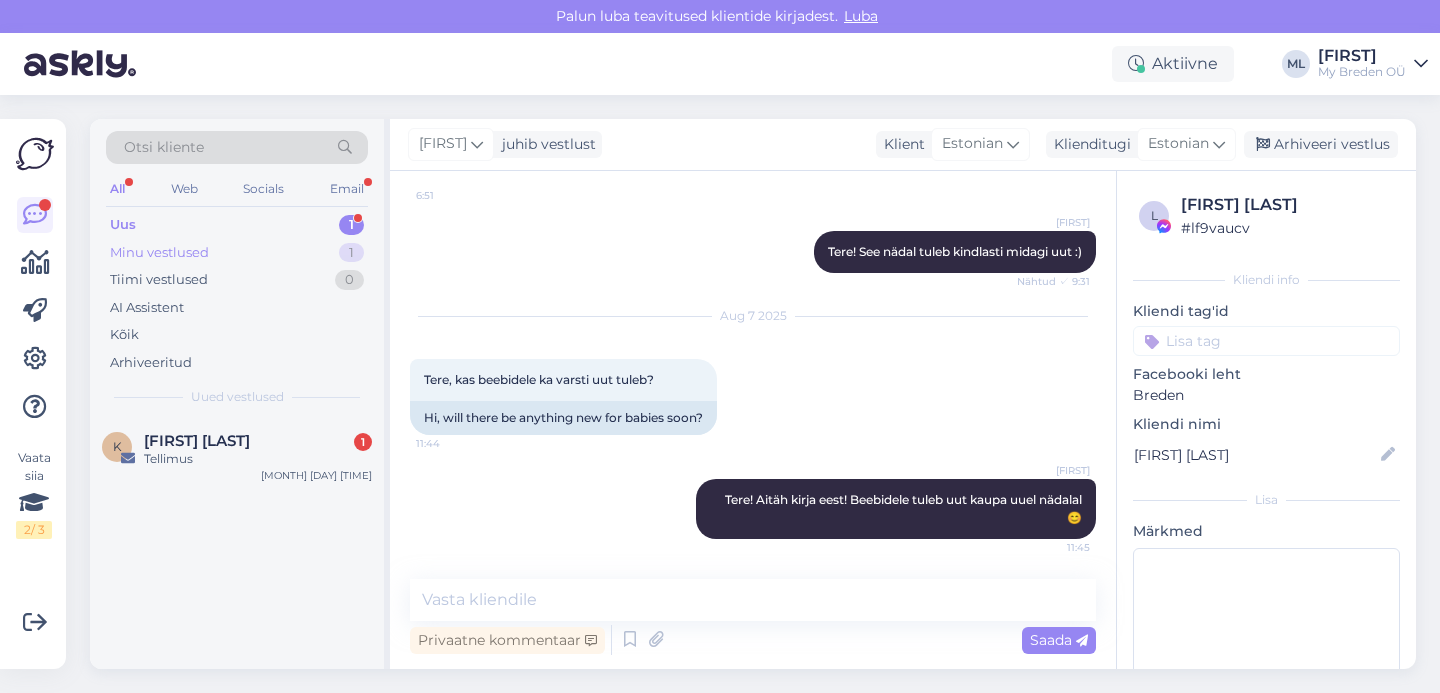 click on "Minu vestlused" at bounding box center [159, 253] 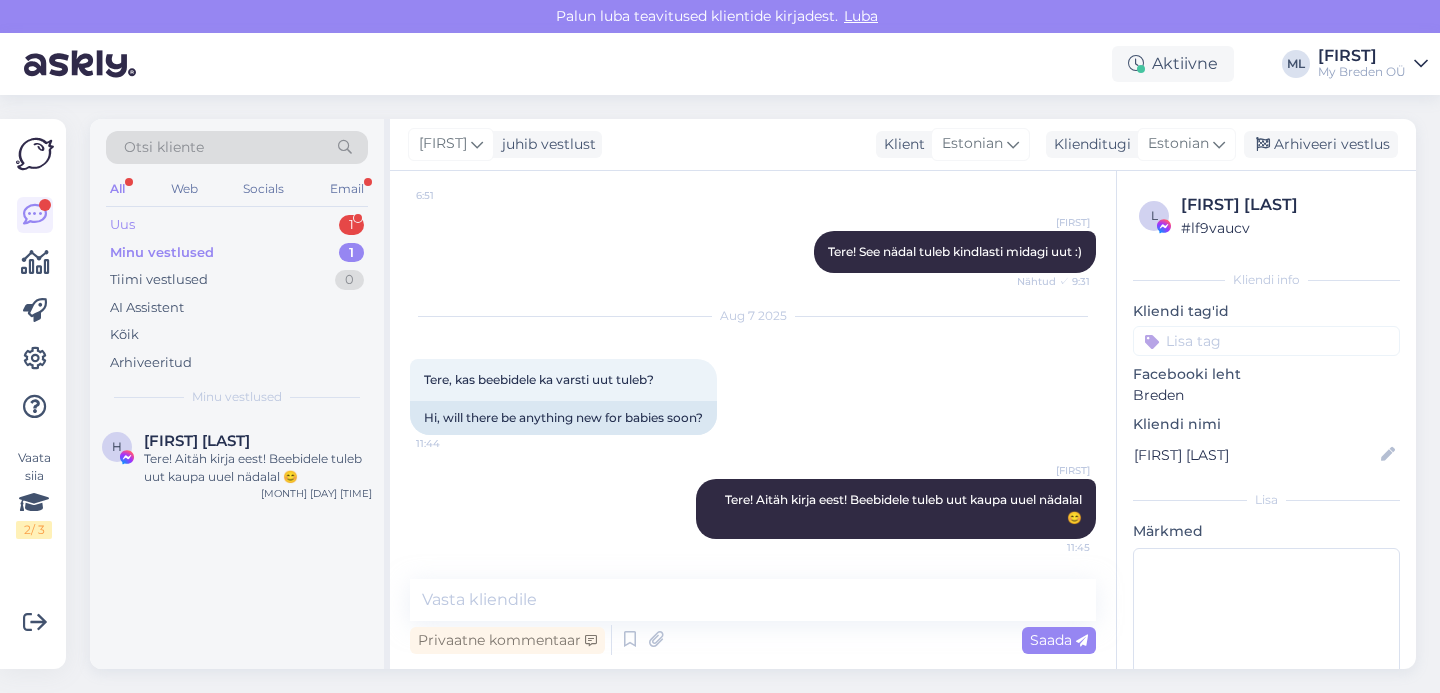 click on "Uus 1" at bounding box center [237, 225] 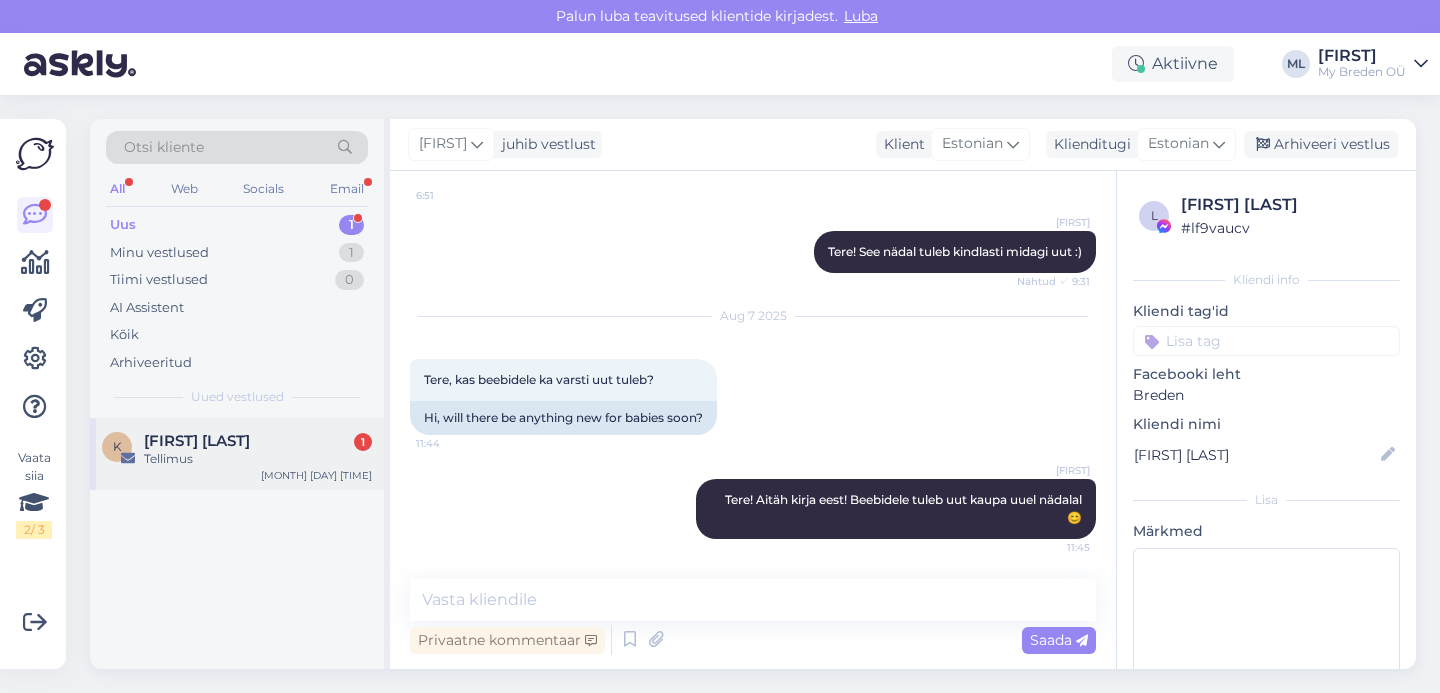 click on "[FIRST] [LAST]" at bounding box center (197, 441) 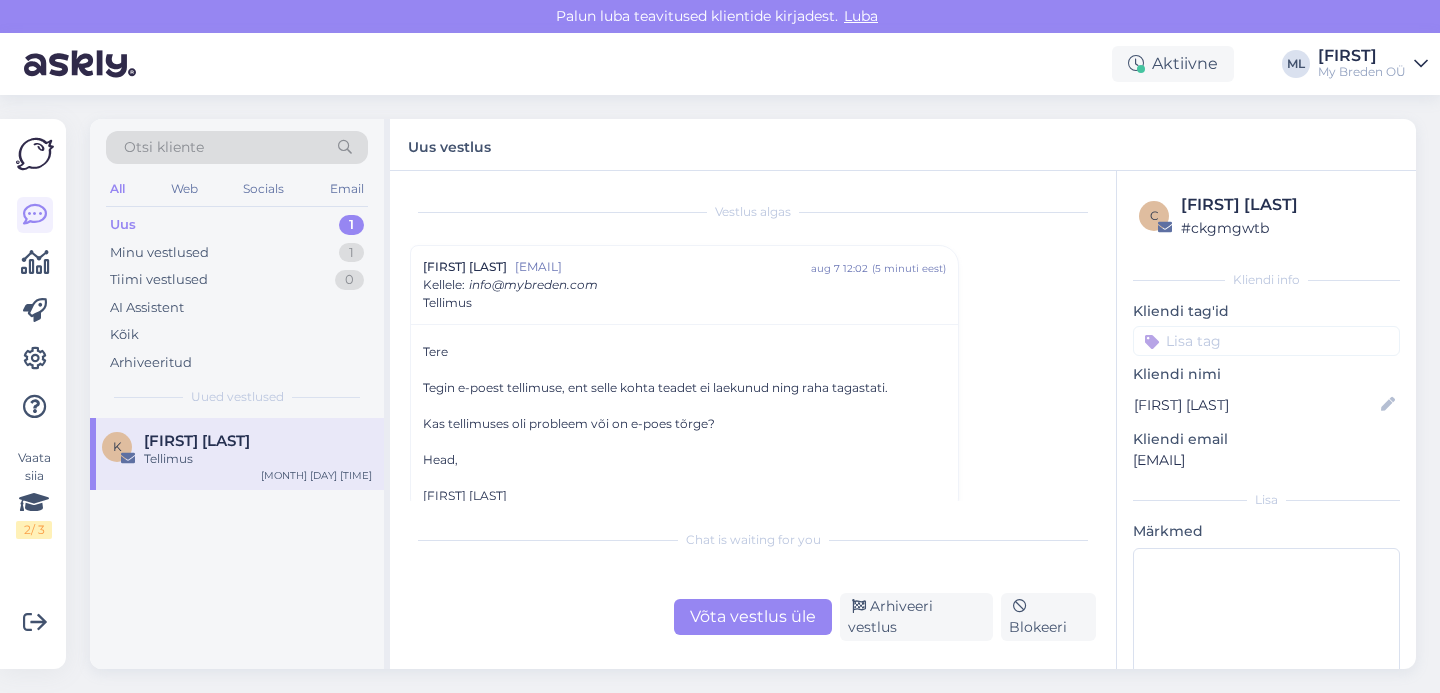 scroll, scrollTop: 17, scrollLeft: 0, axis: vertical 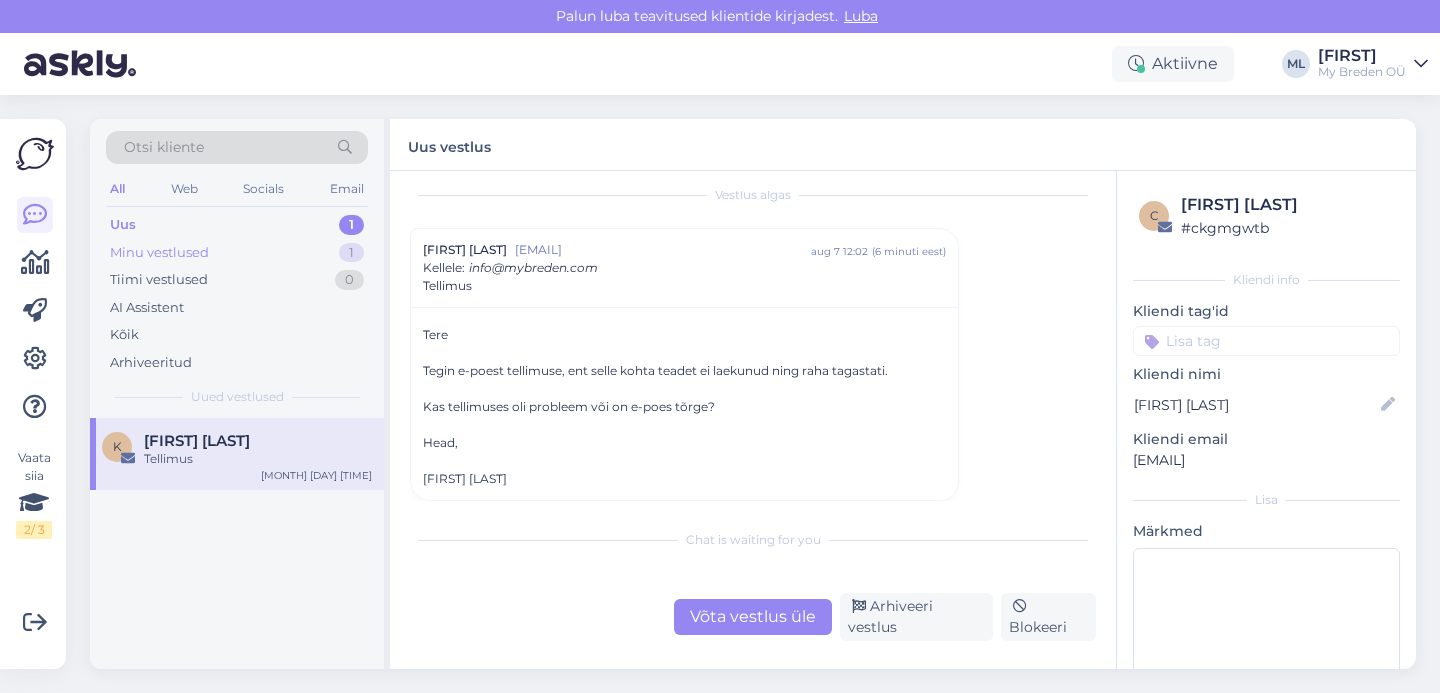 click on "Minu vestlused" at bounding box center [159, 253] 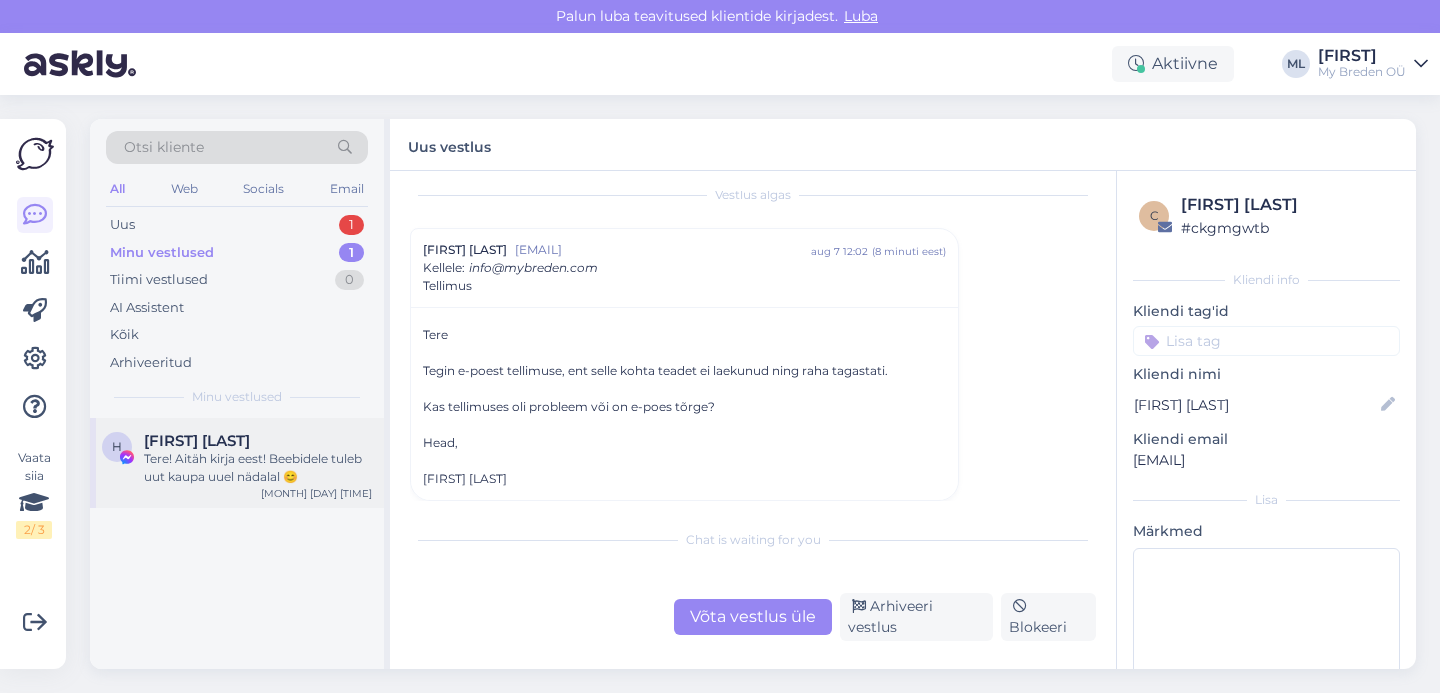 click on "Tere! Aitäh kirja eest! Beebidele tuleb uut kaupa uuel nädalal 😊" at bounding box center (258, 468) 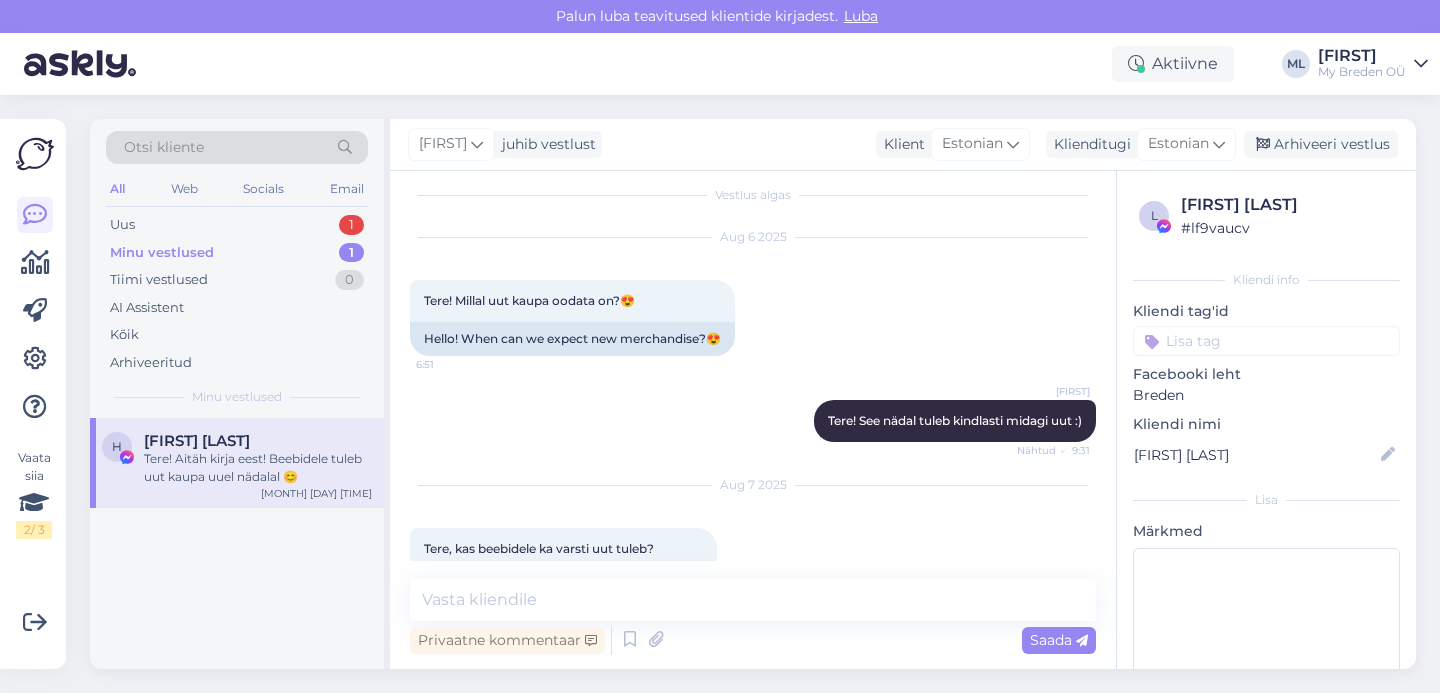 scroll, scrollTop: 186, scrollLeft: 0, axis: vertical 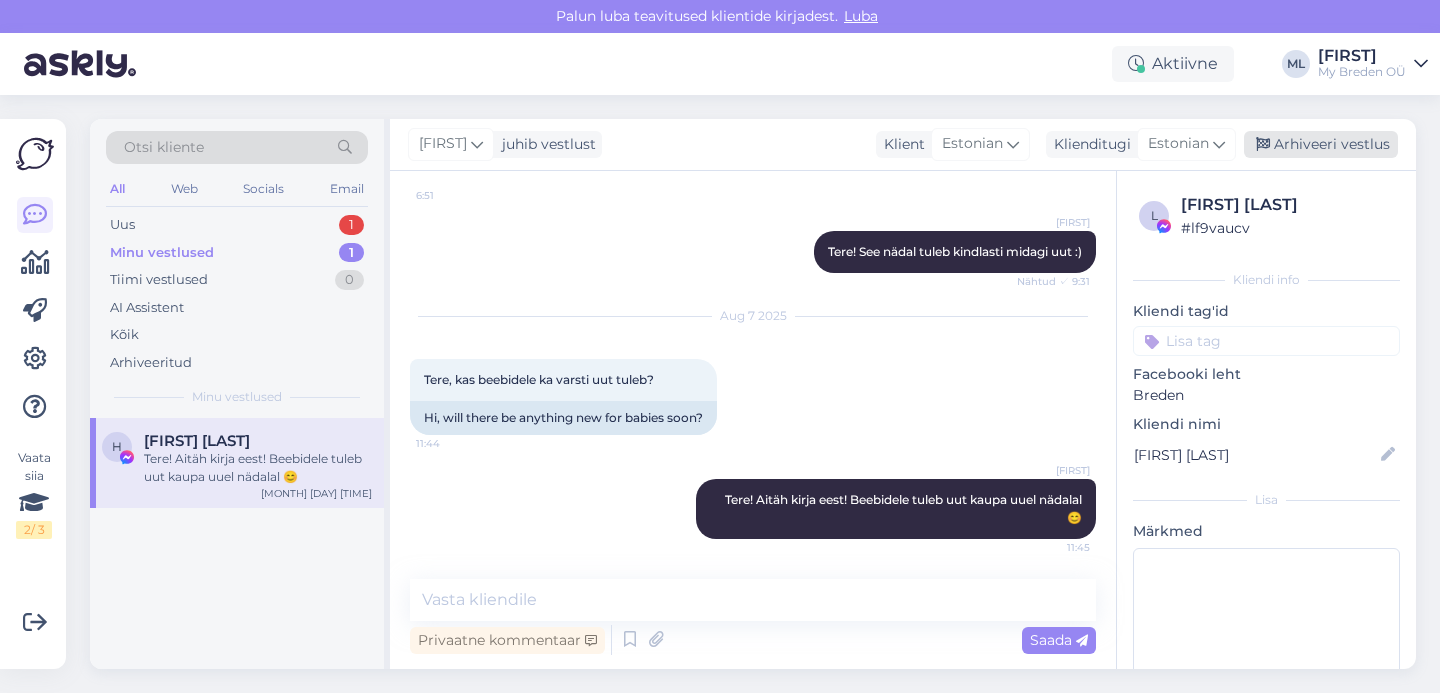 click at bounding box center (1263, 145) 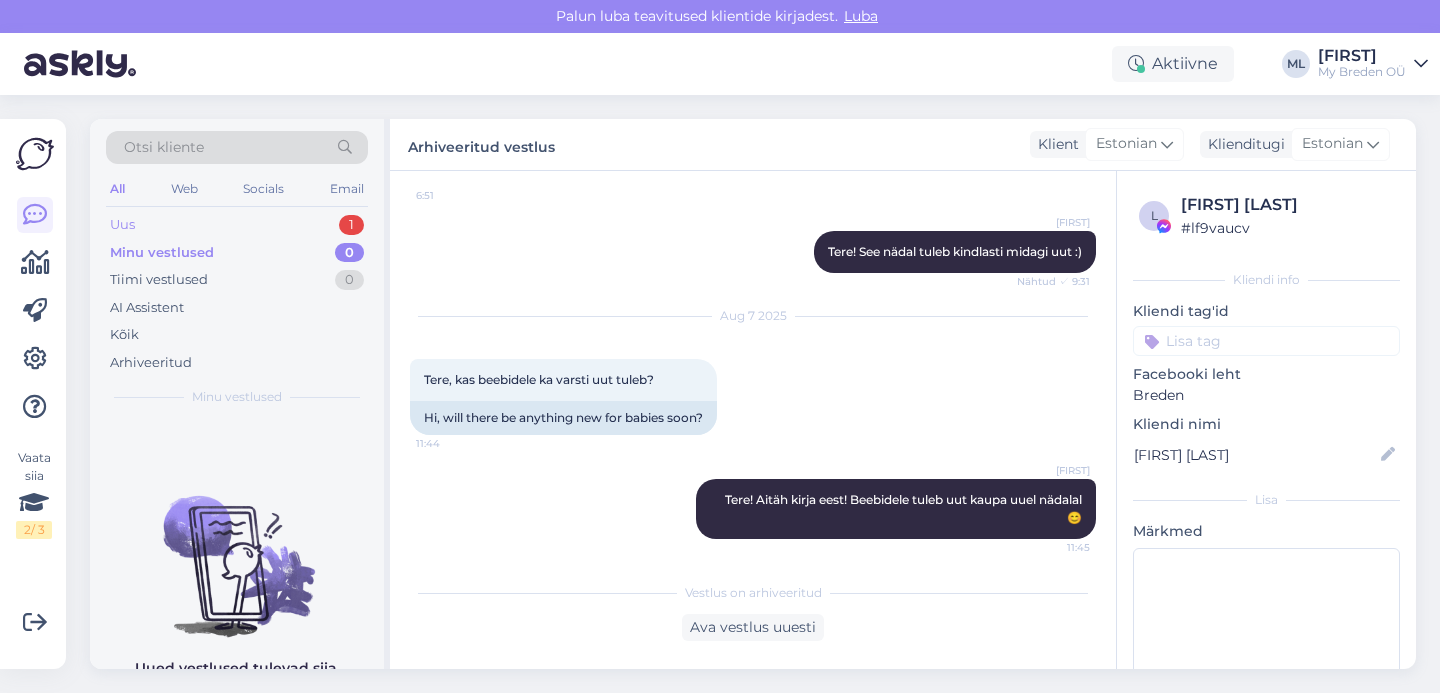 click on "Uus 1" at bounding box center (237, 225) 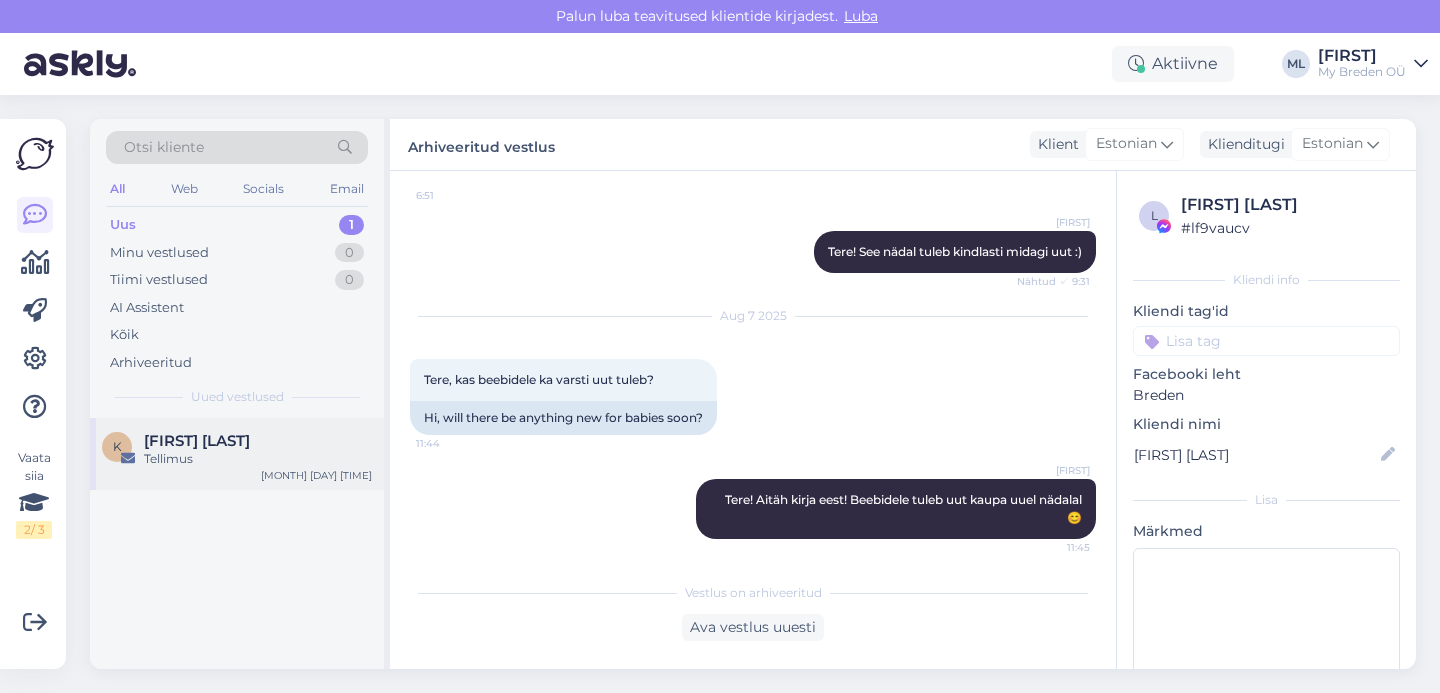 click on "[FIRST] [LAST] Tellimus [MONTH] [DAY] [TIME]" at bounding box center [237, 454] 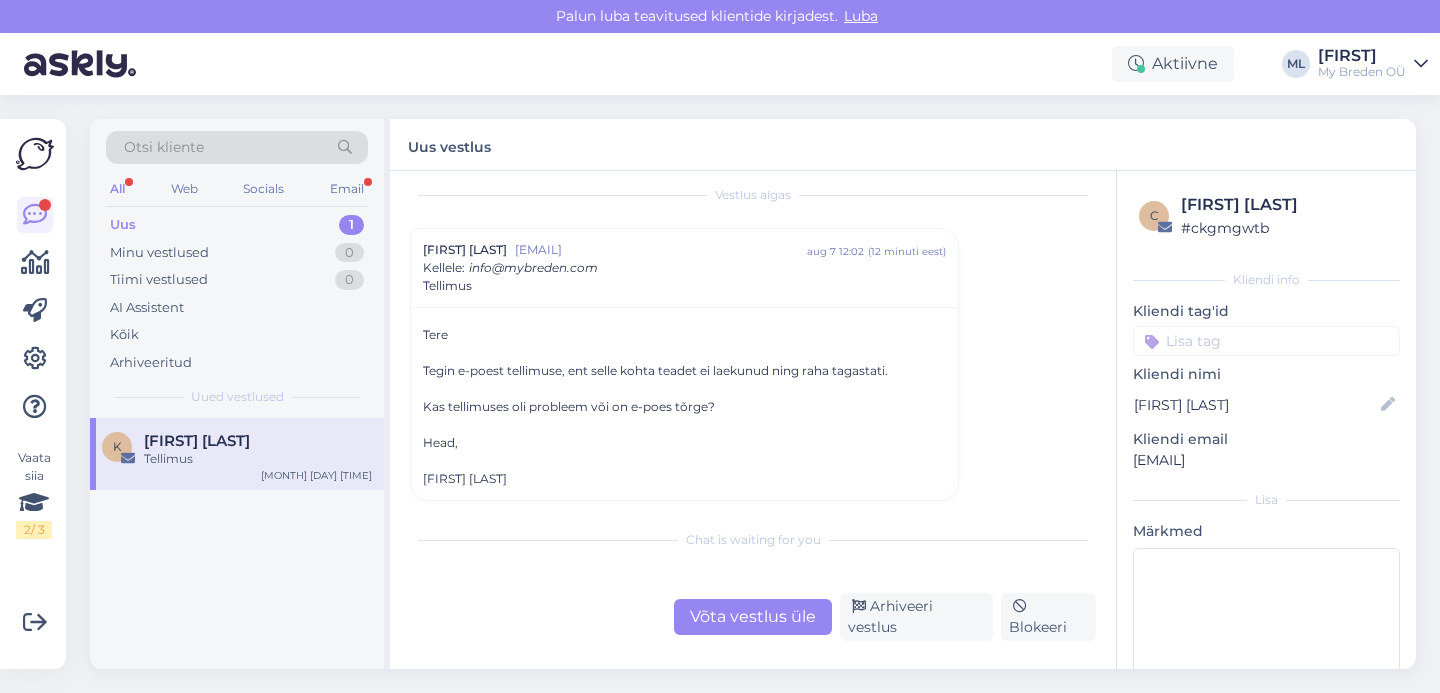 click on "Võta vestlus üle" at bounding box center (753, 617) 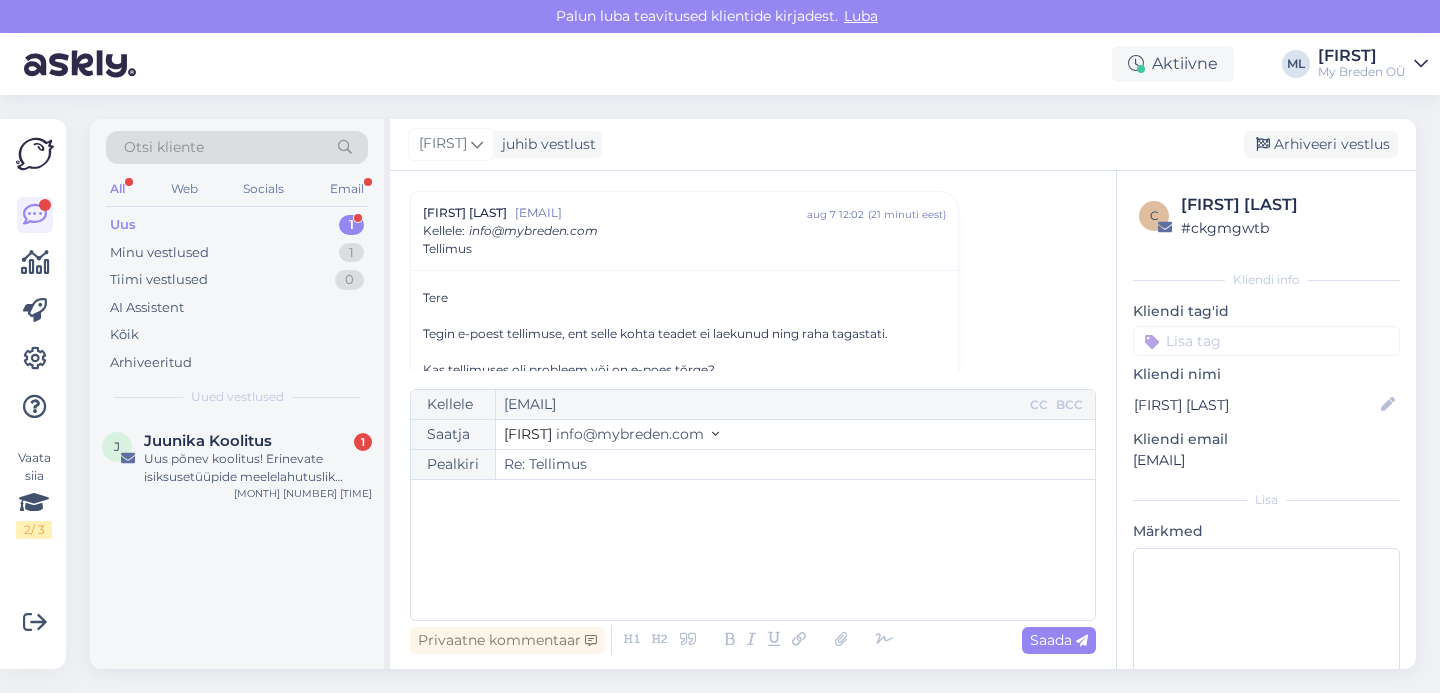 click on "info@mybreden.com" at bounding box center [630, 434] 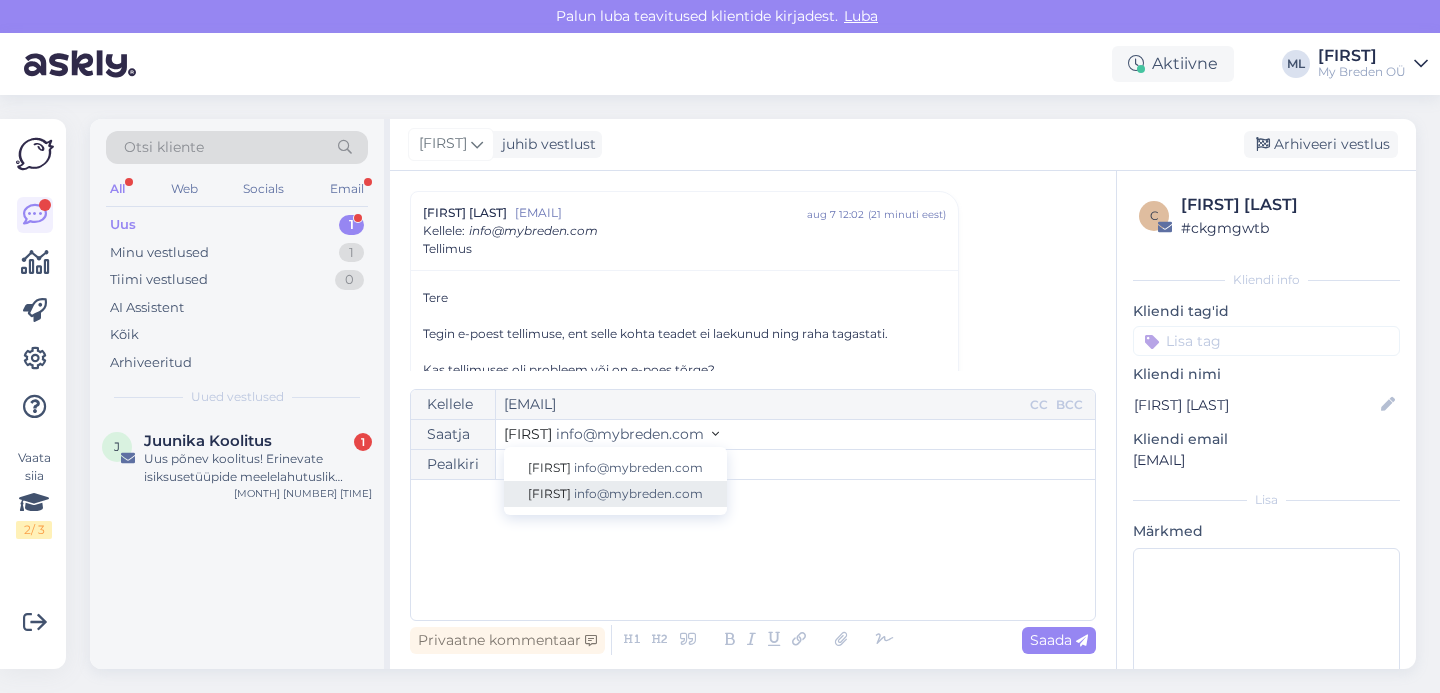 click on "info@mybreden.com" at bounding box center [638, 493] 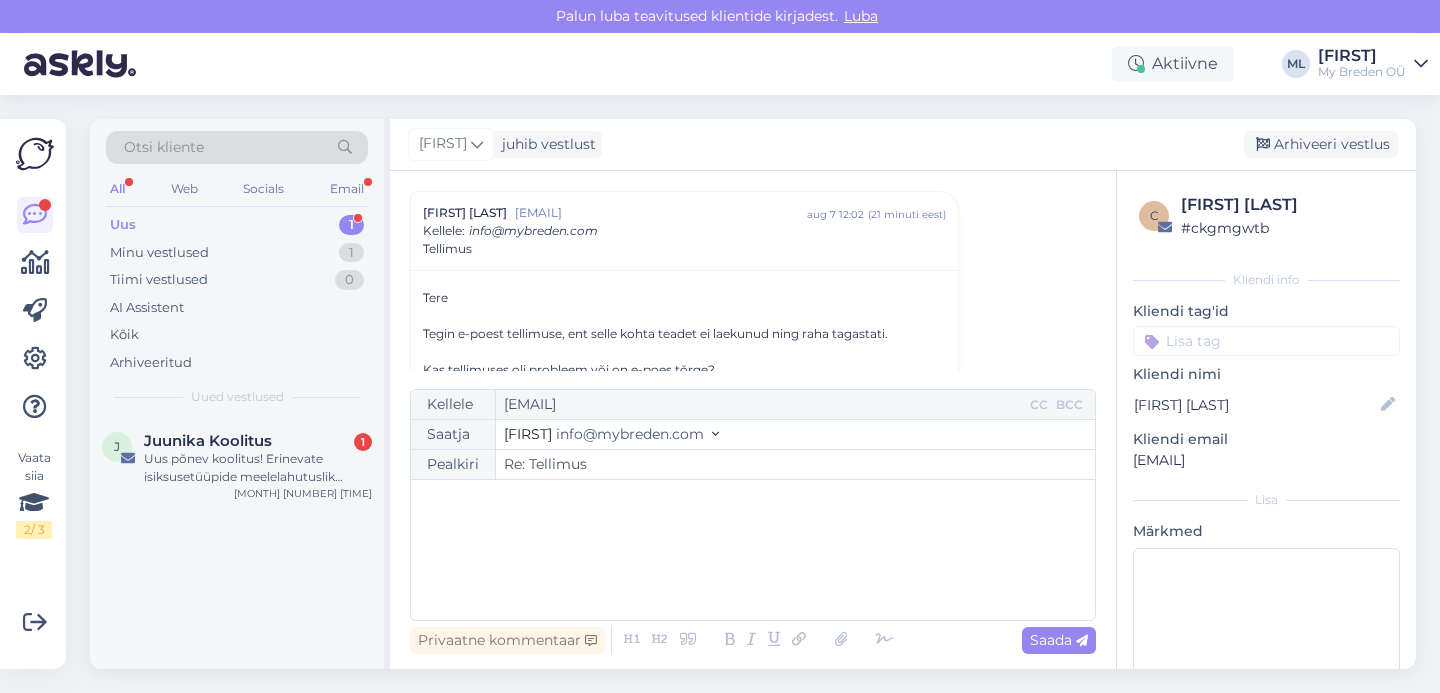 click on "﻿" at bounding box center (753, 550) 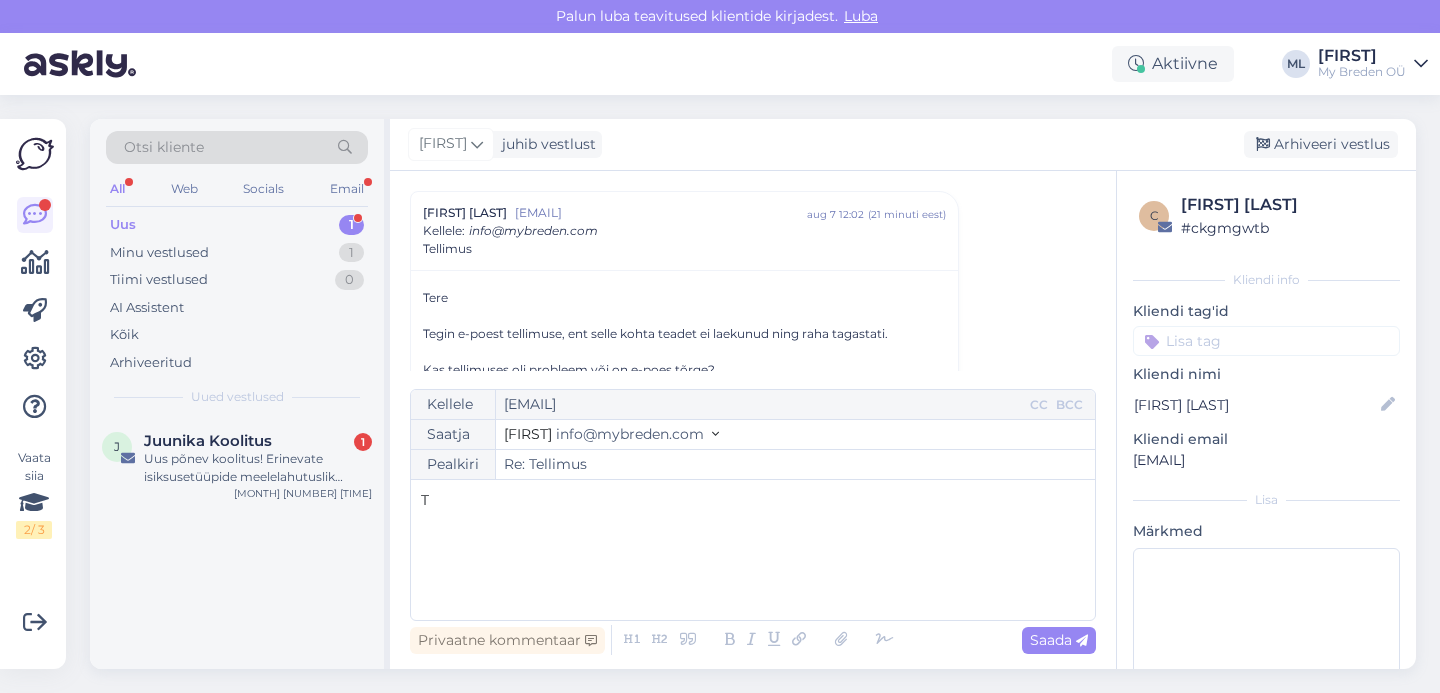 type 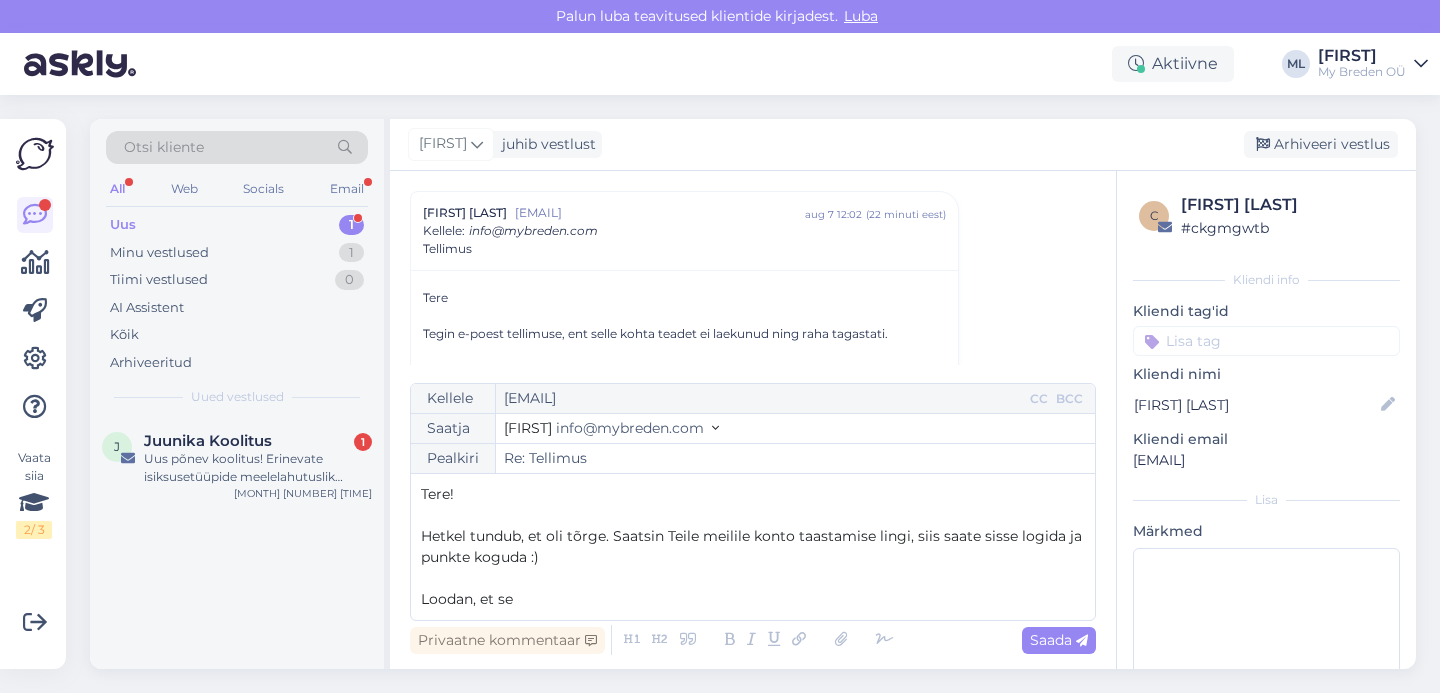 click on "Hetkel tundub, et oli tõrge. Saatsin Teile meilile konto taastamise lingi, siis saate sisse logida ja punkte koguda :)" at bounding box center [753, 547] 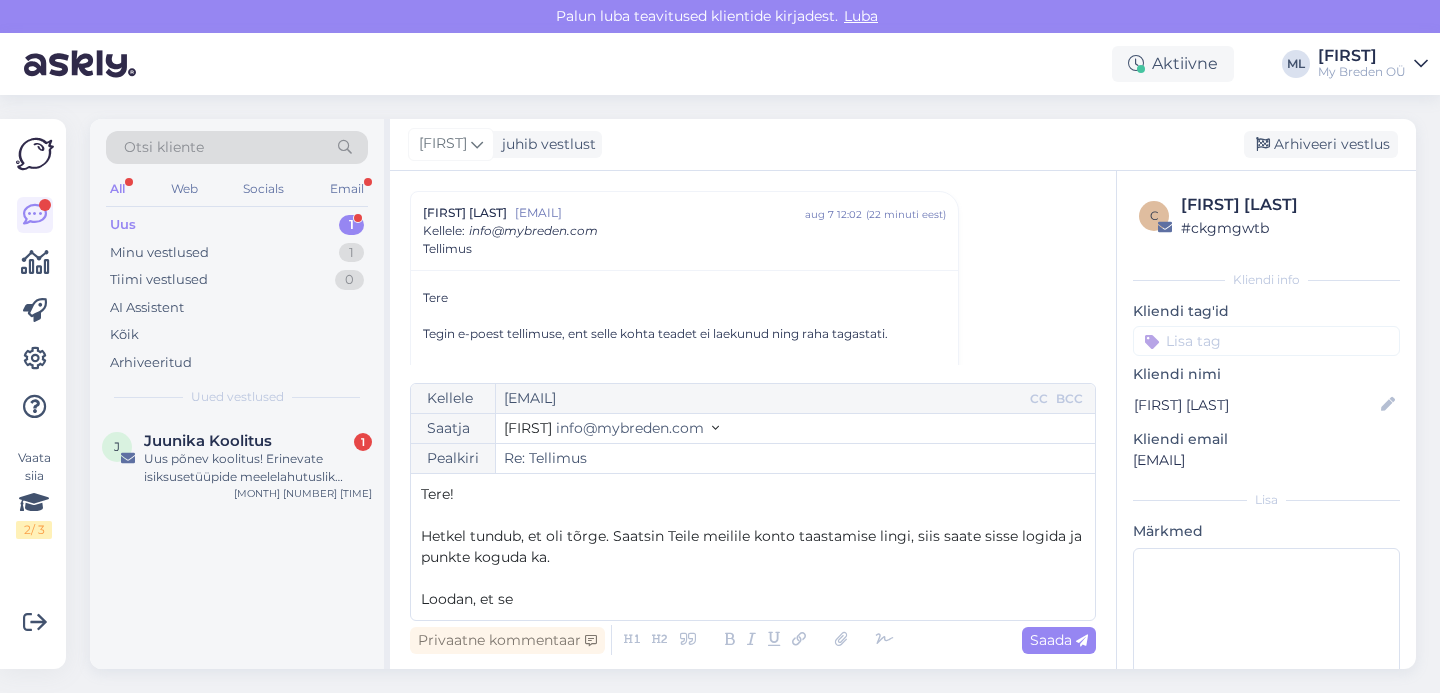 click on "Hetkel tundub, et oli tõrge. Saatsin Teile meilile konto taastamise lingi, siis saate sisse logida ja punkte koguda ka." at bounding box center [753, 546] 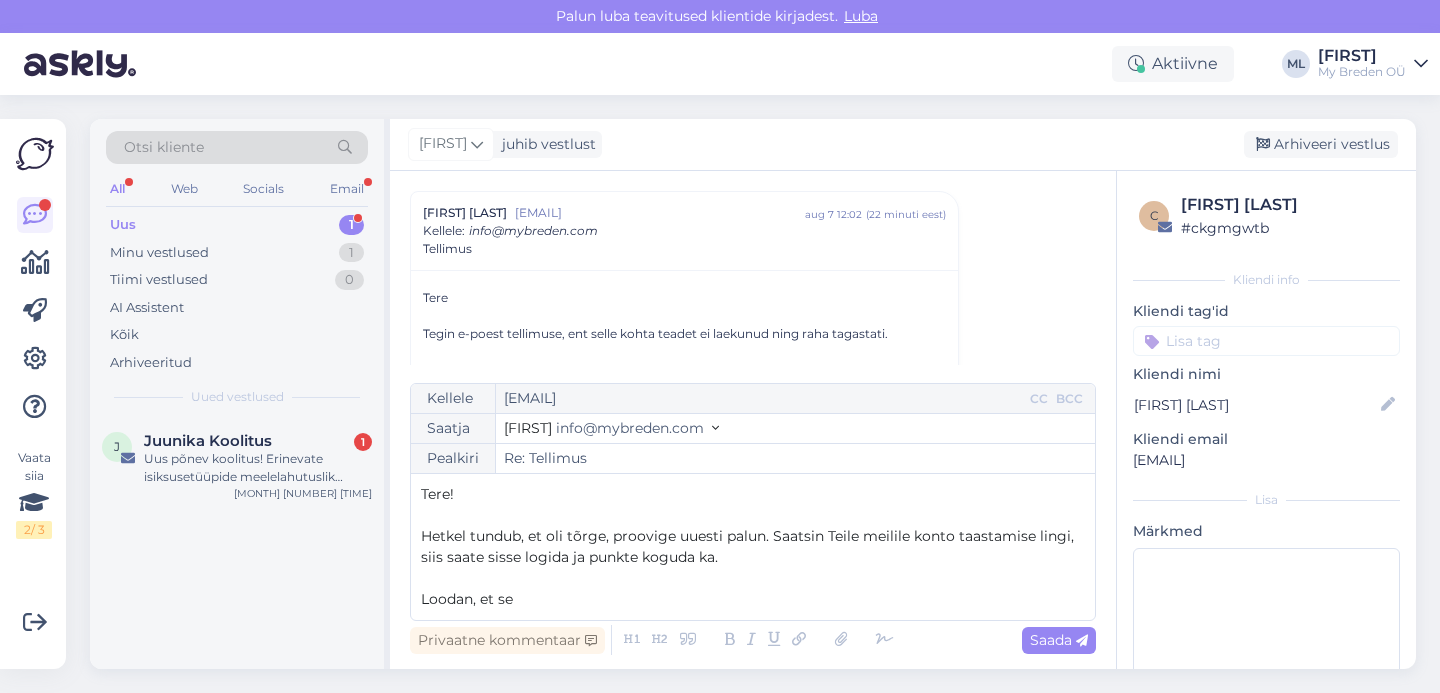 click on "Loodan, et se" at bounding box center [753, 599] 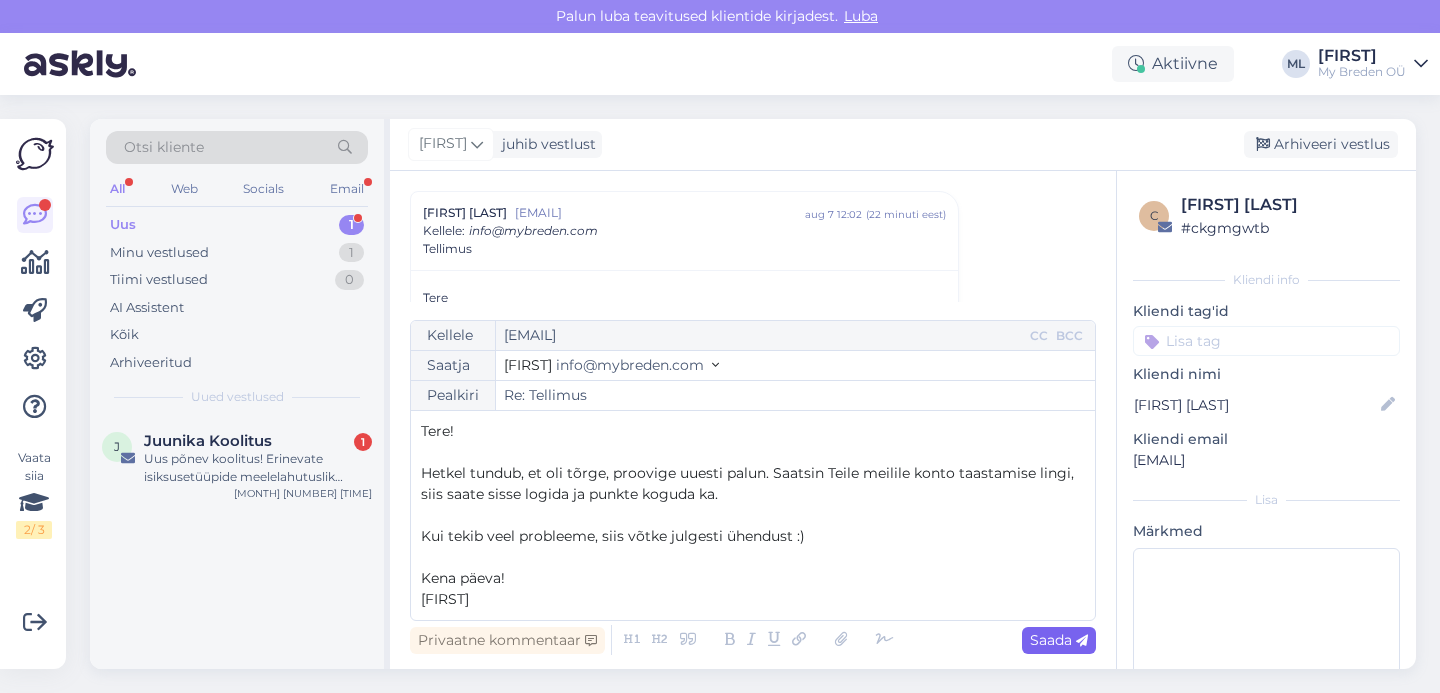 click on "Saada" at bounding box center [1059, 640] 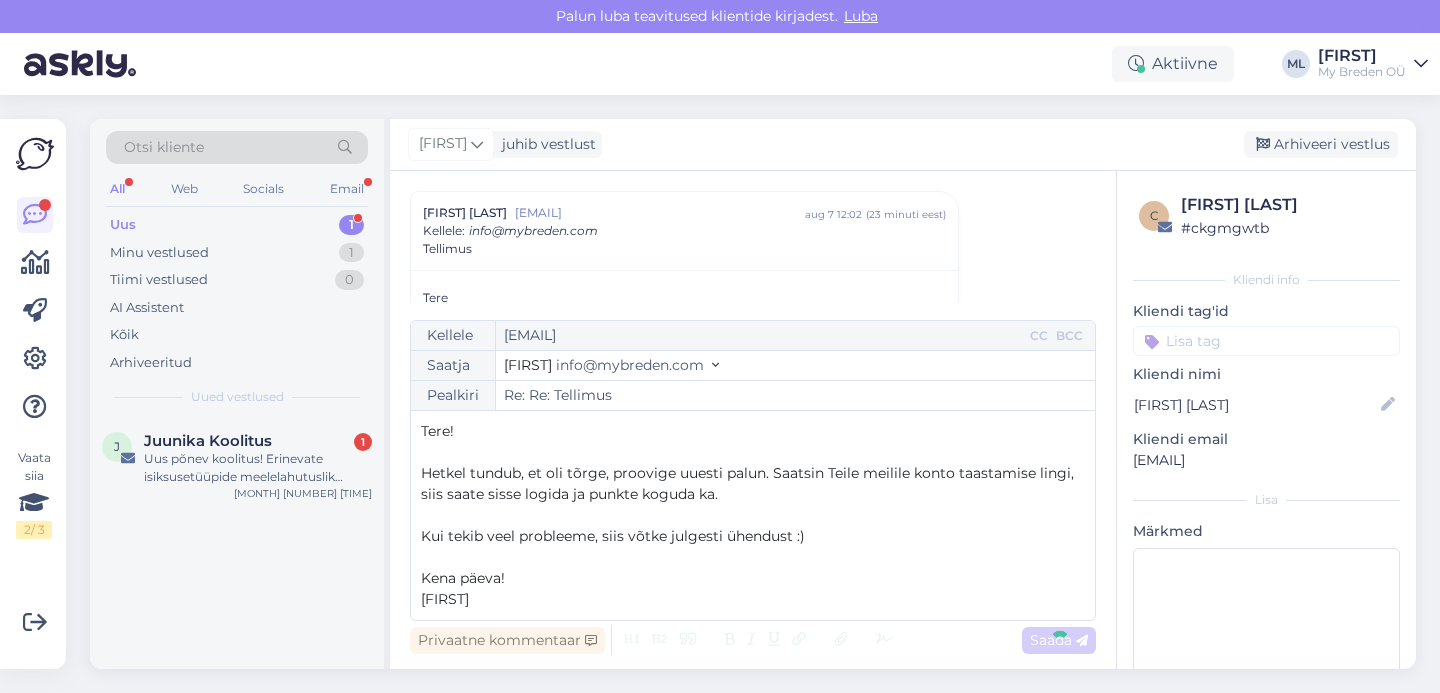 type on "Re: Tellimus" 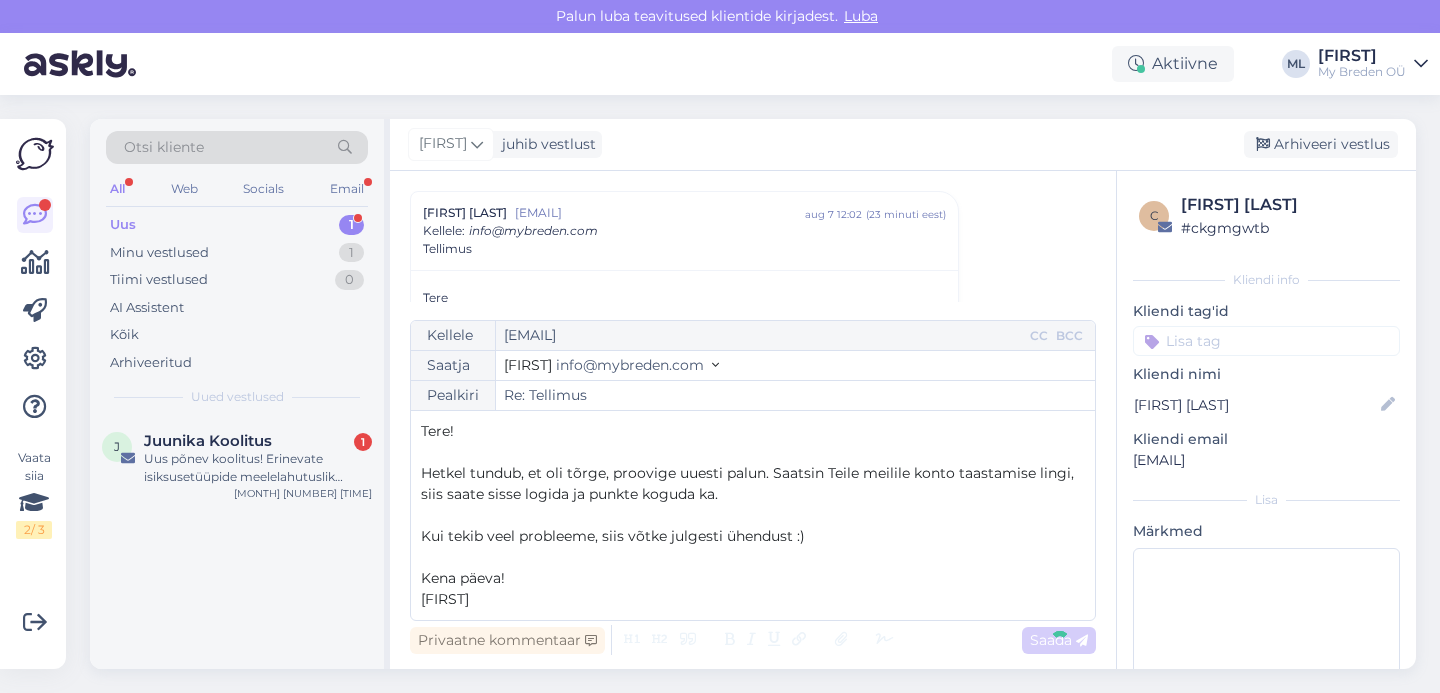 scroll, scrollTop: 315, scrollLeft: 0, axis: vertical 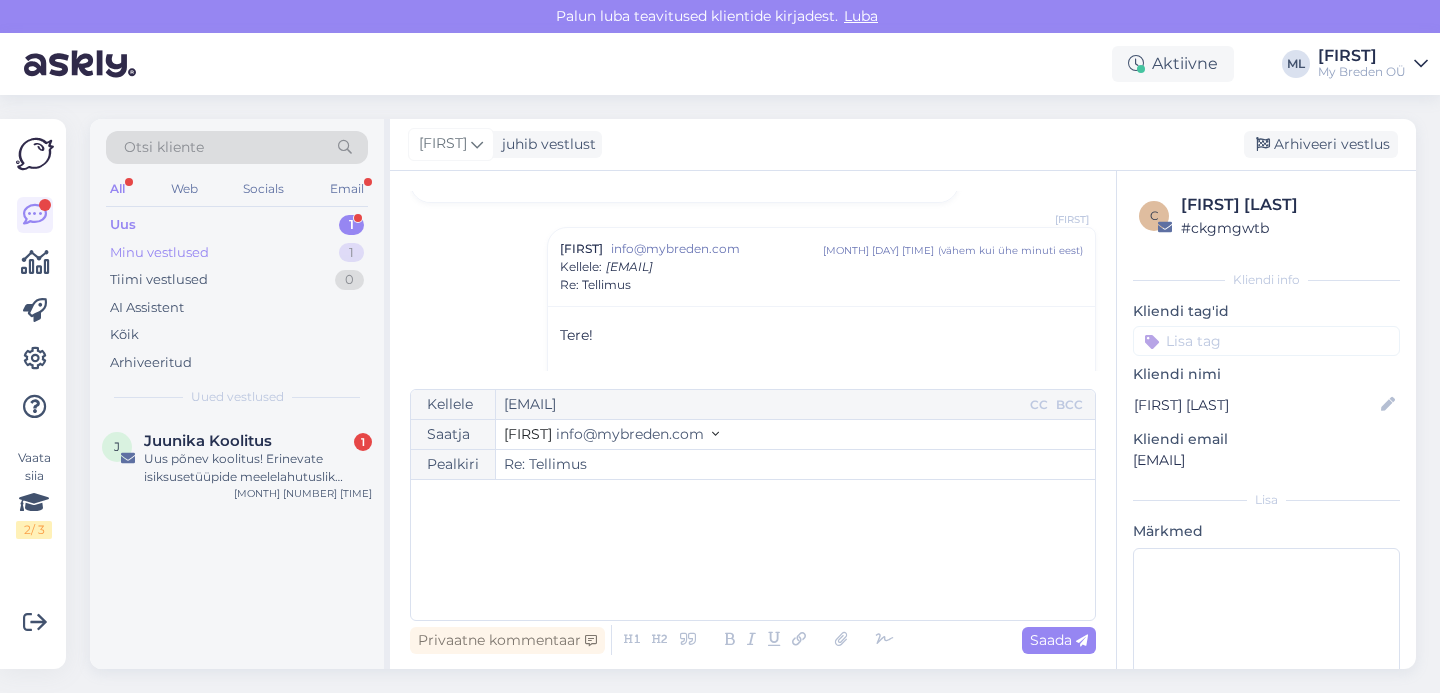 click on "Minu vestlused 1" at bounding box center (237, 253) 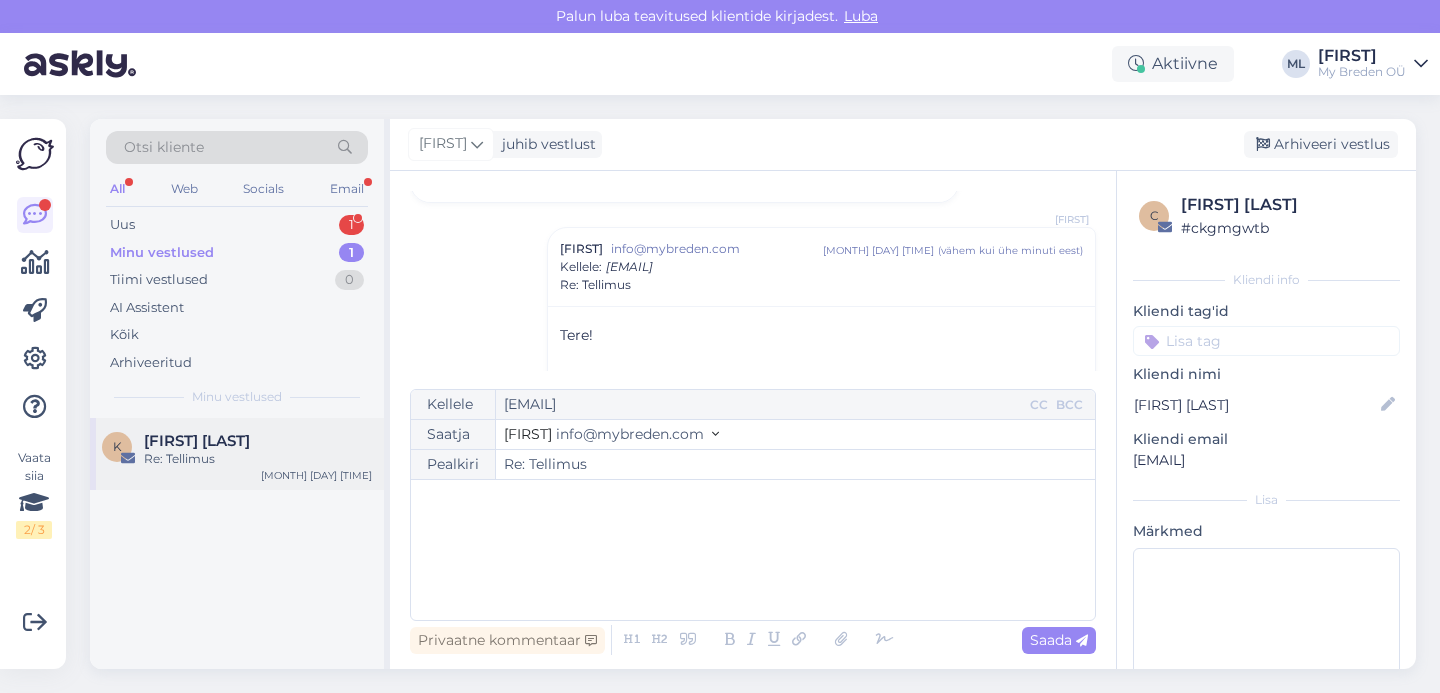 click on "Re: Tellimus" at bounding box center [258, 459] 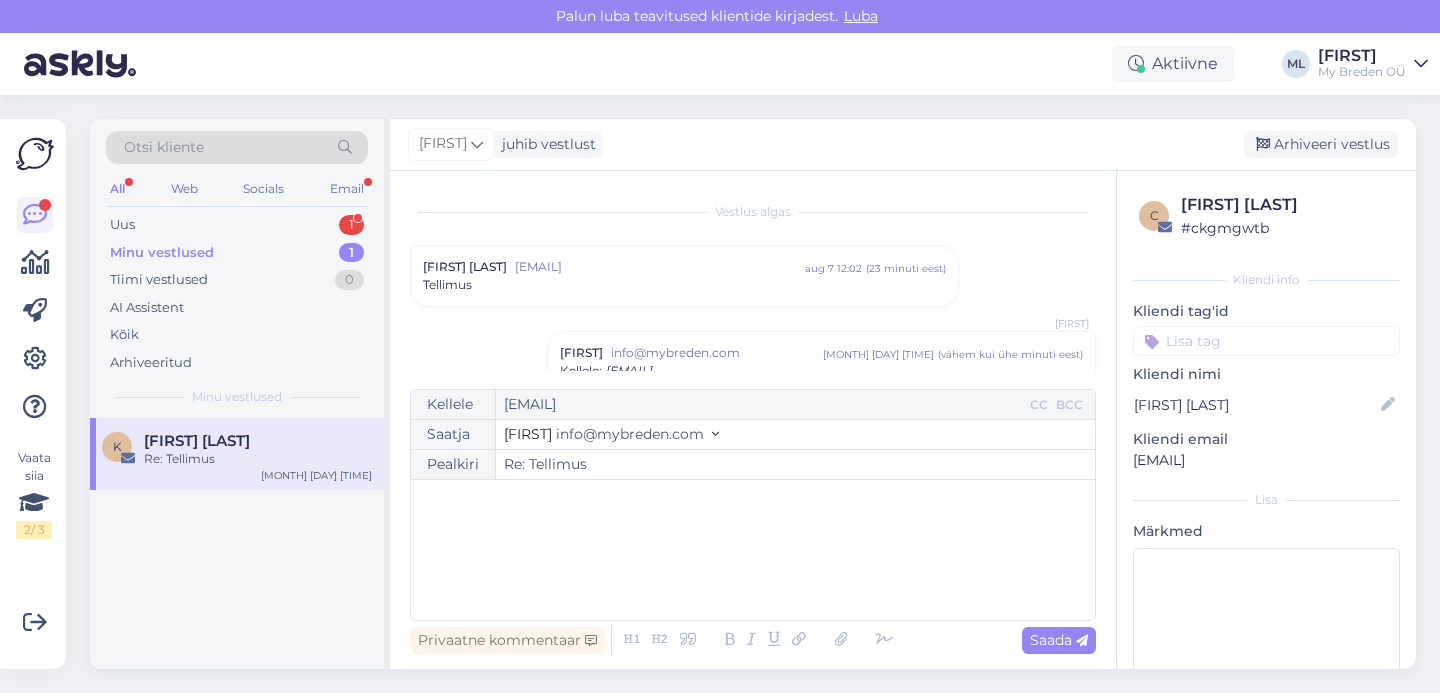 scroll, scrollTop: 140, scrollLeft: 0, axis: vertical 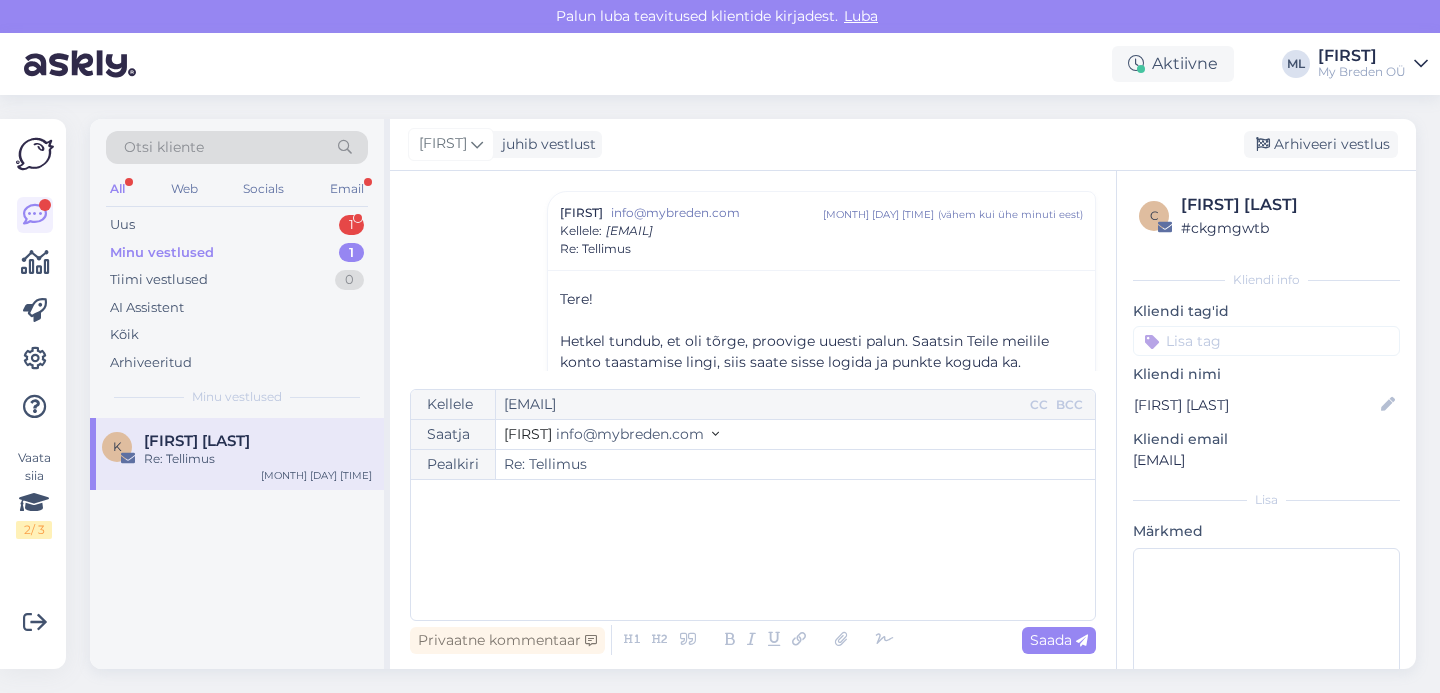 drag, startPoint x: 1253, startPoint y: 150, endPoint x: 1104, endPoint y: 140, distance: 149.33519 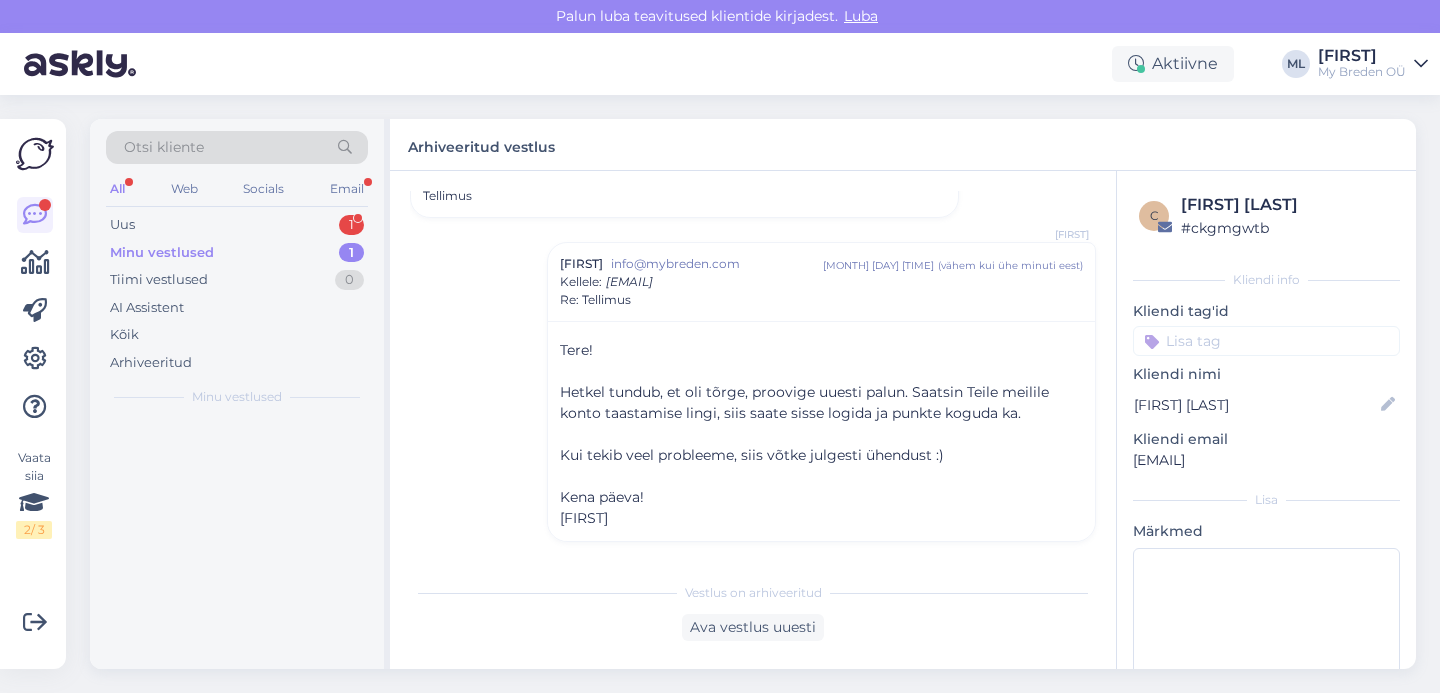 scroll, scrollTop: 89, scrollLeft: 0, axis: vertical 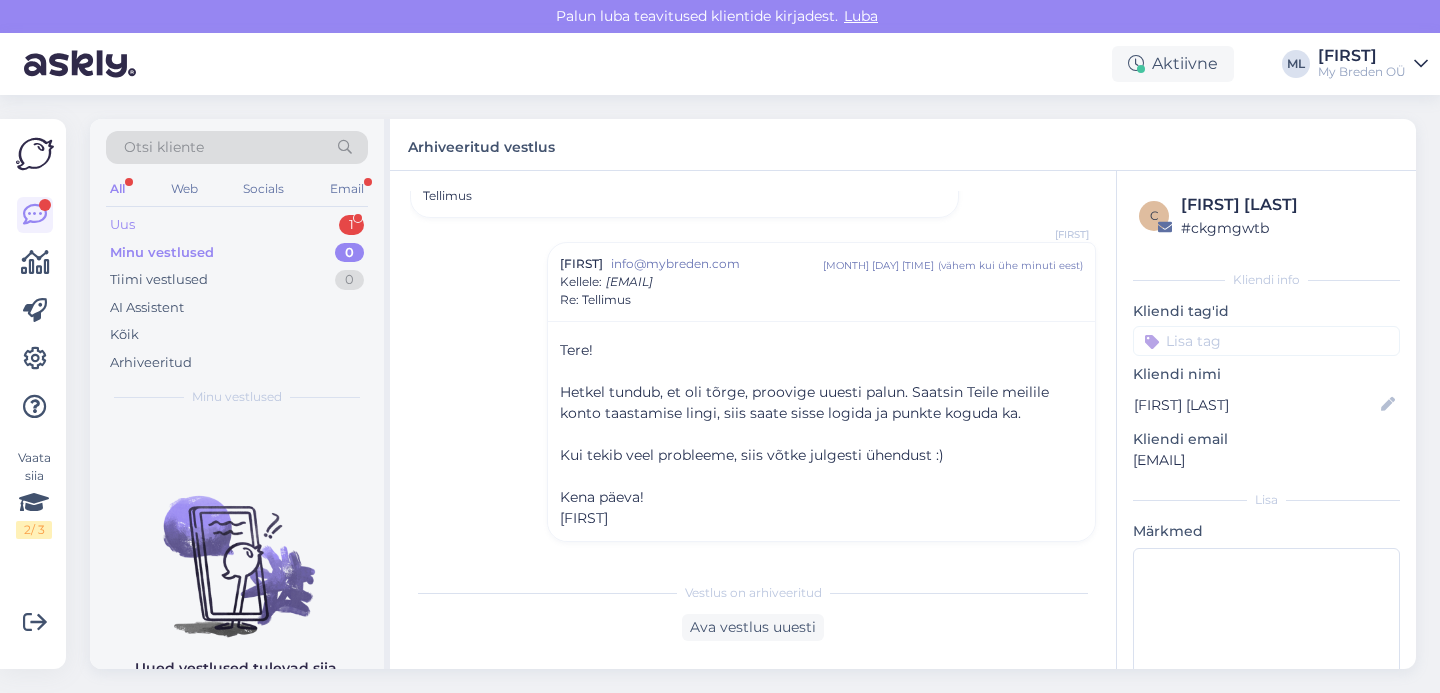 click on "Uus" at bounding box center [122, 225] 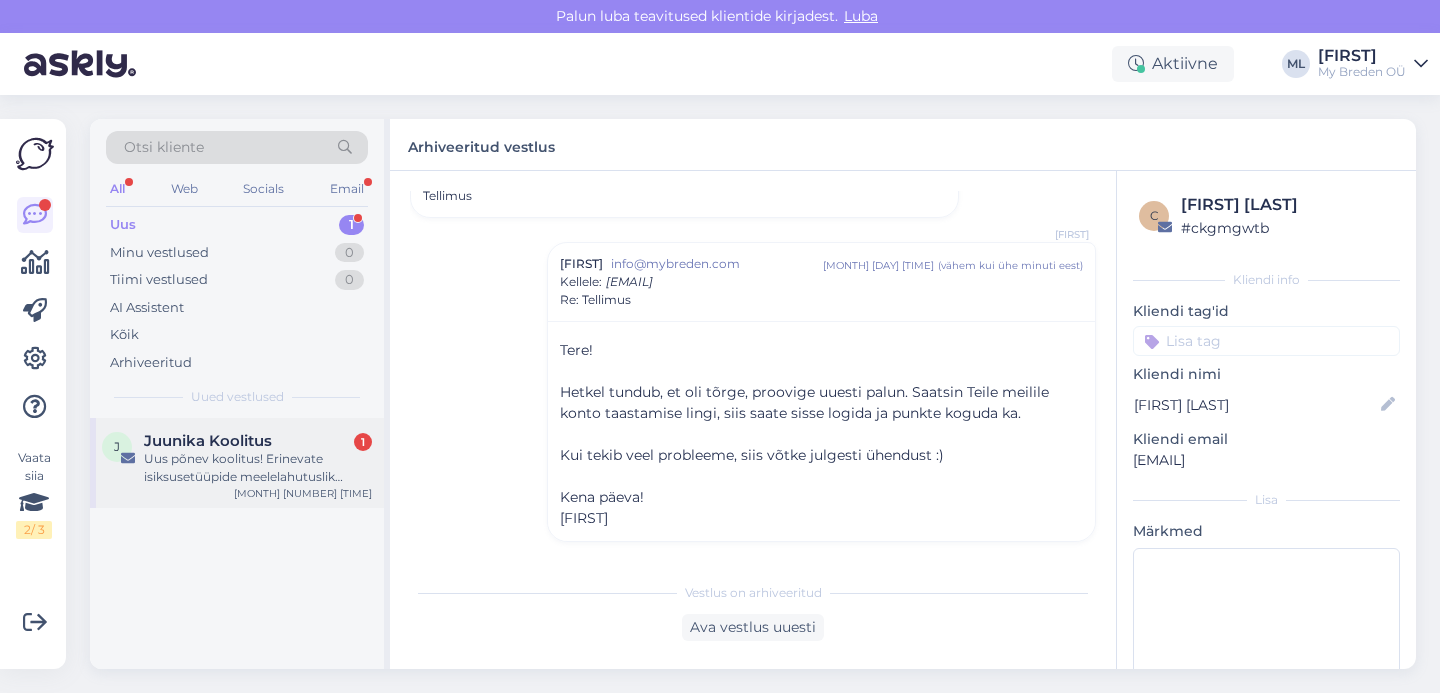 drag, startPoint x: 234, startPoint y: 460, endPoint x: 336, endPoint y: 446, distance: 102.9563 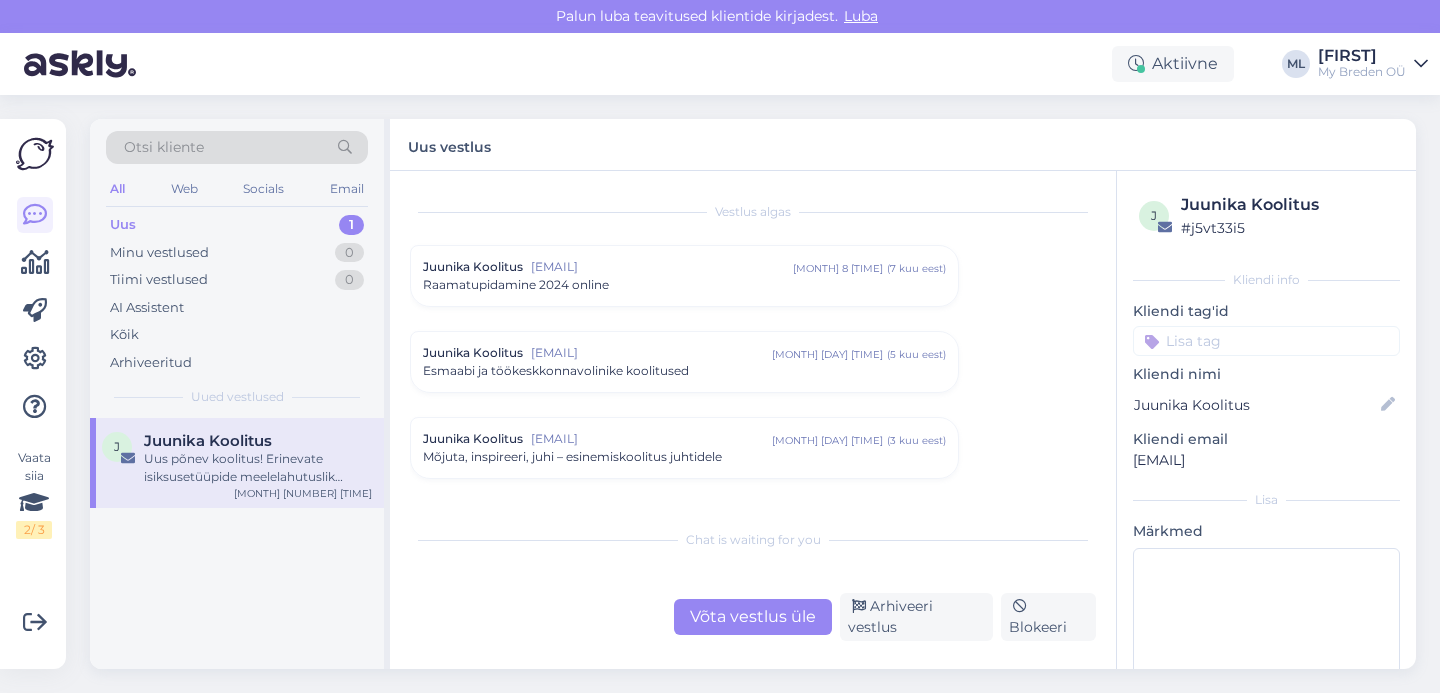 scroll, scrollTop: 650, scrollLeft: 0, axis: vertical 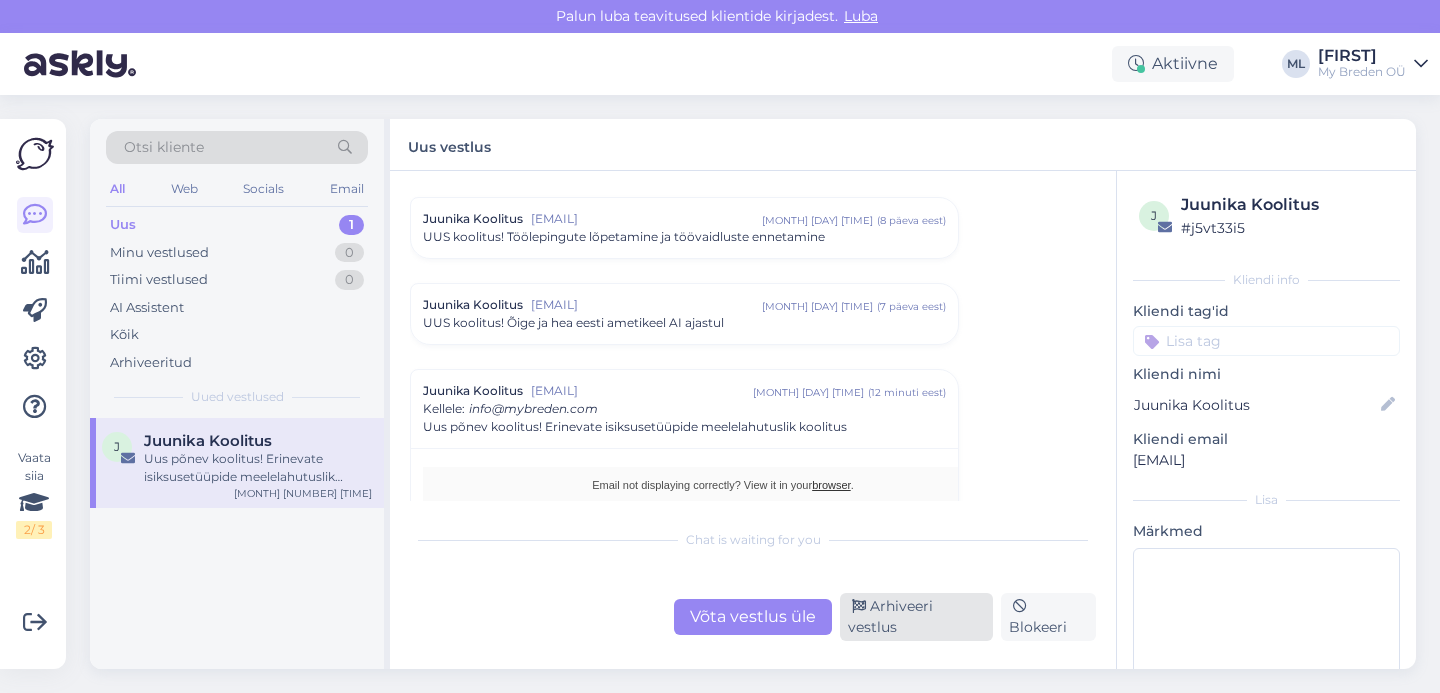 click on "Arhiveeri vestlus" at bounding box center [916, 617] 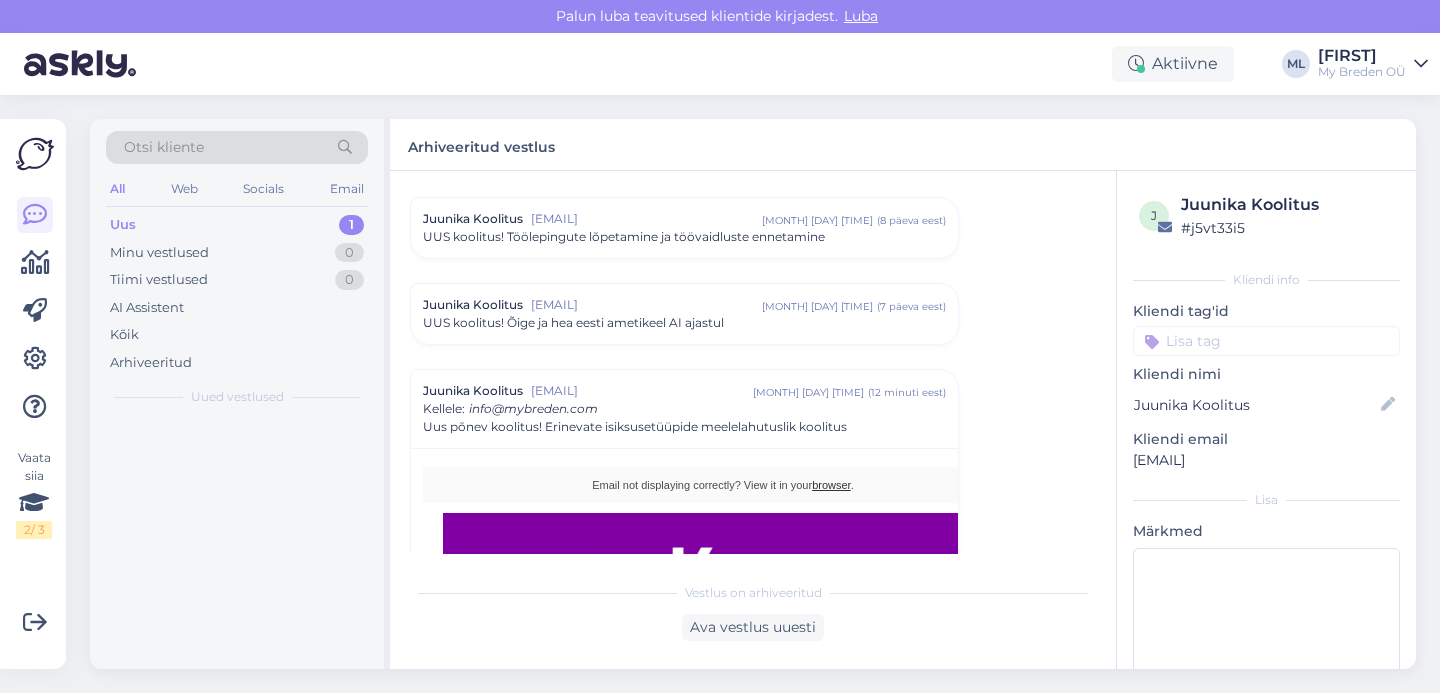 scroll, scrollTop: 828, scrollLeft: 0, axis: vertical 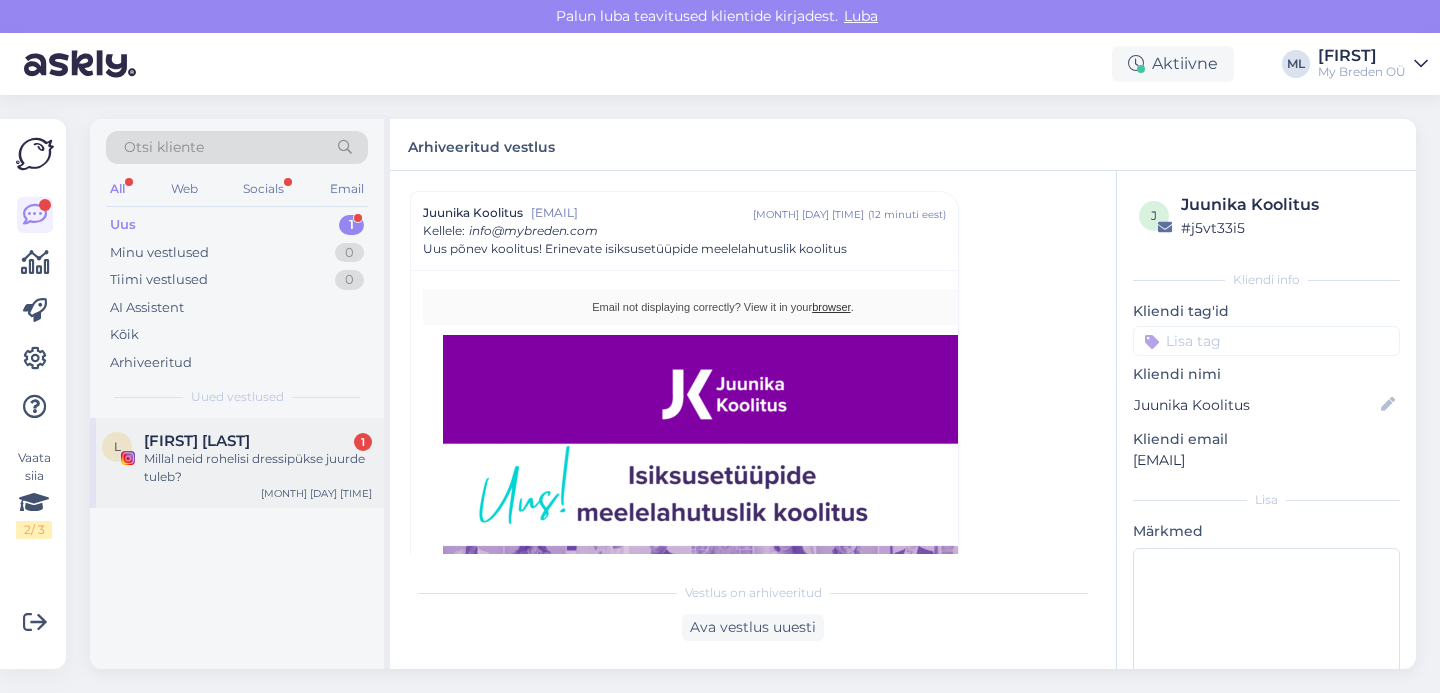 click on "[NAME] 1" at bounding box center [258, 441] 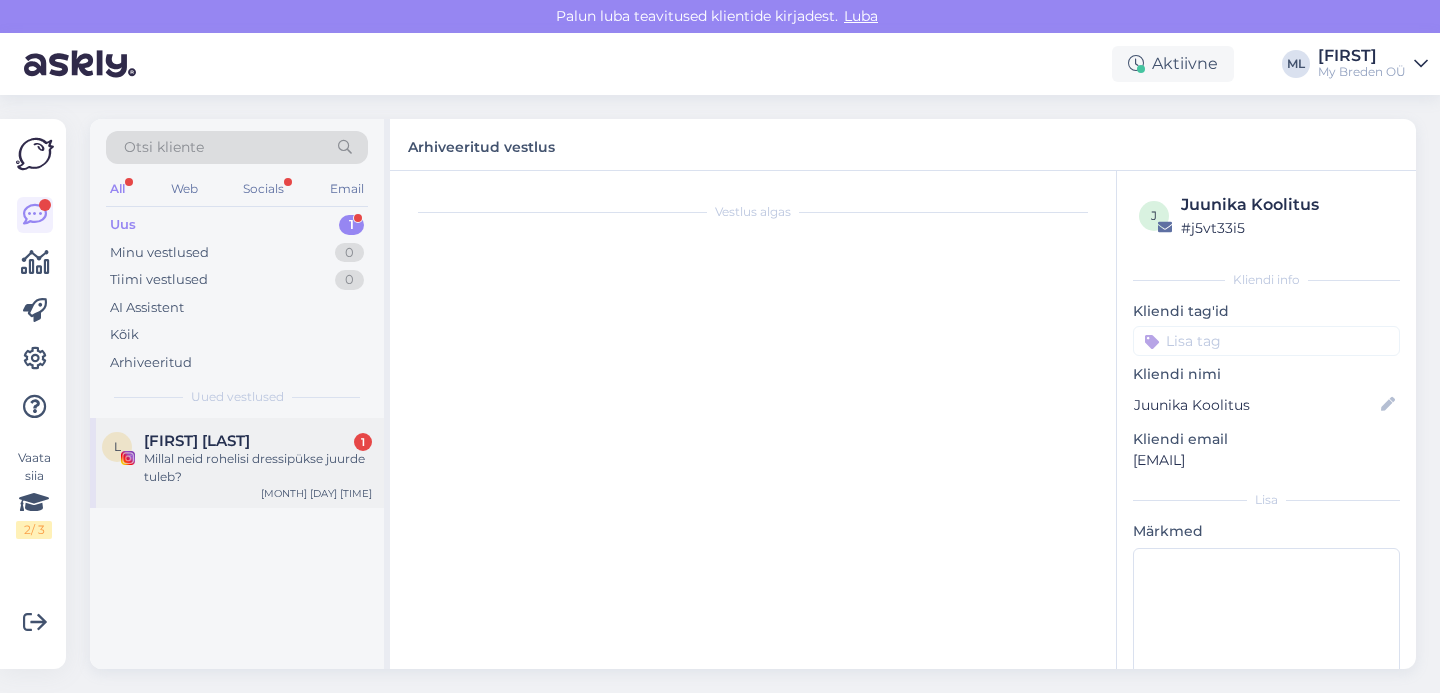 scroll, scrollTop: 35, scrollLeft: 0, axis: vertical 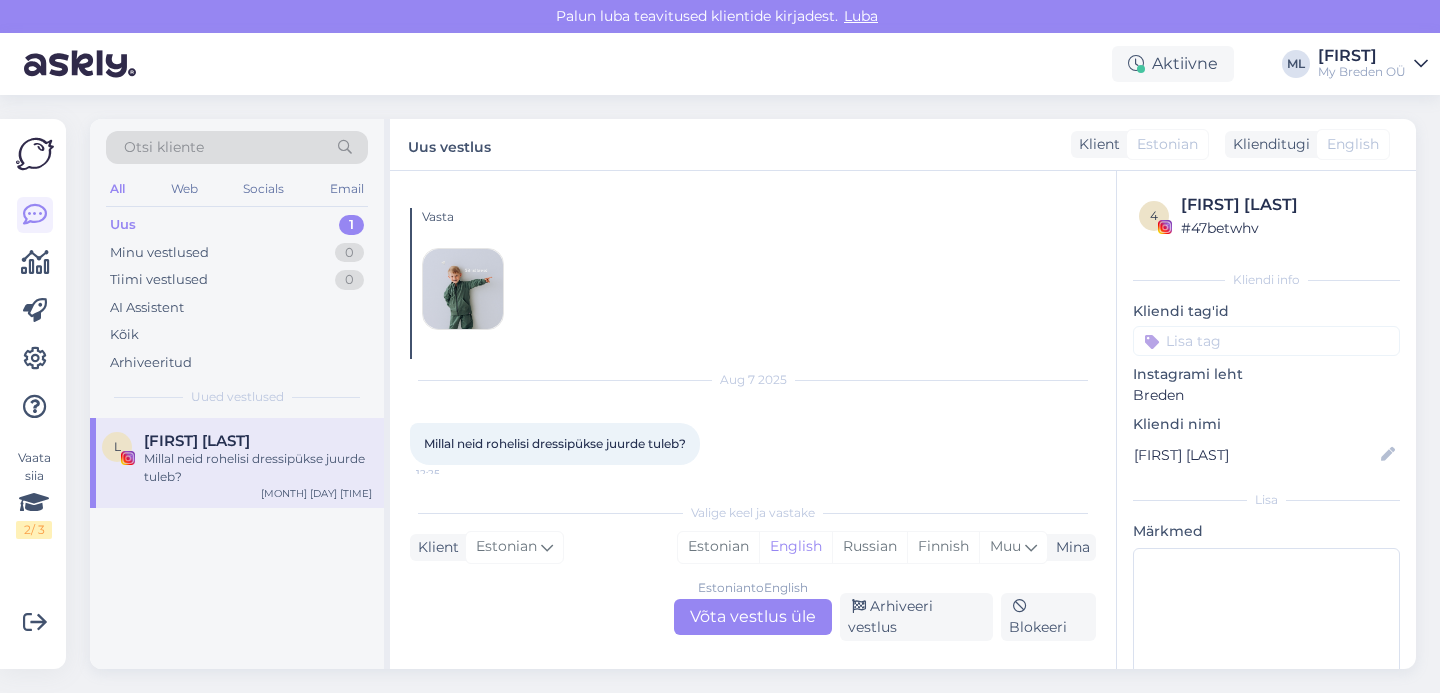 click at bounding box center [463, 289] 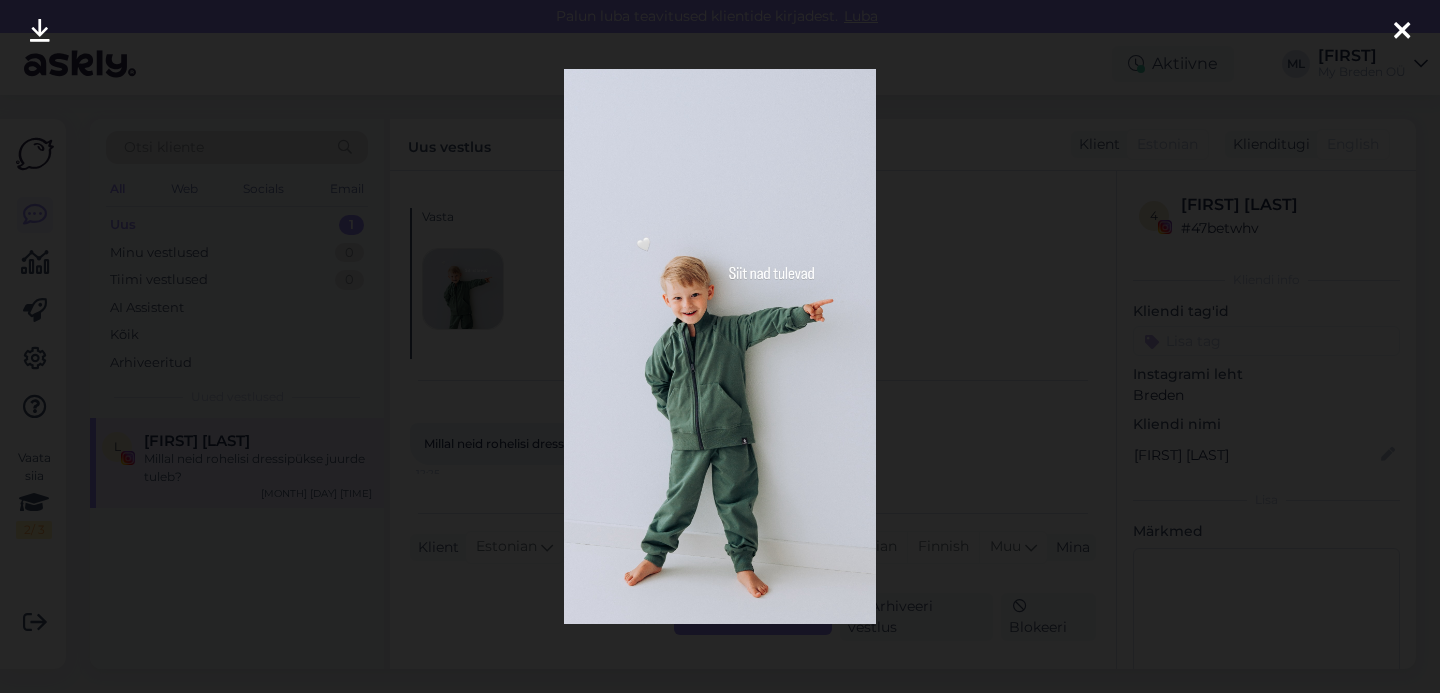 click at bounding box center [1402, 31] 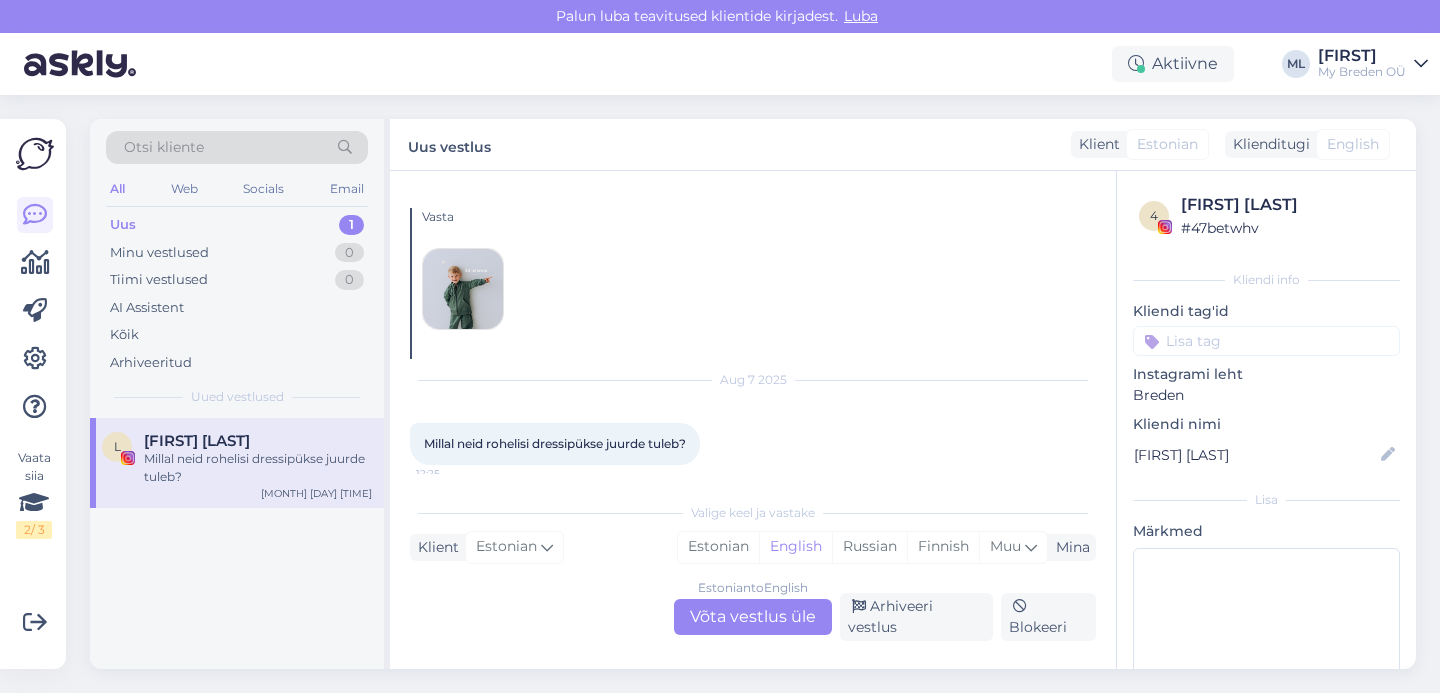 click at bounding box center [463, 289] 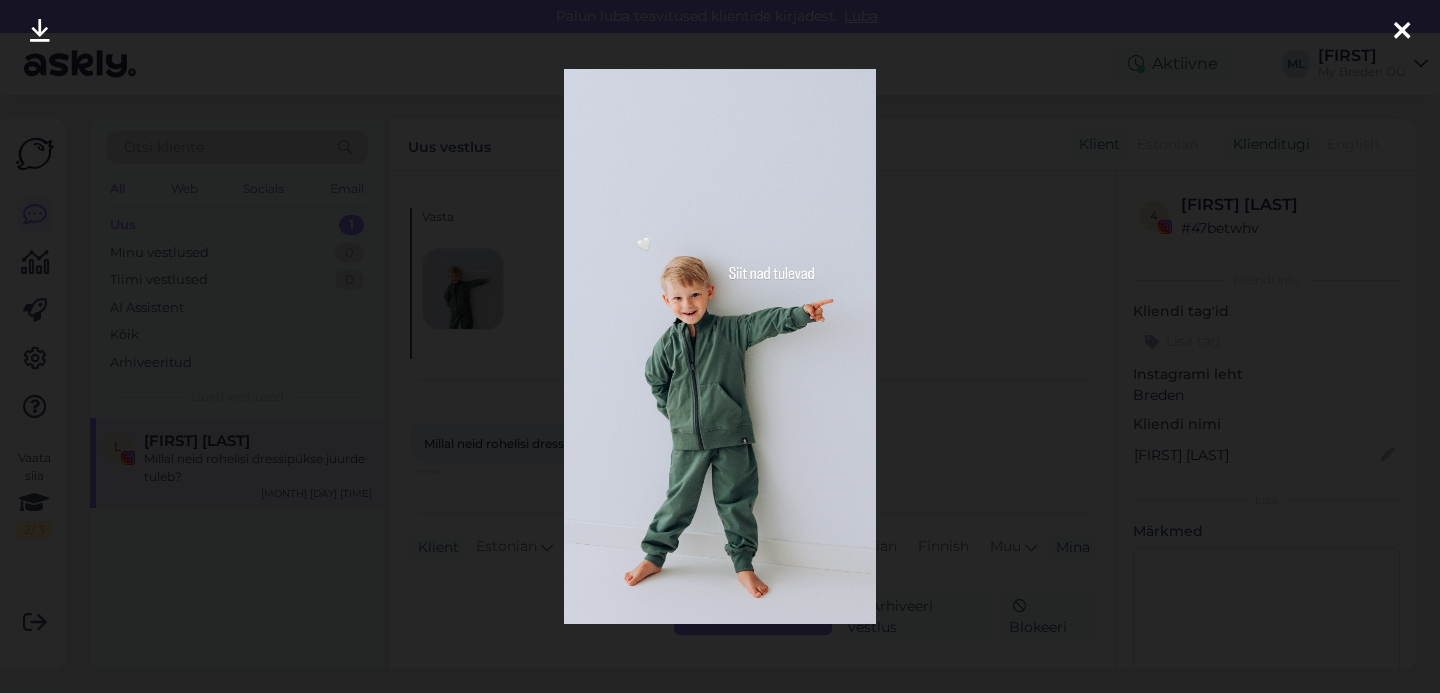 click at bounding box center [1402, 31] 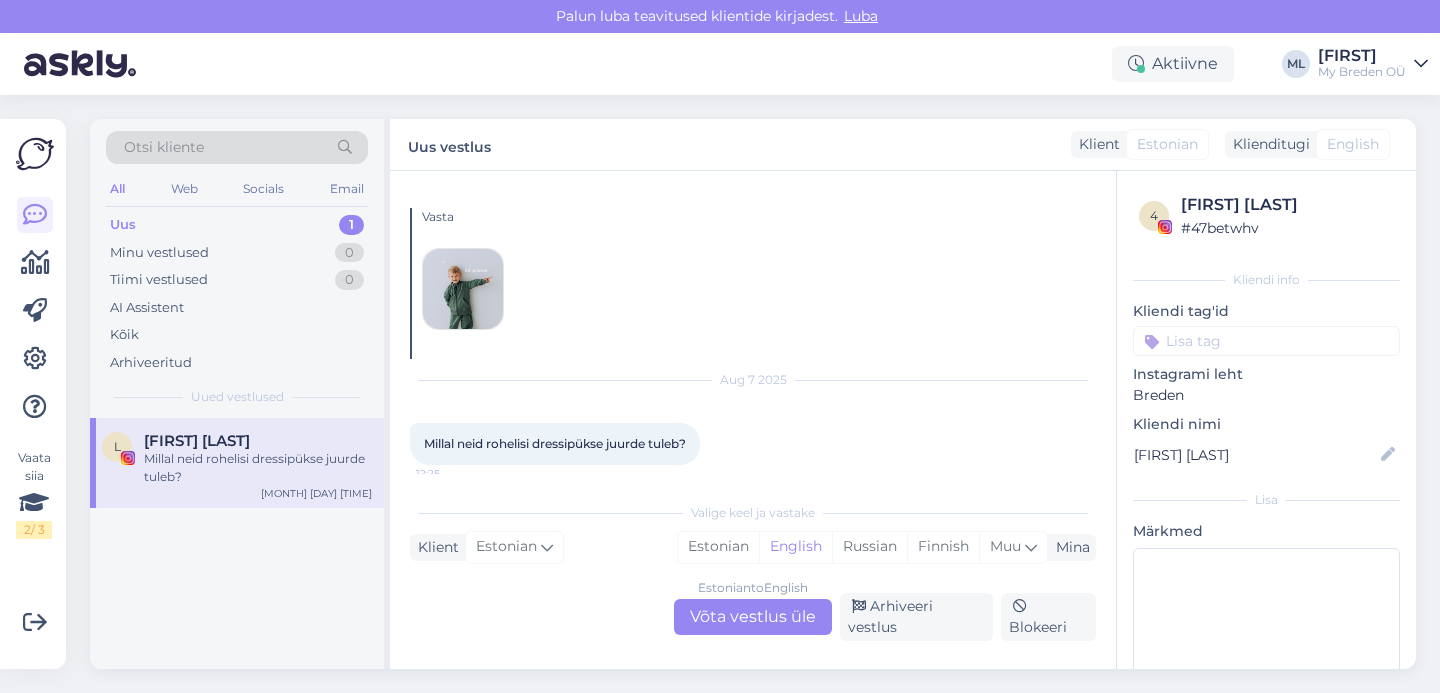 click on "Estonian  to  English Võta vestlus üle" at bounding box center (753, 617) 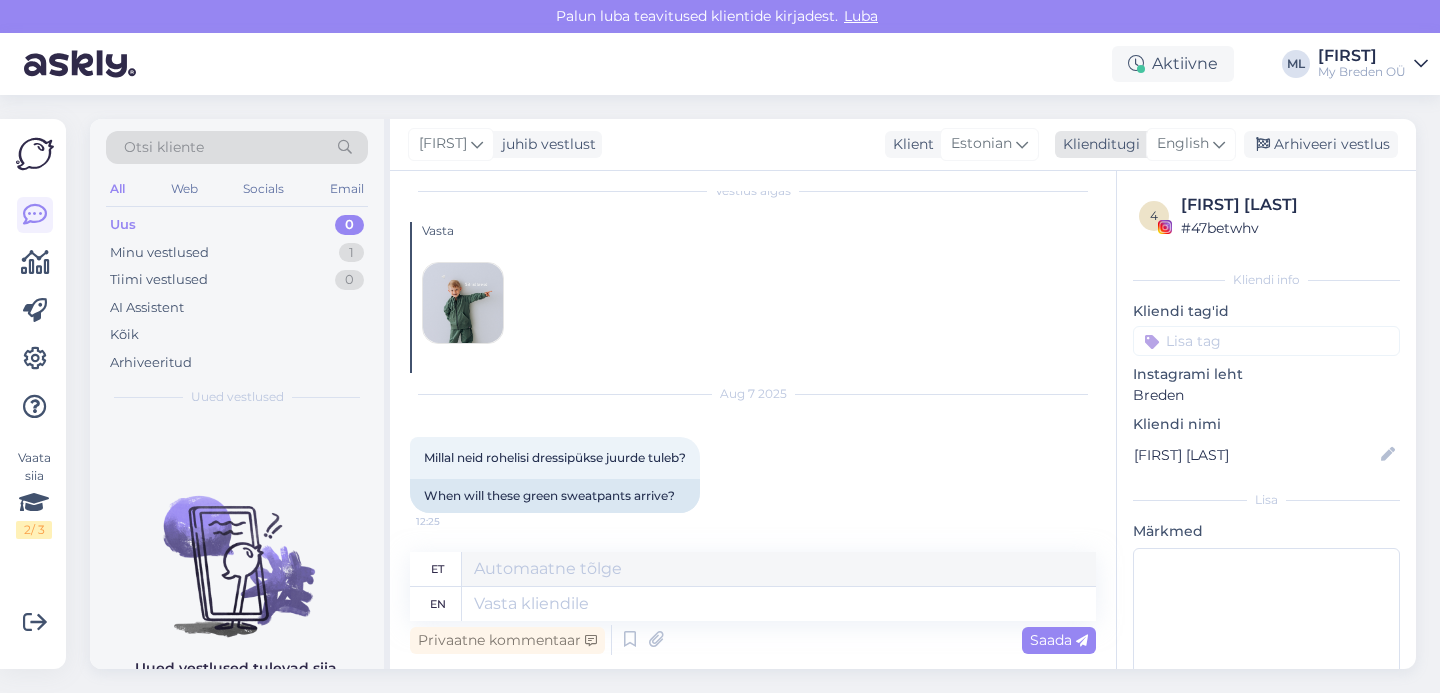 click on "English" at bounding box center (1183, 144) 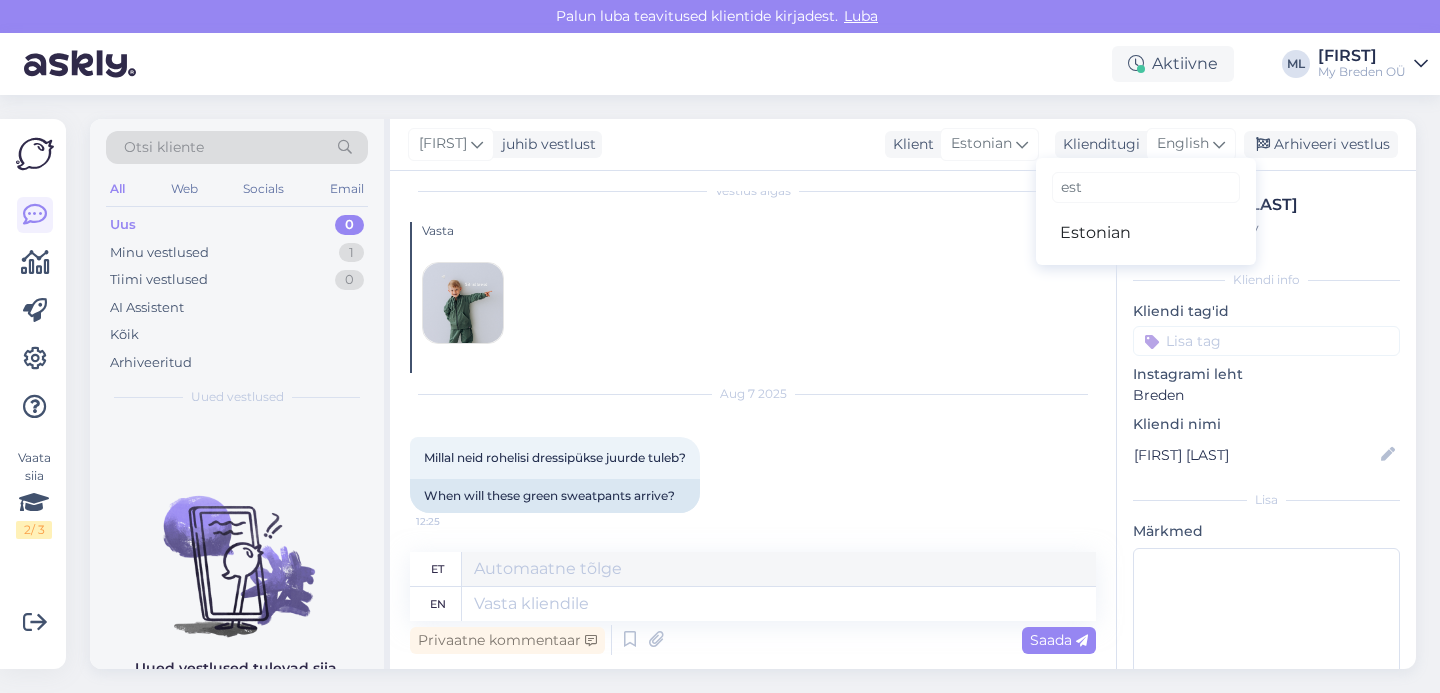type on "est" 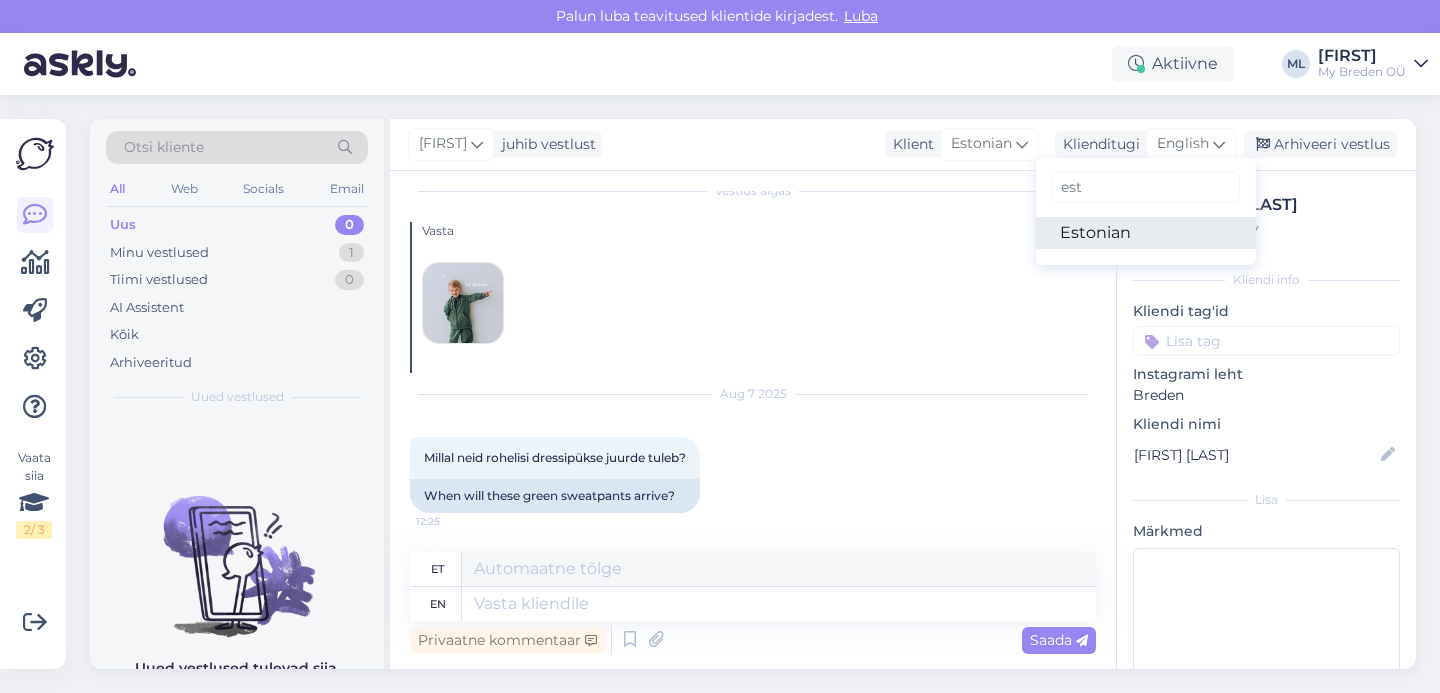 click on "Estonian" at bounding box center [1146, 233] 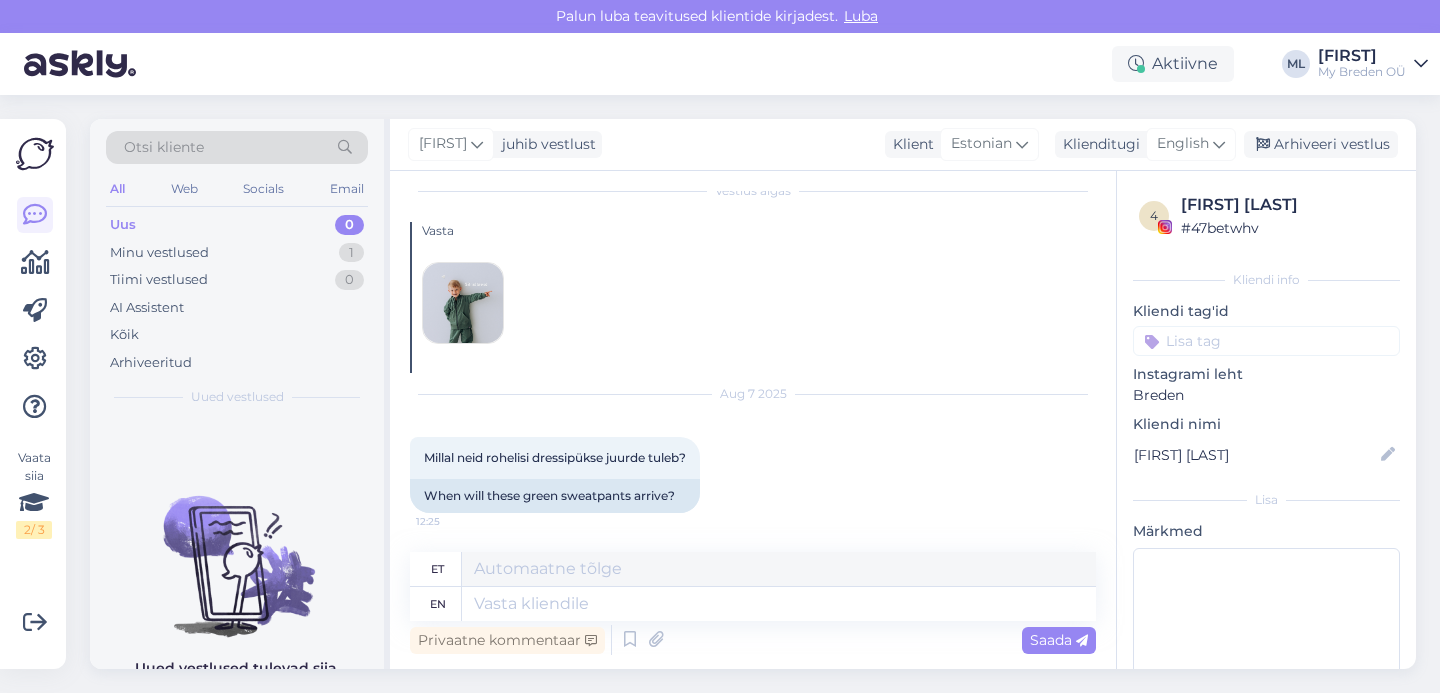 scroll, scrollTop: 0, scrollLeft: 0, axis: both 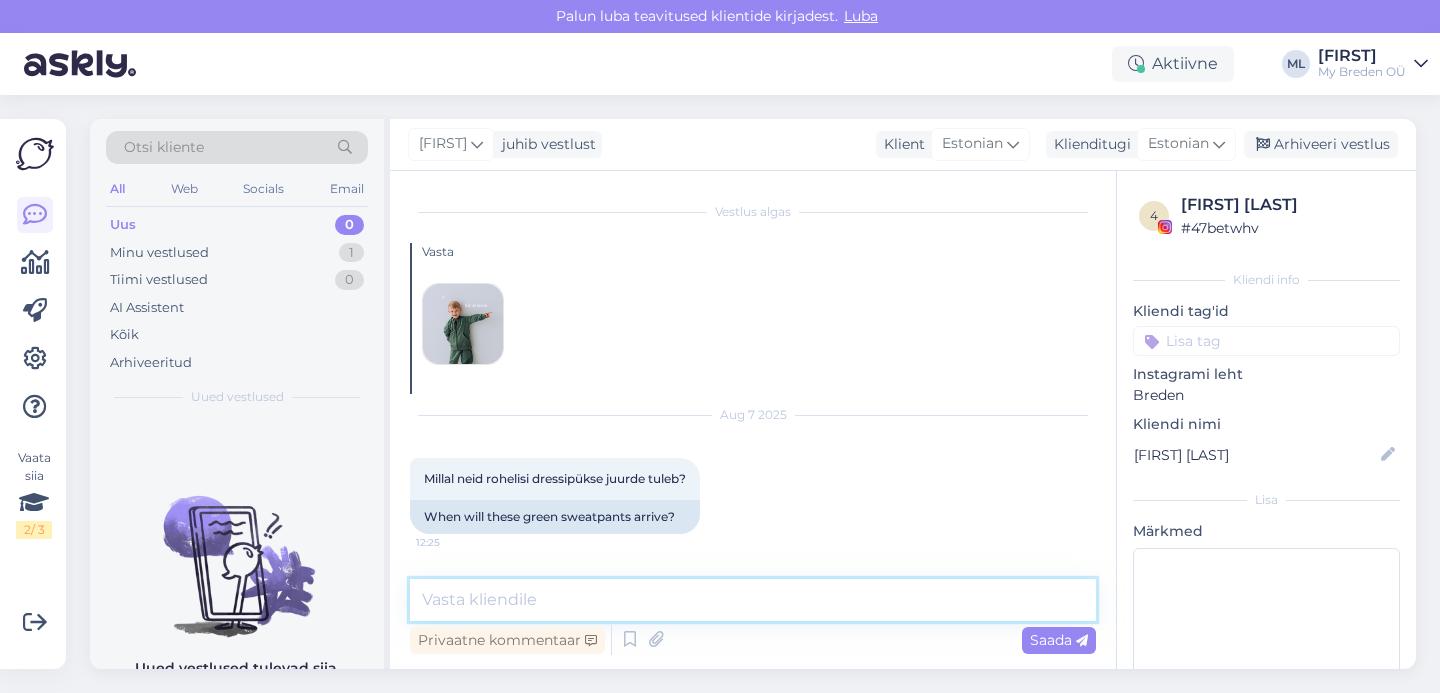 drag, startPoint x: 701, startPoint y: 595, endPoint x: 722, endPoint y: 587, distance: 22.472204 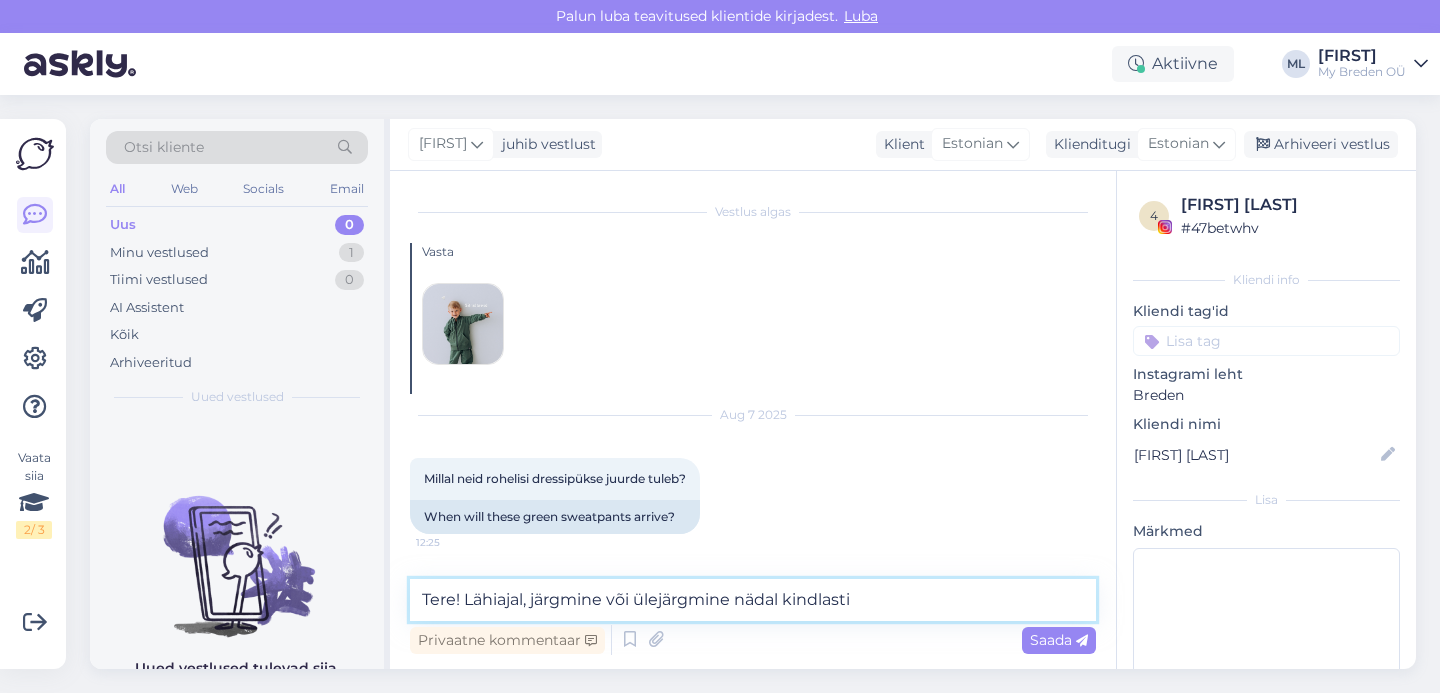 click on "Tere! Lähiajal, järgmine või ülejärgmine nädal kindlasti" at bounding box center [753, 600] 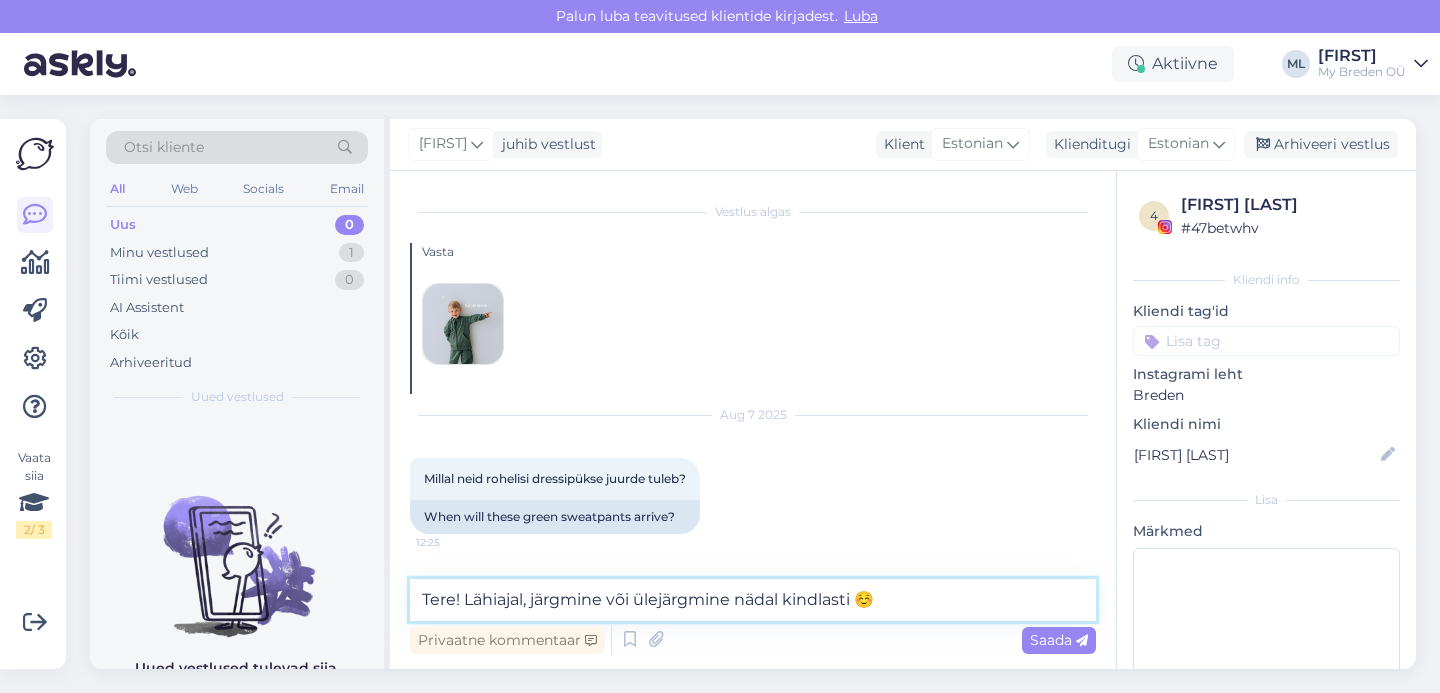 click on "Tere! Lähiajal, järgmine või ülejärgmine nädal kindlasti ☺️" at bounding box center [753, 600] 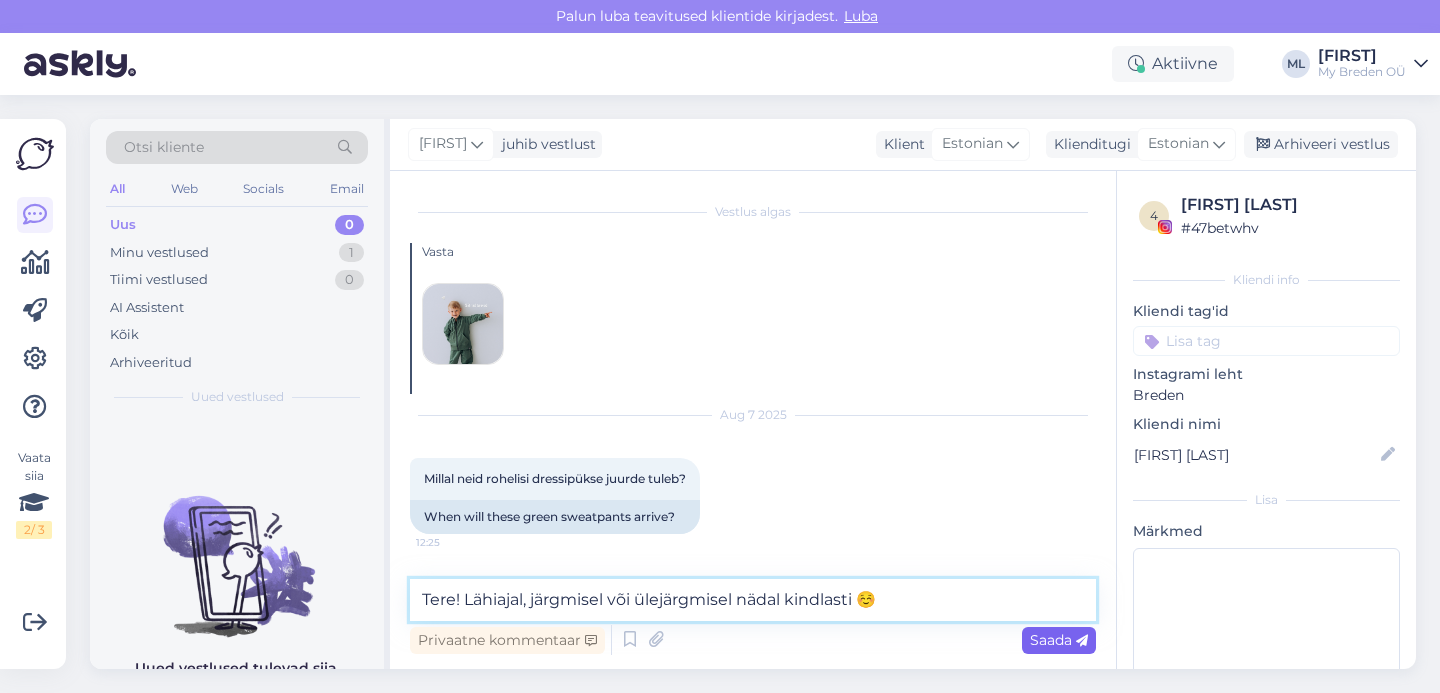 type on "Tere! Lähiajal, järgmisel või ülejärgmisel nädal kindlasti ☺️" 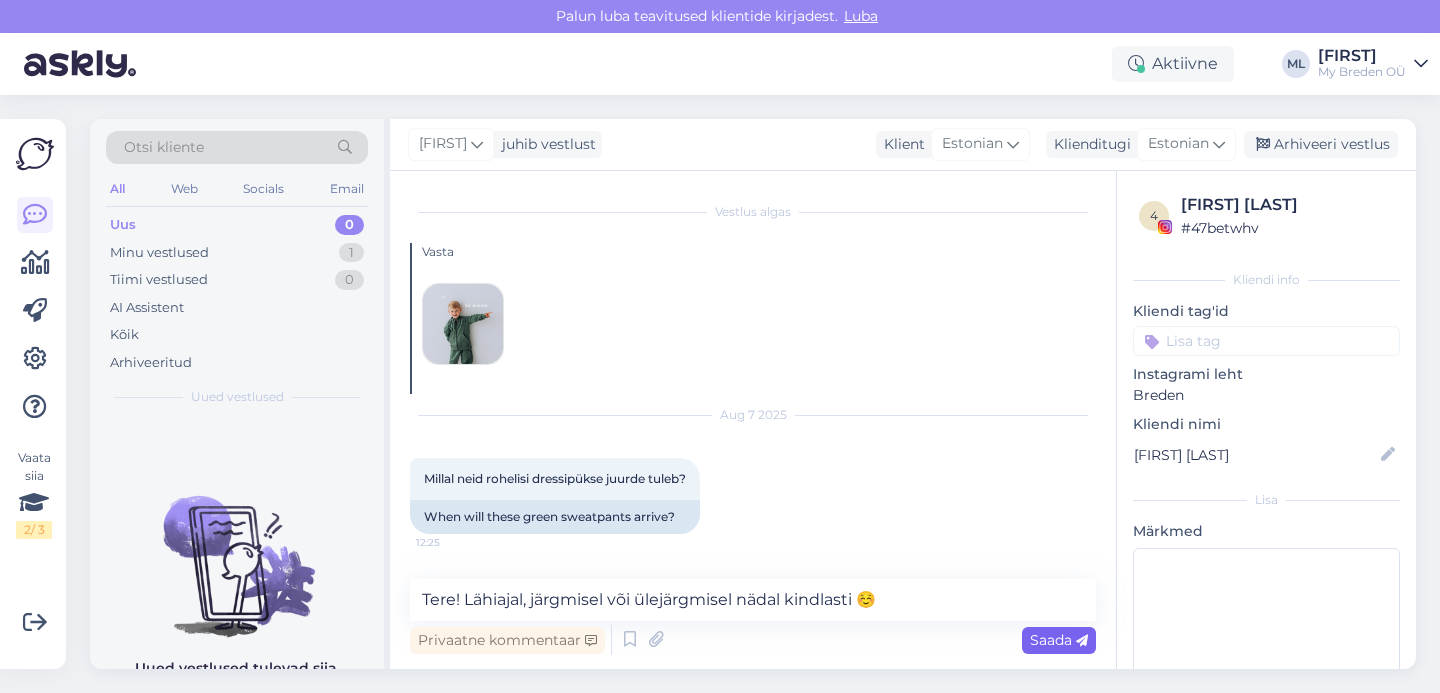 click on "Saada" at bounding box center [1059, 640] 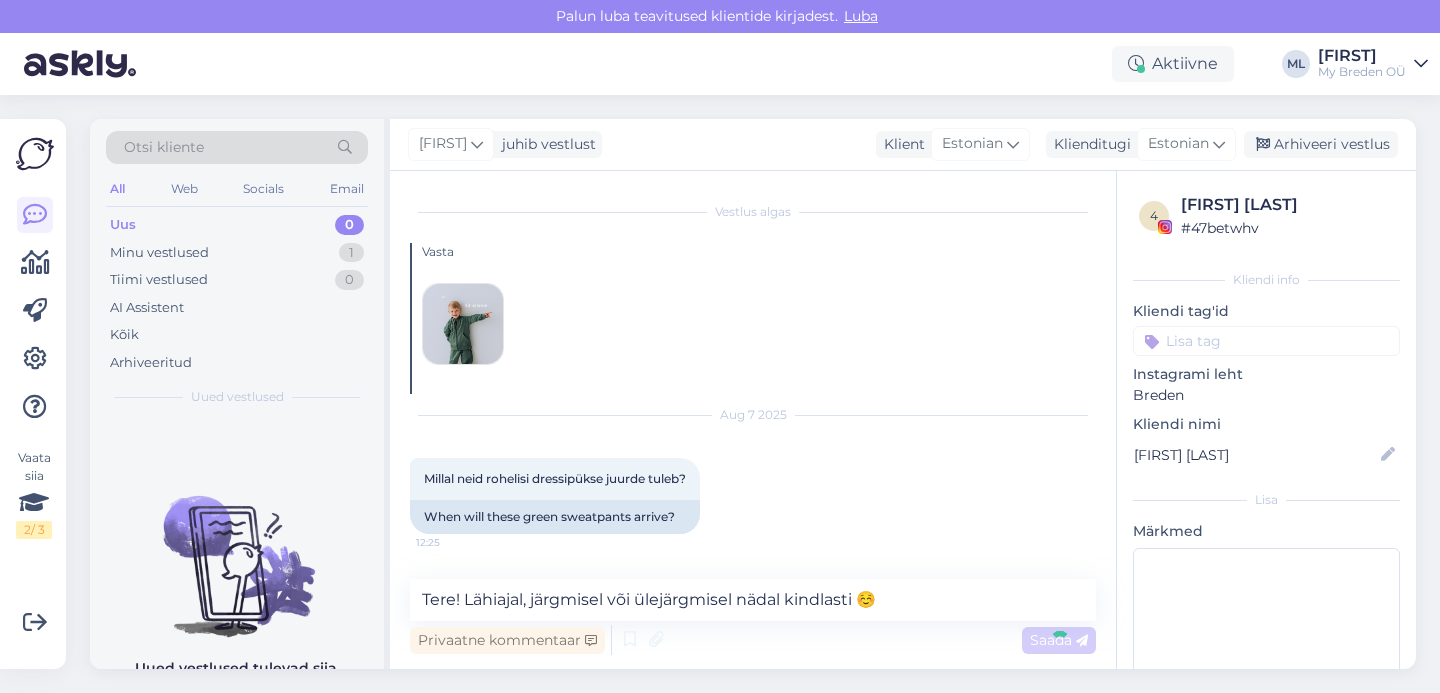 type 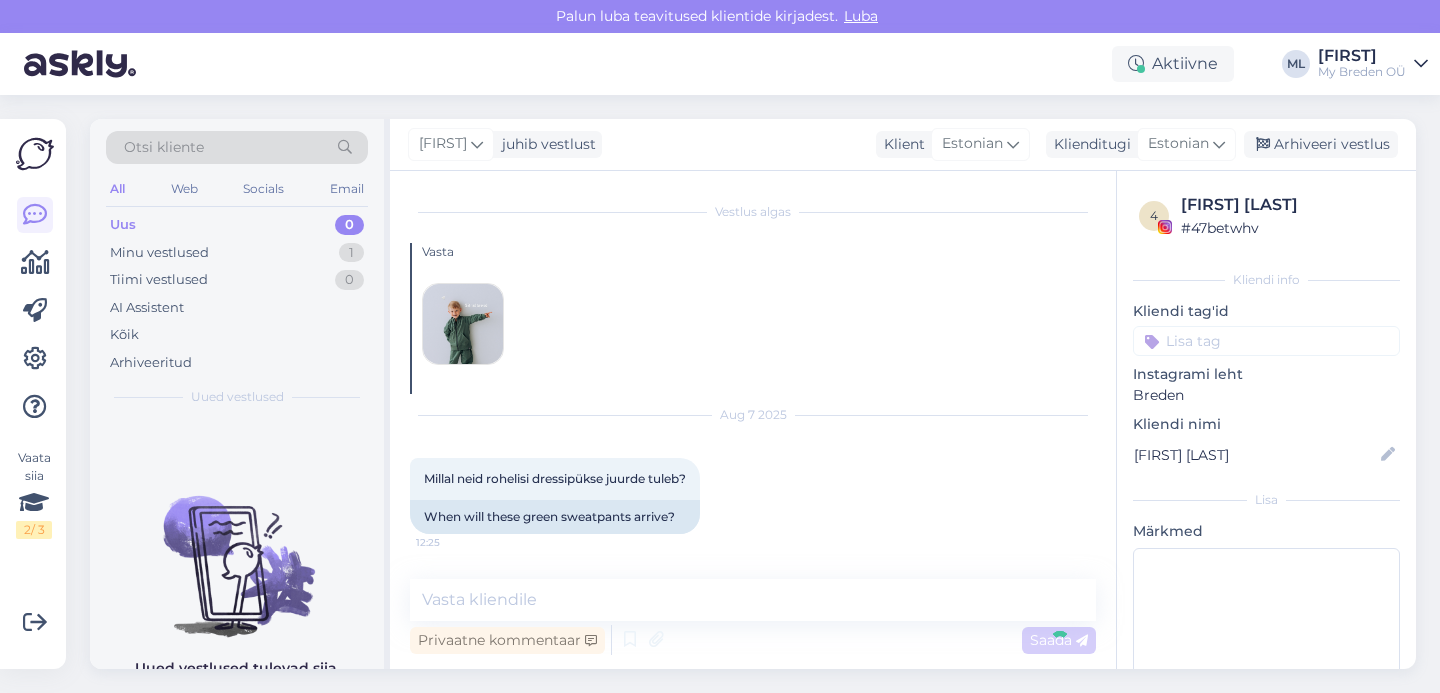 scroll, scrollTop: 80, scrollLeft: 0, axis: vertical 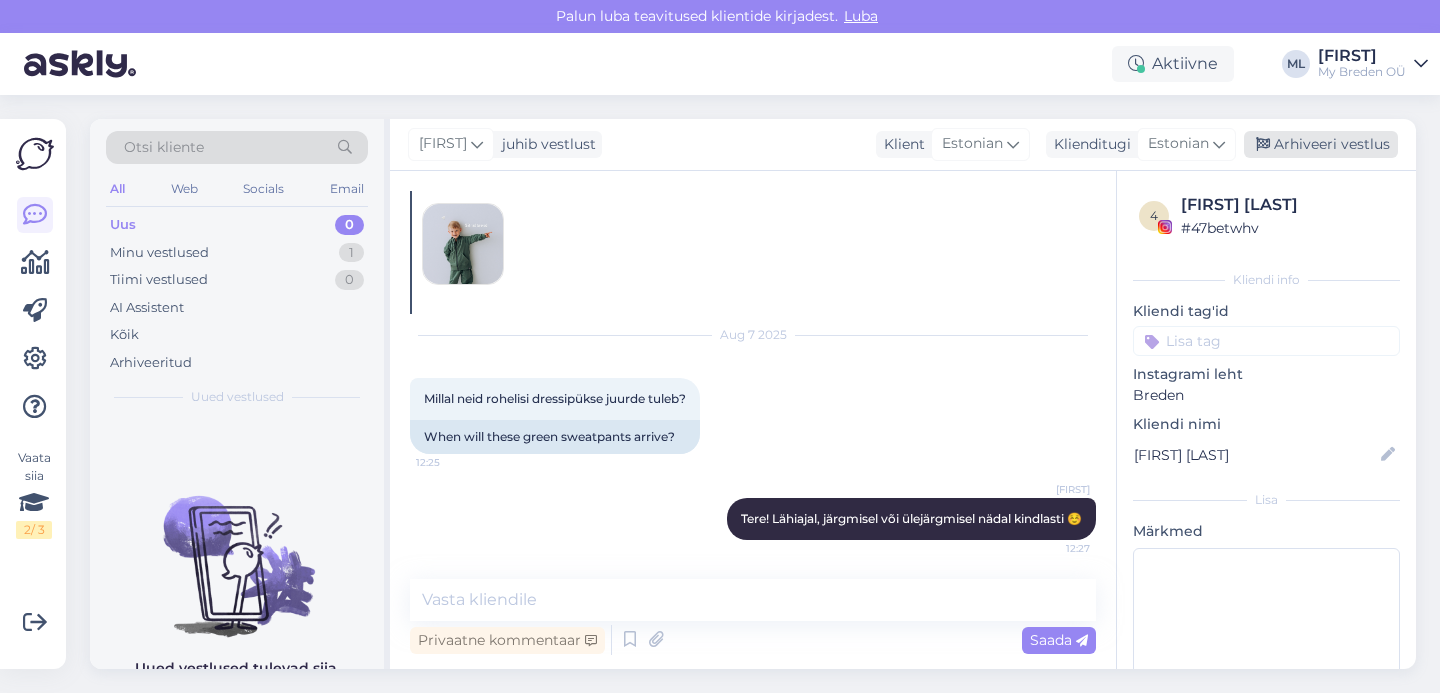 click on "Arhiveeri vestlus" at bounding box center [1321, 144] 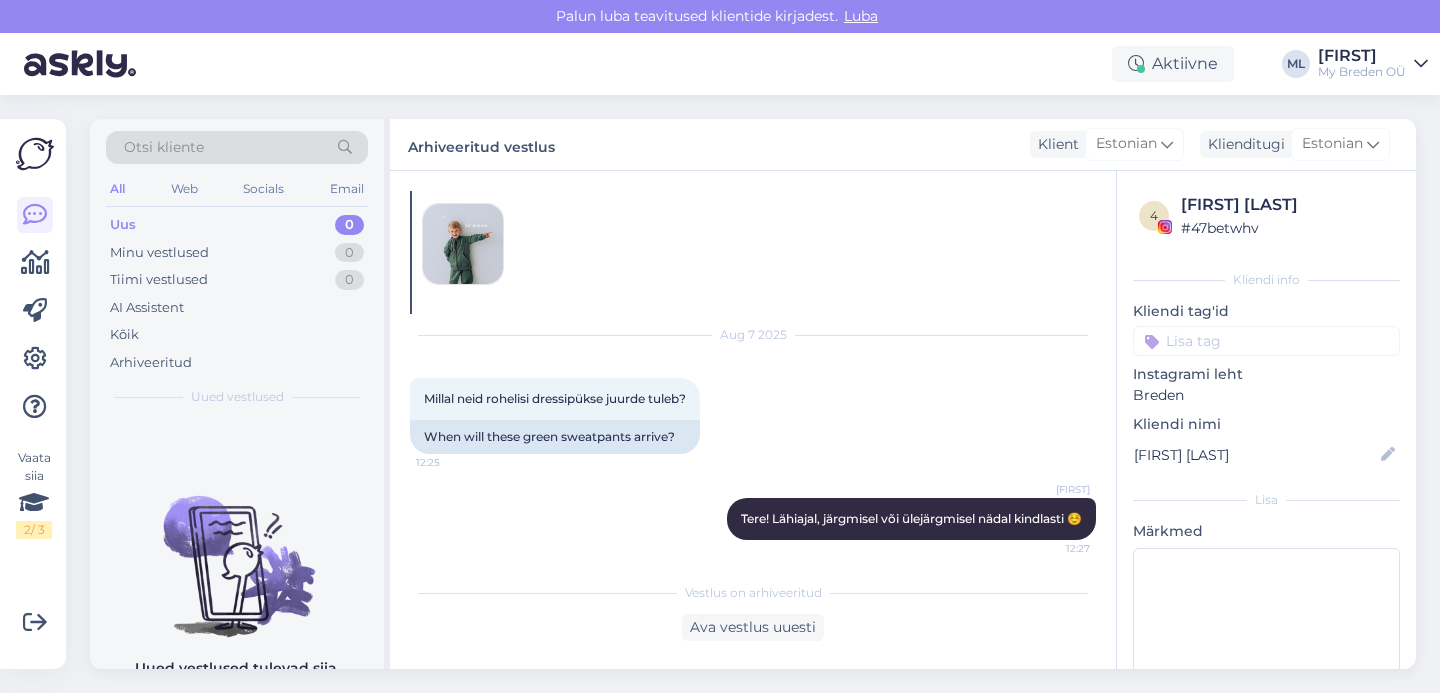 click on "Uus 0" at bounding box center (237, 225) 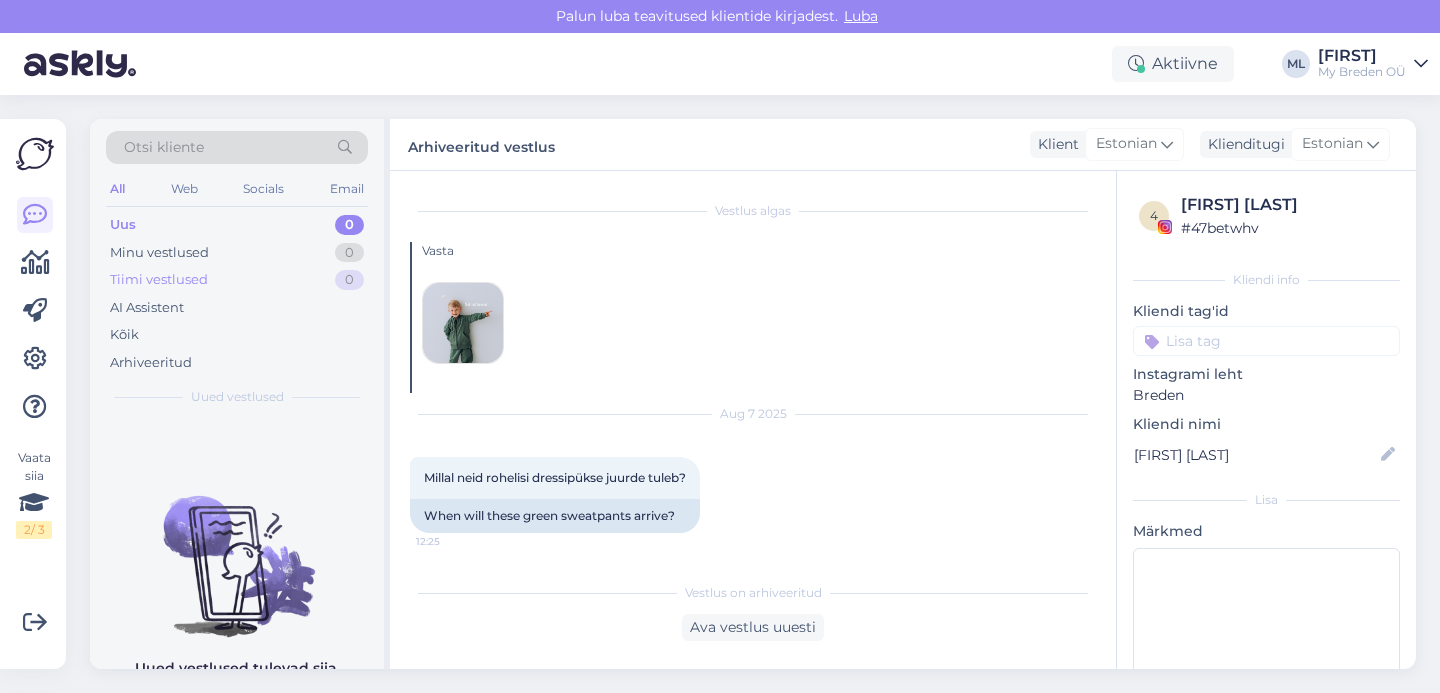 scroll, scrollTop: 0, scrollLeft: 0, axis: both 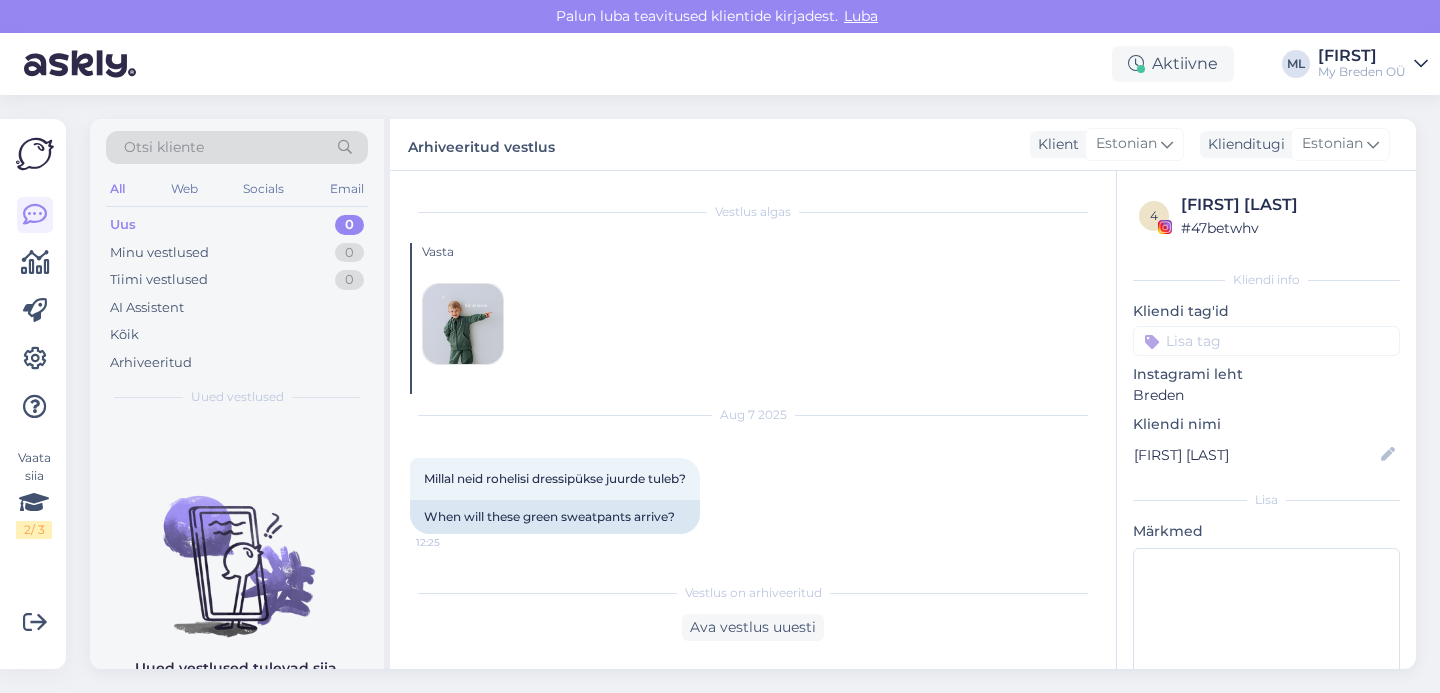 click on "Uus 0" at bounding box center (237, 225) 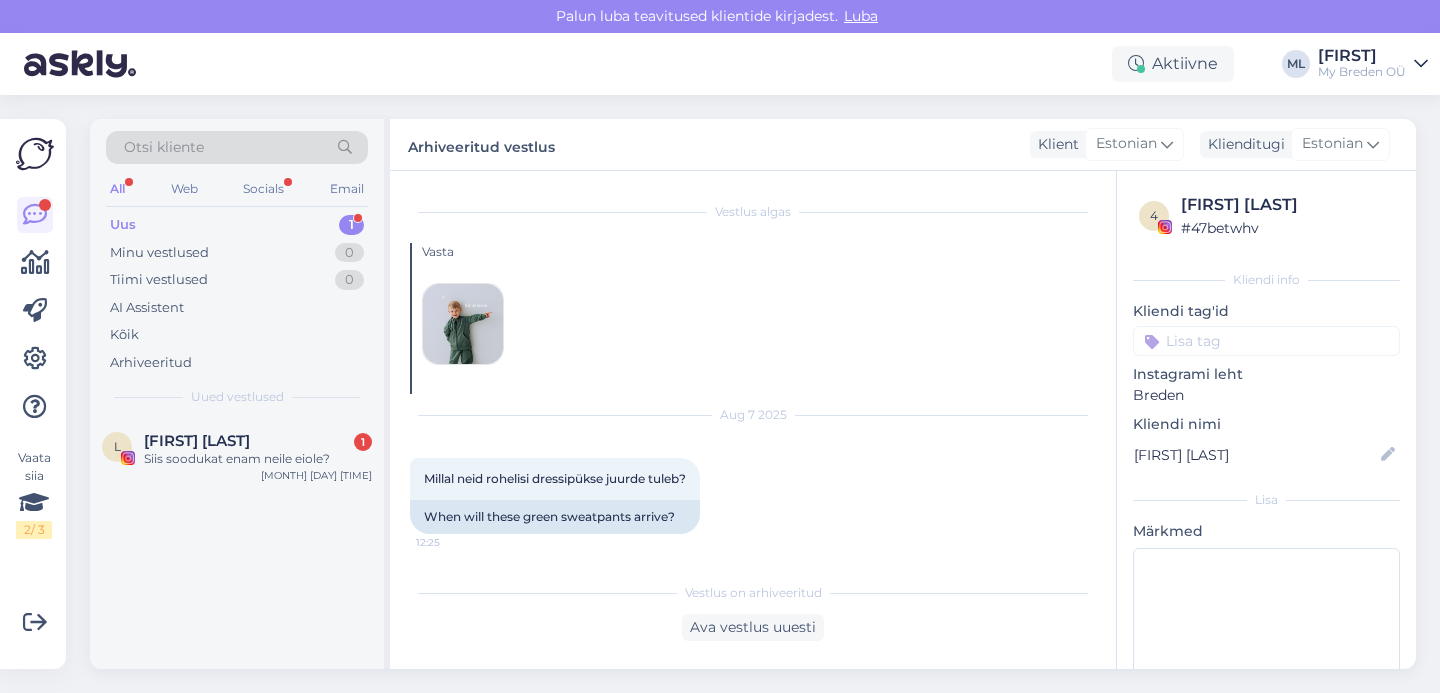 scroll, scrollTop: 173, scrollLeft: 0, axis: vertical 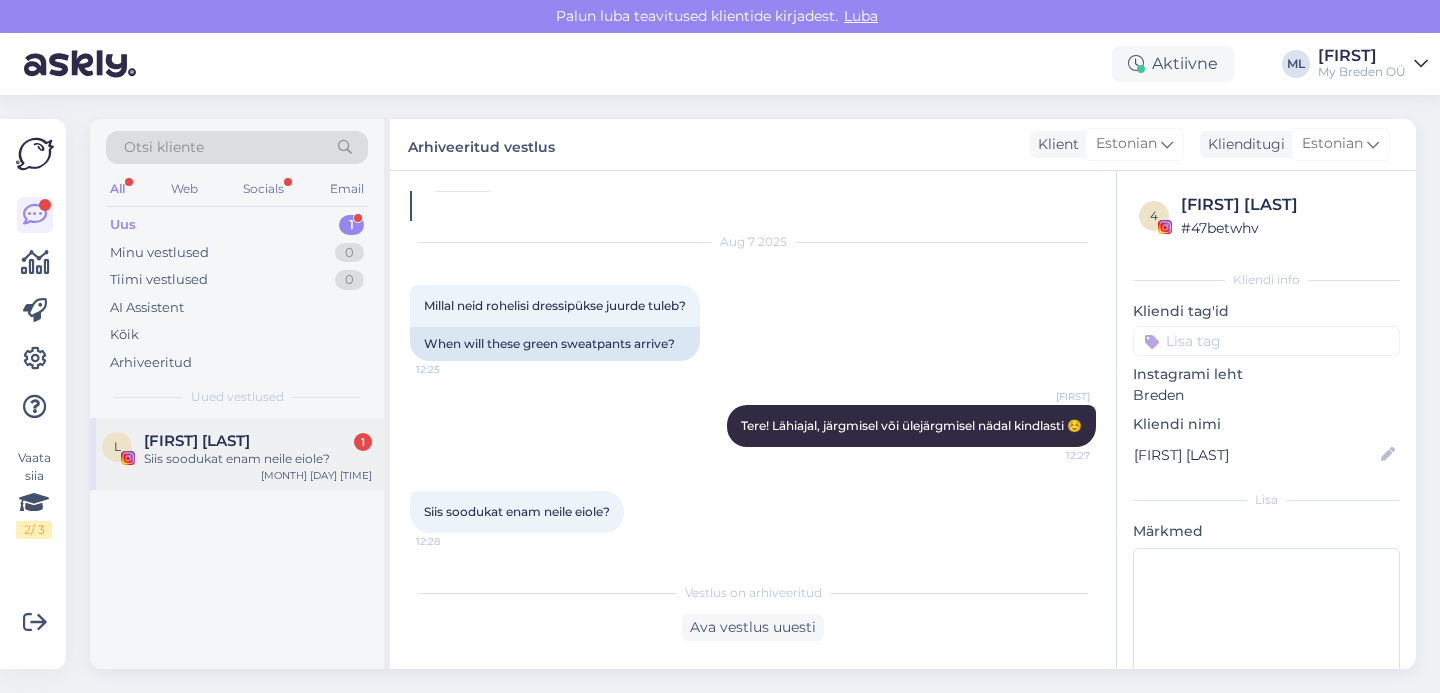 click on "Siis soodukat enam neile eiole?" at bounding box center [258, 459] 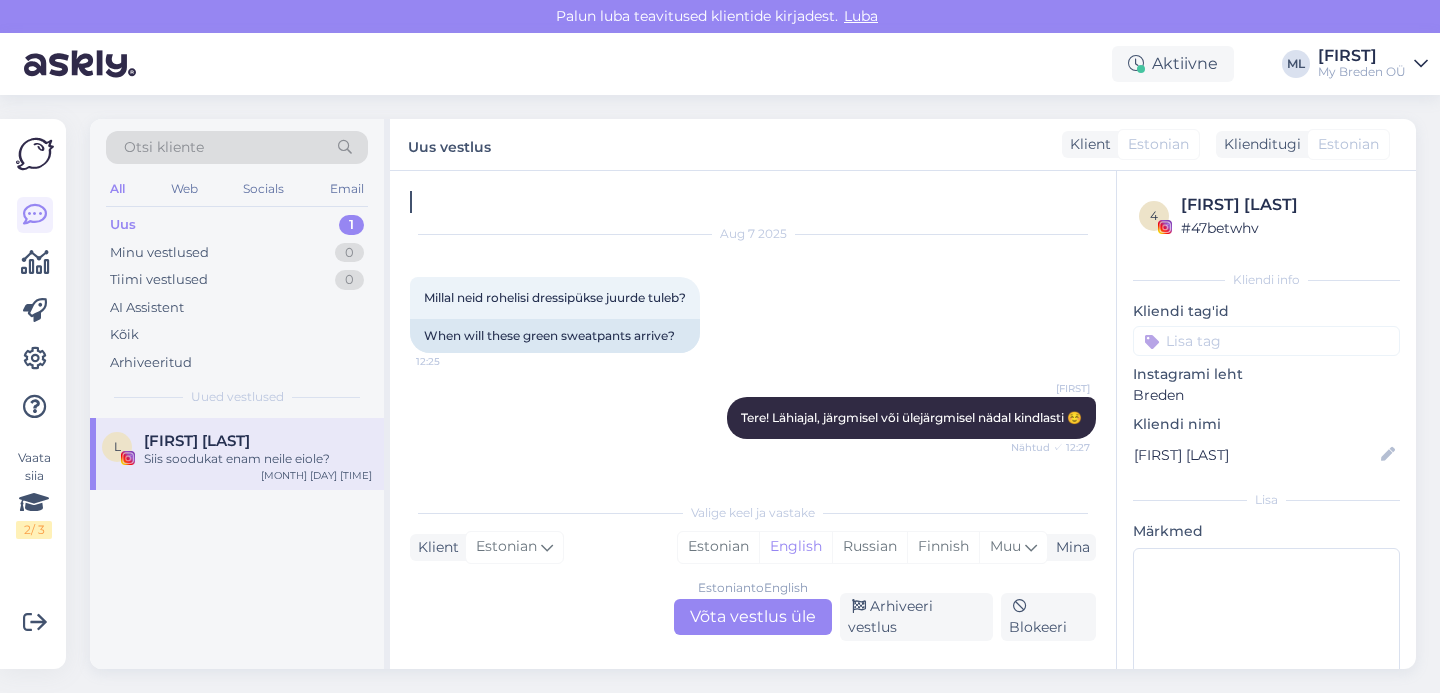 scroll, scrollTop: 0, scrollLeft: 0, axis: both 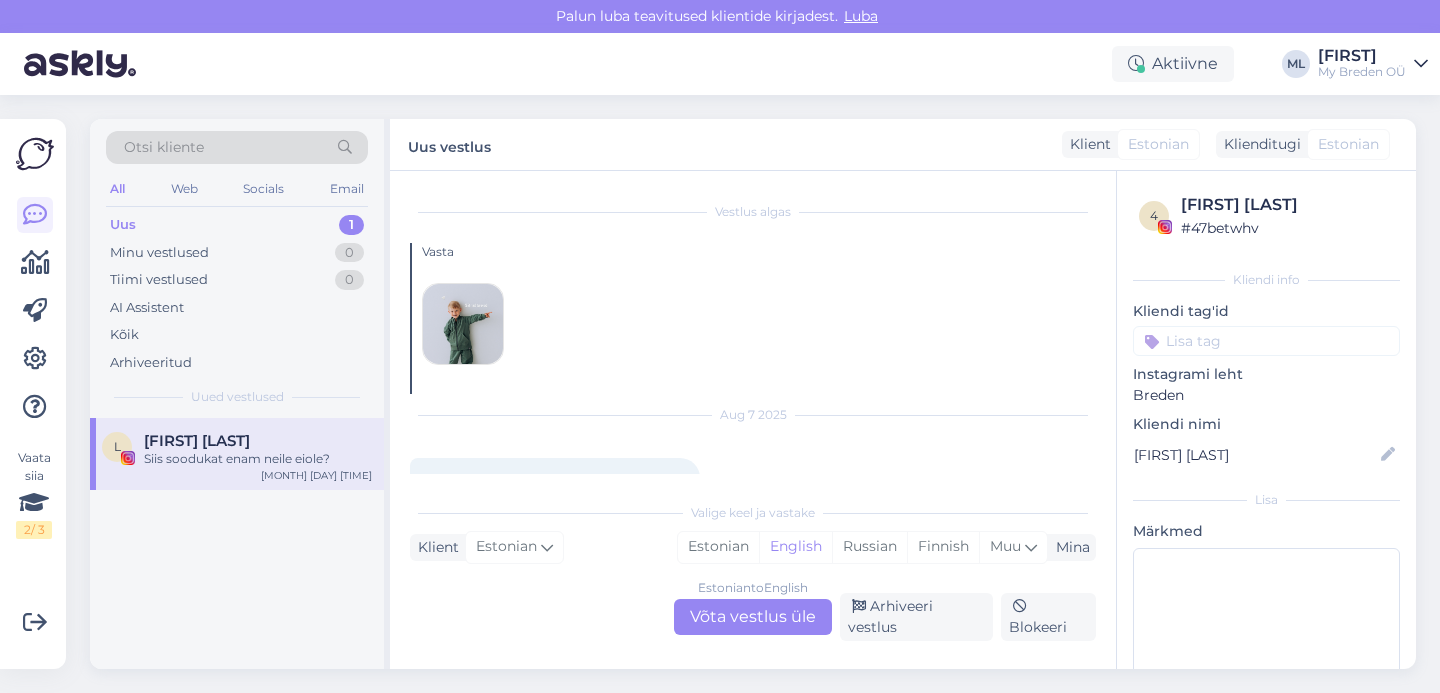 click at bounding box center (463, 324) 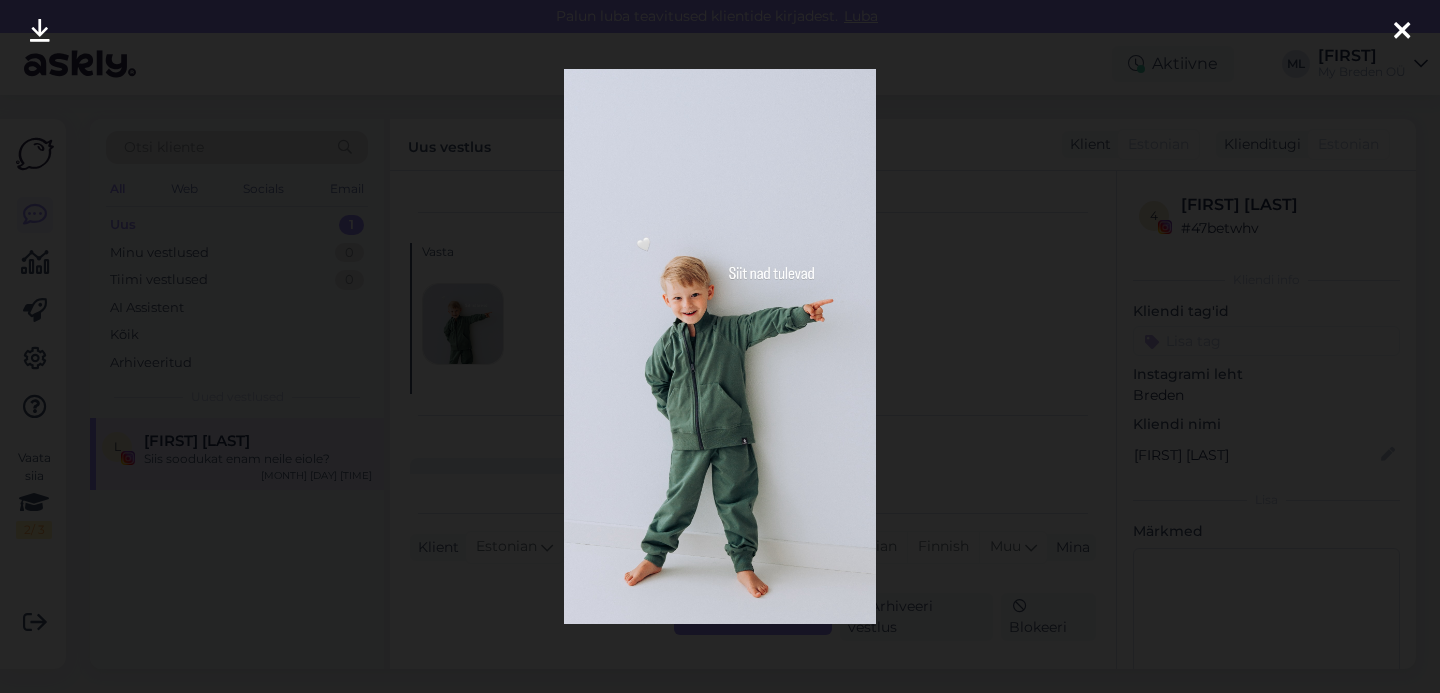 drag, startPoint x: 1398, startPoint y: 20, endPoint x: 1383, endPoint y: 37, distance: 22.671568 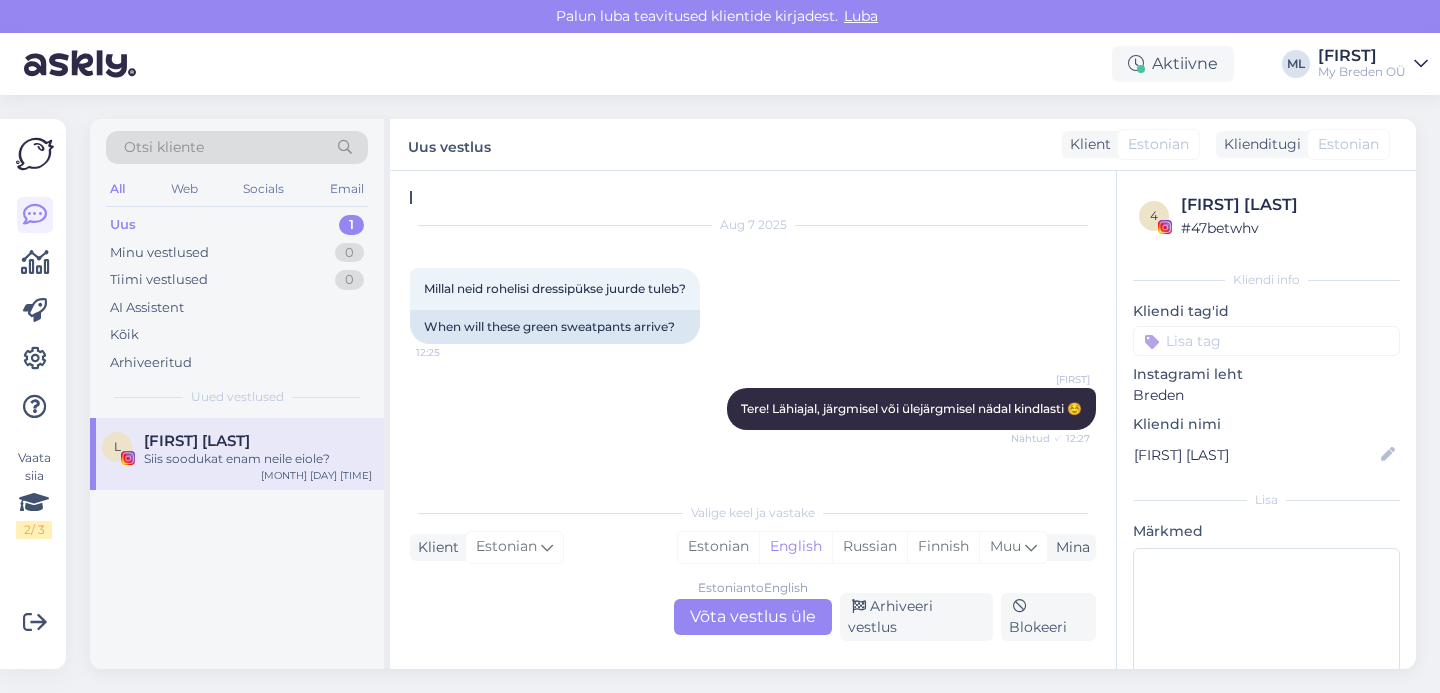 scroll, scrollTop: 241, scrollLeft: 0, axis: vertical 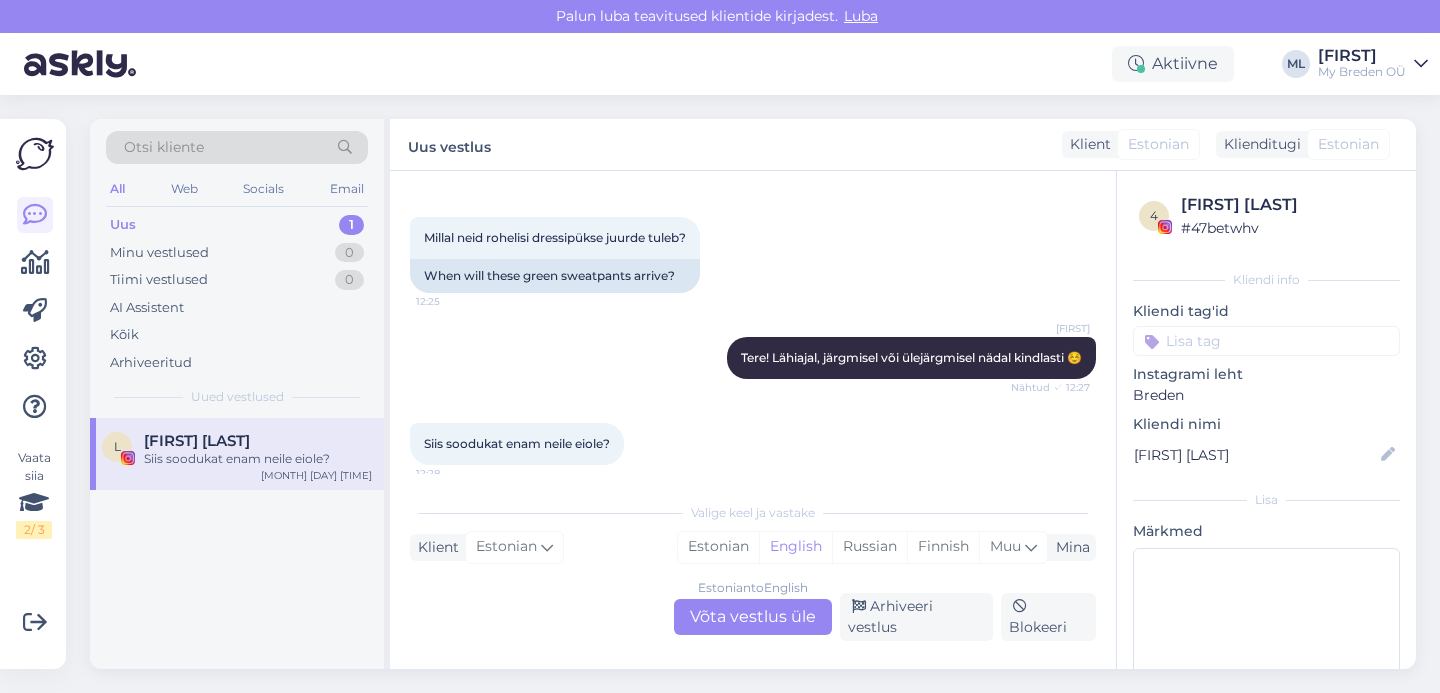 click on "Siis soodukat enam neile eiole?" at bounding box center [258, 459] 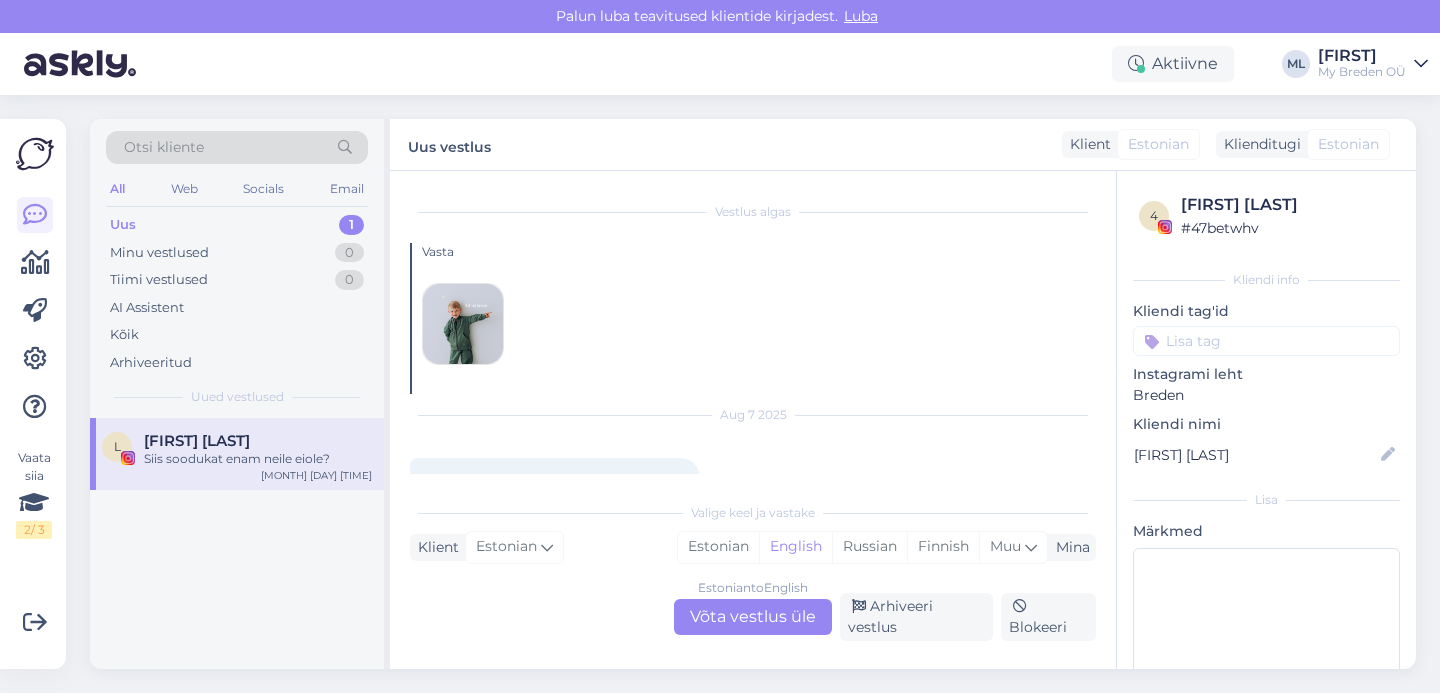 scroll, scrollTop: 241, scrollLeft: 0, axis: vertical 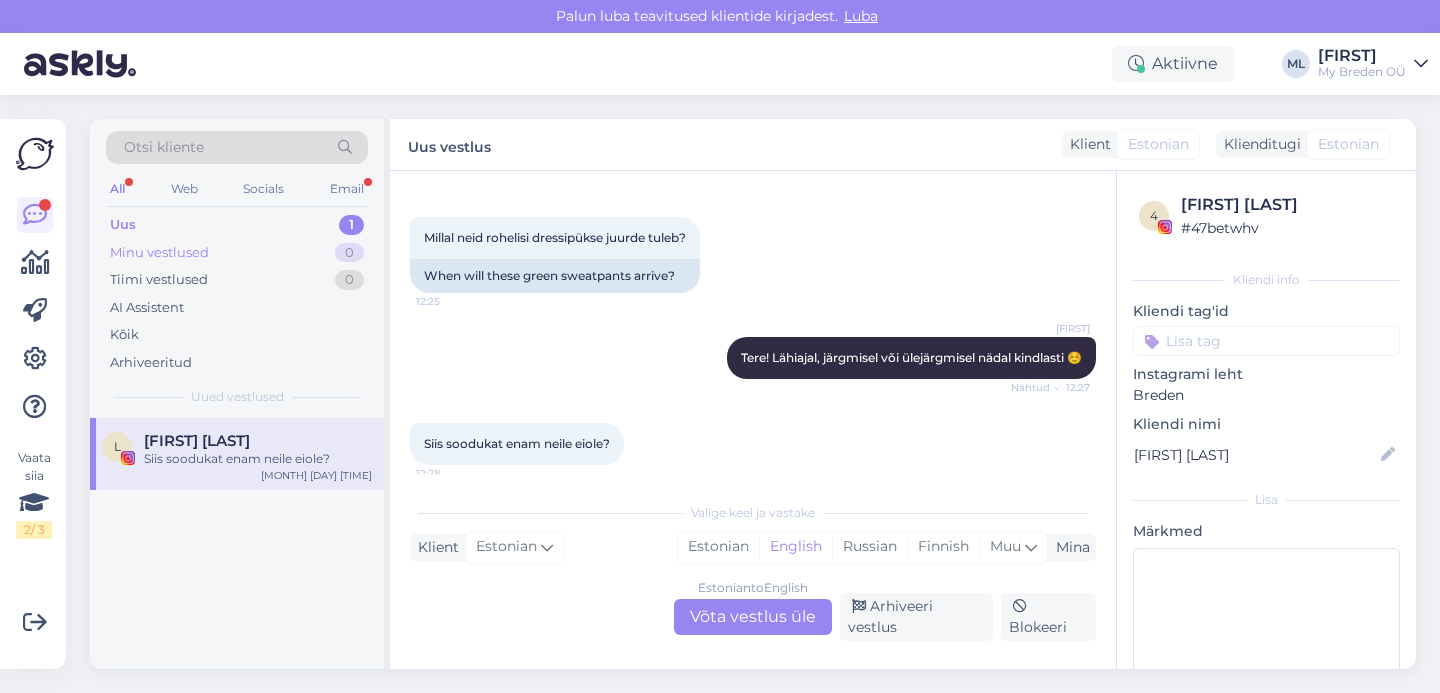 click on "Minu vestlused" at bounding box center [159, 253] 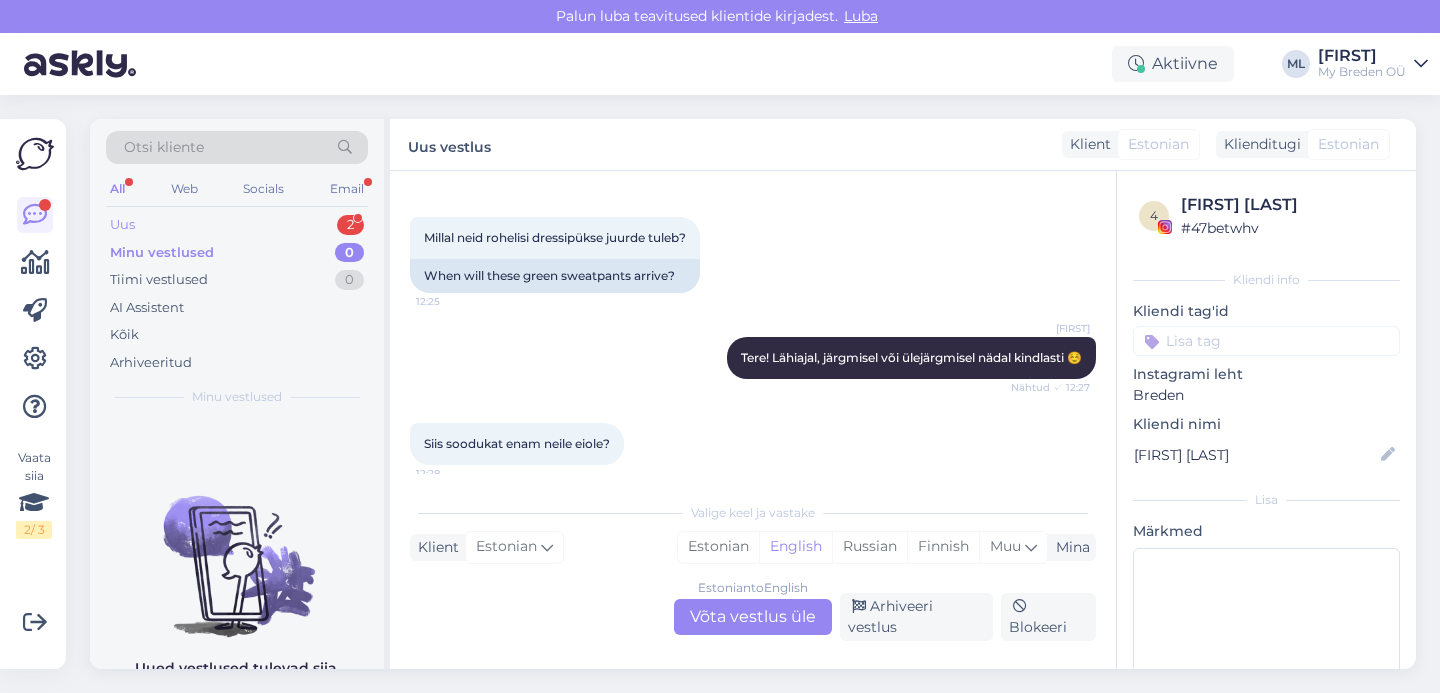 click on "Uus 2" at bounding box center (237, 225) 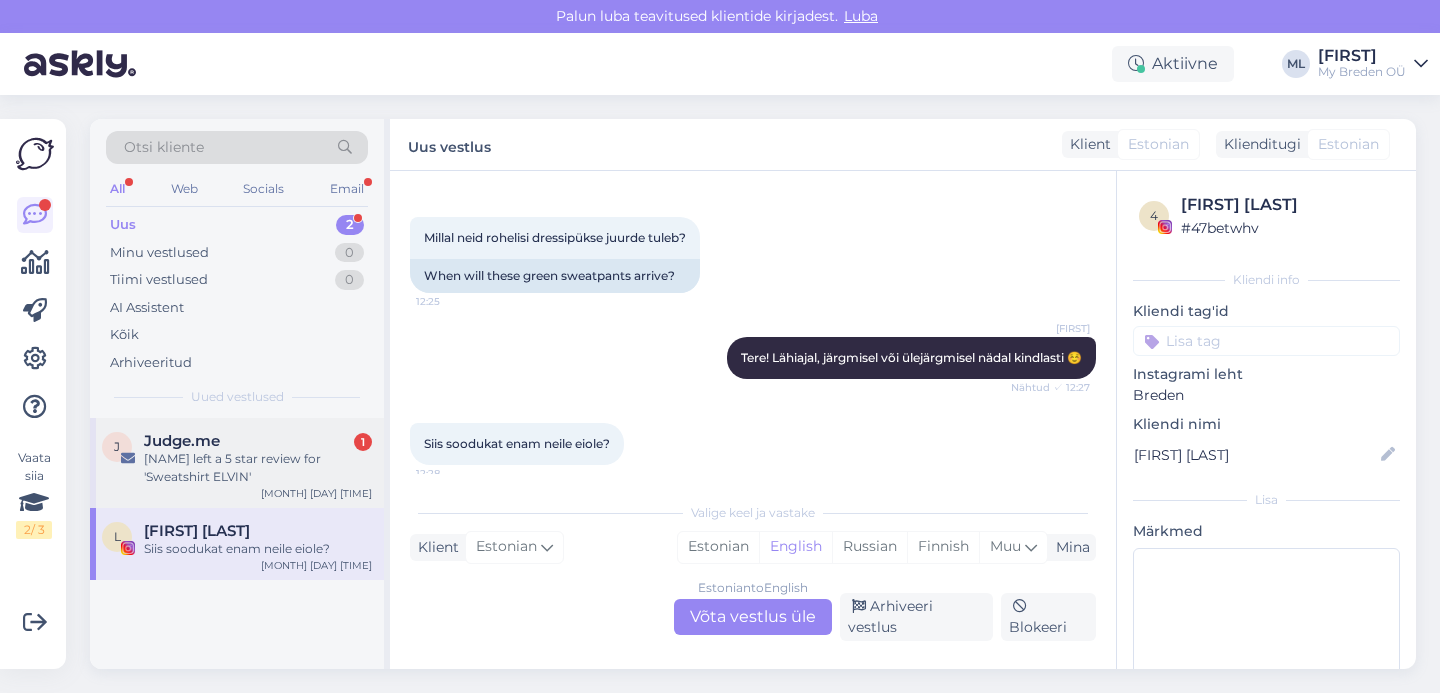 click on "Judge.me" at bounding box center (182, 441) 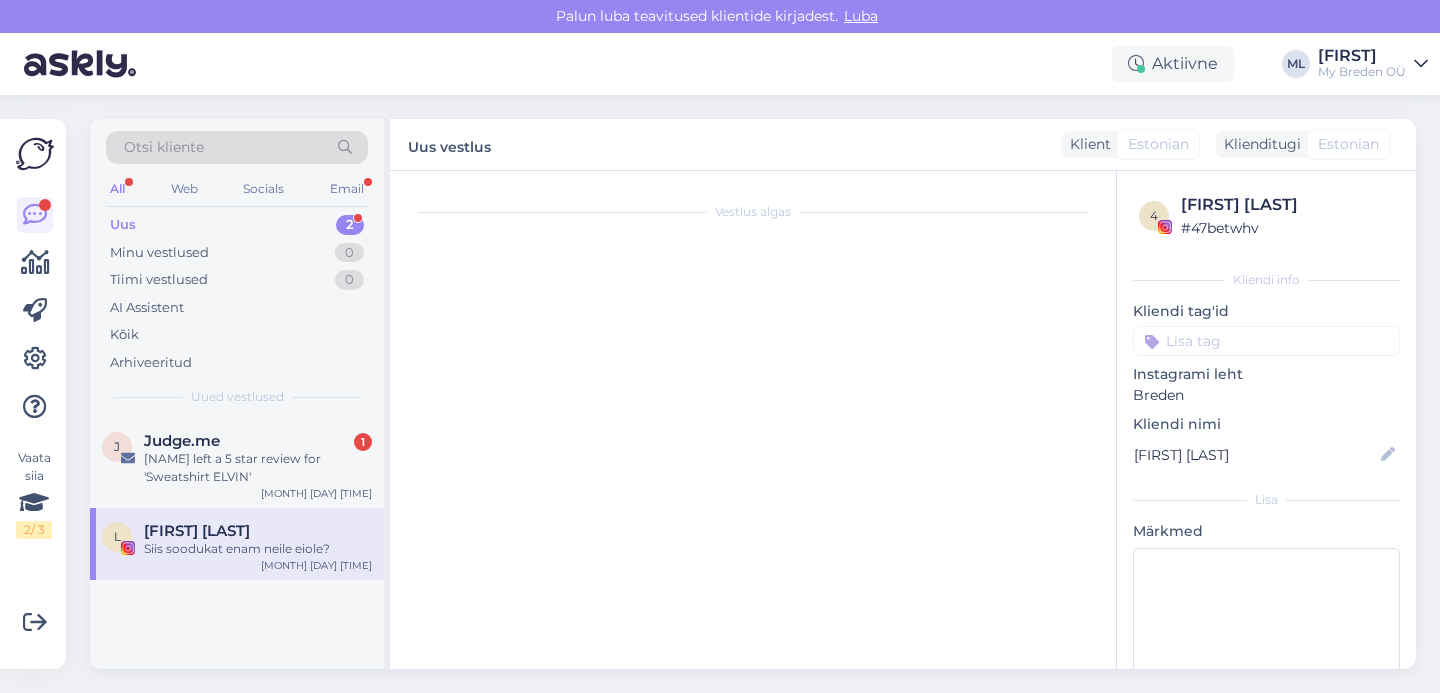 scroll, scrollTop: 8390, scrollLeft: 0, axis: vertical 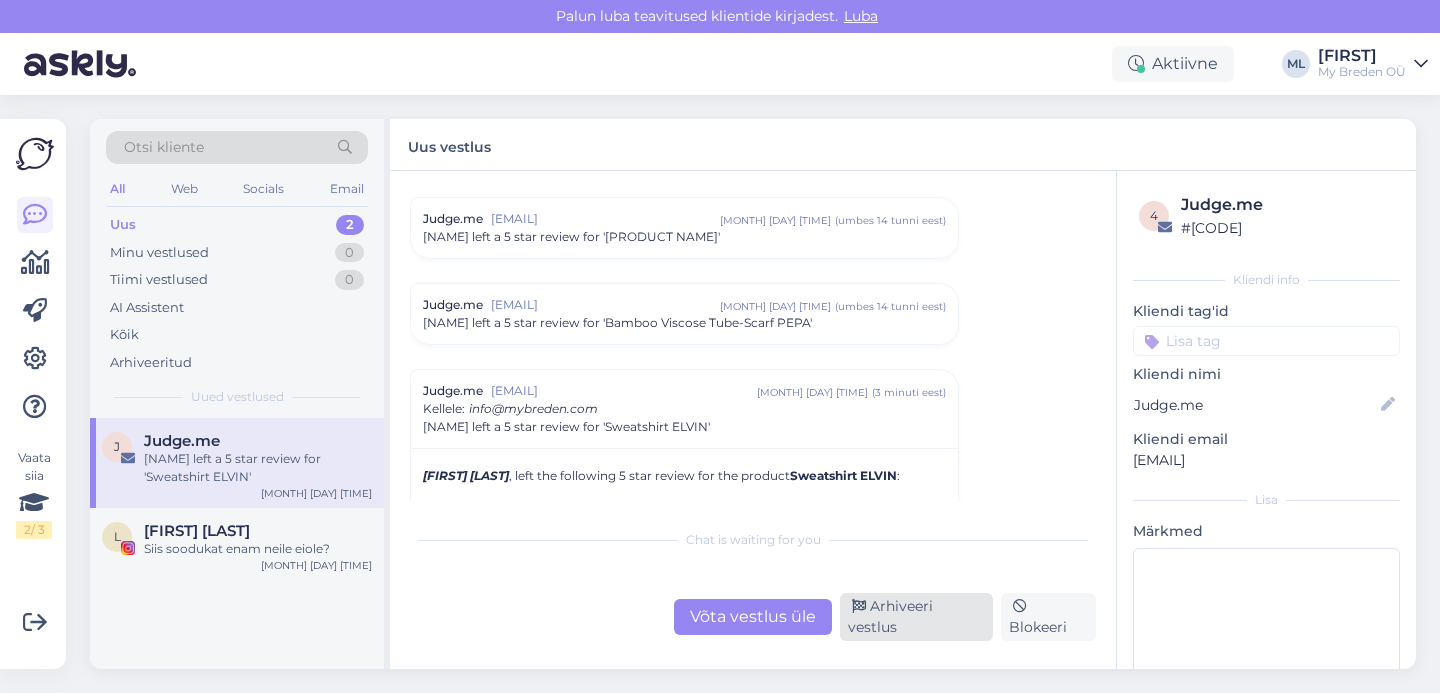 click on "Arhiveeri vestlus" at bounding box center (916, 617) 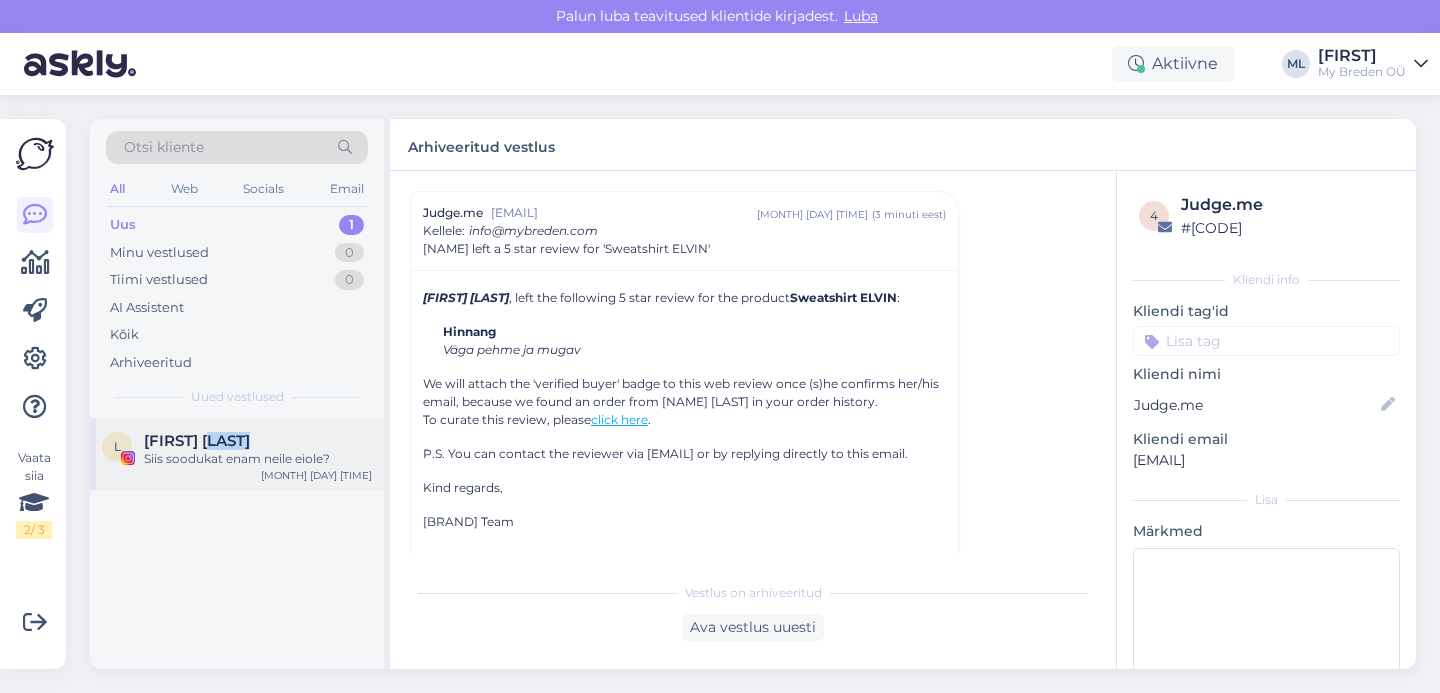 click on "[FIRST] [LAST] Siis soodukat enam neile eiole?" at bounding box center (258, 450) 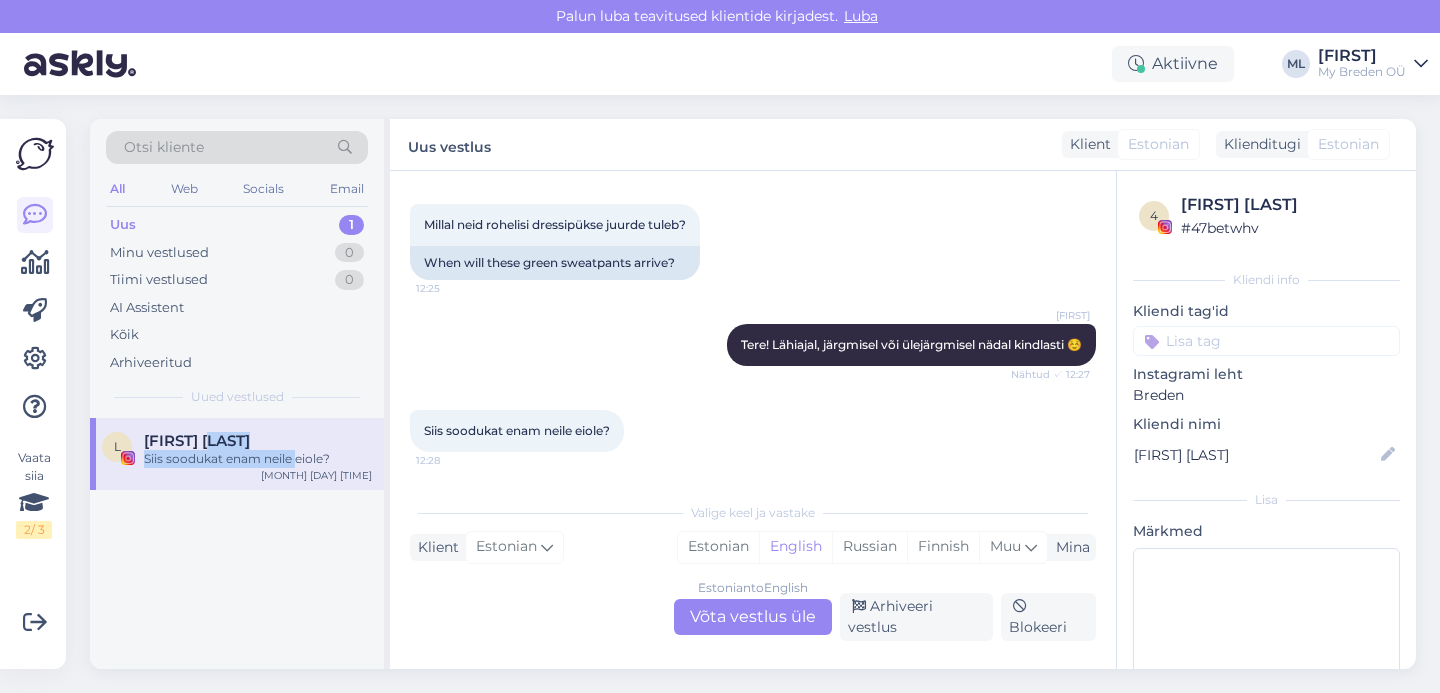 scroll, scrollTop: 241, scrollLeft: 0, axis: vertical 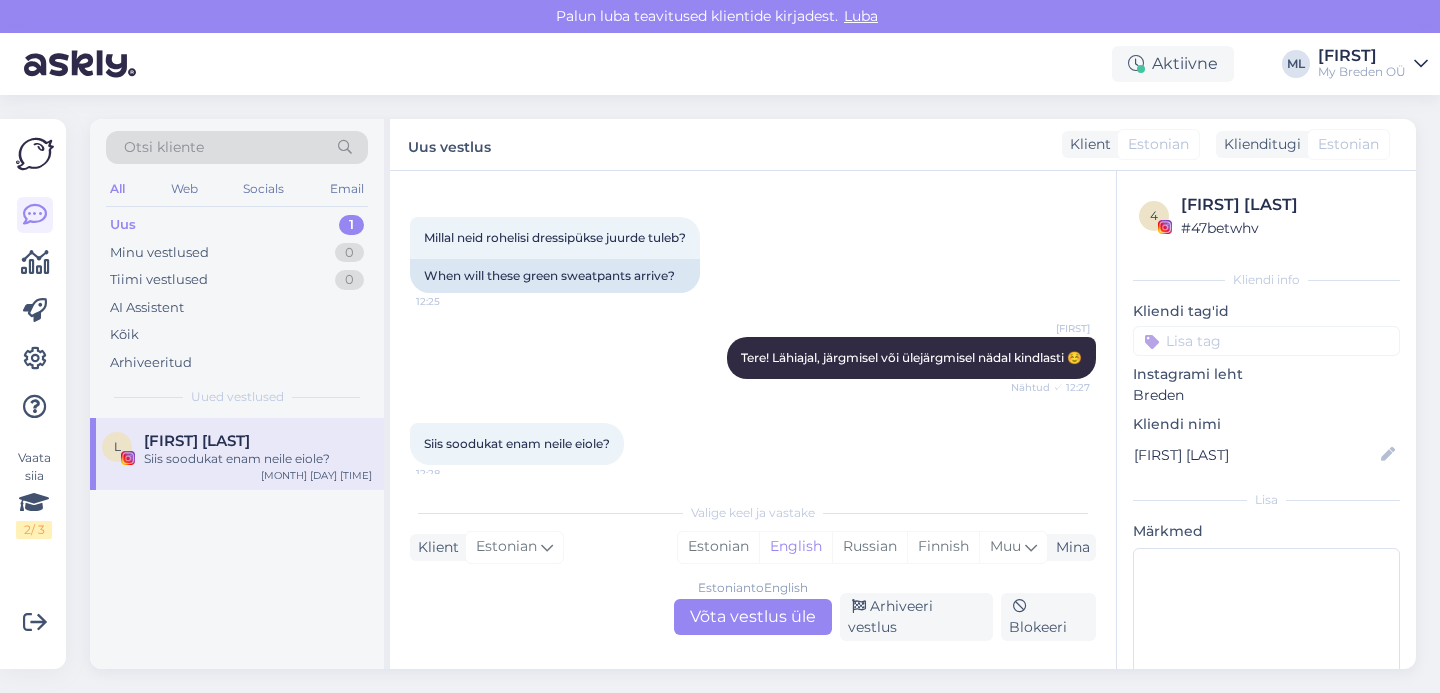 click on "[NAME] Siis soodukat enam neile eiole? [MONTH] [DAY] [TIME]" at bounding box center [237, 543] 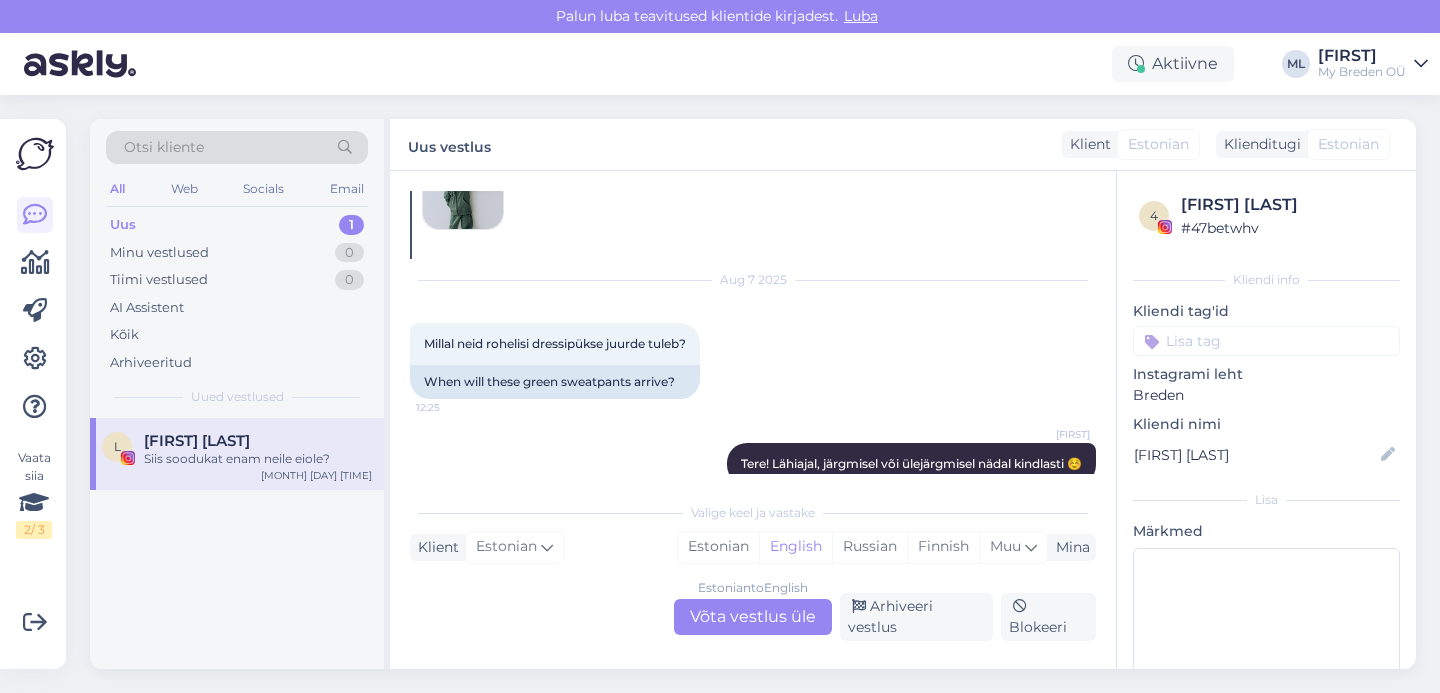 scroll, scrollTop: 241, scrollLeft: 0, axis: vertical 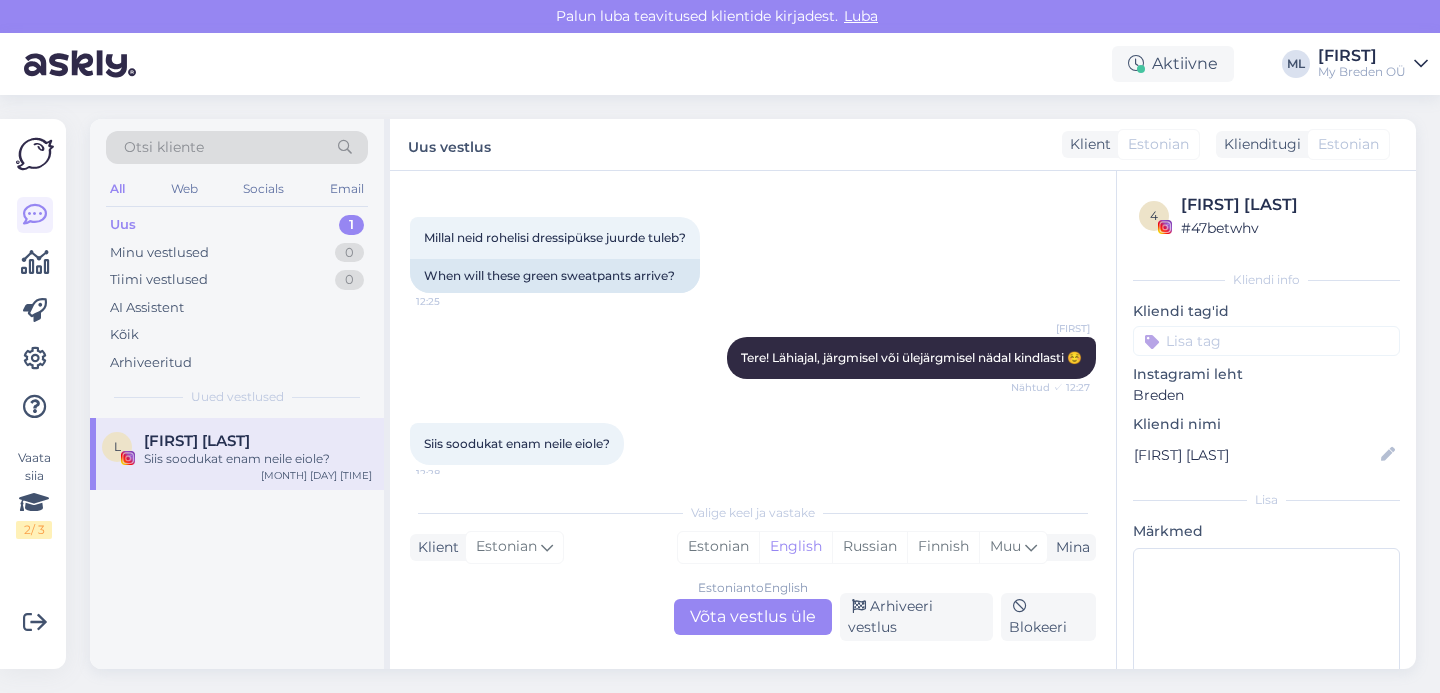 click on "Estonian  to  English Võta vestlus üle" at bounding box center [753, 617] 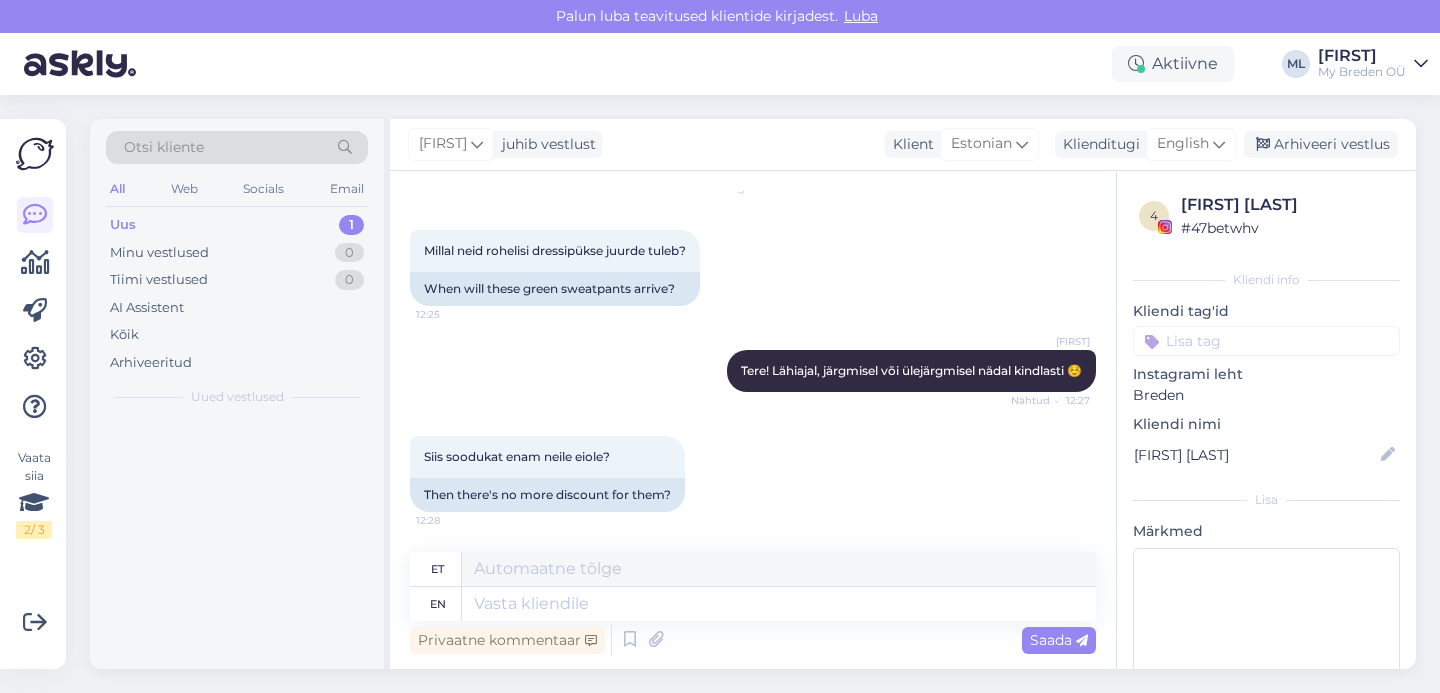 scroll, scrollTop: 227, scrollLeft: 0, axis: vertical 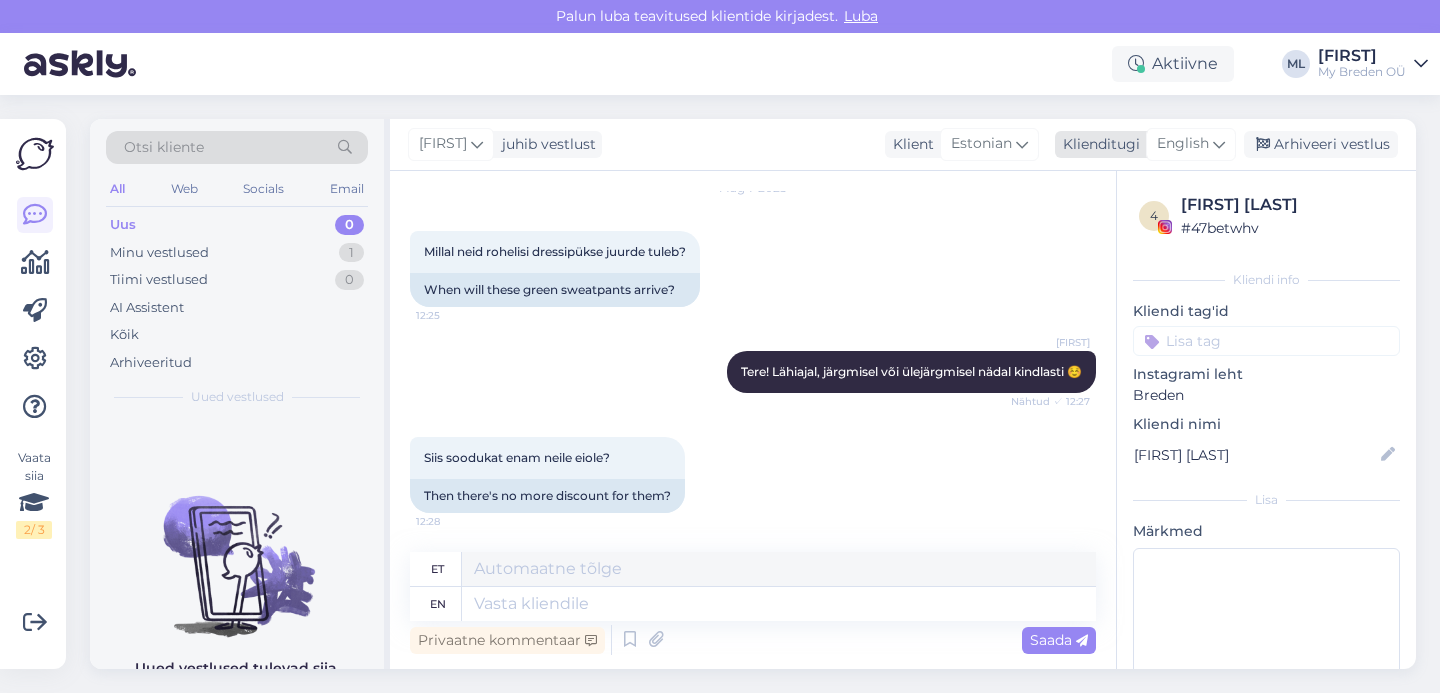 click on "English" at bounding box center [1183, 144] 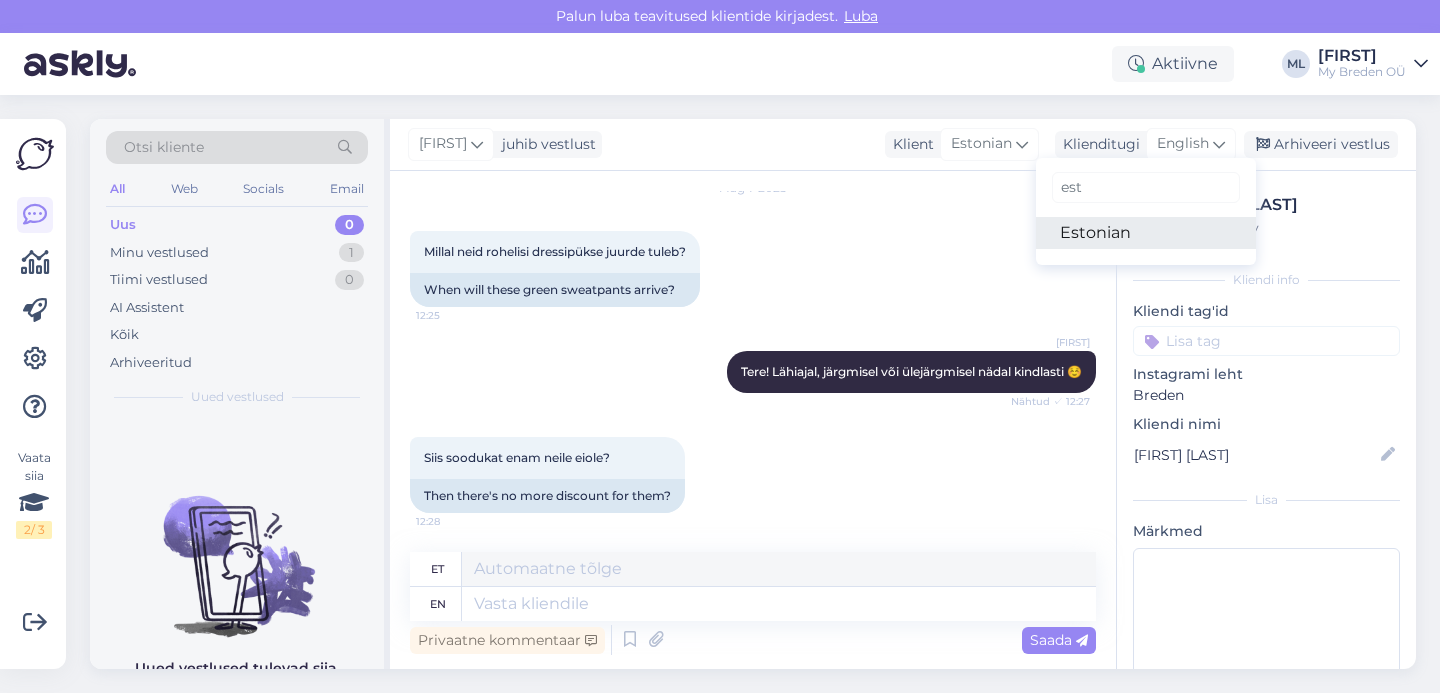 type on "est" 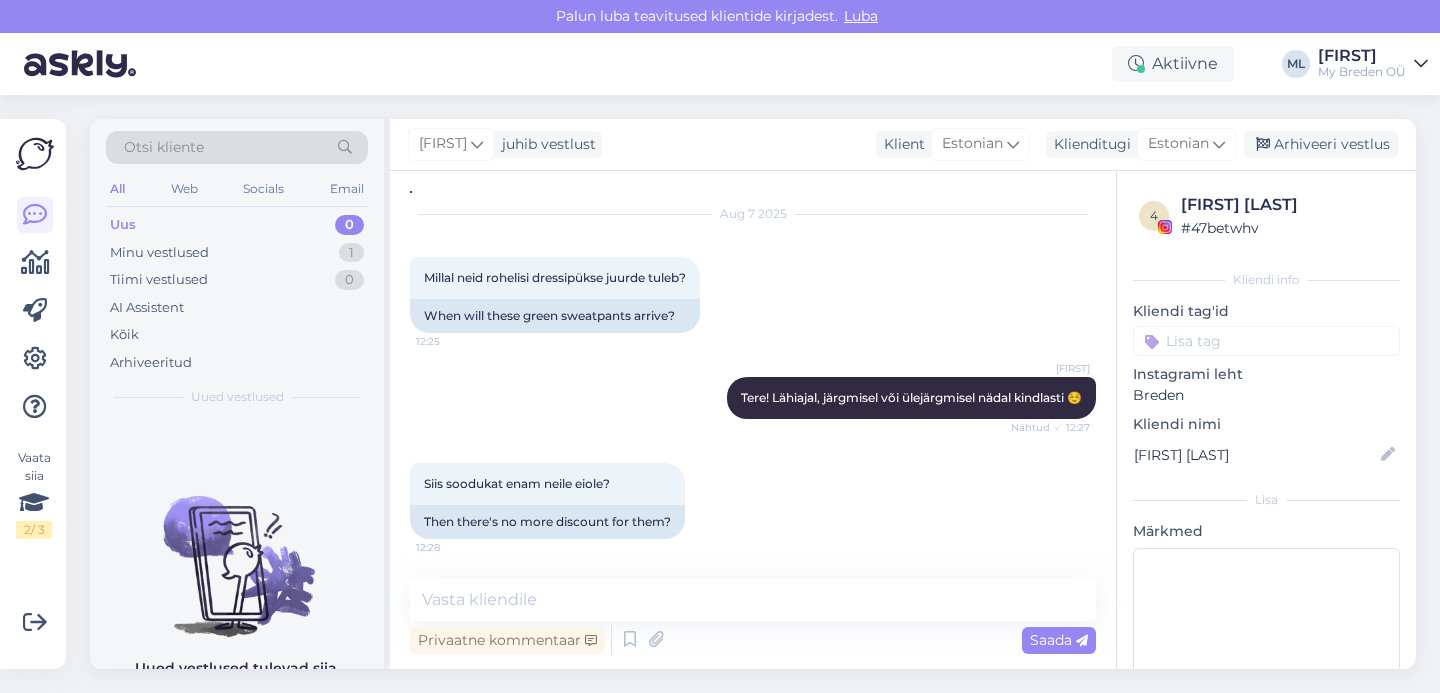 scroll, scrollTop: 200, scrollLeft: 0, axis: vertical 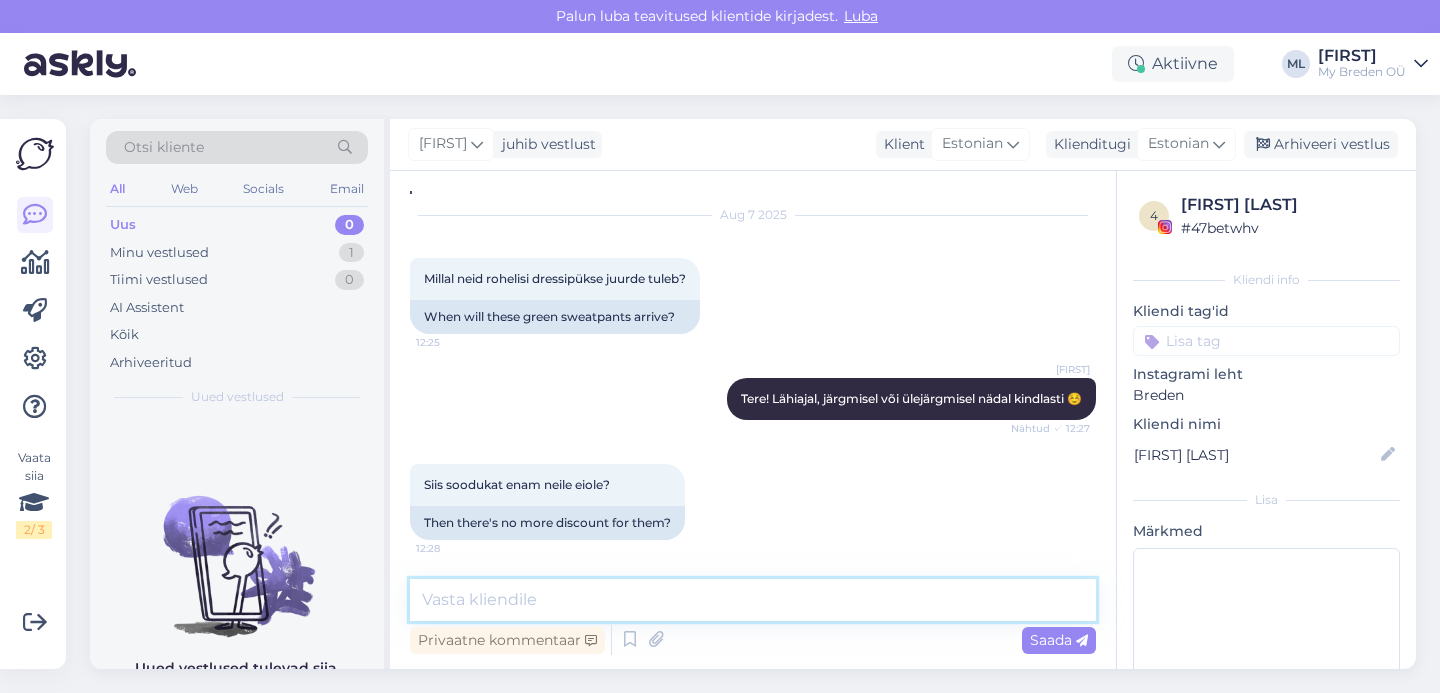 click at bounding box center (753, 600) 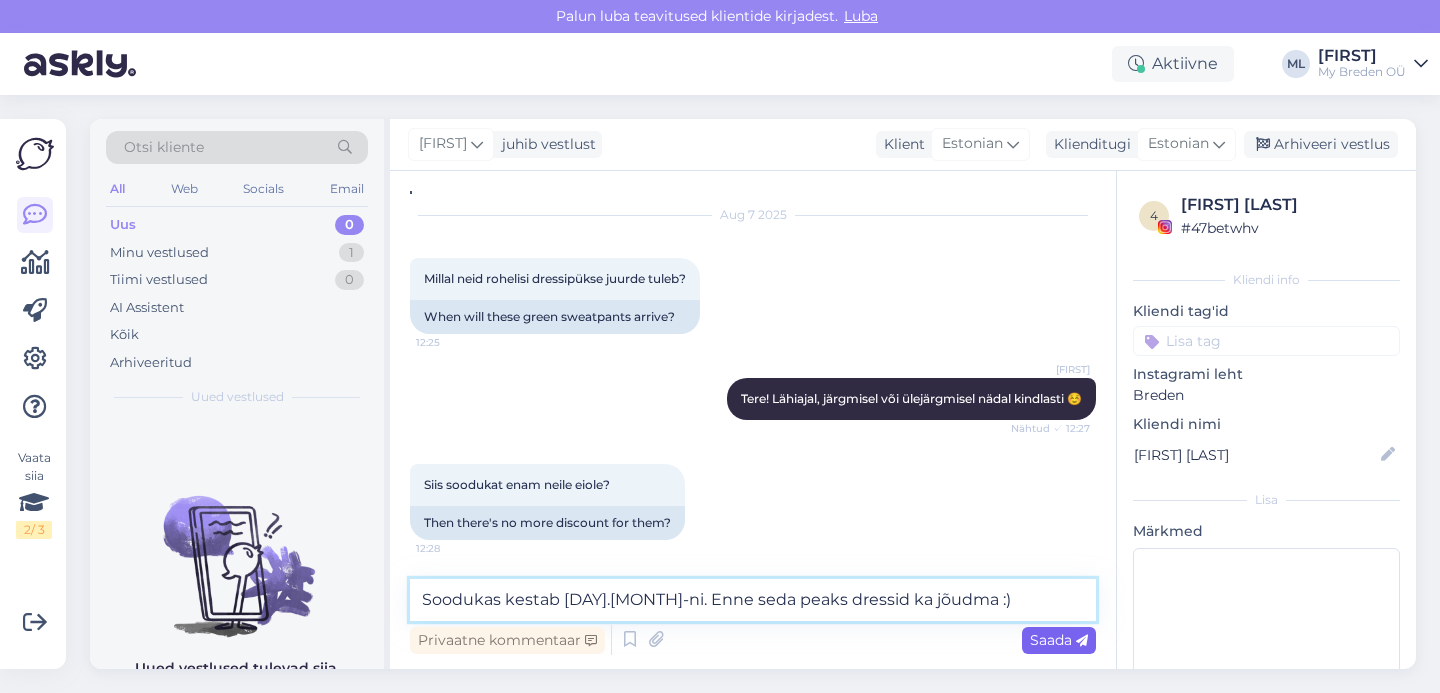 type on "Soodukas kestab [DAY].[MONTH]-ni. Enne seda peaks dressid ka jõudma :)" 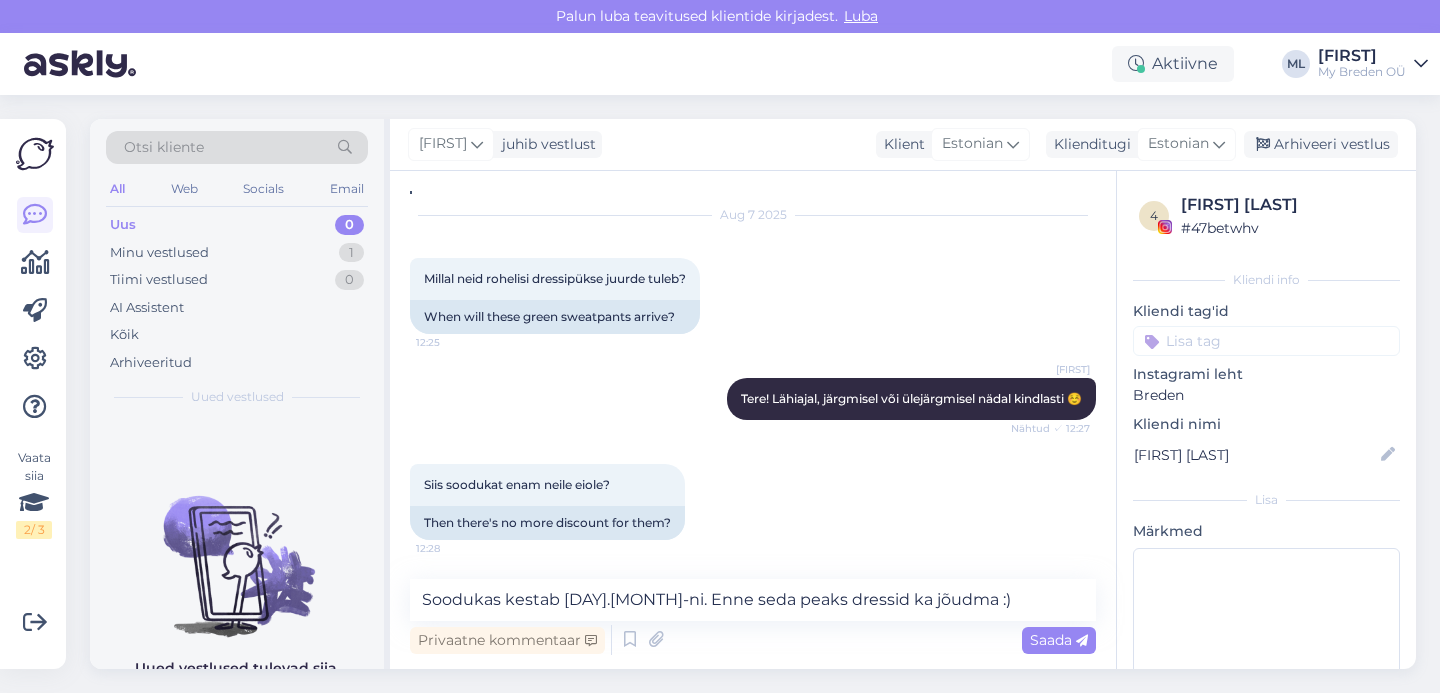 click at bounding box center (1082, 641) 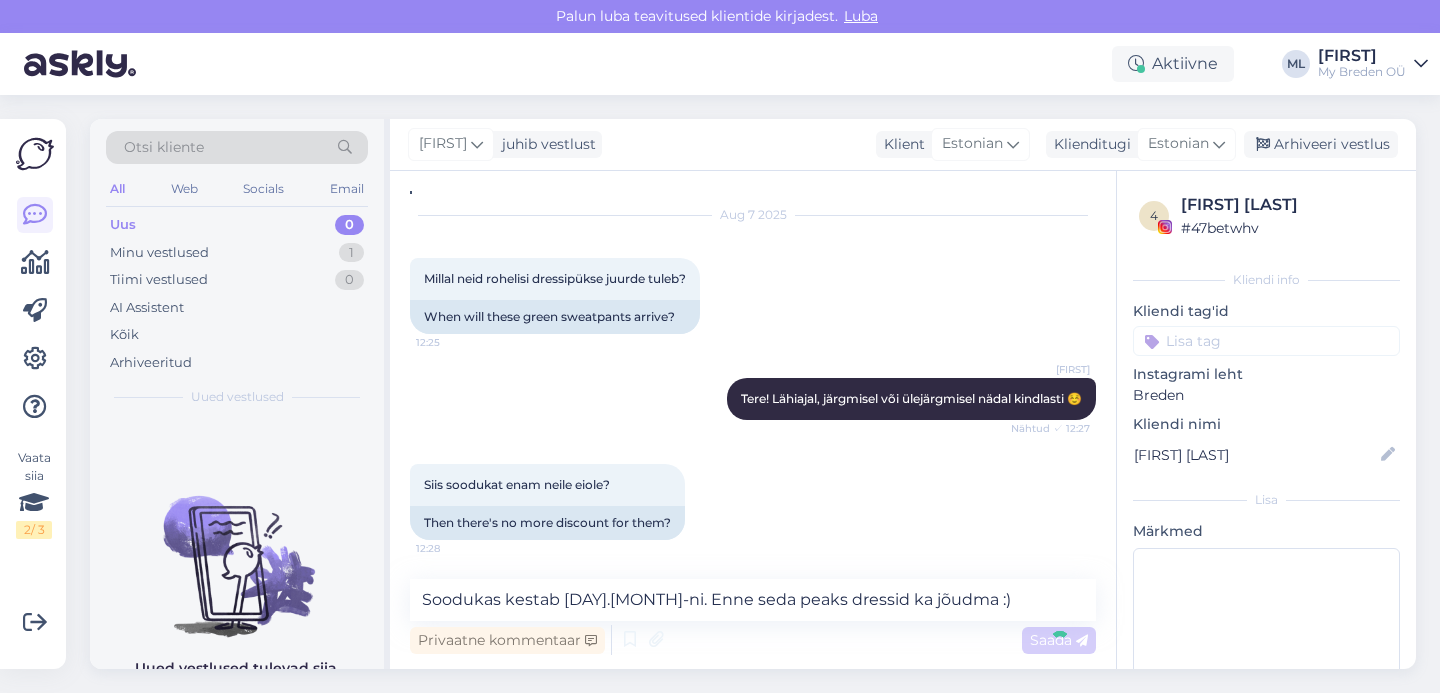 type 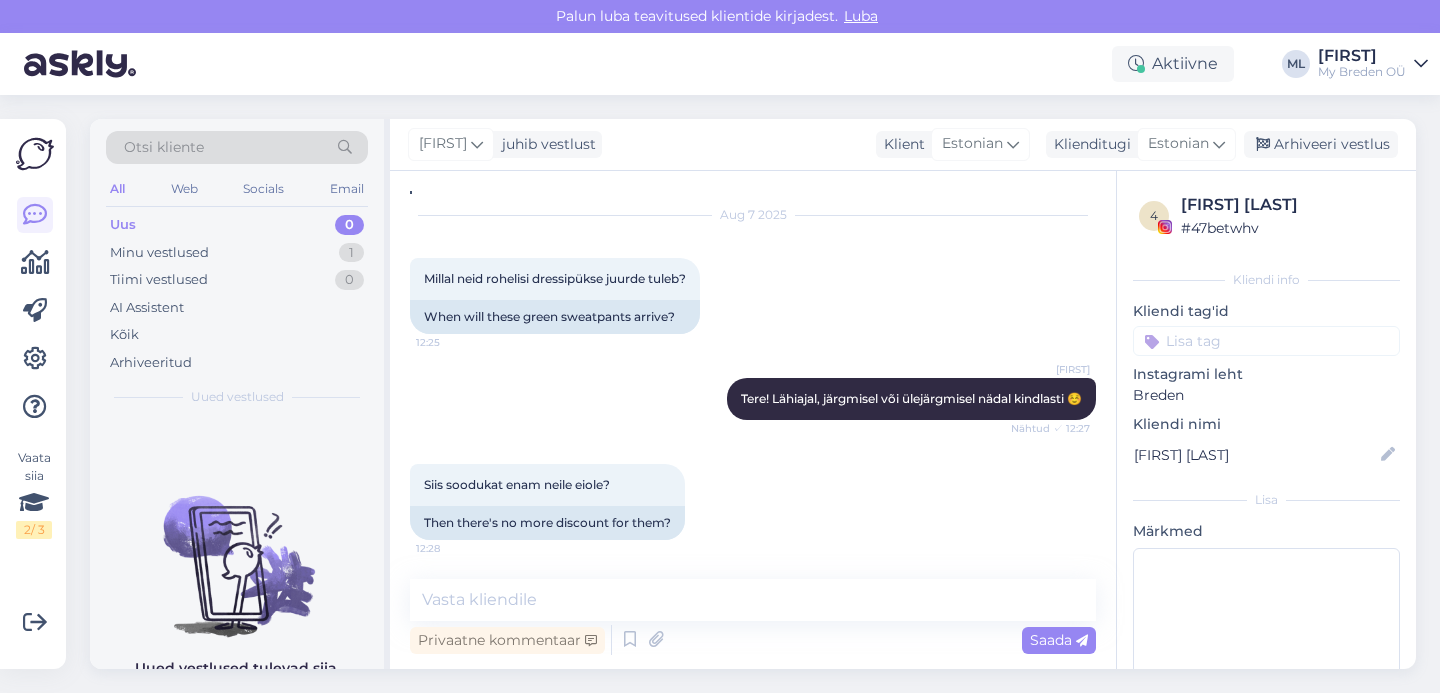 scroll, scrollTop: 304, scrollLeft: 0, axis: vertical 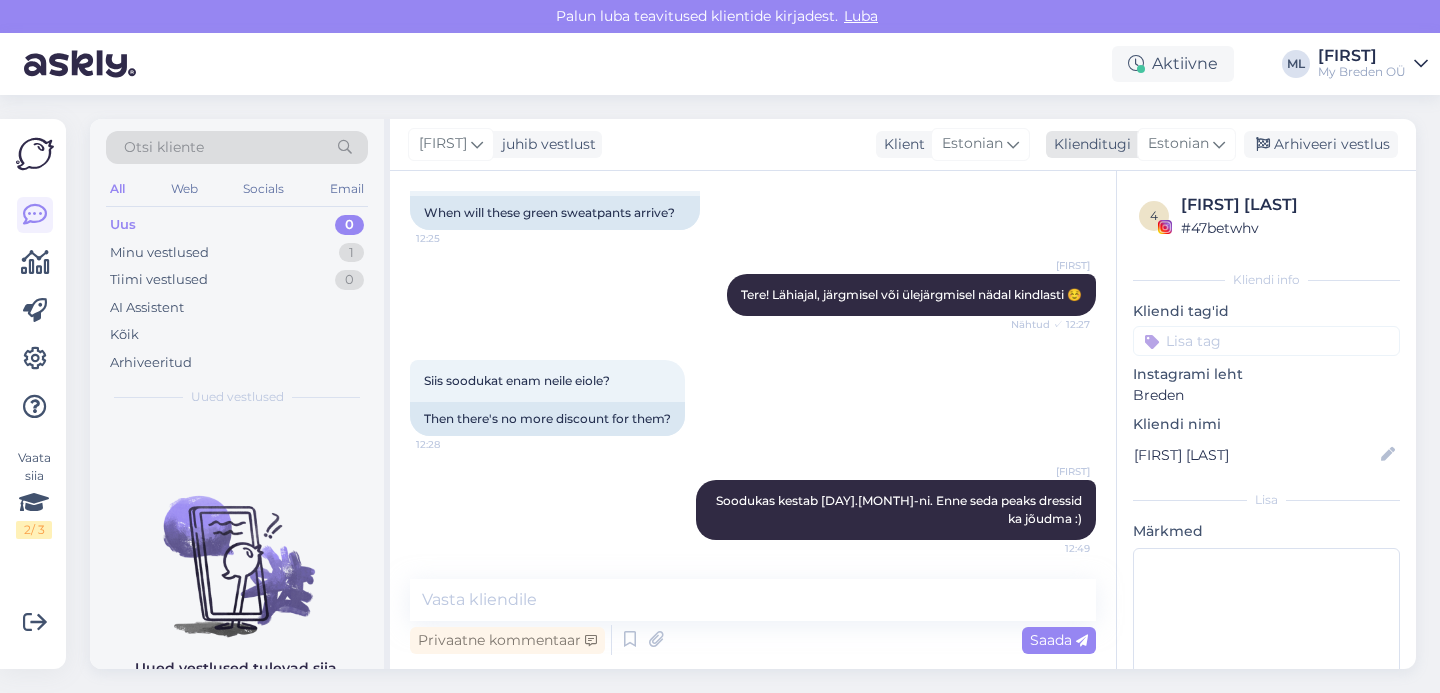 click on "Arhiveeri vestlus" at bounding box center [1321, 144] 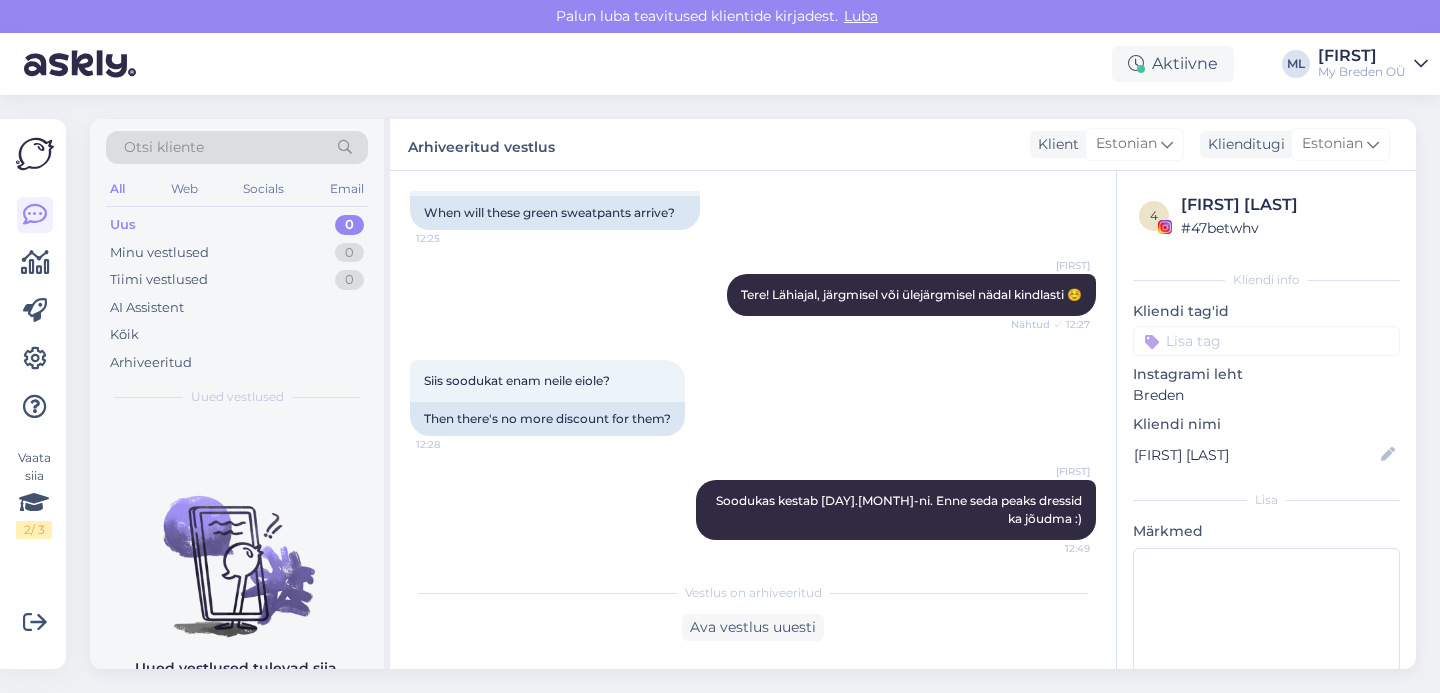 click on "Uus 0" at bounding box center [237, 225] 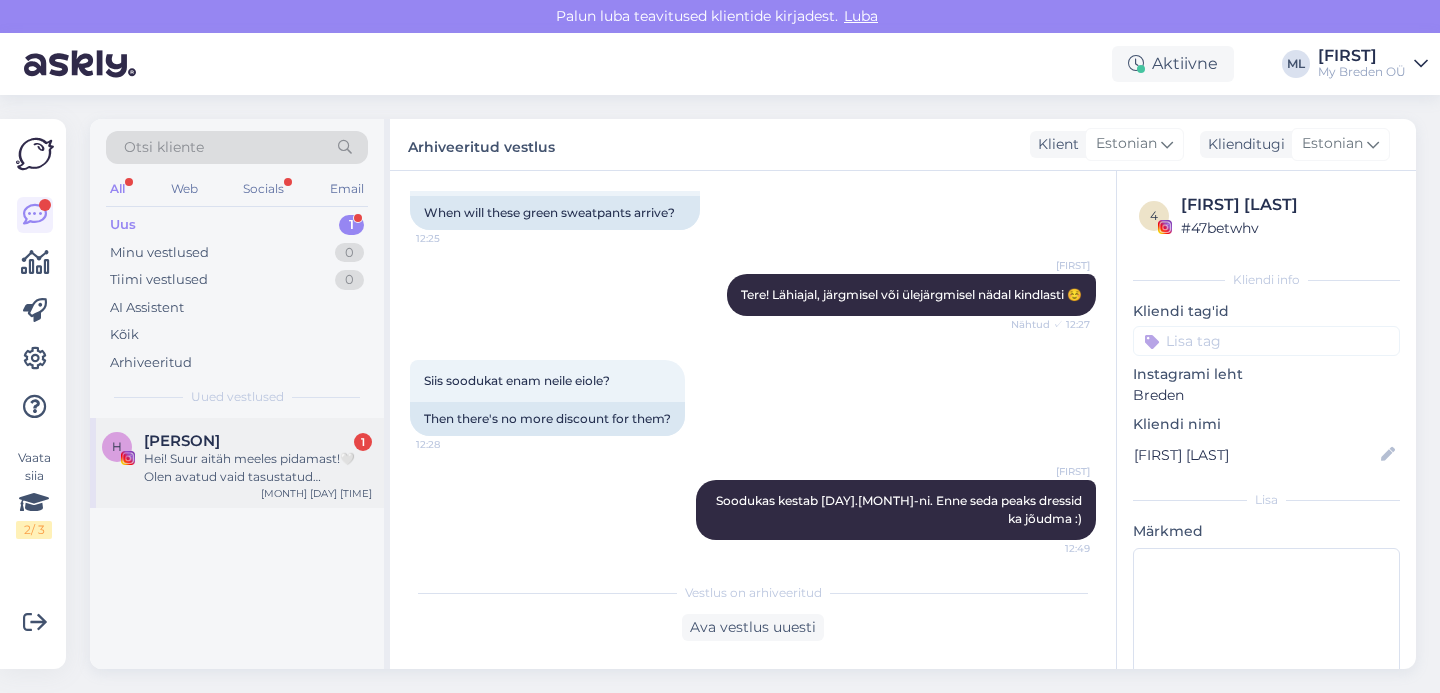 click on "Hei! Suur aitäh meeles pidamast!🤍
Olen avatud vaid tasustatud koostöödele või minu hinnakirjale vastavates summades olevatele bartertehingutele☺️
Soovin teile palju palju õnne, jõudu ja jaksu!🥰✨" at bounding box center (258, 468) 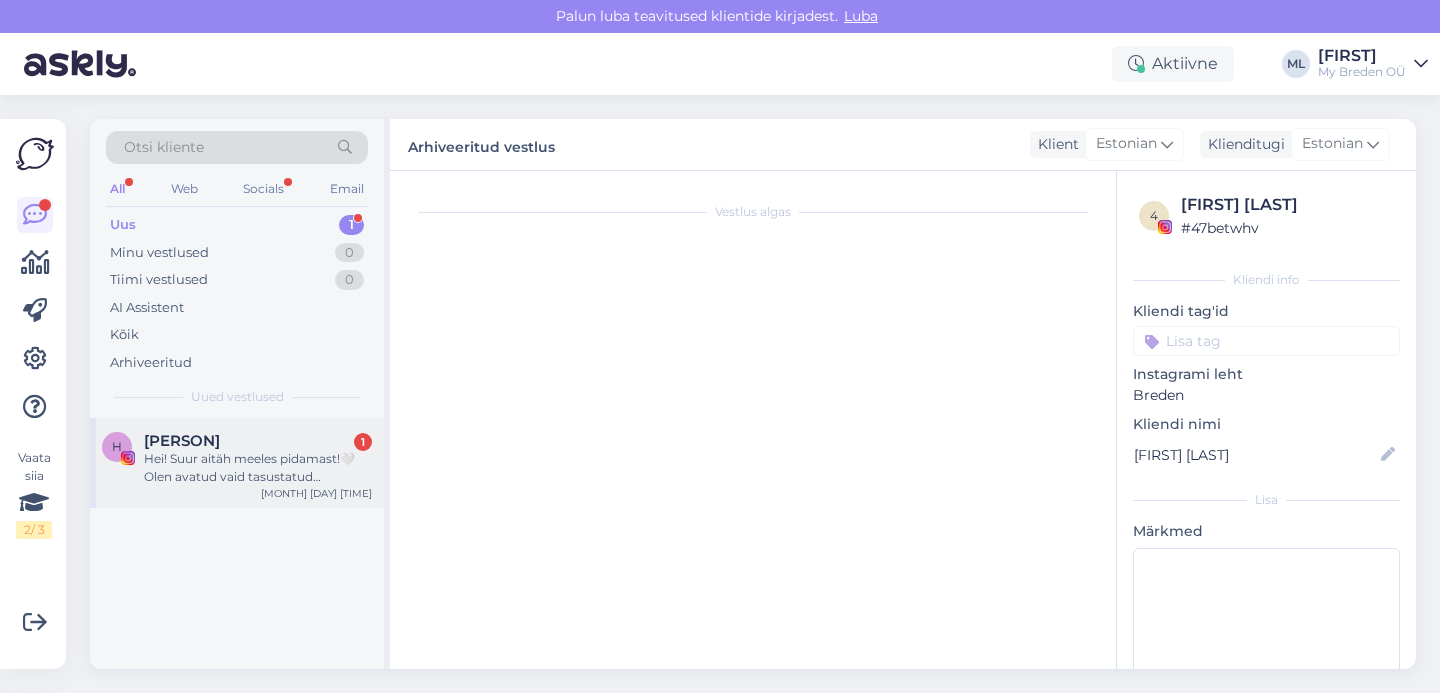 scroll, scrollTop: 0, scrollLeft: 0, axis: both 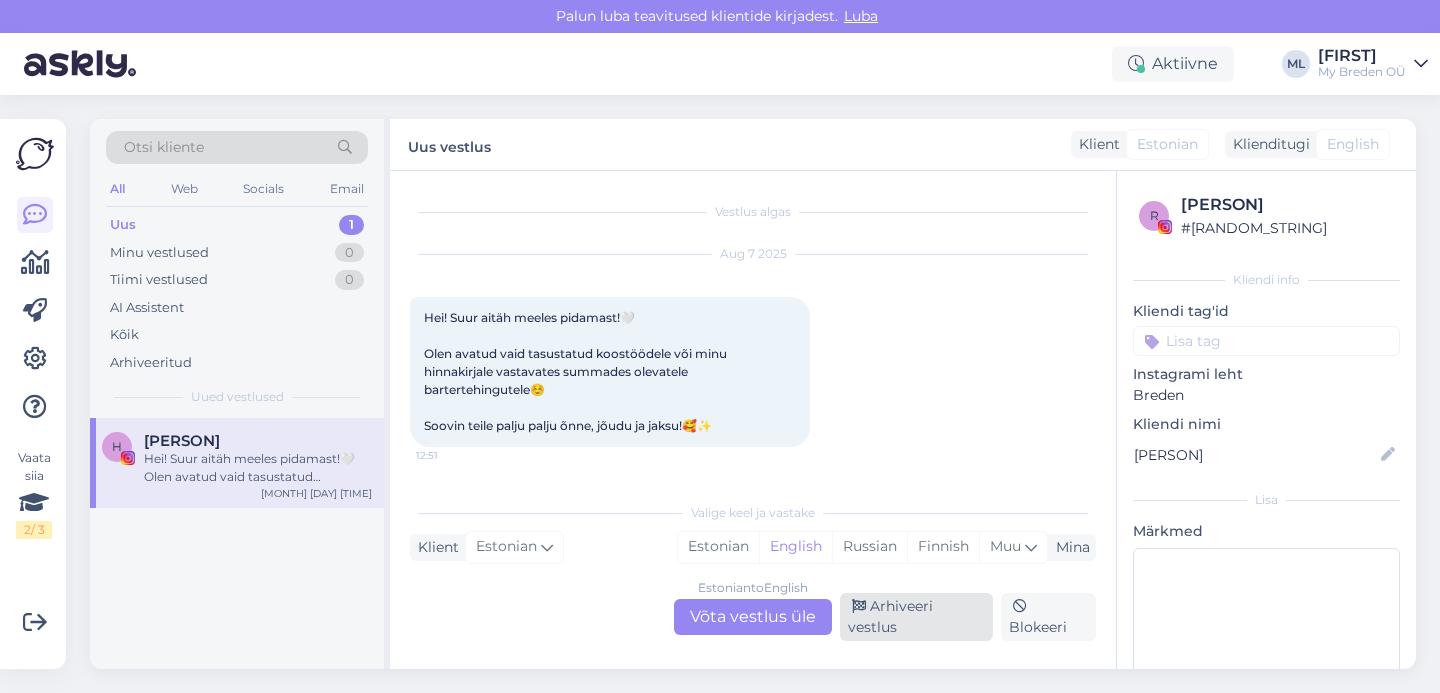 click on "Arhiveeri vestlus" at bounding box center (916, 617) 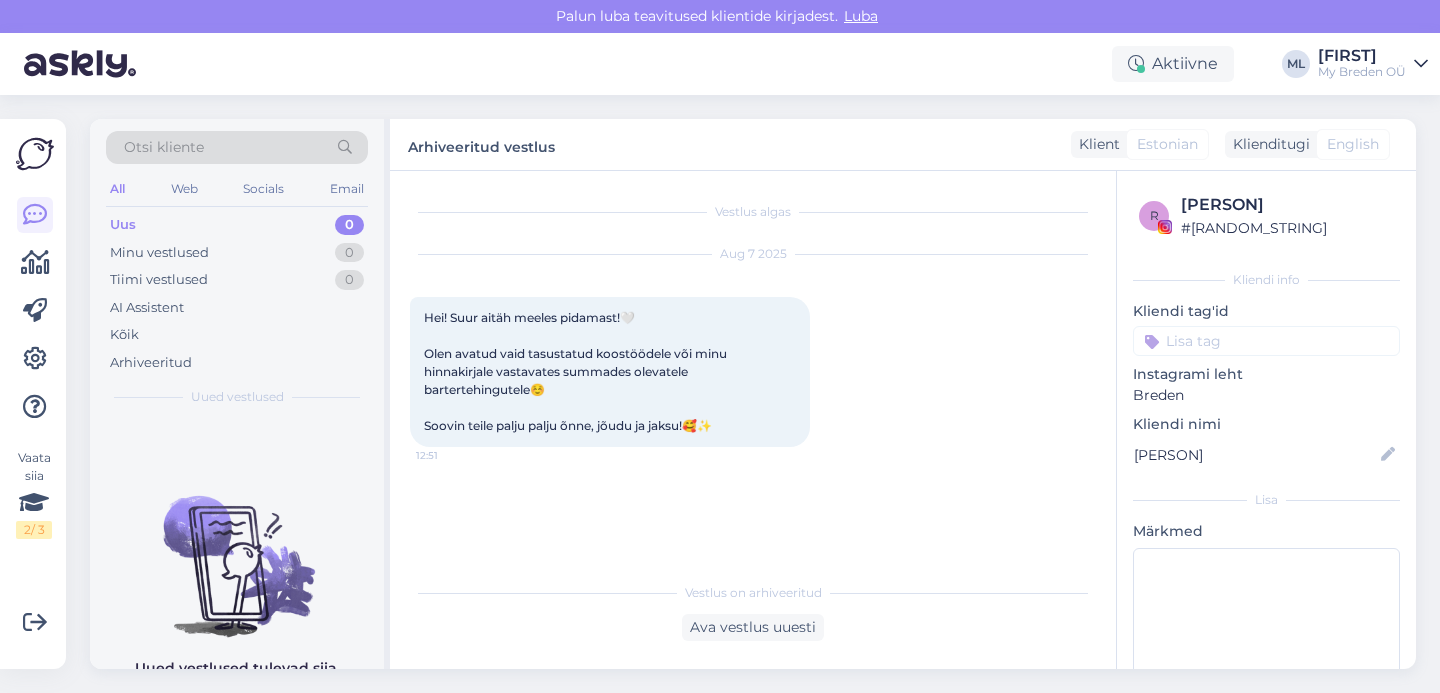 click on "Uus" at bounding box center [123, 225] 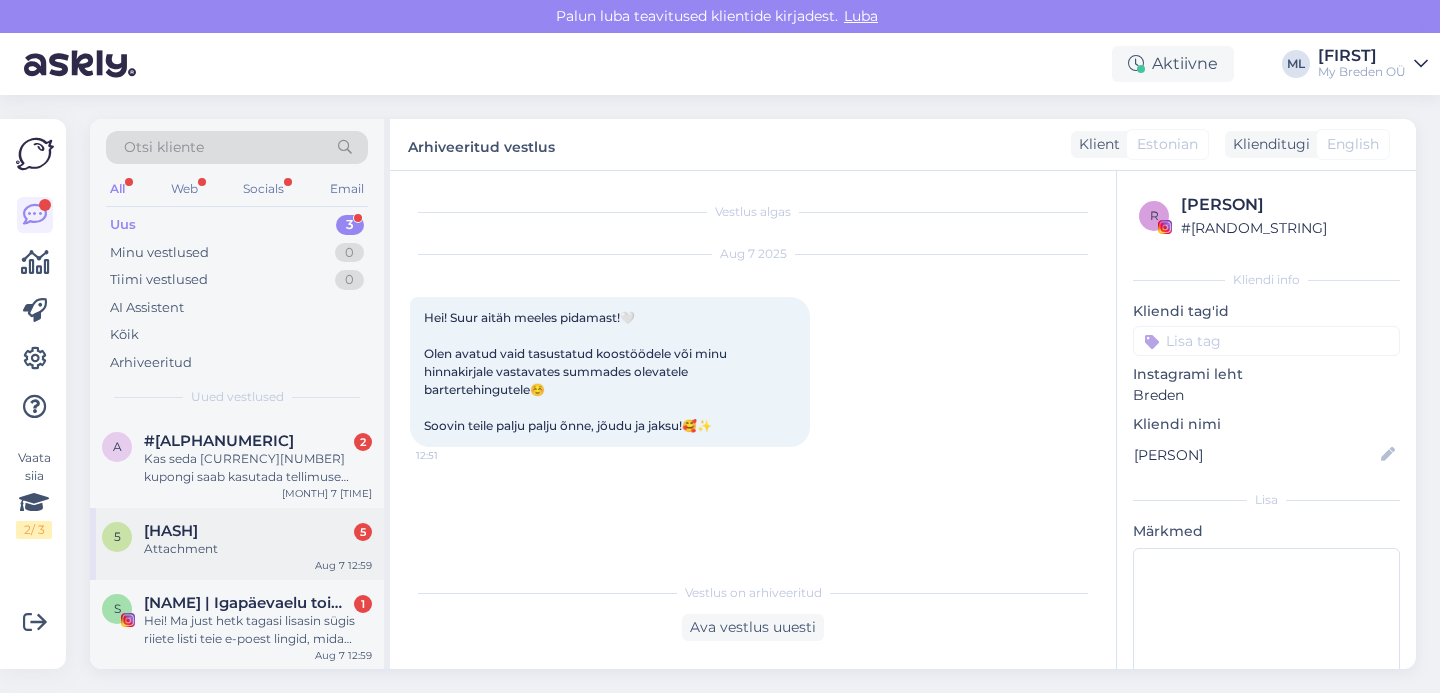 scroll, scrollTop: 1, scrollLeft: 0, axis: vertical 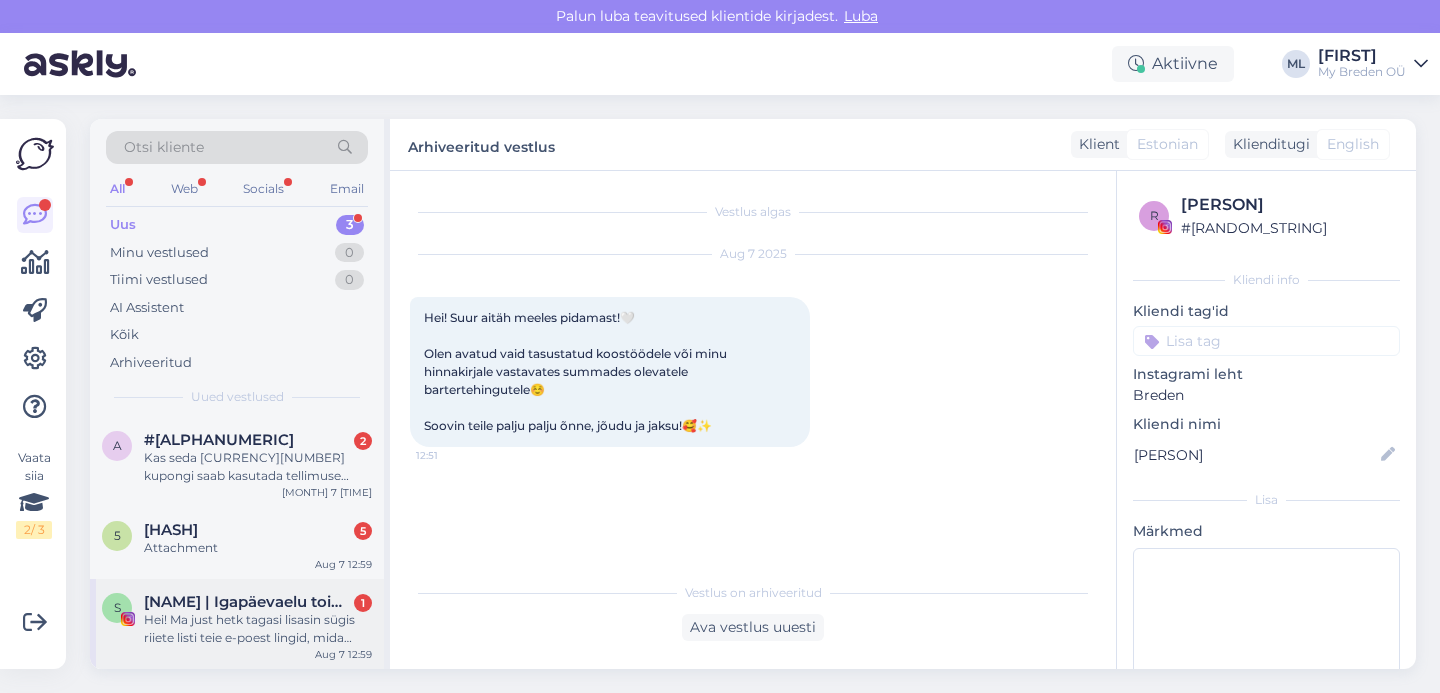 click on "[NAME] | Igapäevaelu toimetused emana☁️" at bounding box center (248, 602) 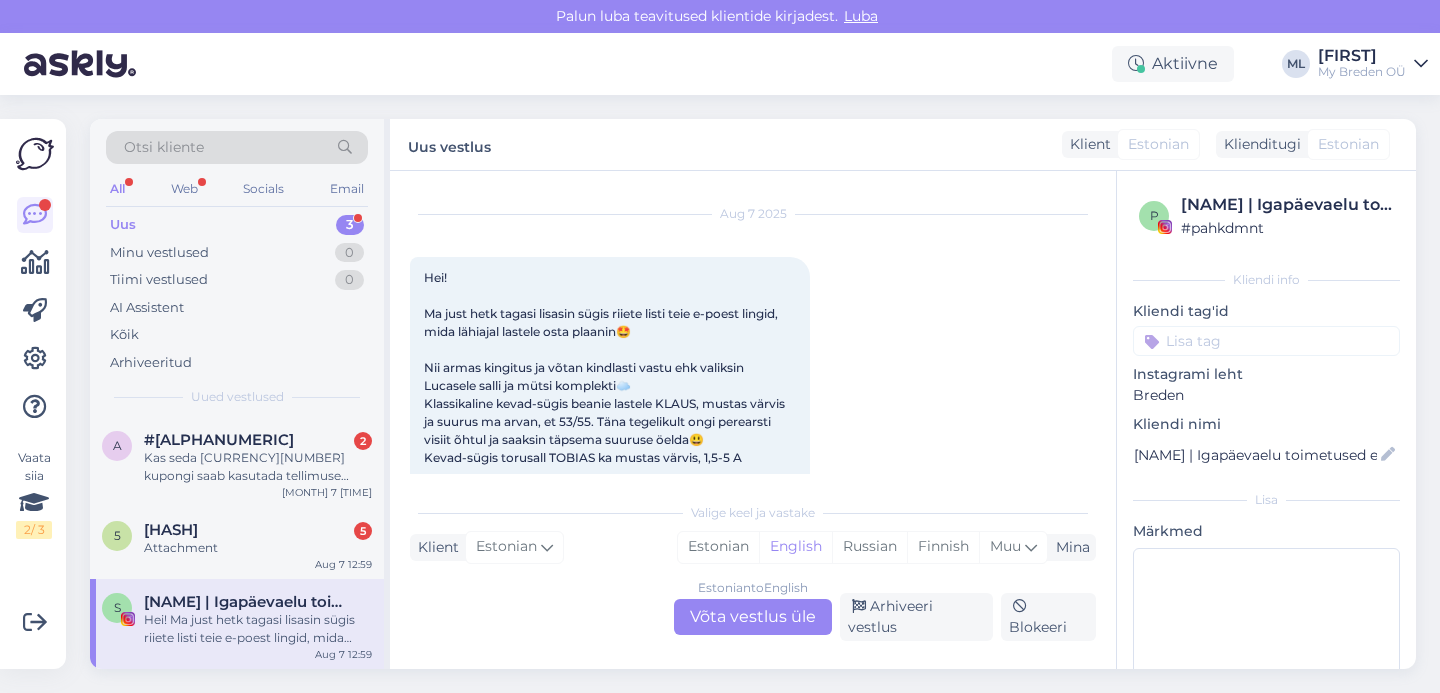 scroll, scrollTop: 3223, scrollLeft: 0, axis: vertical 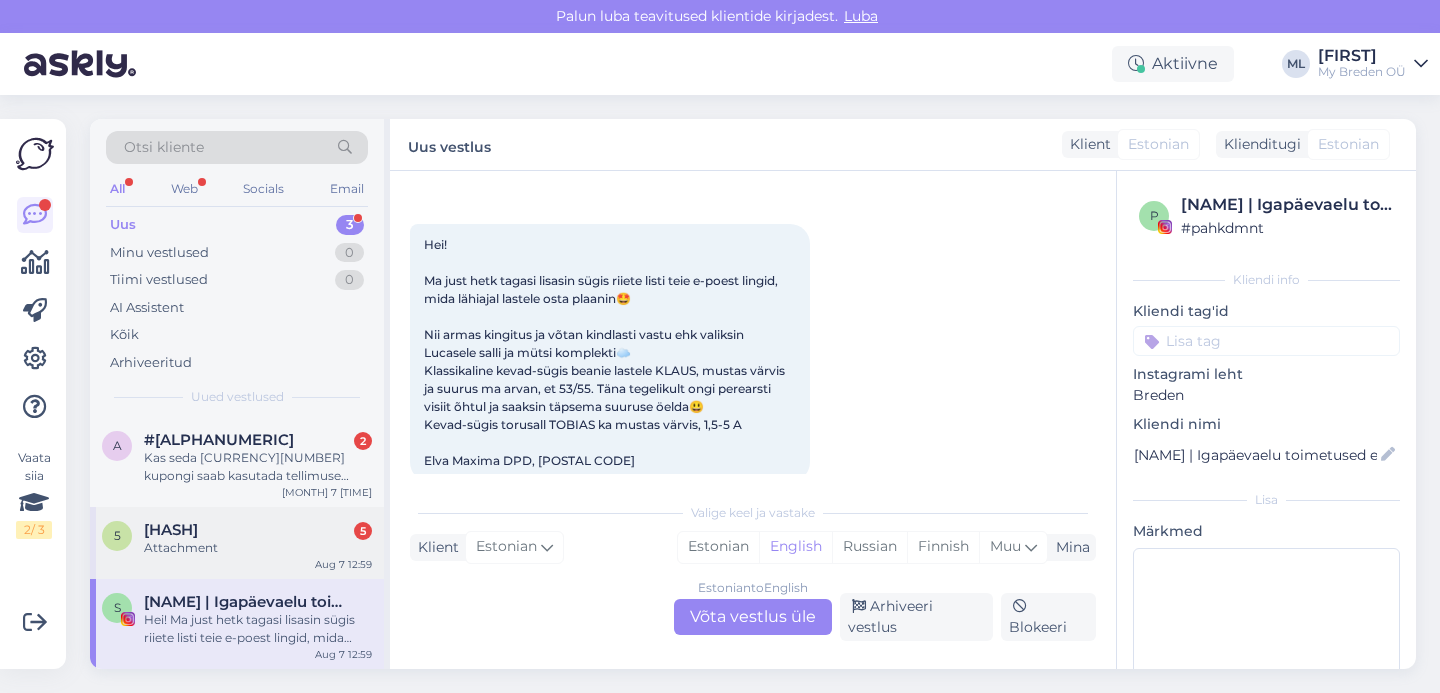 click on "#[ALPHANUMERIC] [NUMBER]" at bounding box center (258, 530) 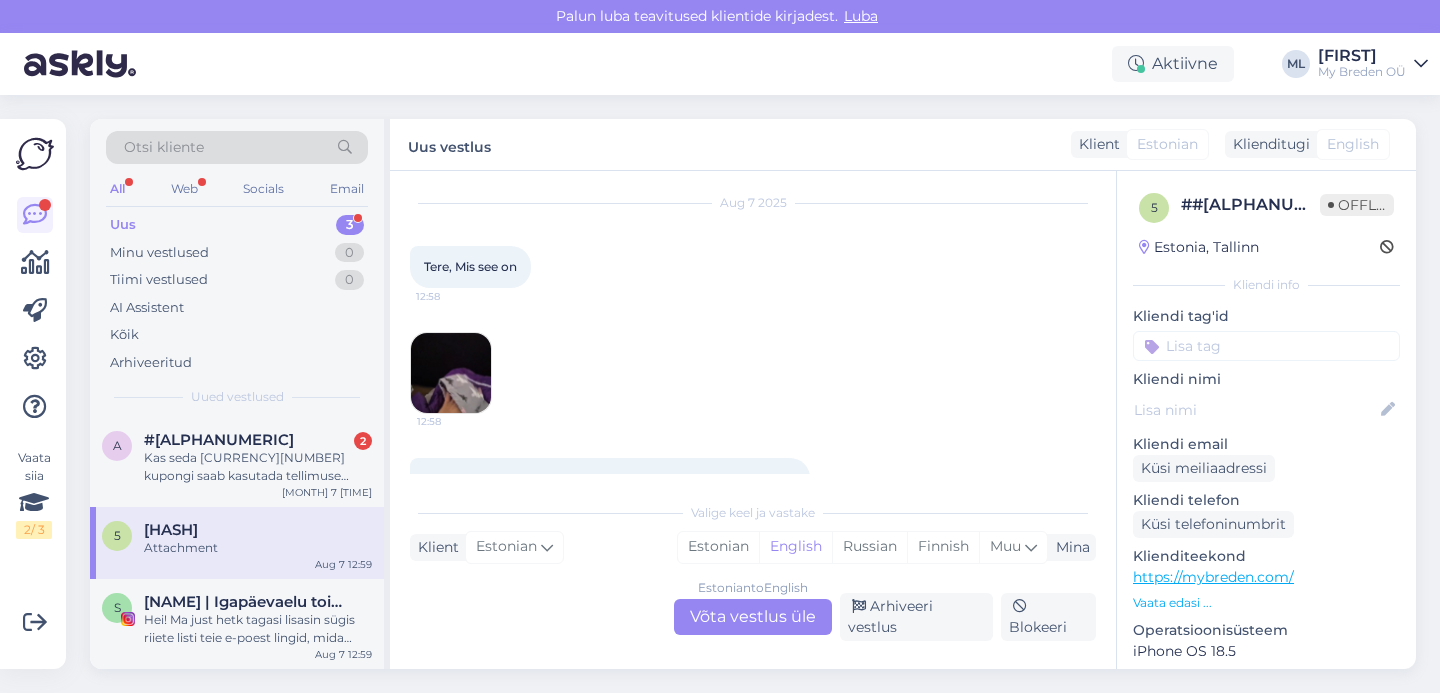 scroll, scrollTop: 78, scrollLeft: 0, axis: vertical 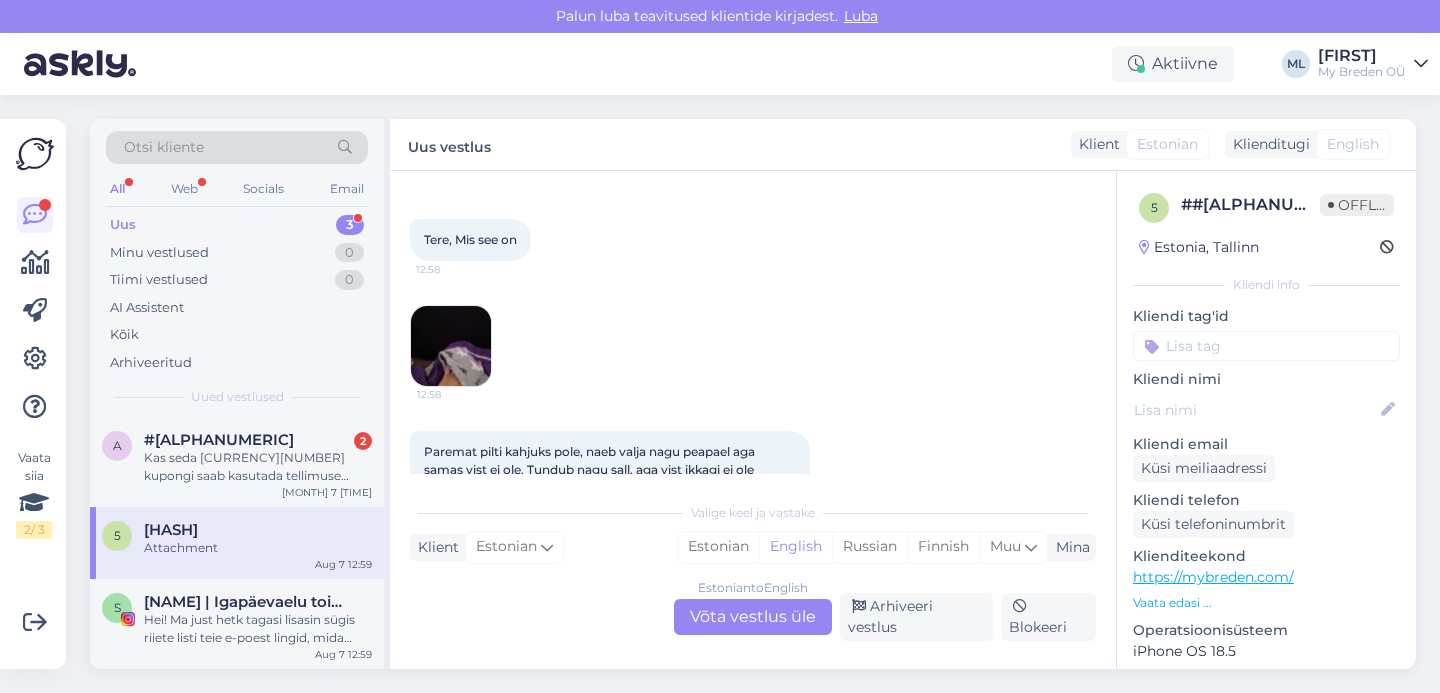 click at bounding box center (451, 346) 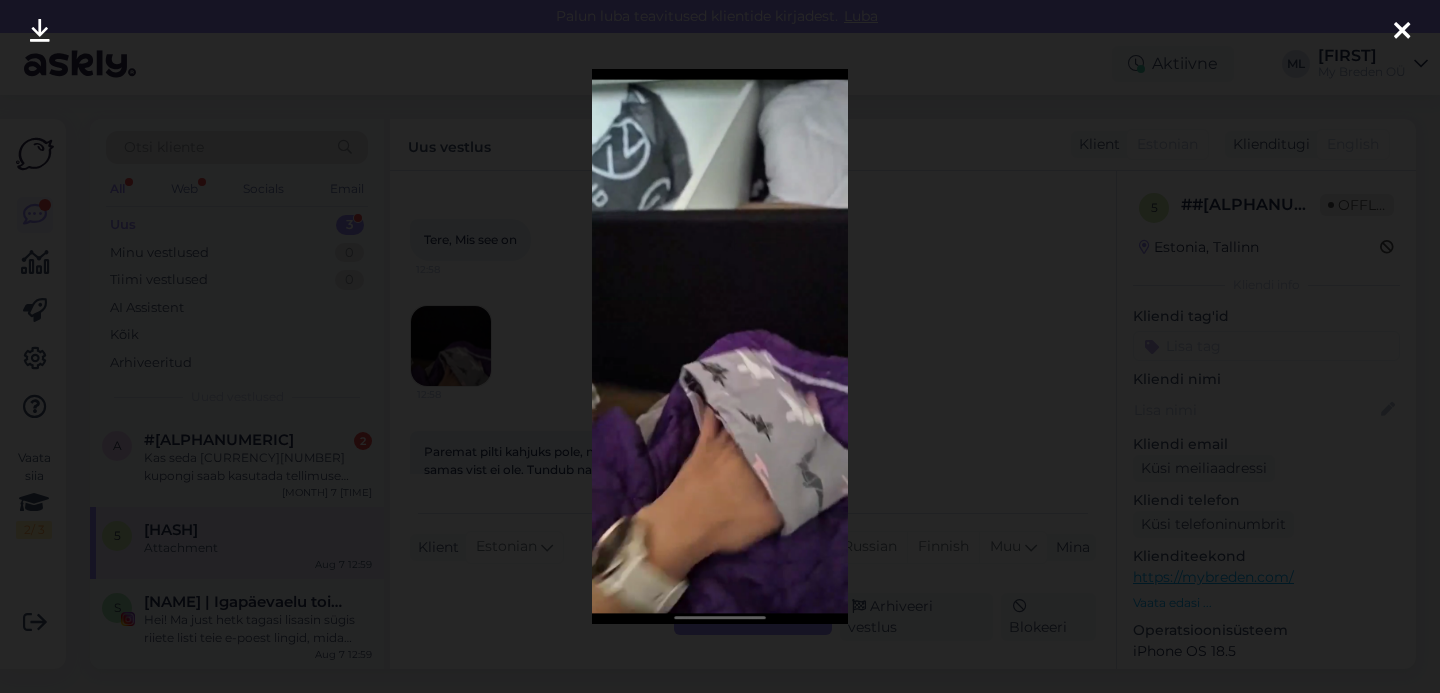 click at bounding box center [1402, 31] 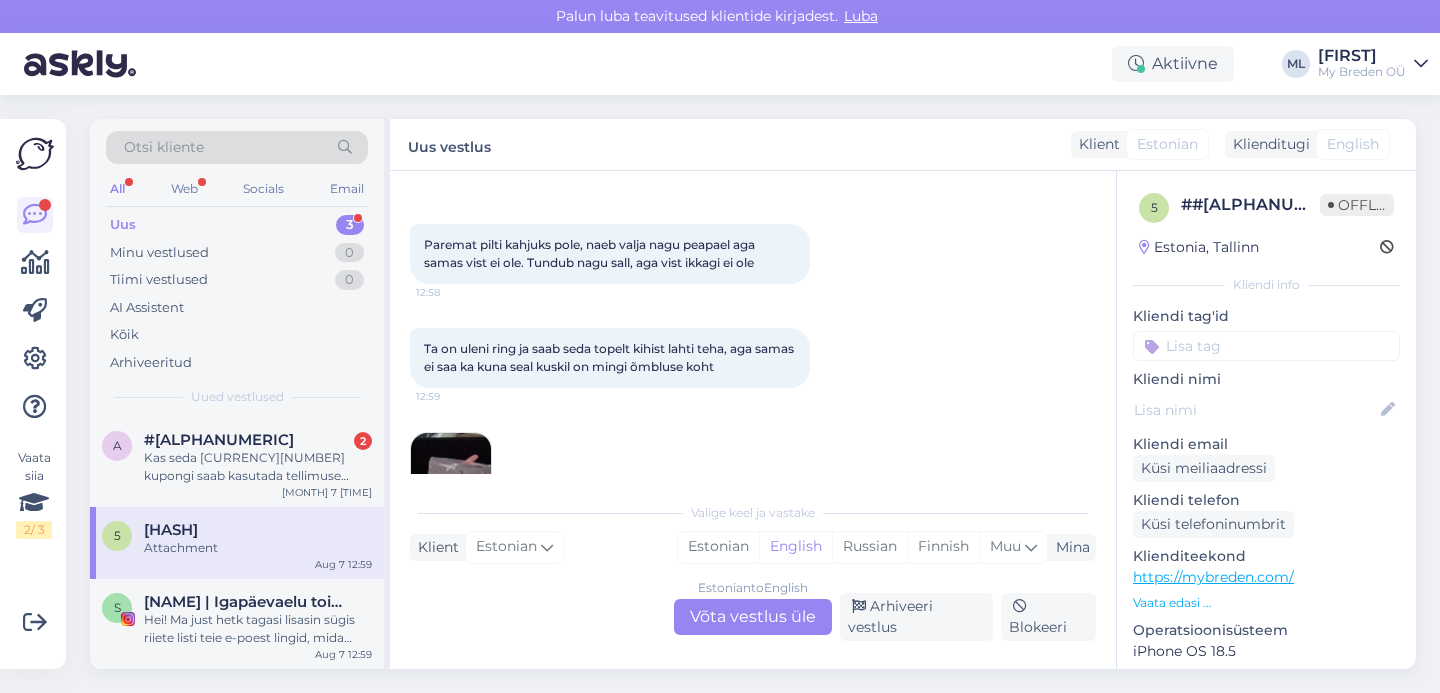 scroll, scrollTop: 315, scrollLeft: 0, axis: vertical 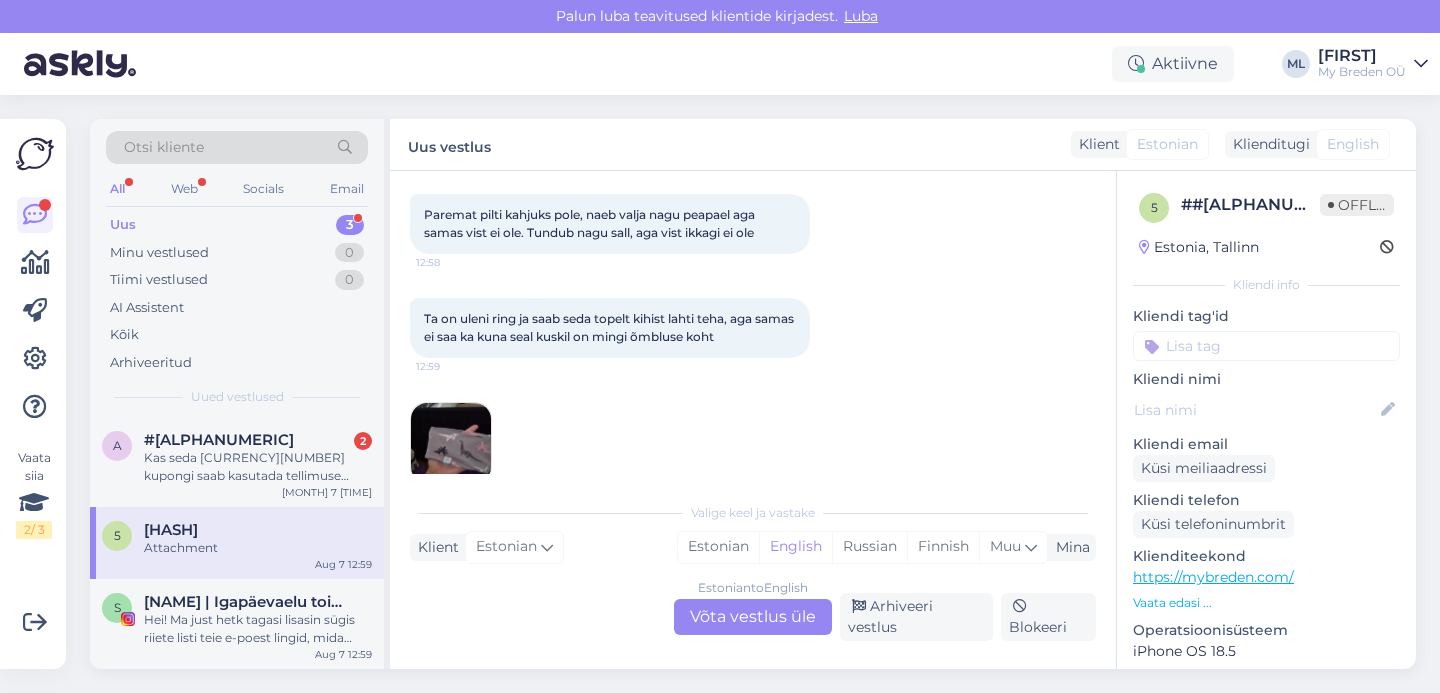 click at bounding box center [451, 443] 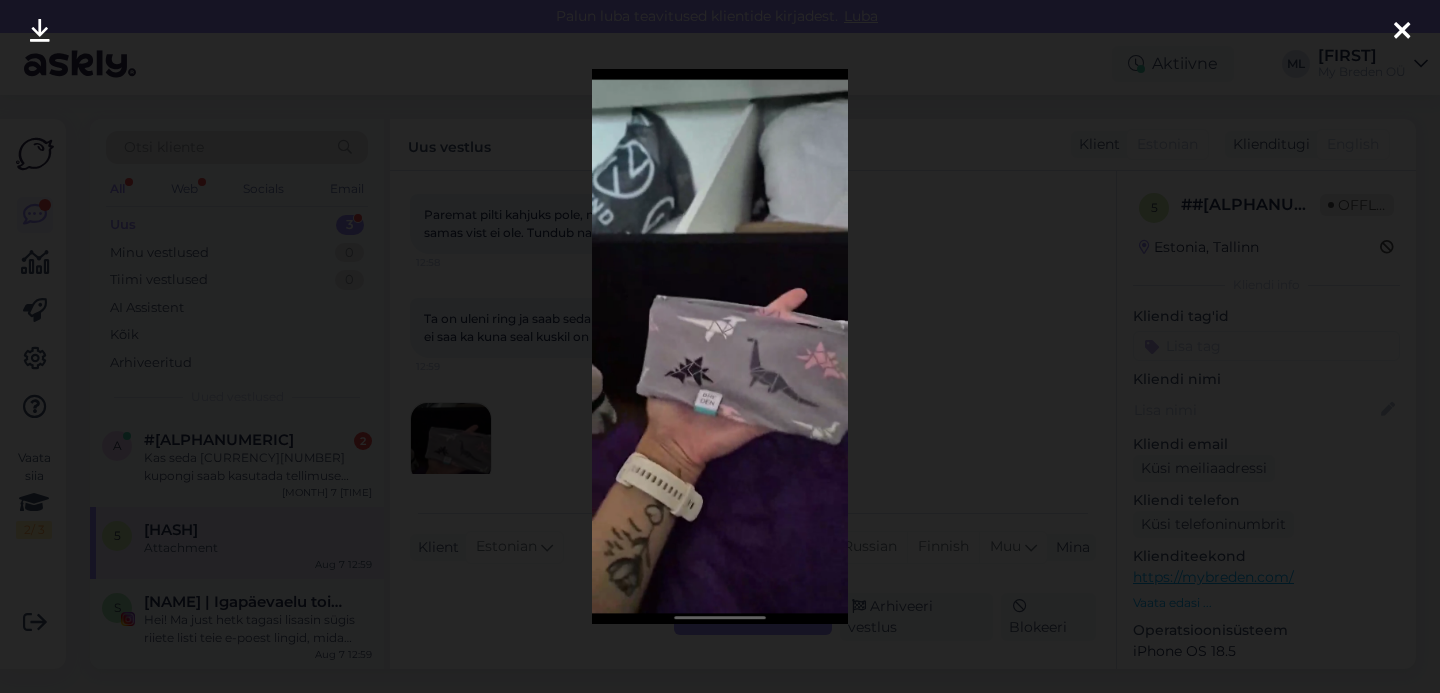 click at bounding box center [1402, 32] 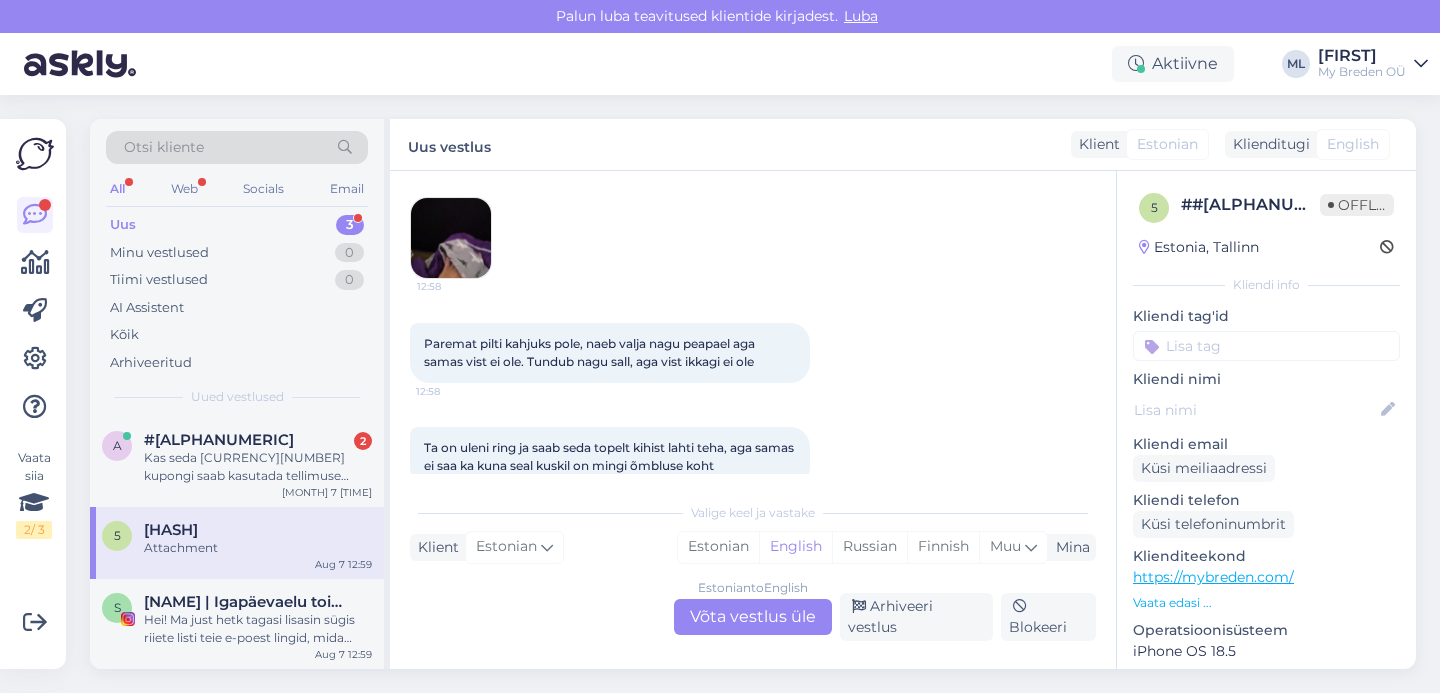 scroll, scrollTop: 0, scrollLeft: 0, axis: both 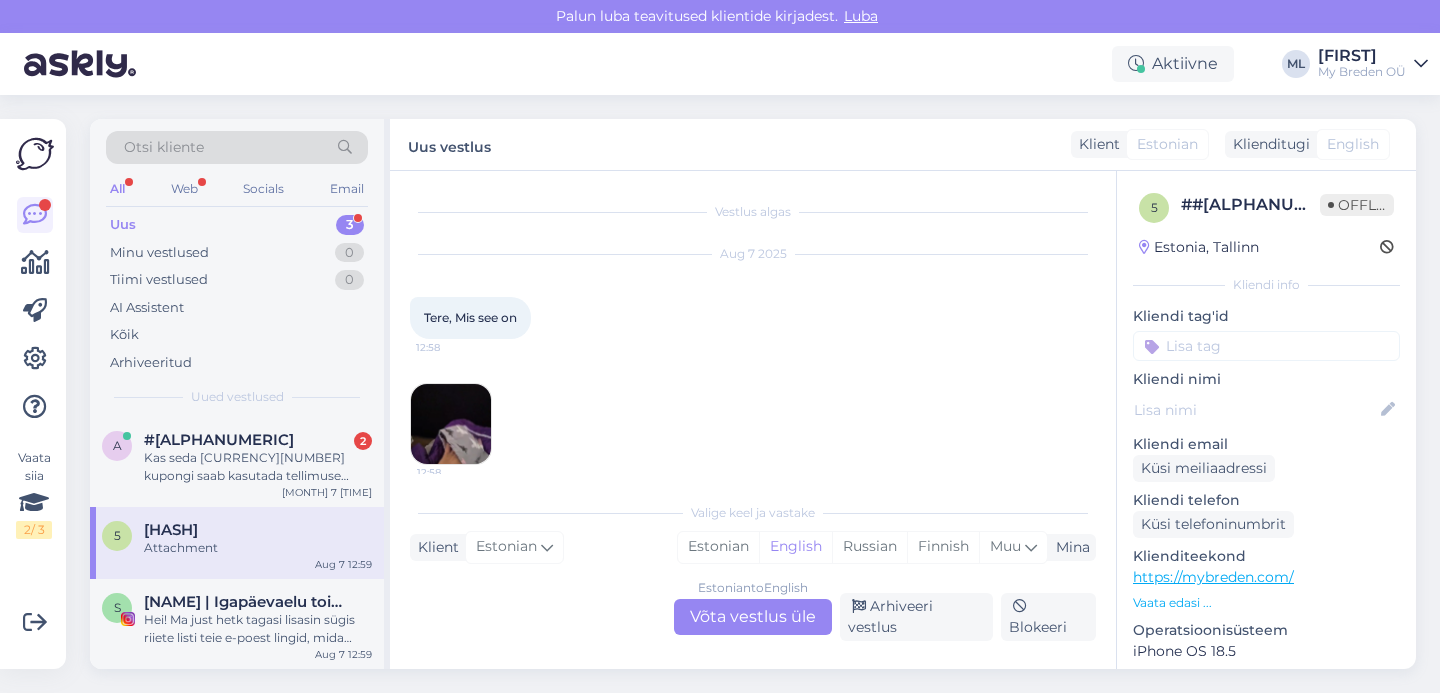 click at bounding box center (451, 424) 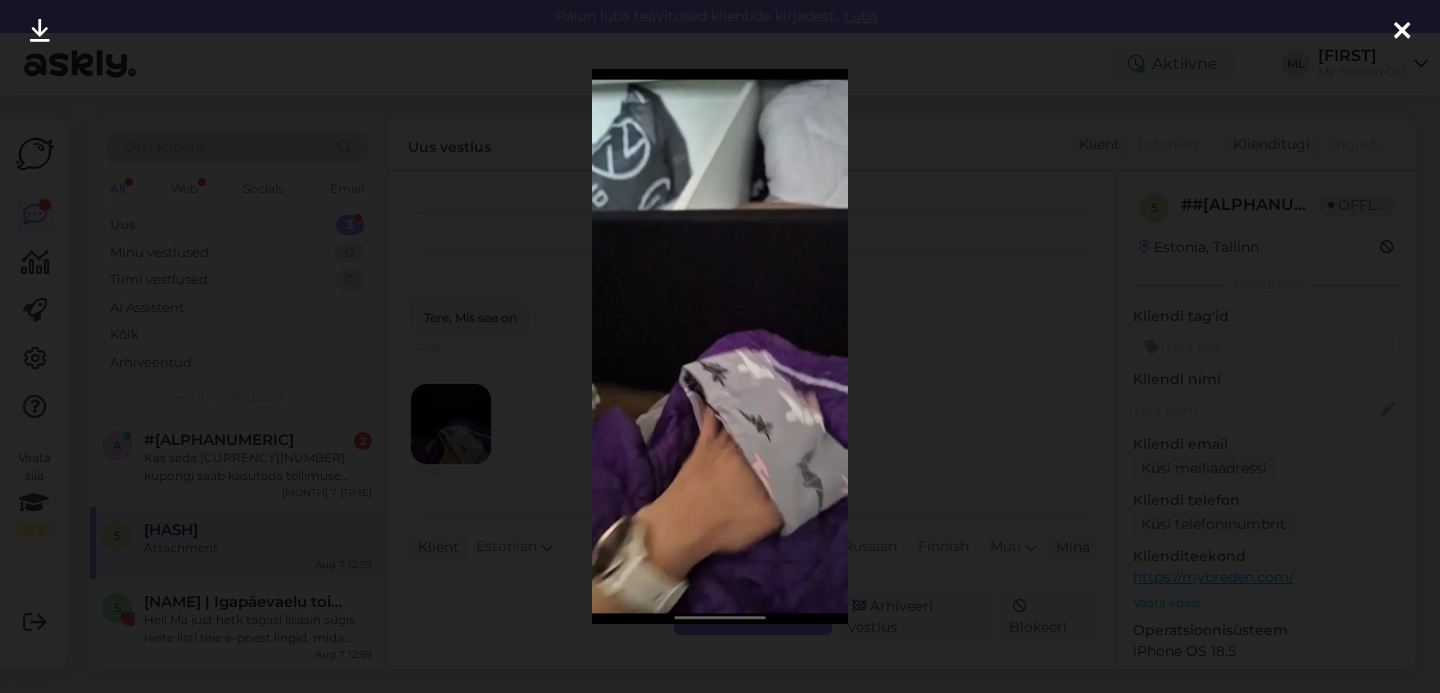 drag, startPoint x: 1409, startPoint y: 28, endPoint x: 1390, endPoint y: 43, distance: 24.207438 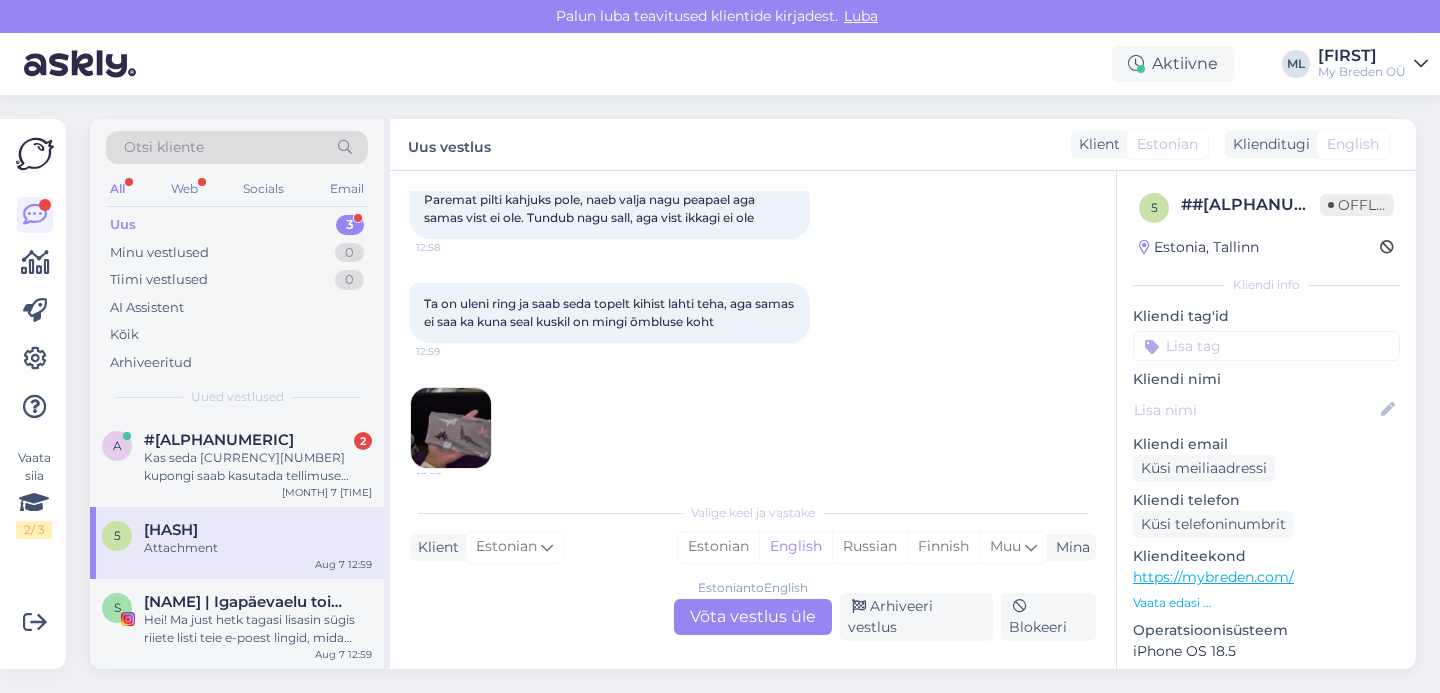 scroll, scrollTop: 335, scrollLeft: 0, axis: vertical 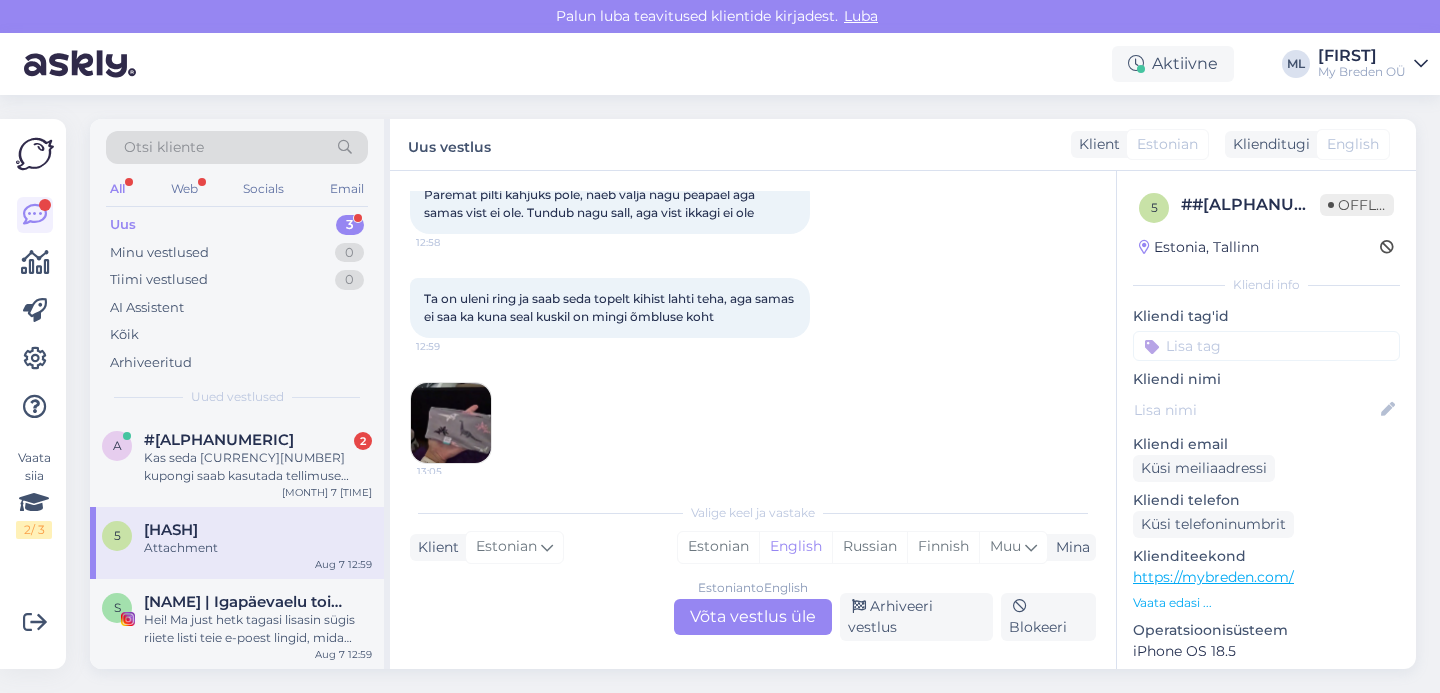 click at bounding box center [451, 423] 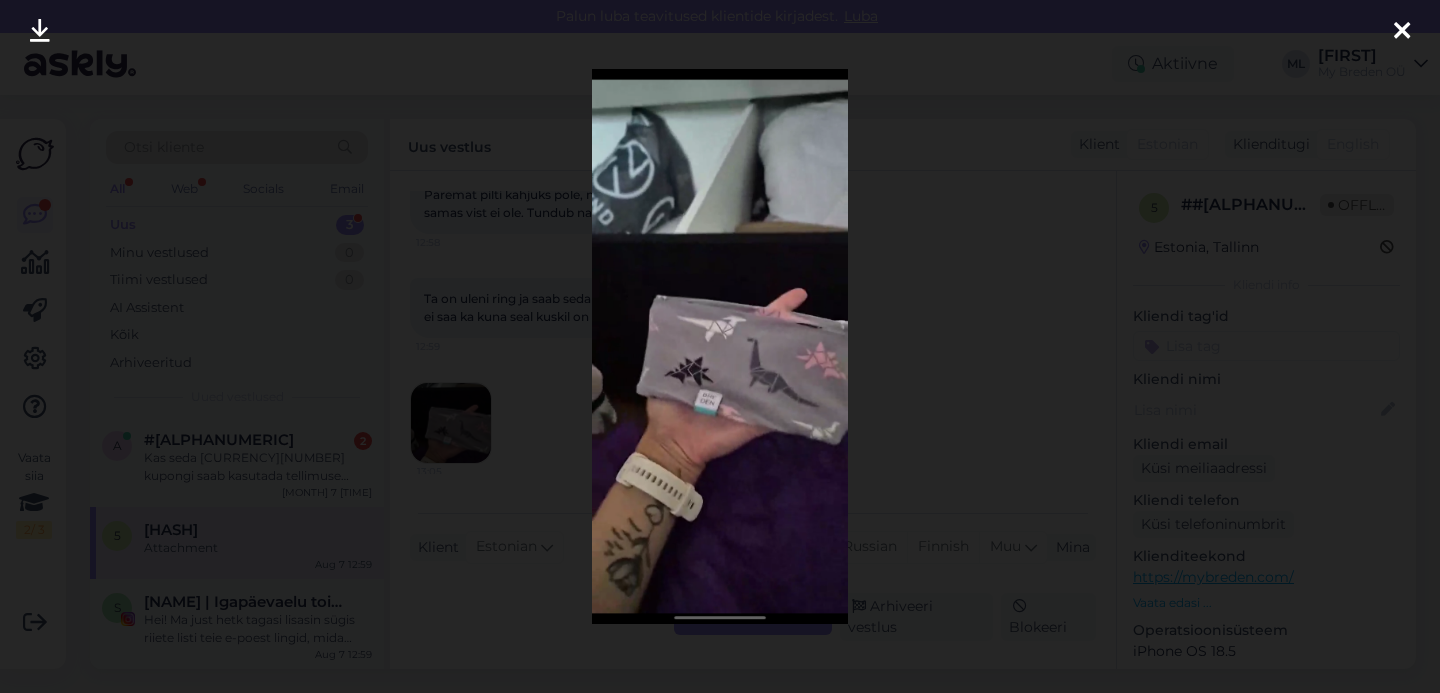 click at bounding box center (1402, 31) 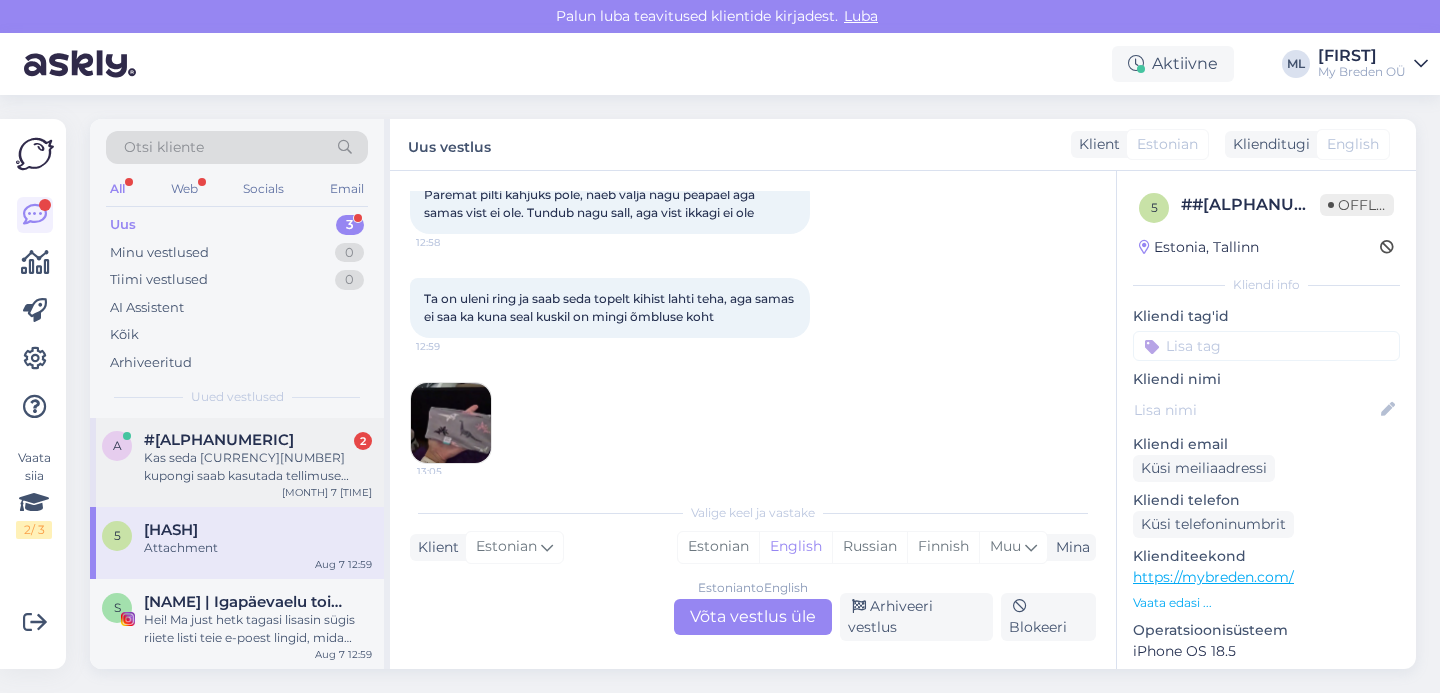 click on "Kas seda [CURRENCY][NUMBER] kupongi saab kasutada tellimuse jooksul yhe korra?" at bounding box center [258, 467] 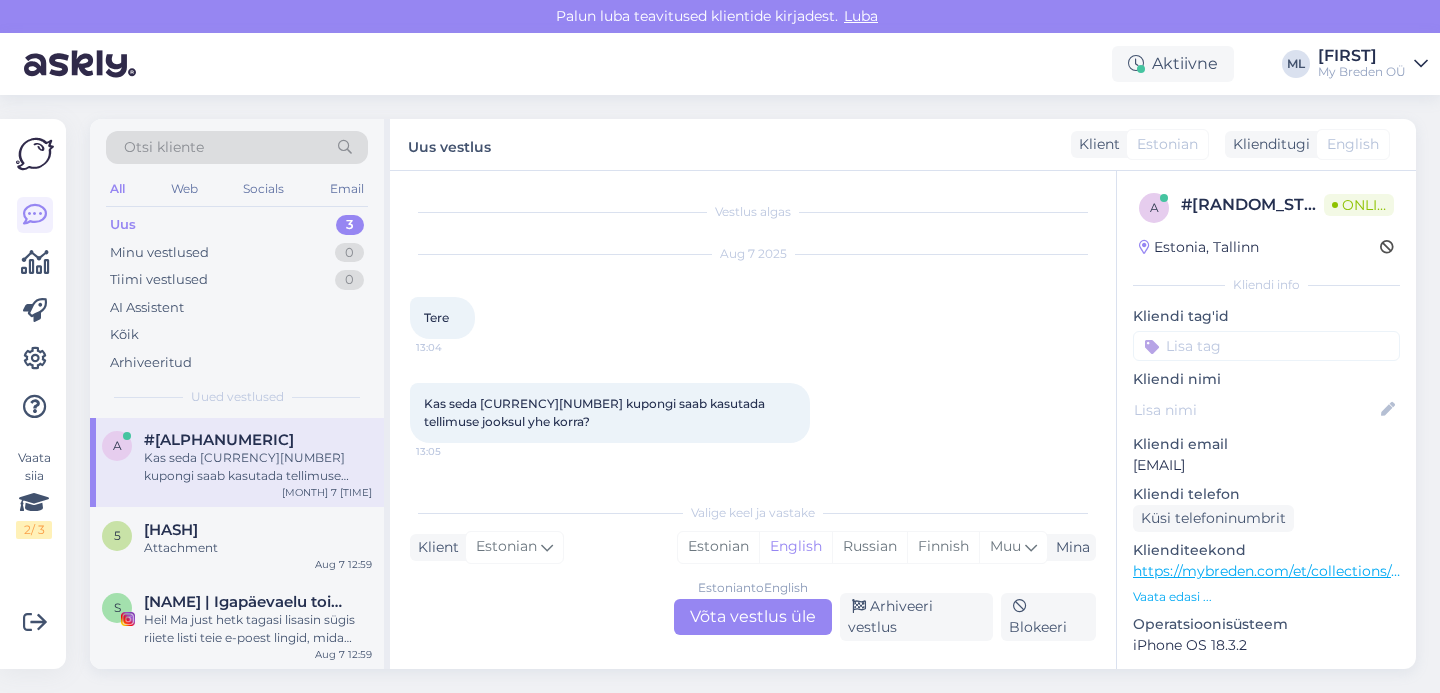 click on "Estonian  to  English Võta vestlus üle" at bounding box center [753, 617] 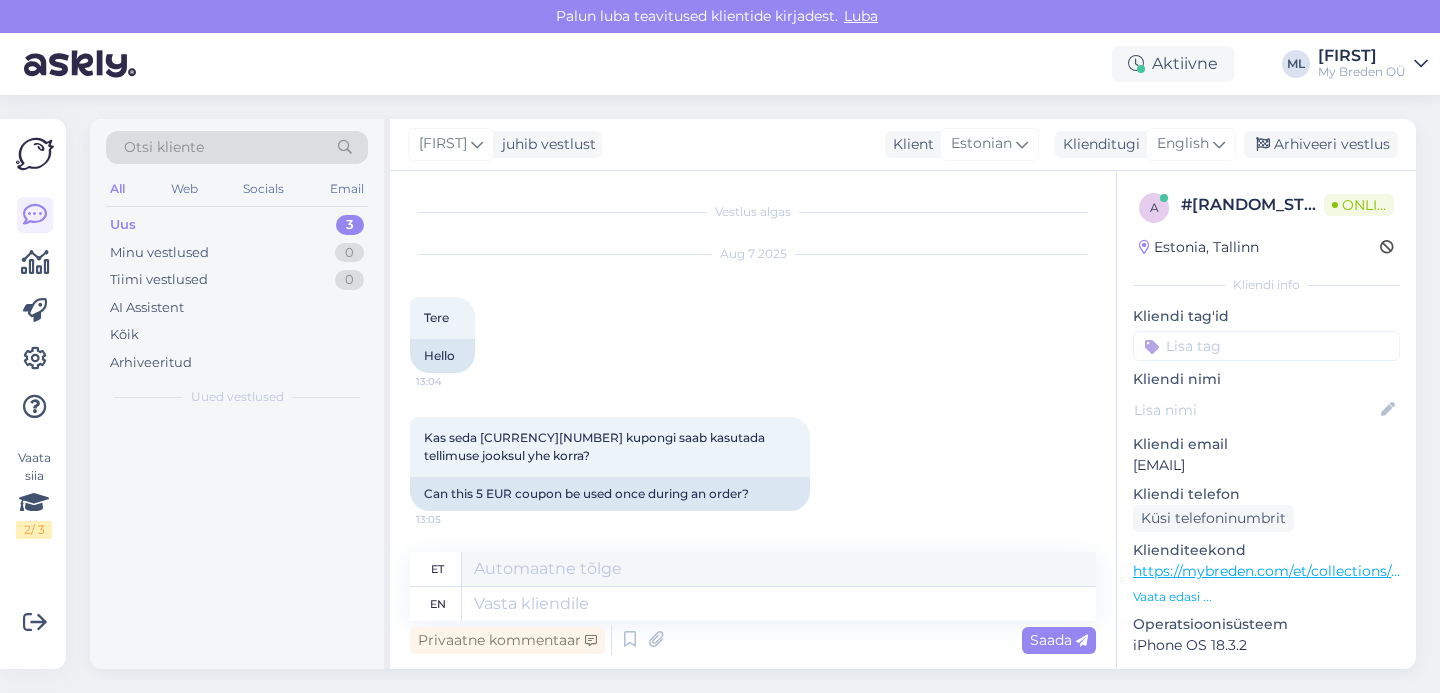 scroll, scrollTop: 0, scrollLeft: 0, axis: both 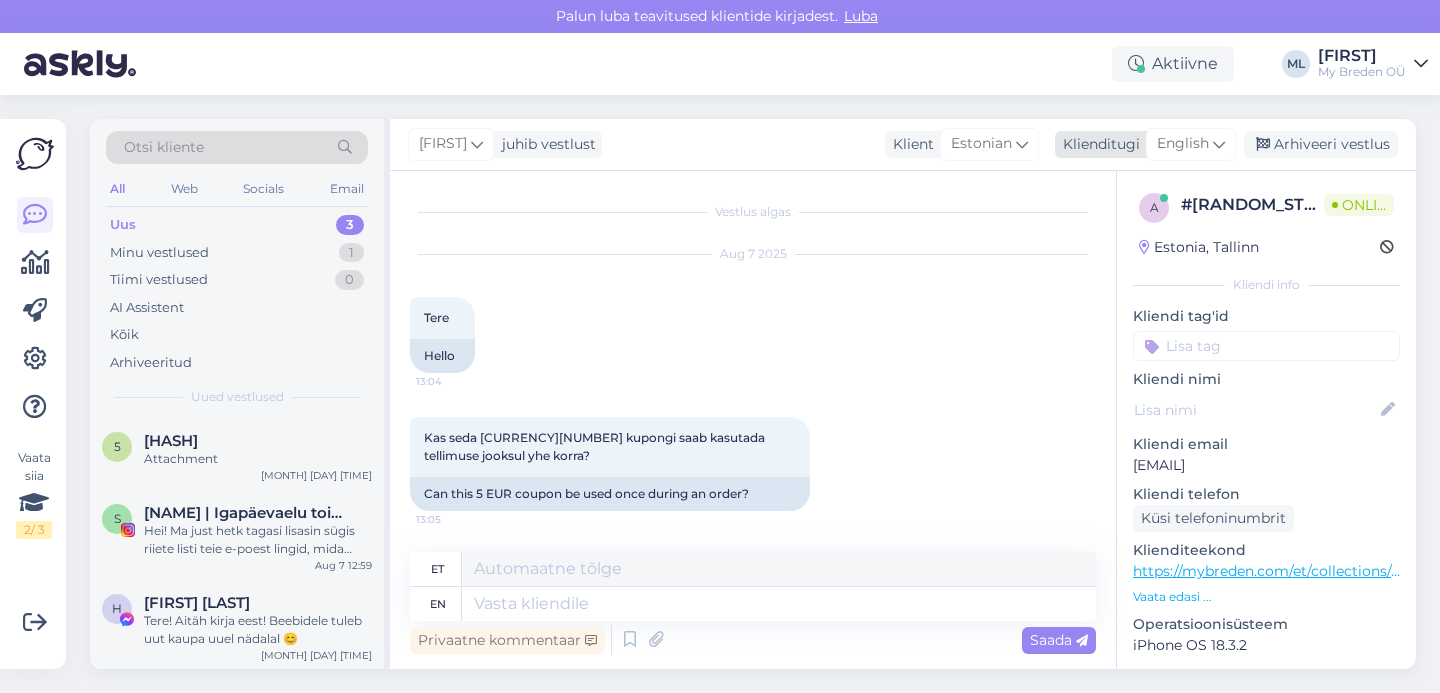 click on "English" at bounding box center [1183, 144] 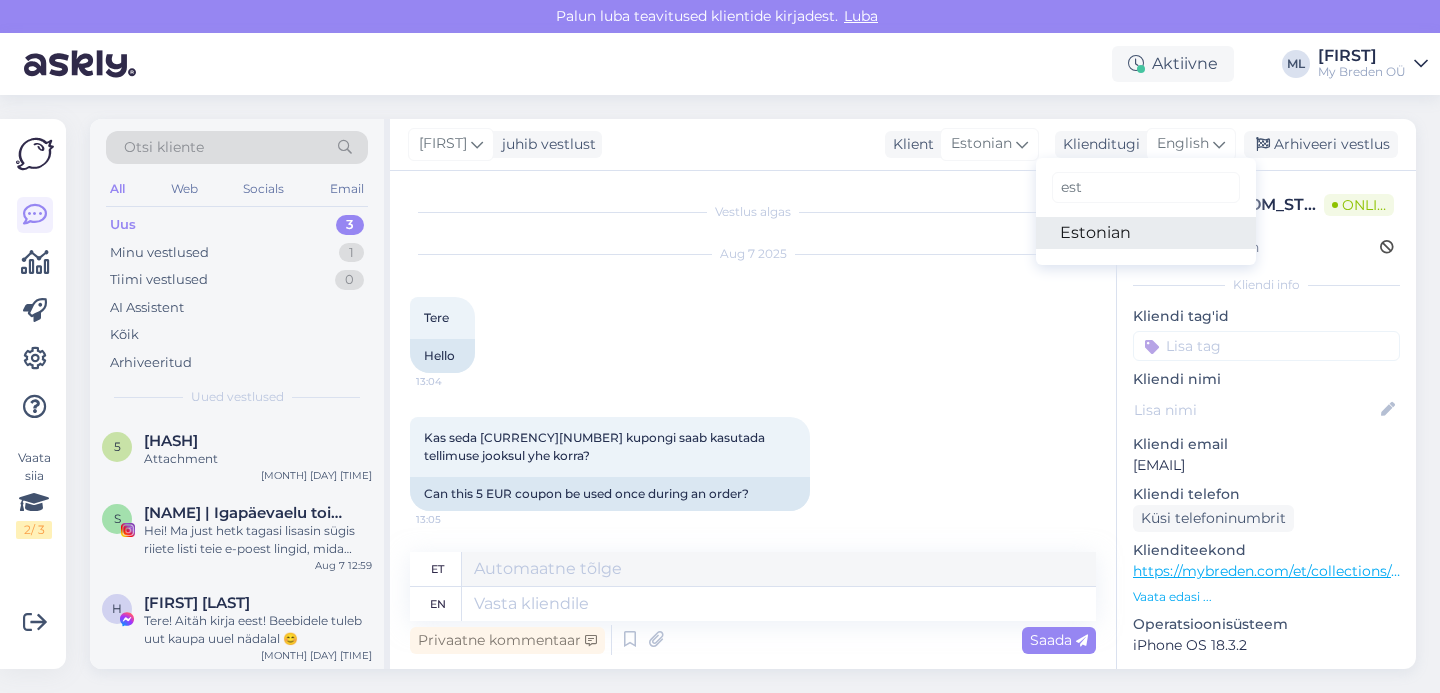 click on "Estonian" at bounding box center (1146, 233) 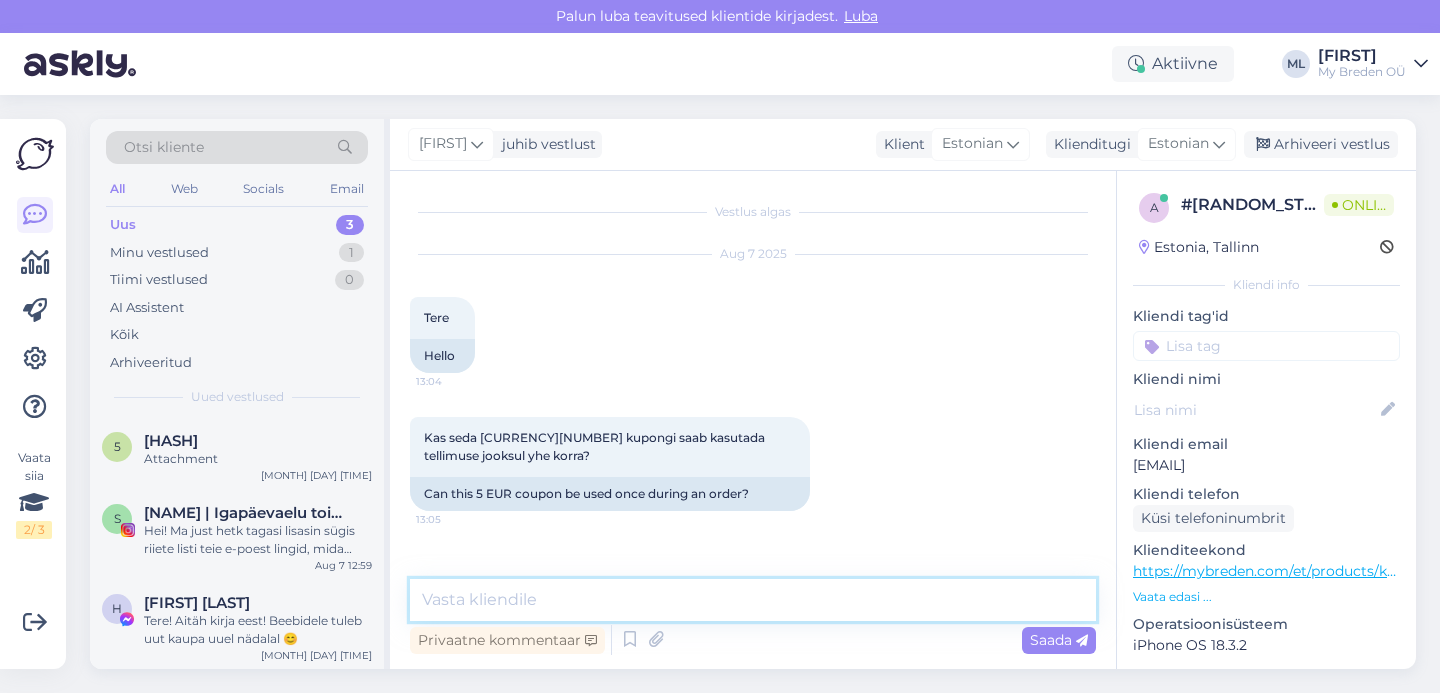 click at bounding box center (753, 600) 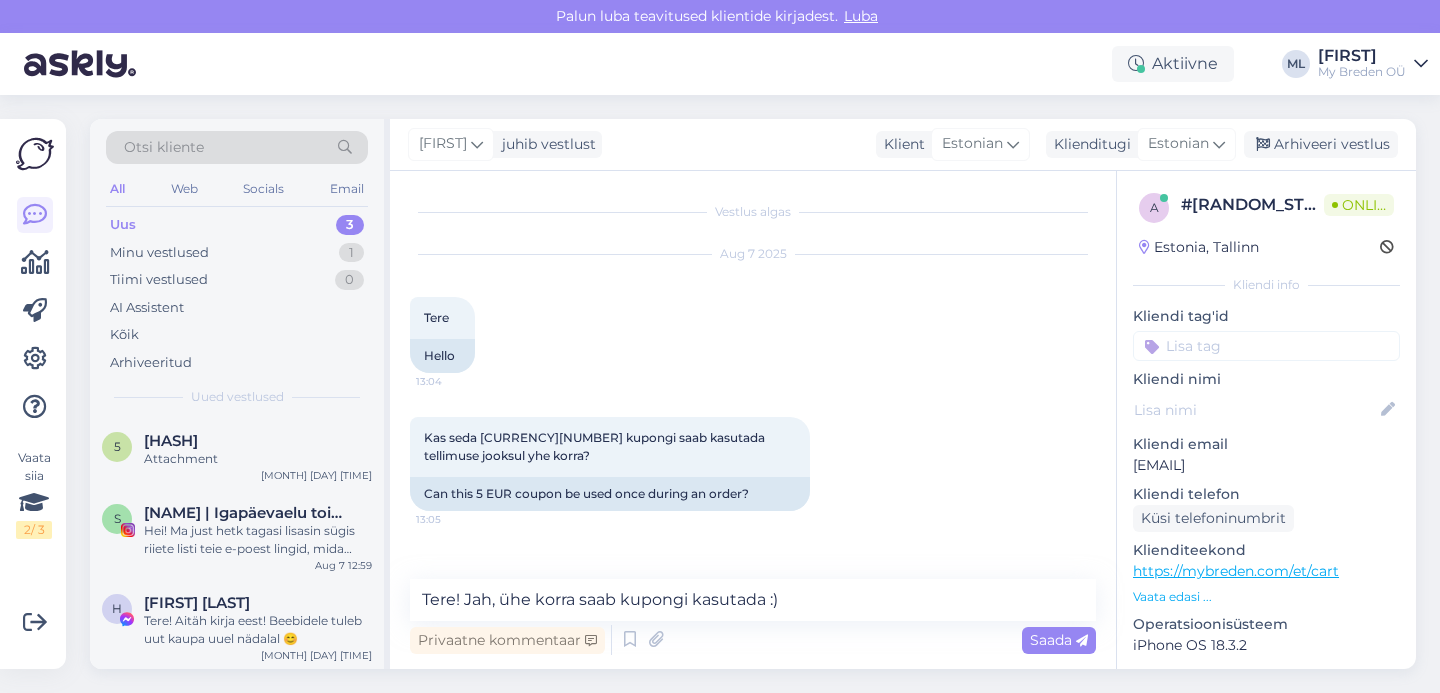 click on "Vestlus algas [MONTH] 7 [YEAR] [TIME] Tere Kas seda 5 eur kupongi saab kasutada tellimuse jooksul yhe korra? [TIME] Can this 5 EUR coupon be used once during an order? Tere! Jah, ühe korra saab kupongi kasutada :)" at bounding box center [753, 420] 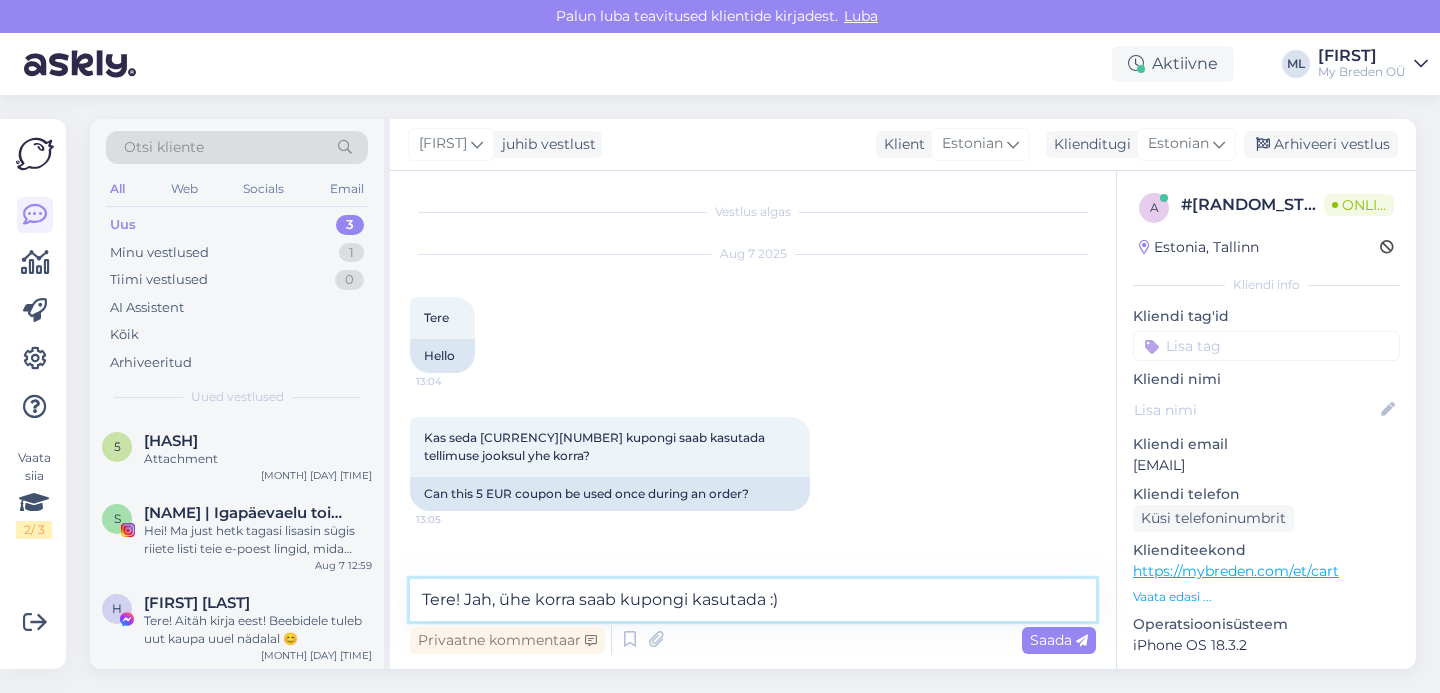 click on "Tere! Jah, ühe korra saab kupongi kasutada :)" at bounding box center (753, 600) 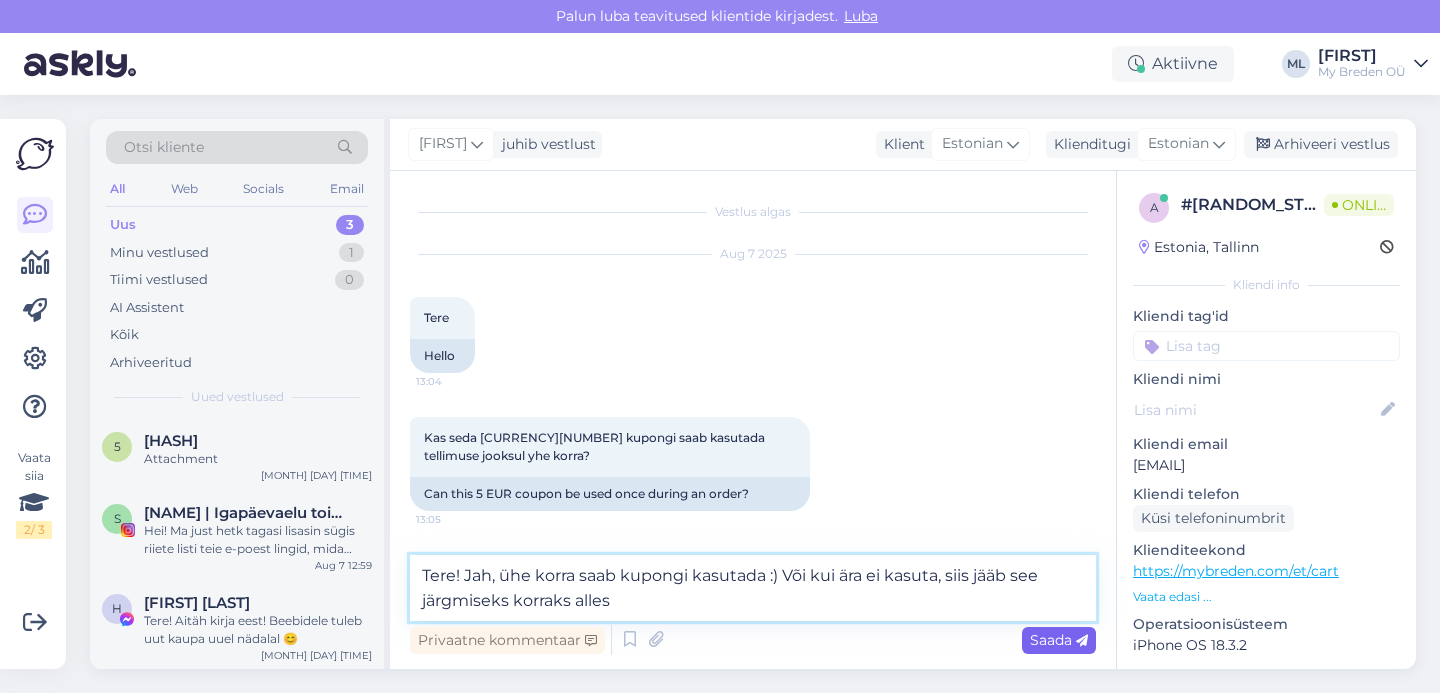 type on "Tere! Jah, ühe korra saab kupongi kasutada :) Või kui ära ei kasuta, siis jääb see järgmiseks korraks alles" 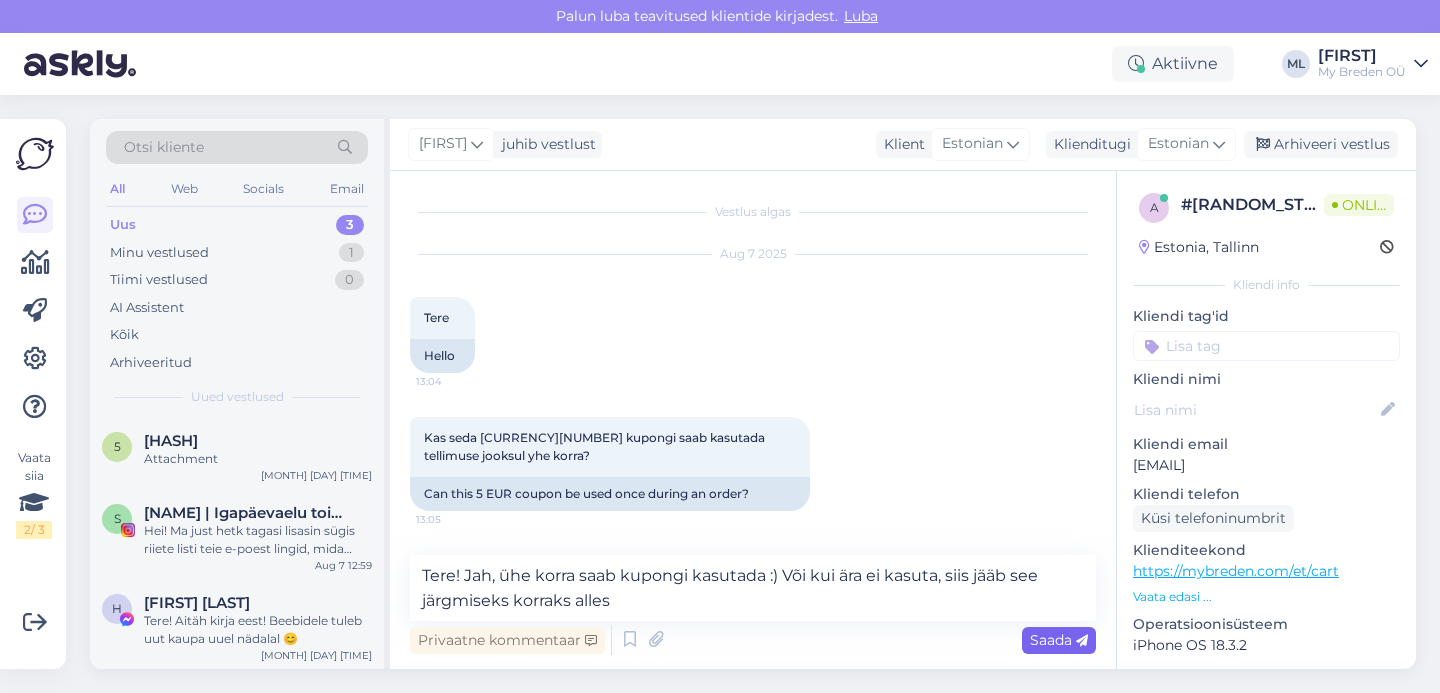 click at bounding box center (1082, 641) 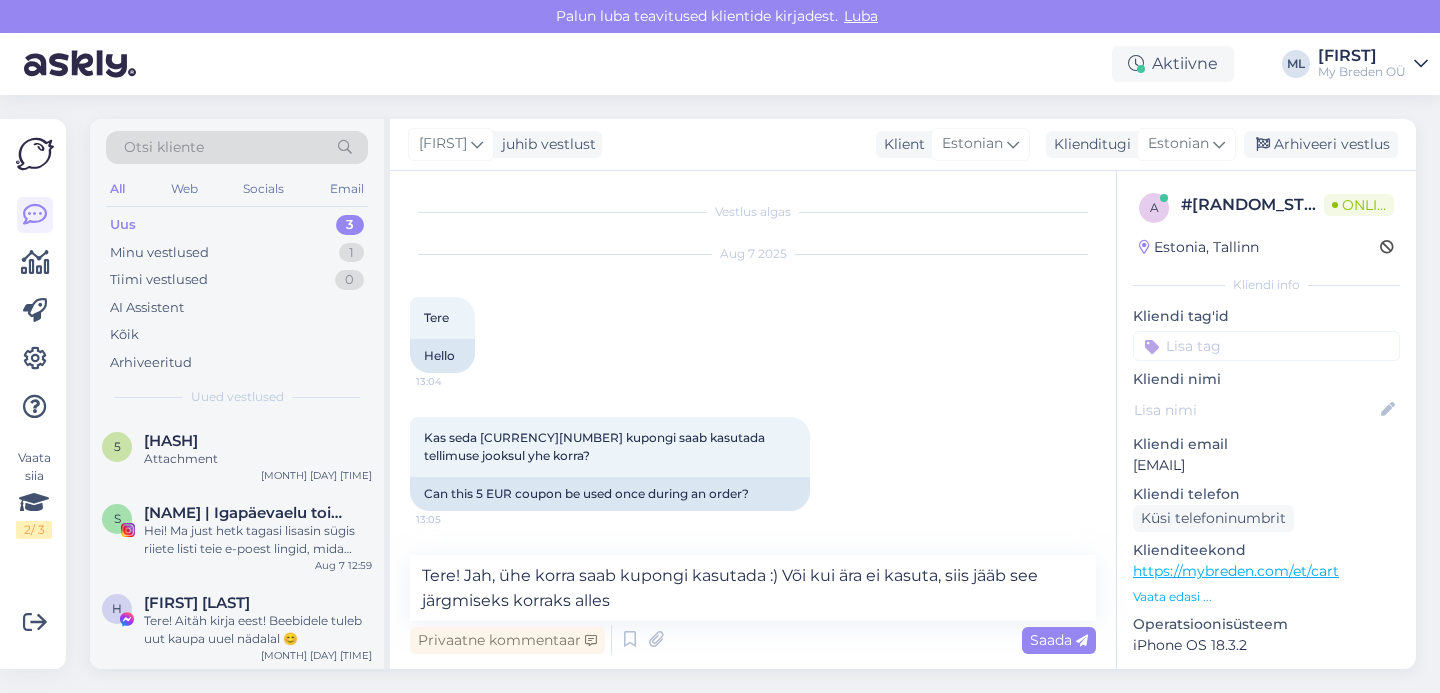 type 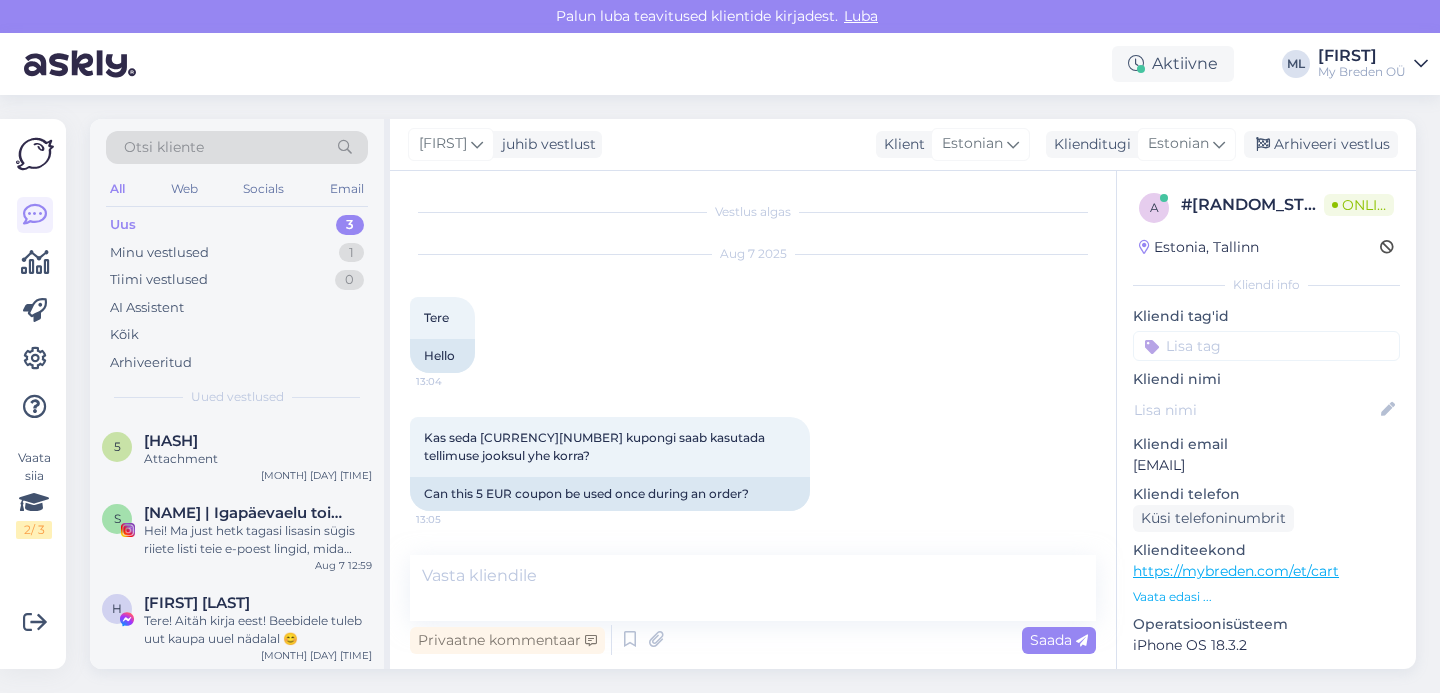 scroll, scrollTop: 76, scrollLeft: 0, axis: vertical 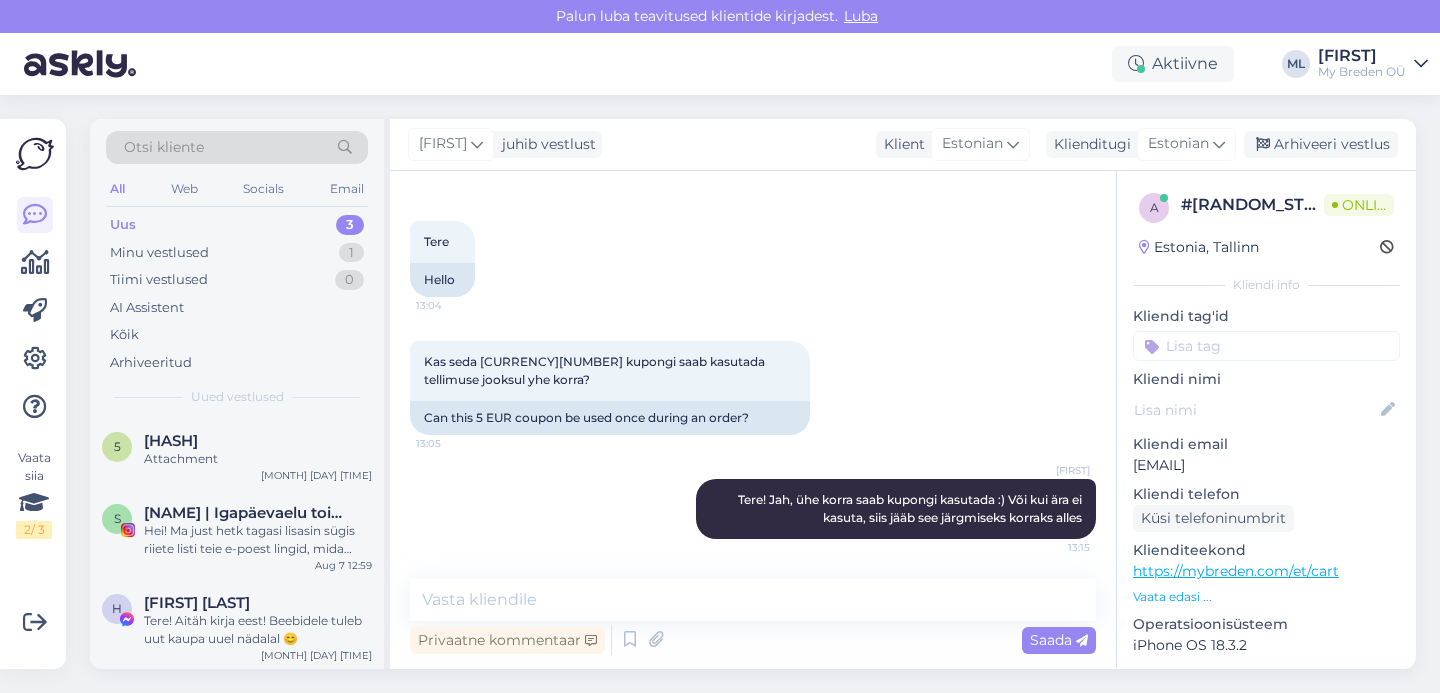 click on "Arhiveeri vestlus" at bounding box center (1321, 144) 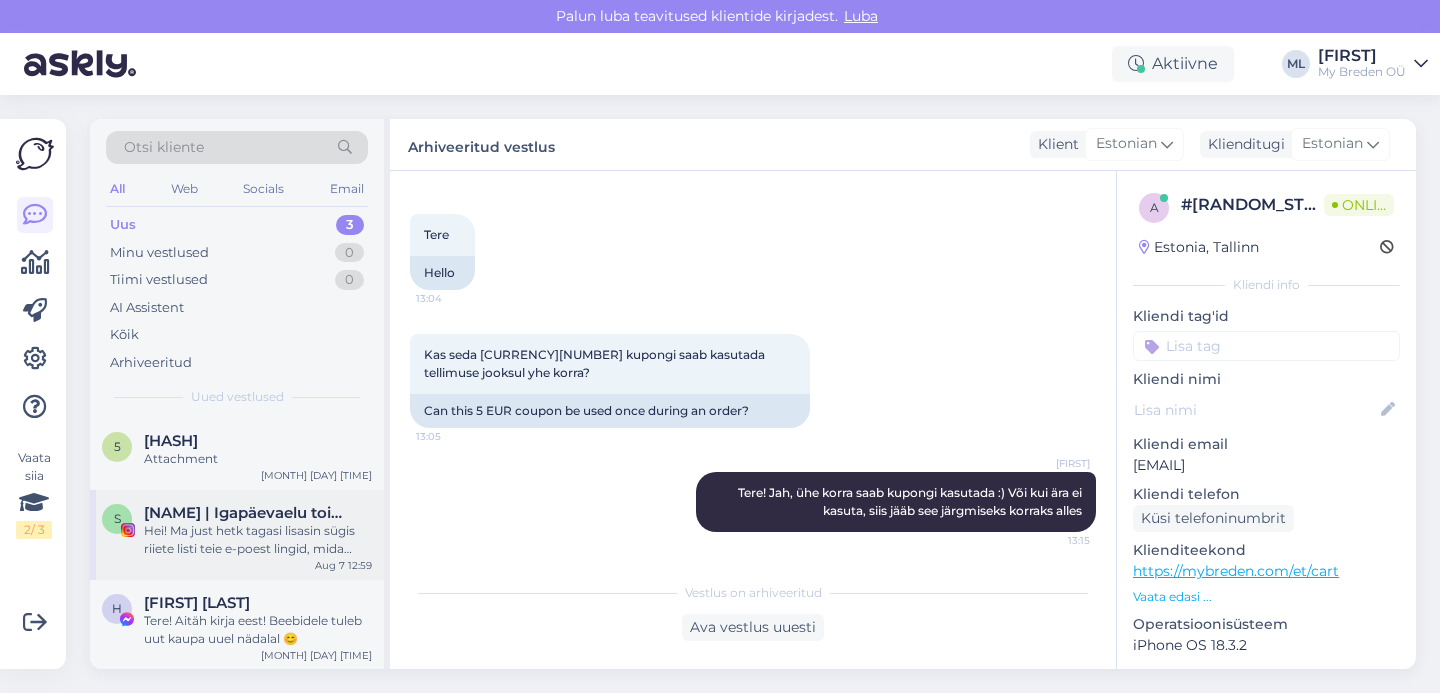 click on "Hei!
Ma just hetk tagasi lisasin sügis riiete listi teie e-poest lingid, mida lähiajal lastele osta plaanin🤩
Nii armas kingitus ja võtan kindlasti vastu ehk valiksin Lucasele salli ja mütsi komplekti☁️
Klassikaline kevad-sügis beanie lastele KLAUS, mustas värvis ja suurus ma arvan, et 53/55. Täna tegelikult ongi perearsti visiit õhtul ja saaksin täpsema suuruse öelda😃
Kevad-sügis torusall TOBIAS ka mustas värvis, 1,5-5 A
Elva Maxima DPD, [POSTAL CODE]" at bounding box center [258, 540] 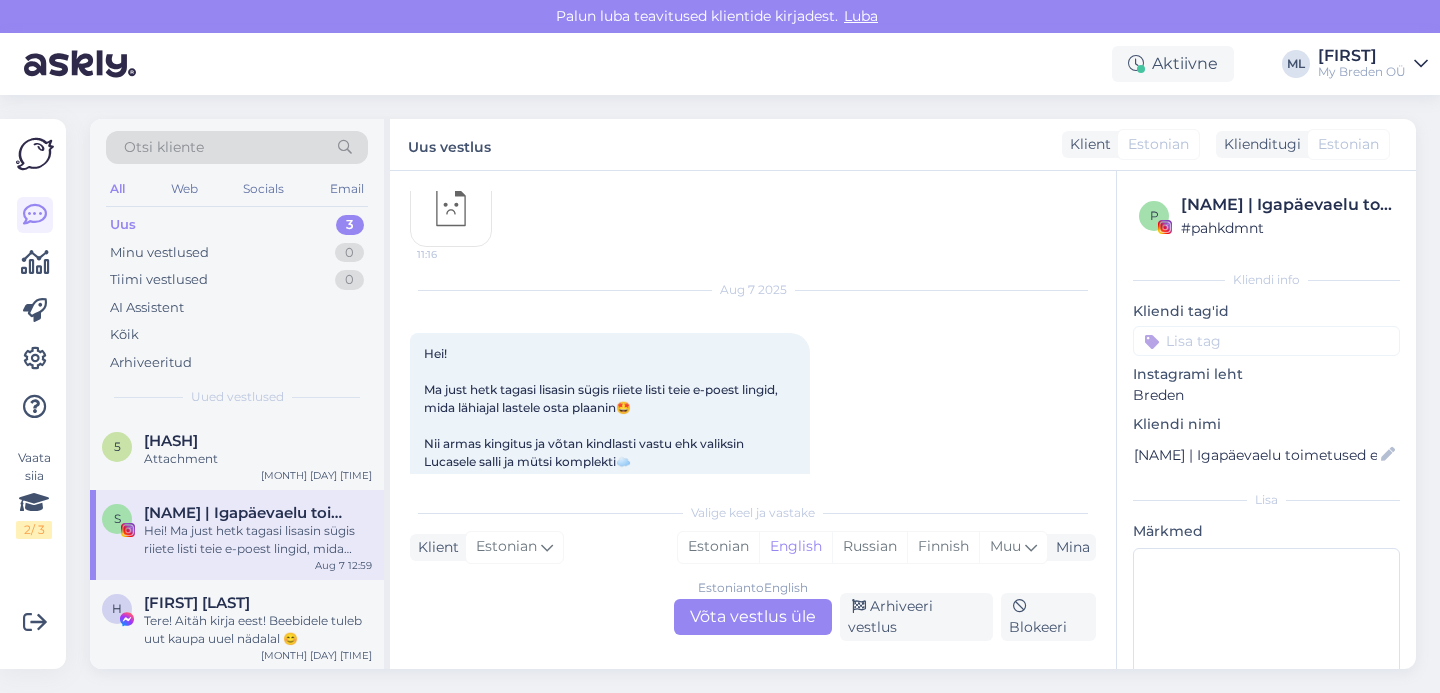scroll, scrollTop: 3174, scrollLeft: 0, axis: vertical 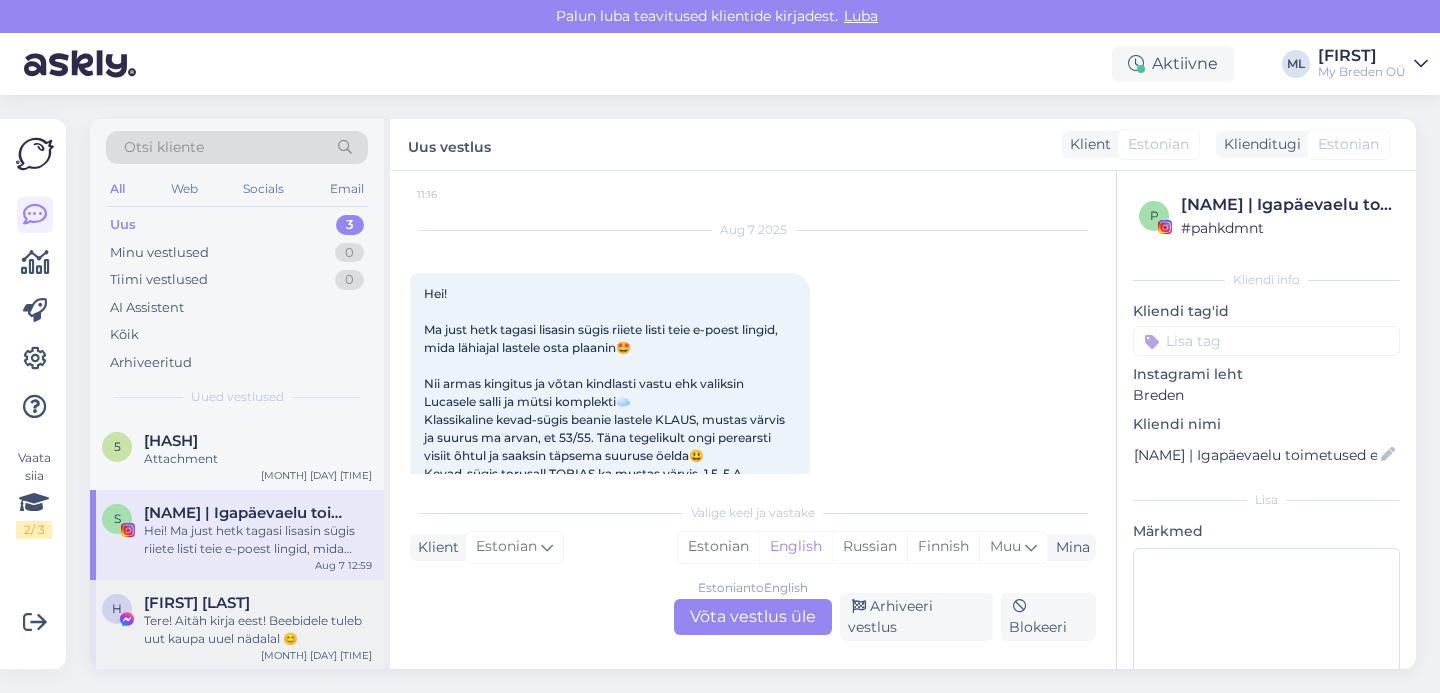 click on "Tere! Aitäh kirja eest! Beebidele tuleb uut kaupa uuel nädalal 😊" at bounding box center [258, 630] 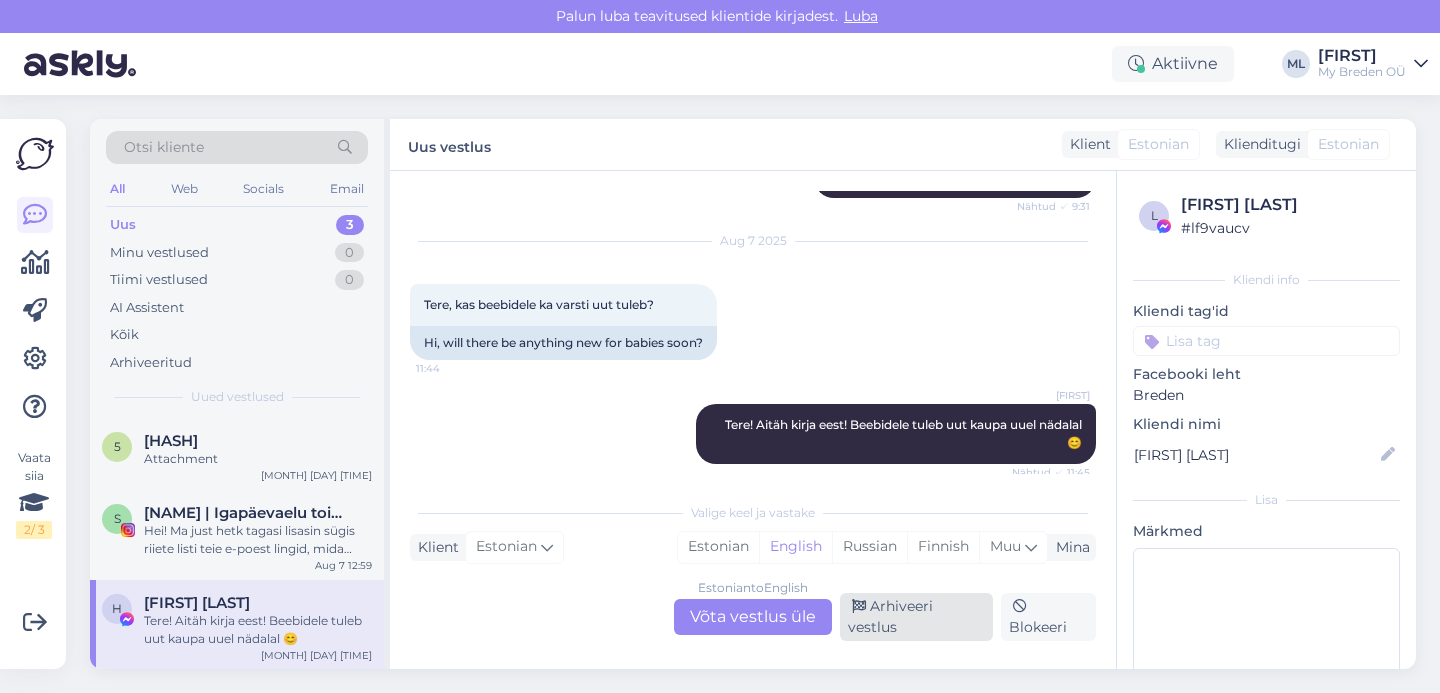 click on "Arhiveeri vestlus" at bounding box center (916, 617) 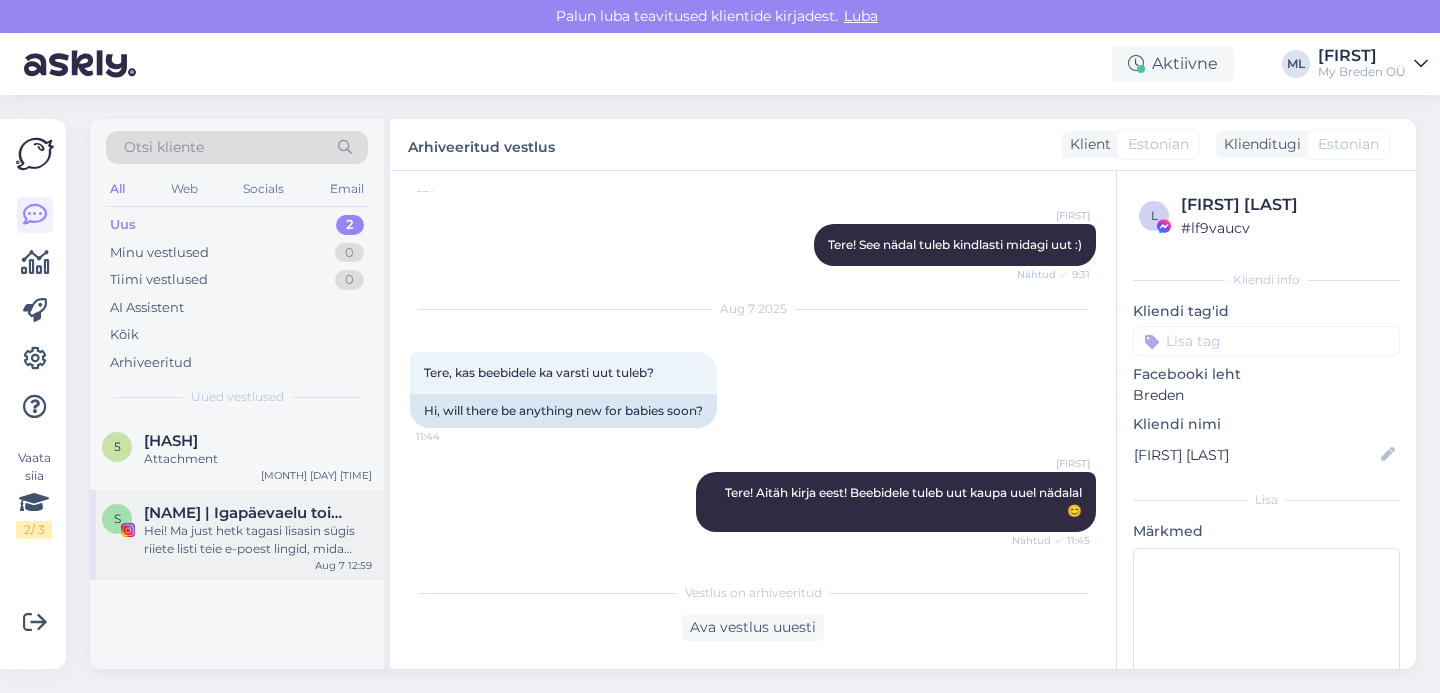 click on "Hei!
Ma just hetk tagasi lisasin sügis riiete listi teie e-poest lingid, mida lähiajal lastele osta plaanin🤩
Nii armas kingitus ja võtan kindlasti vastu ehk valiksin Lucasele salli ja mütsi komplekti☁️
Klassikaline kevad-sügis beanie lastele KLAUS, mustas värvis ja suurus ma arvan, et 53/55. Täna tegelikult ongi perearsti visiit õhtul ja saaksin täpsema suuruse öelda😃
Kevad-sügis torusall TOBIAS ka mustas värvis, 1,5-5 A
Elva Maxima DPD, [POSTAL CODE]" at bounding box center [258, 540] 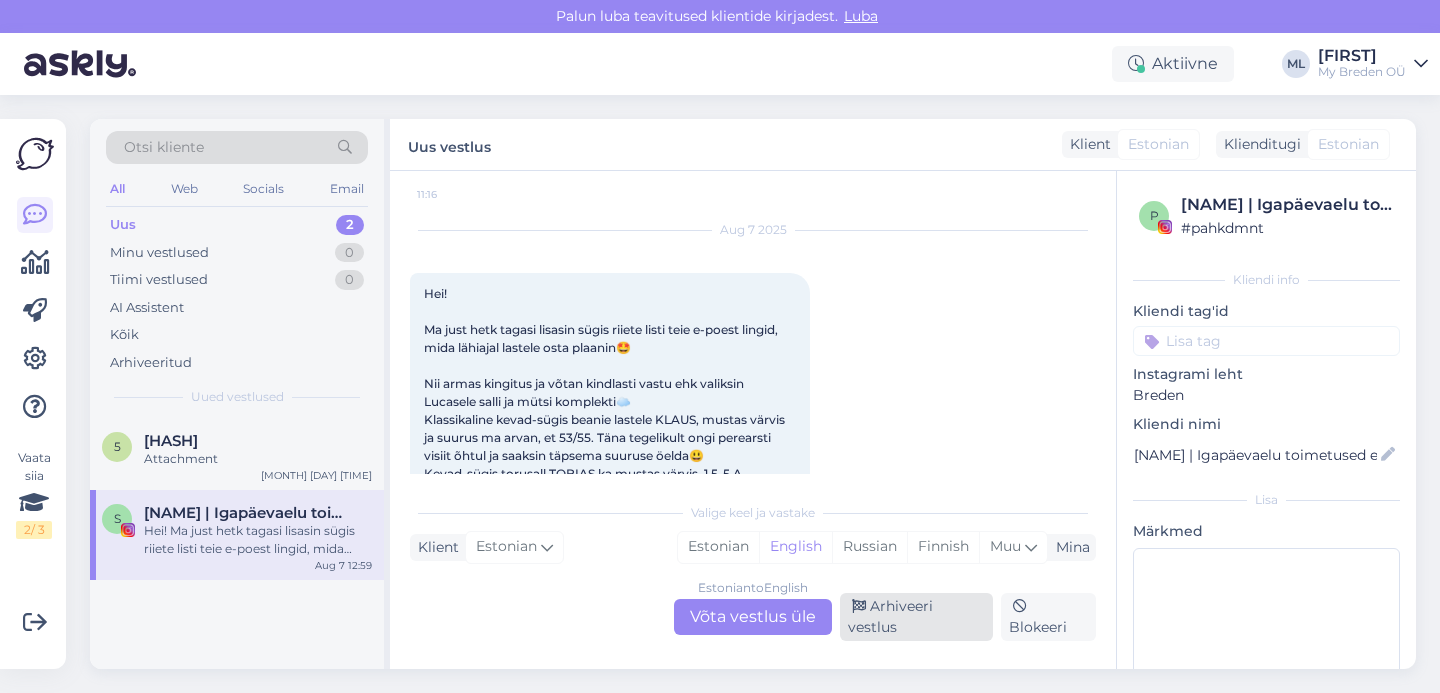 click on "Arhiveeri vestlus" at bounding box center (916, 617) 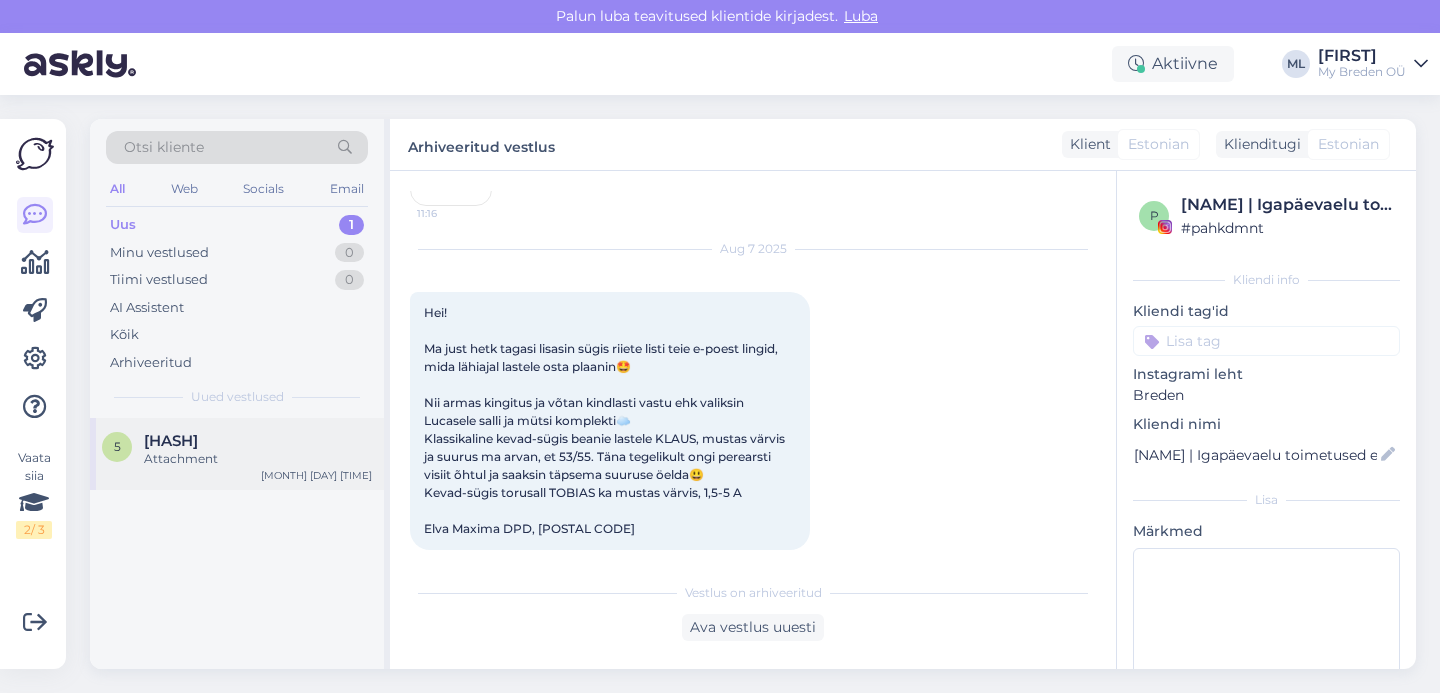 click on "[NUMBER] [HASH] Attachment [MONTH] [DAY] [TIME]" at bounding box center (237, 454) 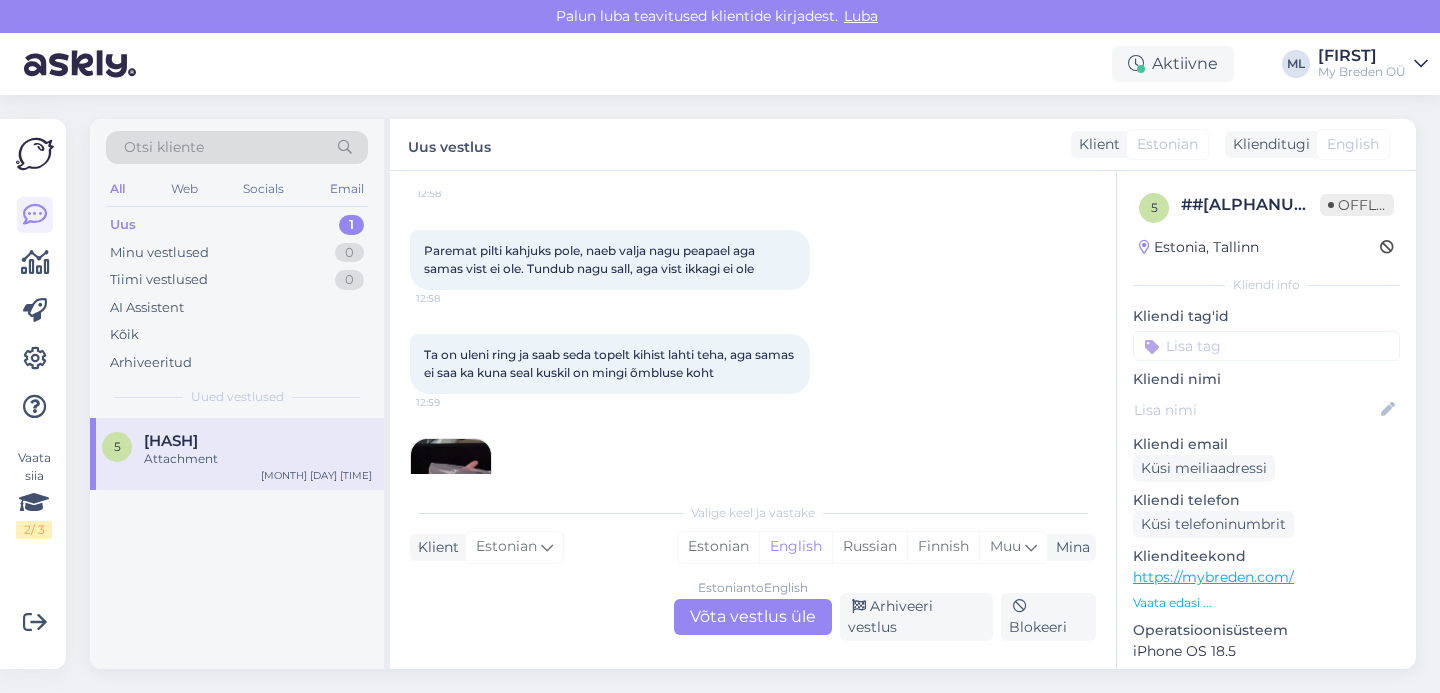 scroll, scrollTop: 335, scrollLeft: 0, axis: vertical 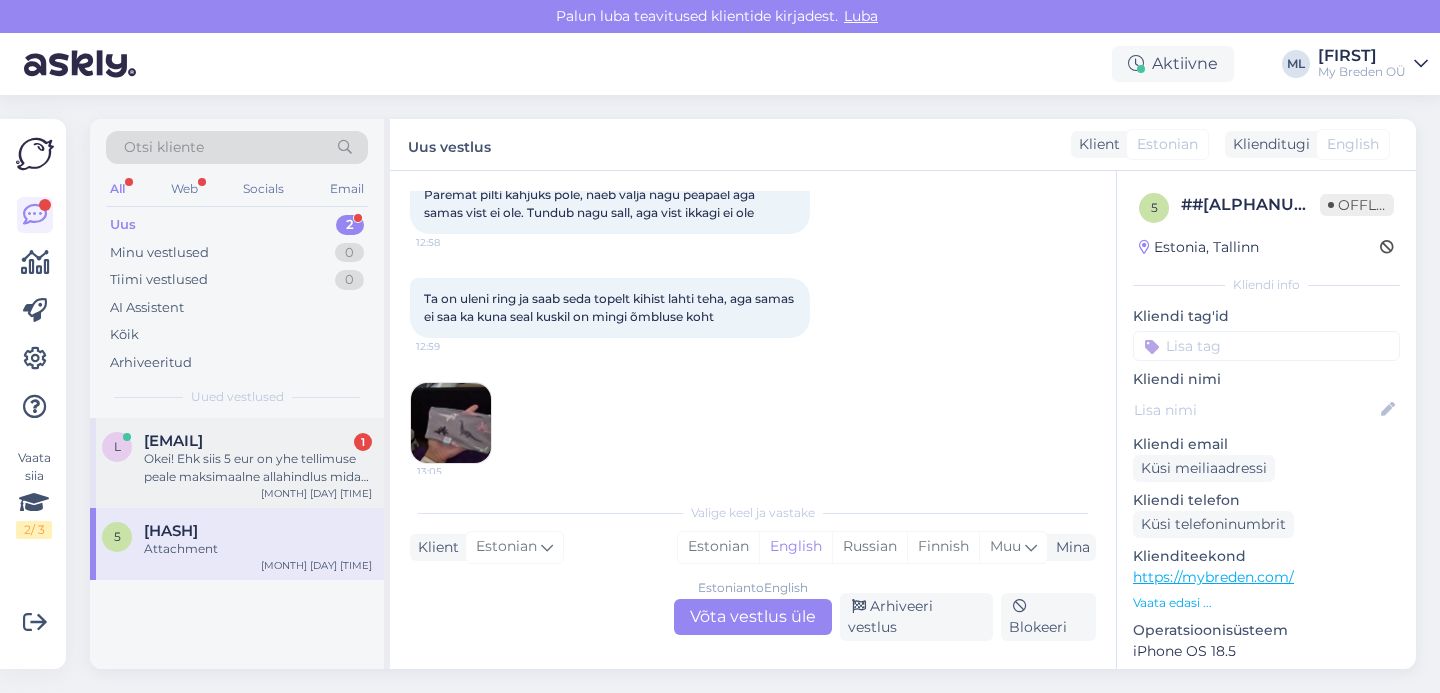 click on "Okei! Ehk siis 5 eur on yhe tellimuse peale maksimaalne allahindlus mida on vòimalik saada?" at bounding box center (258, 468) 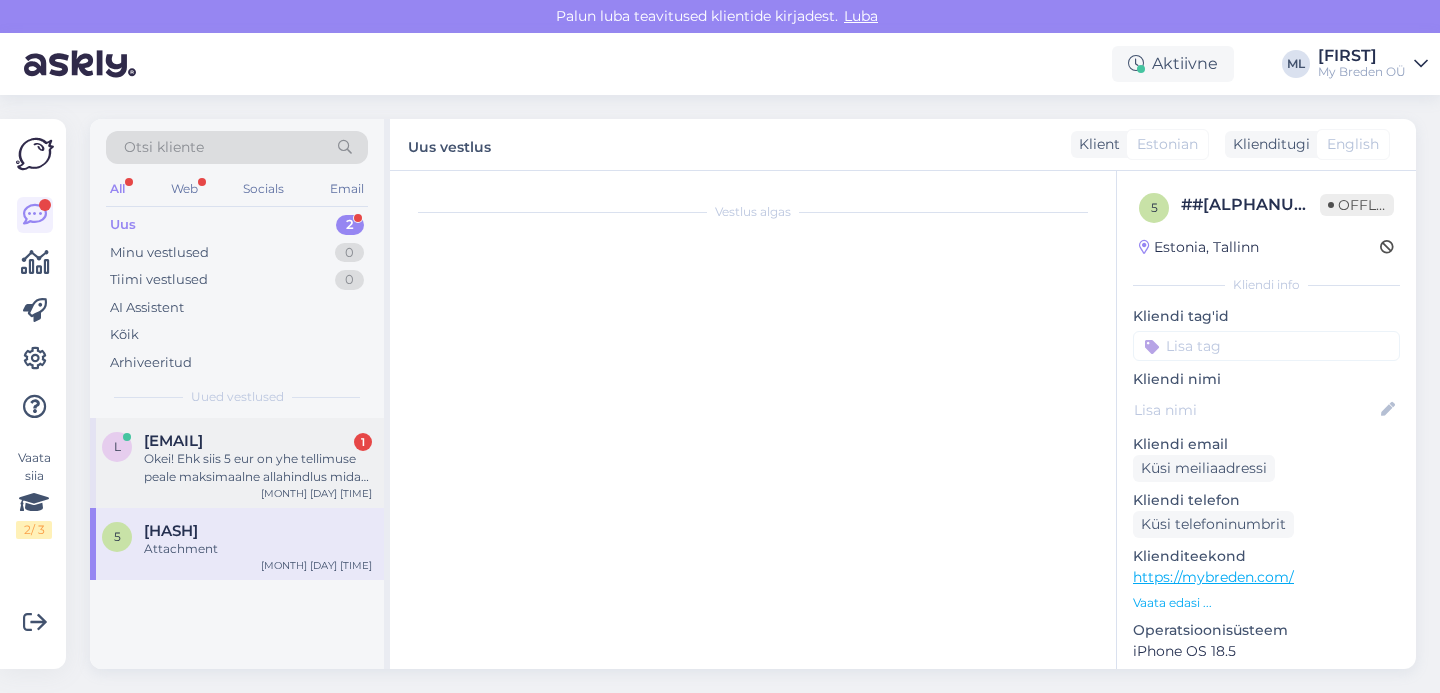 scroll, scrollTop: 255, scrollLeft: 0, axis: vertical 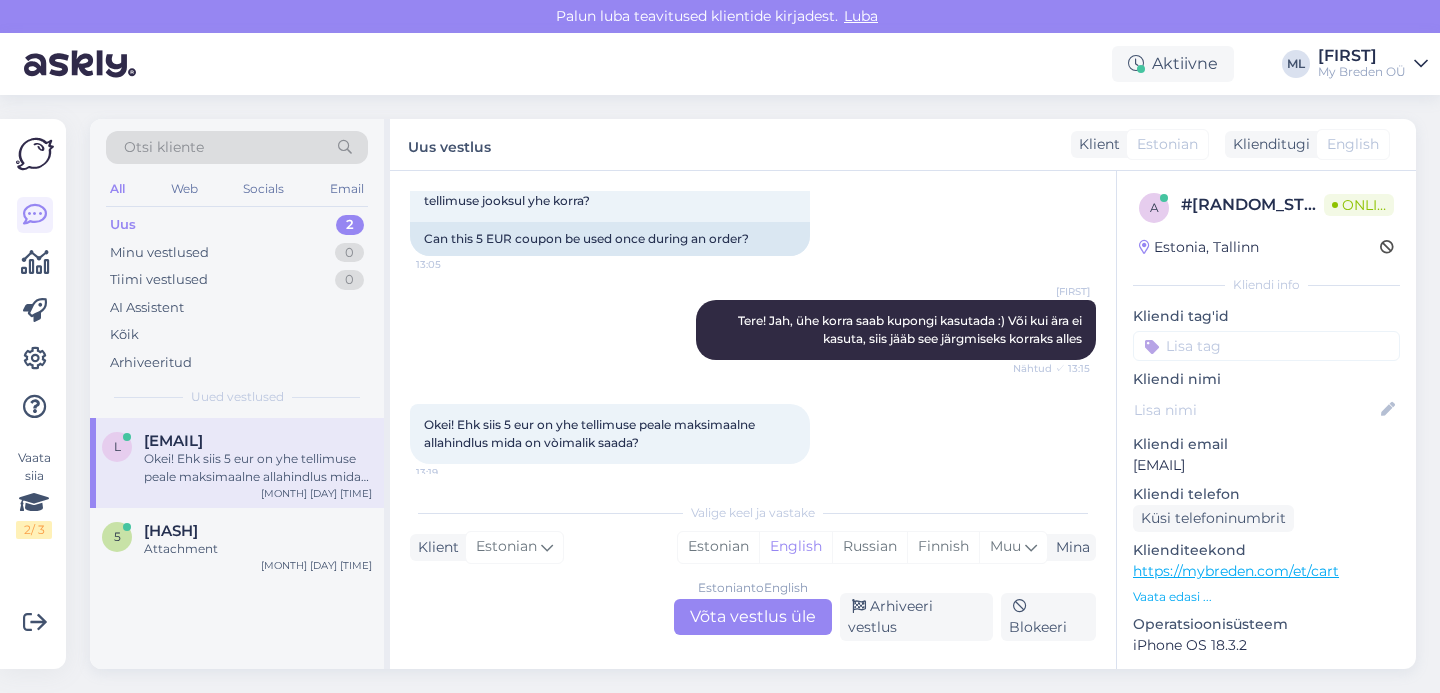 click on "Estonian  to  English Võta vestlus üle" at bounding box center [753, 617] 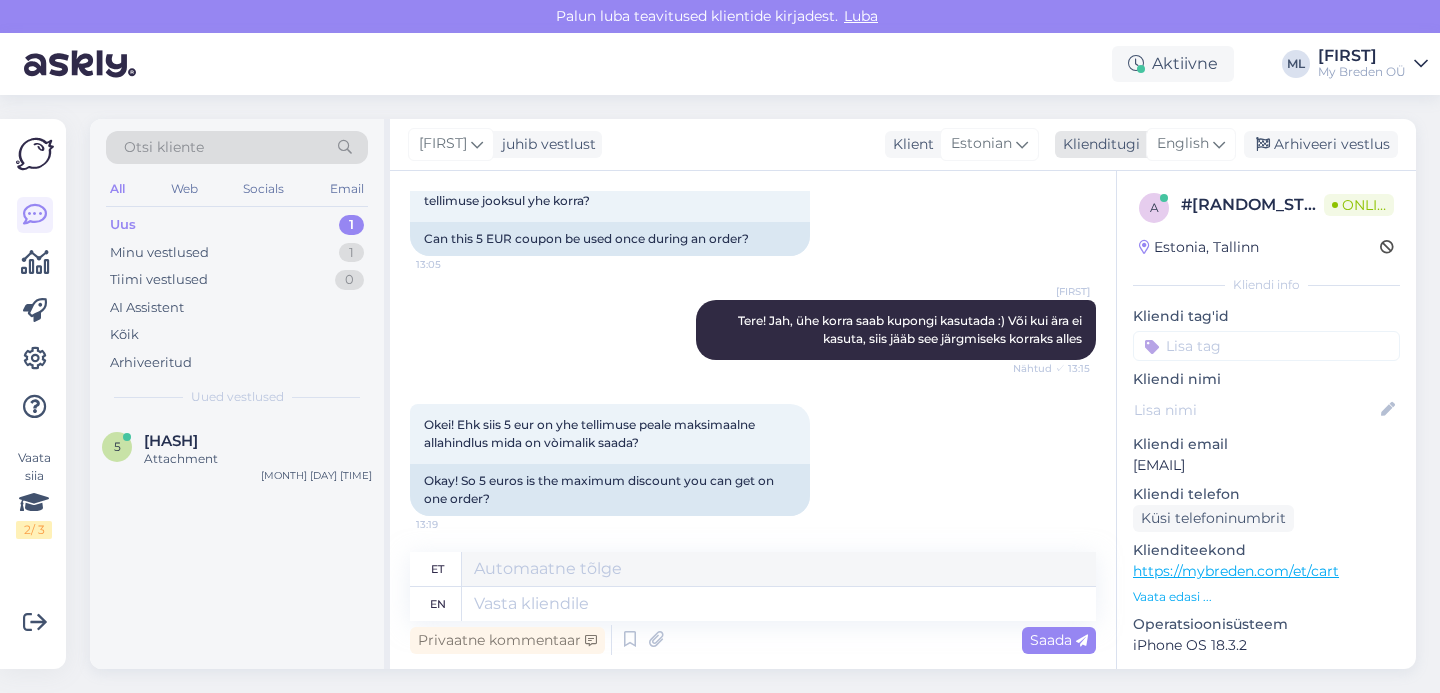 click on "English" at bounding box center [1191, 144] 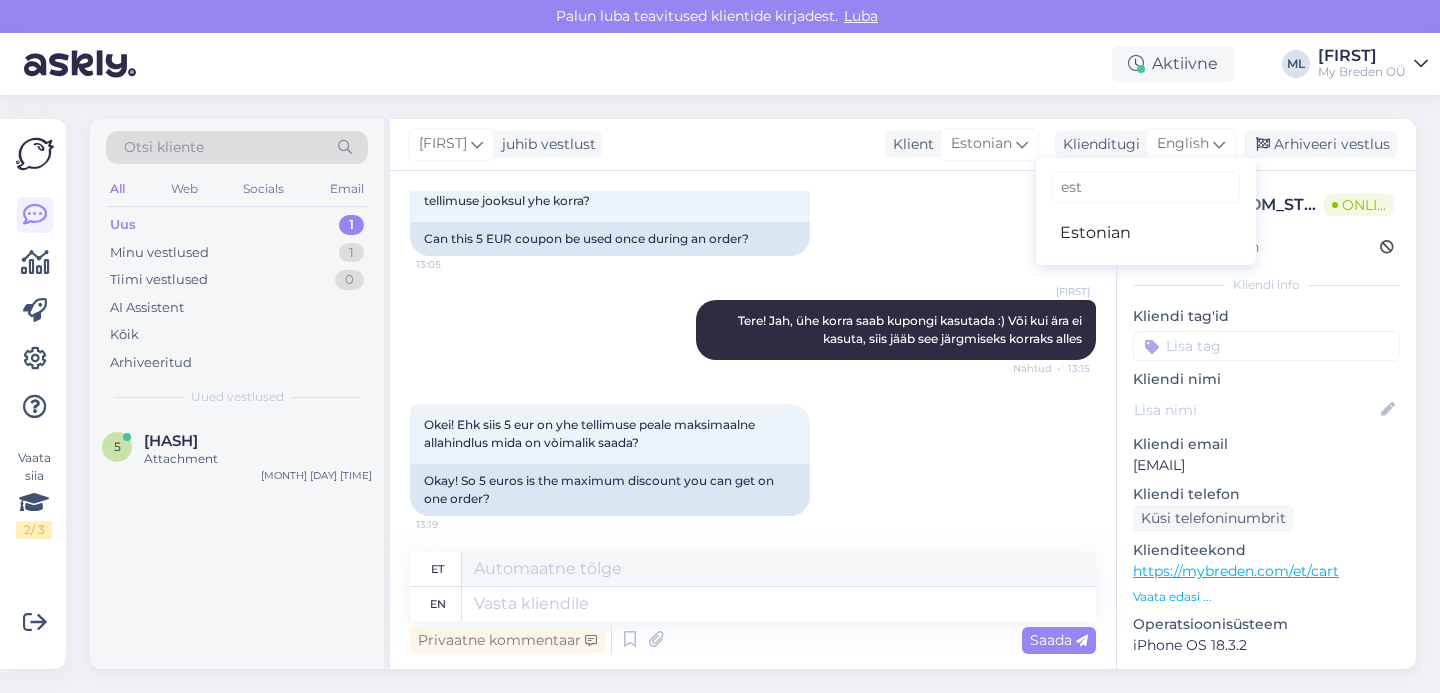 click on "Aktiivne ML [PERSON] My Breden OÜ" at bounding box center (720, 64) 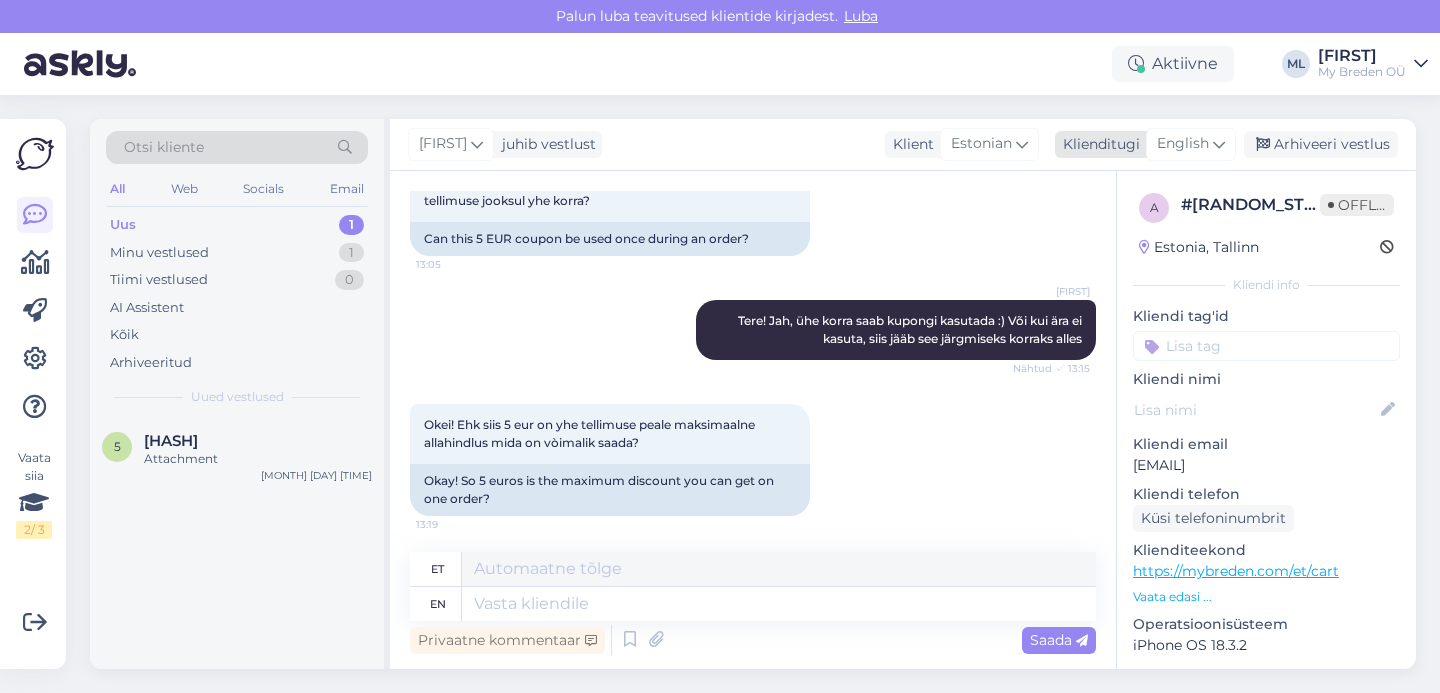 click on "English" at bounding box center [1183, 144] 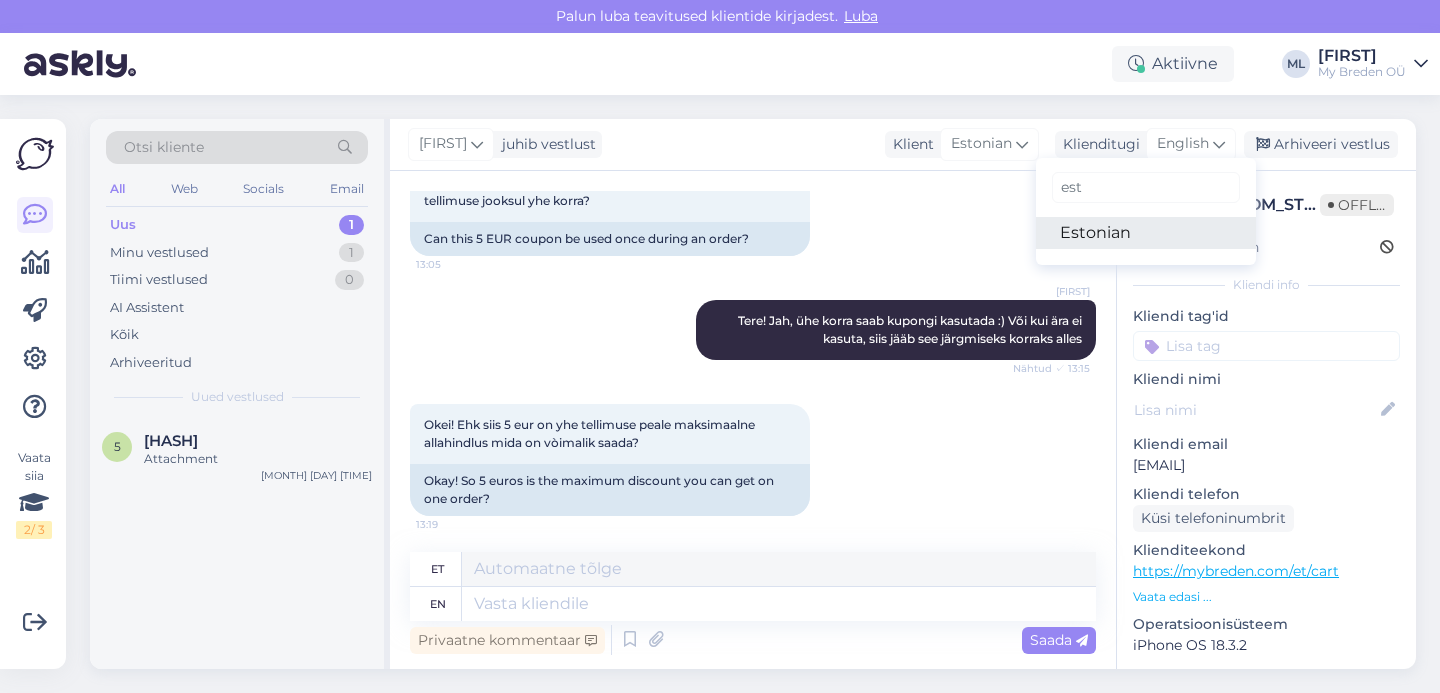 click on "Estonian" at bounding box center [1146, 233] 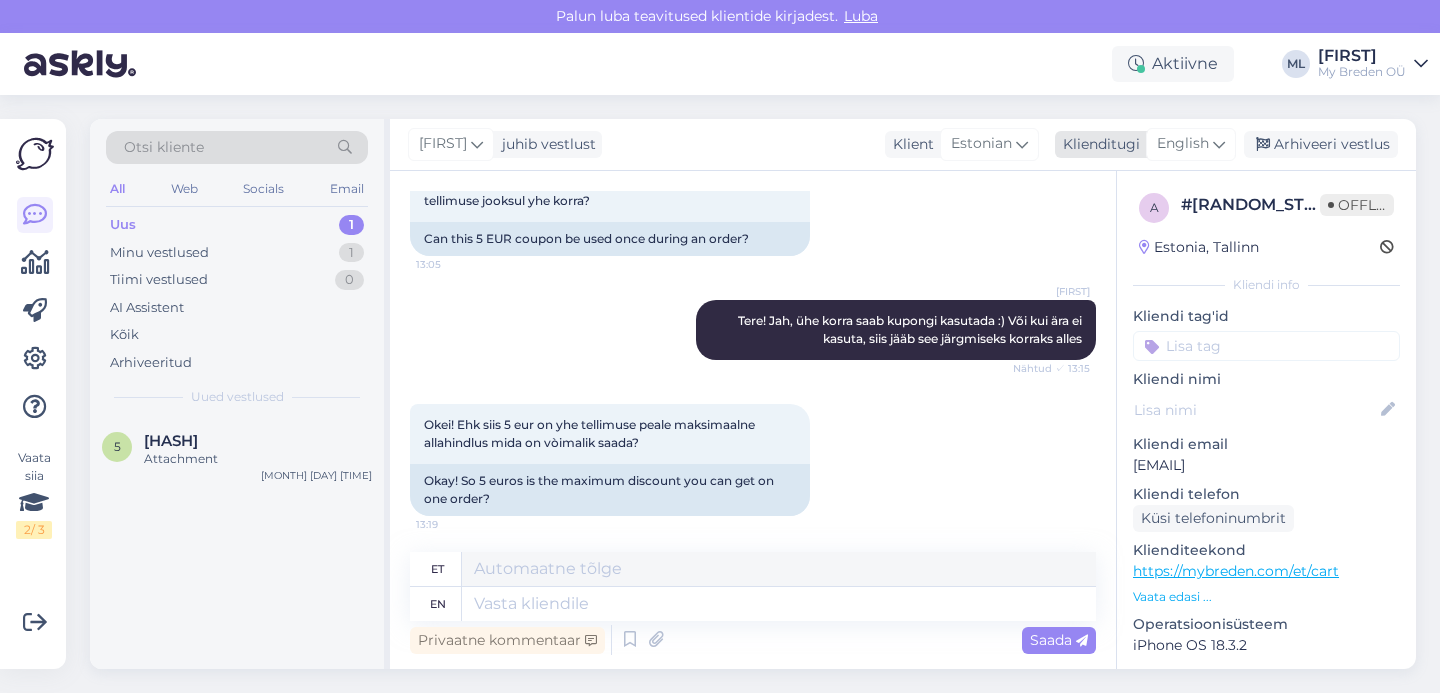 click on "English" at bounding box center [1183, 144] 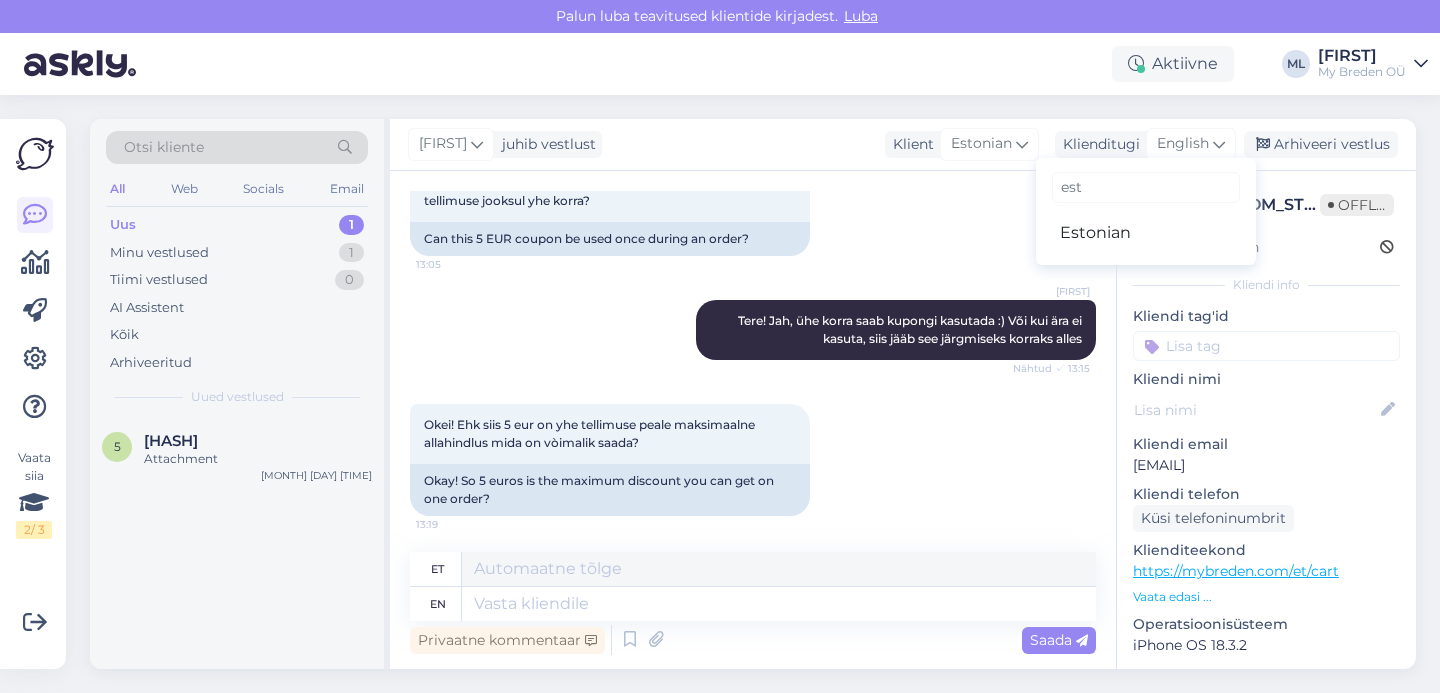 scroll, scrollTop: 232, scrollLeft: 0, axis: vertical 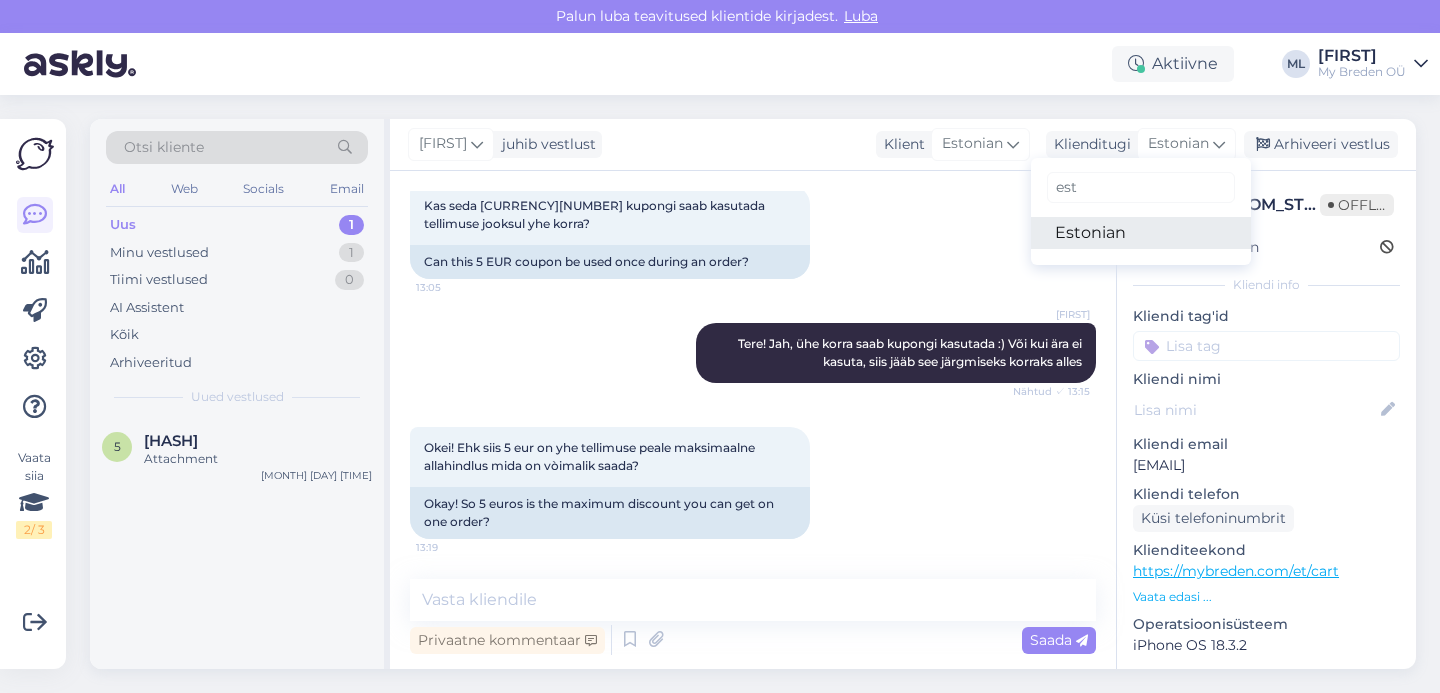click on "Estonian" at bounding box center (1141, 233) 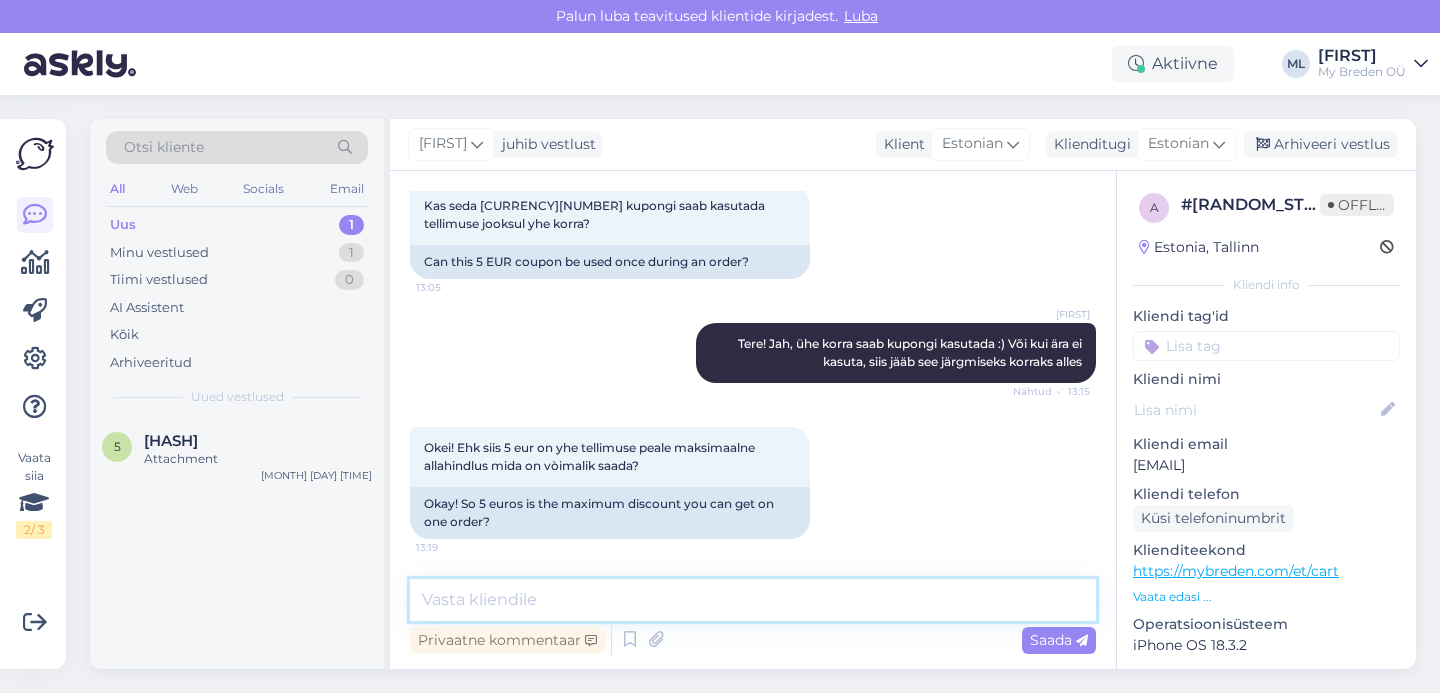click at bounding box center (753, 600) 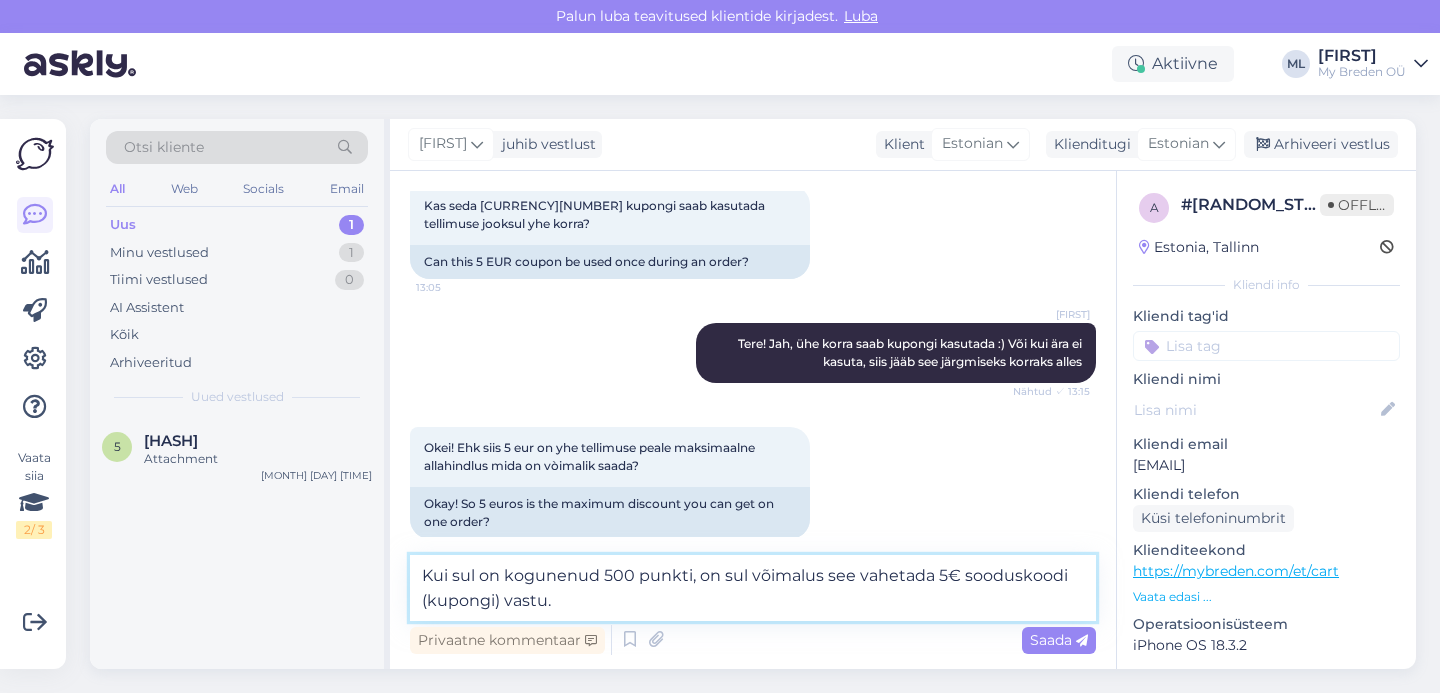 scroll, scrollTop: 255, scrollLeft: 0, axis: vertical 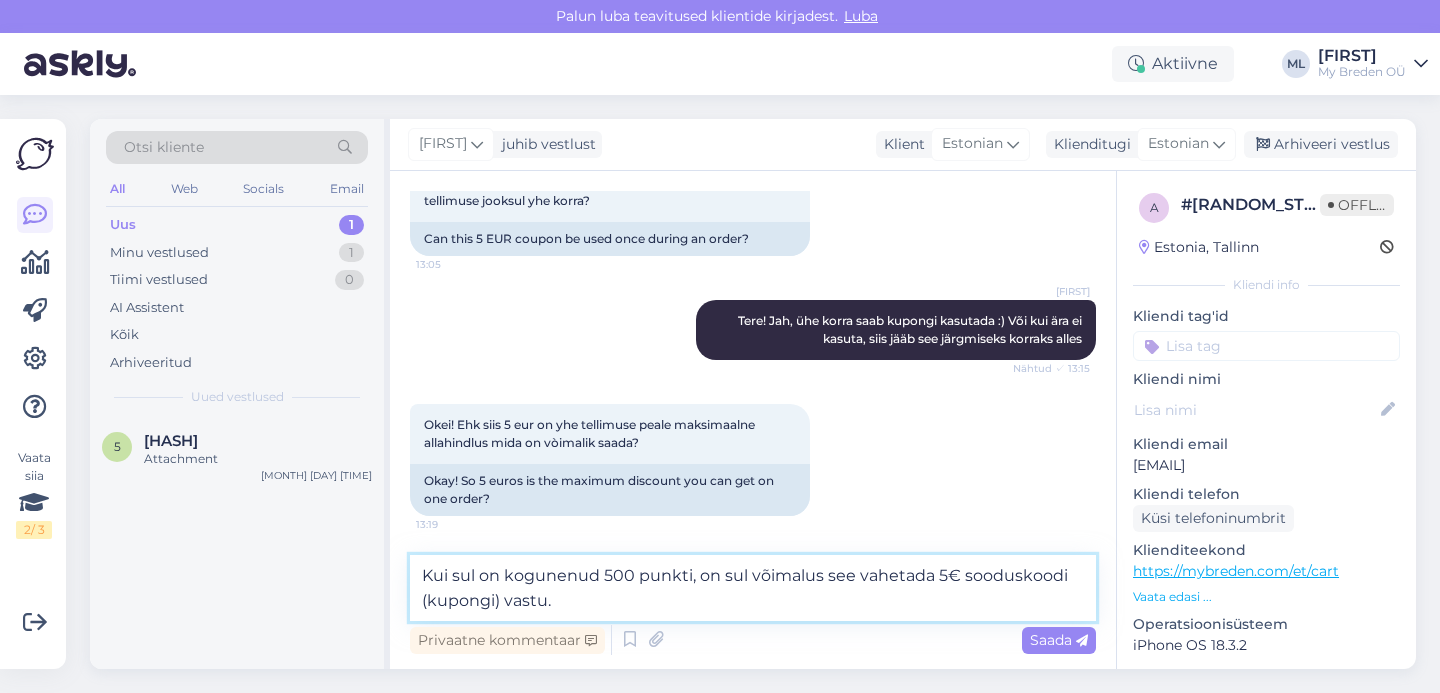 click on "Kui sul on kogunenud 500 punkti, on sul võimalus see vahetada 5€ sooduskoodi (kupongi) vastu." at bounding box center (753, 588) 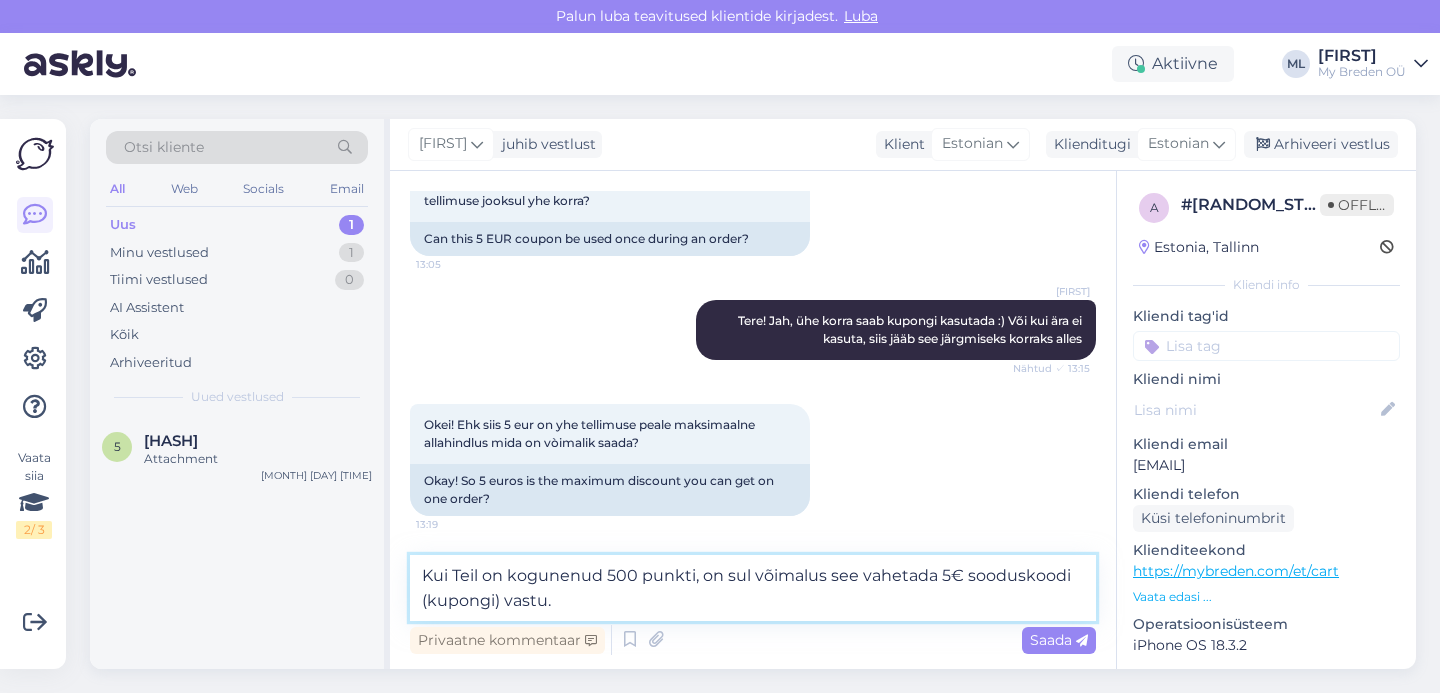 drag, startPoint x: 757, startPoint y: 578, endPoint x: 785, endPoint y: 591, distance: 30.870699 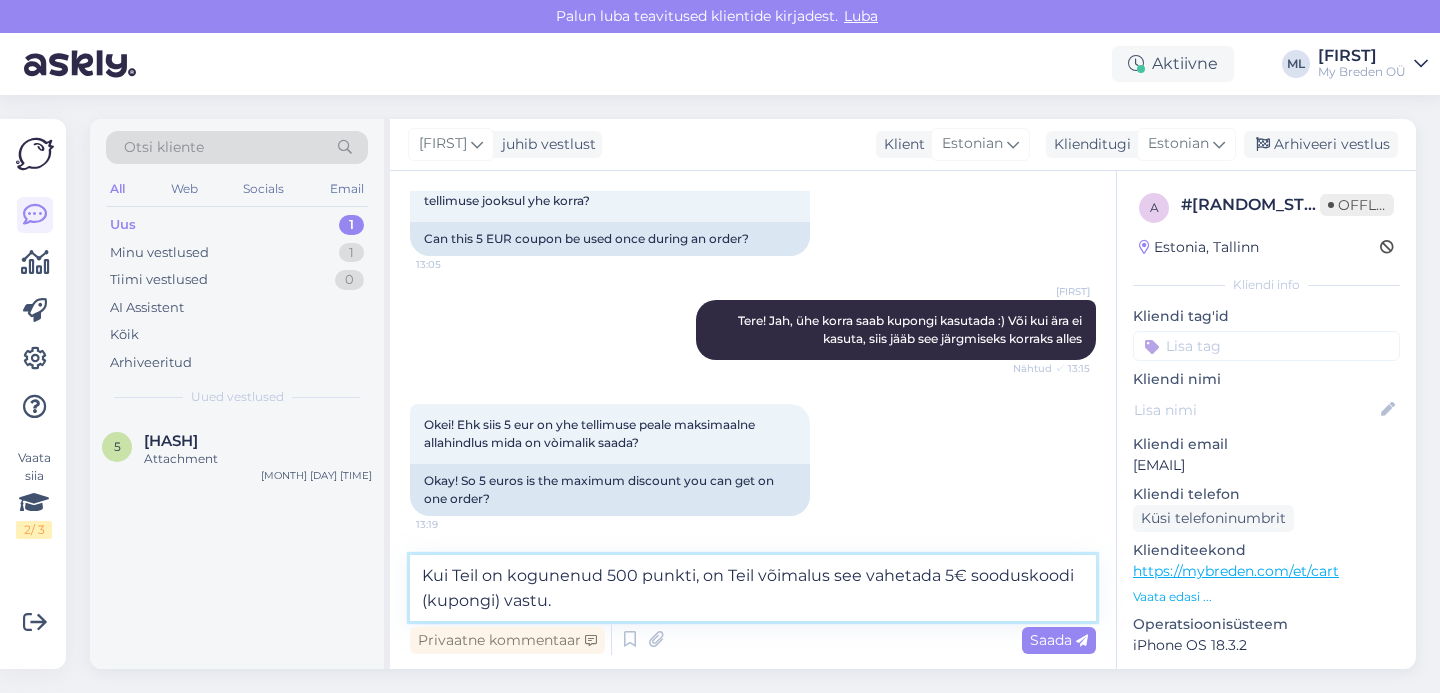 click on "Kui Teil on kogunenud 500 punkti, on Teil võimalus see vahetada 5€ sooduskoodi (kupongi) vastu." at bounding box center (753, 588) 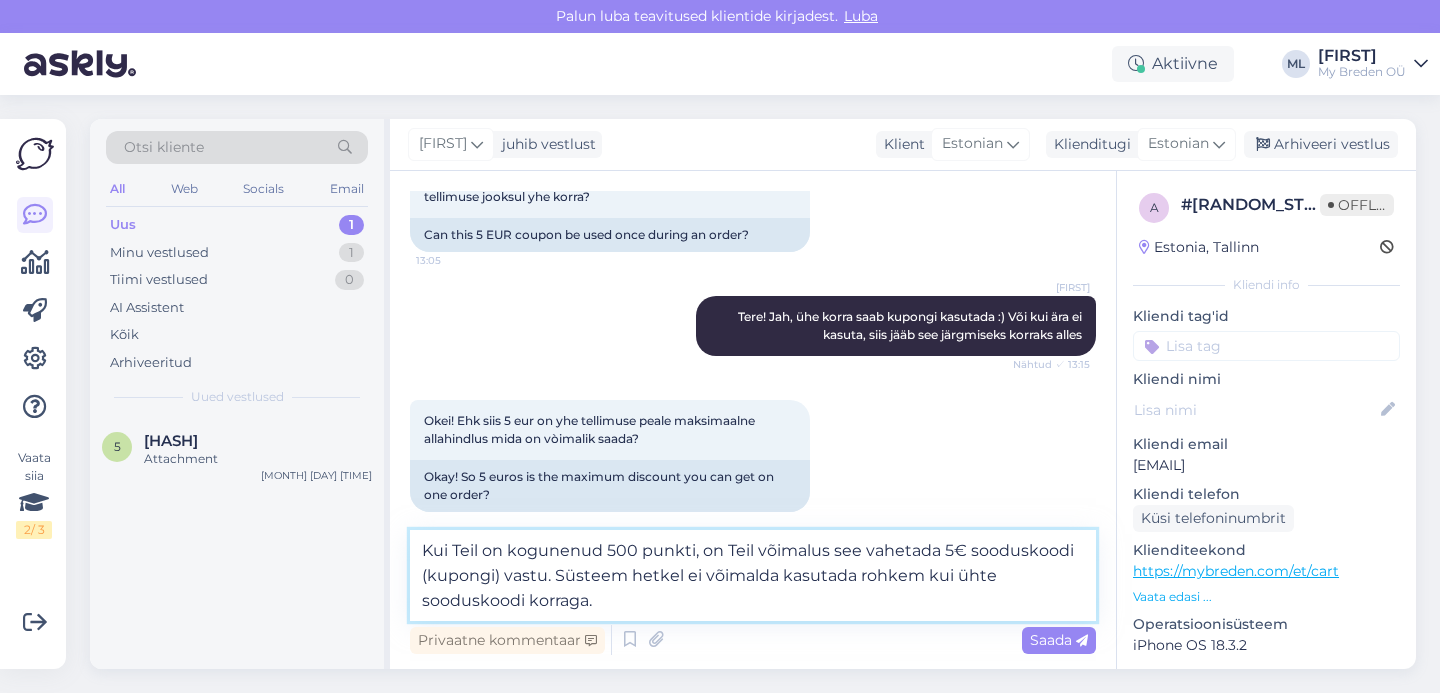 scroll, scrollTop: 281, scrollLeft: 0, axis: vertical 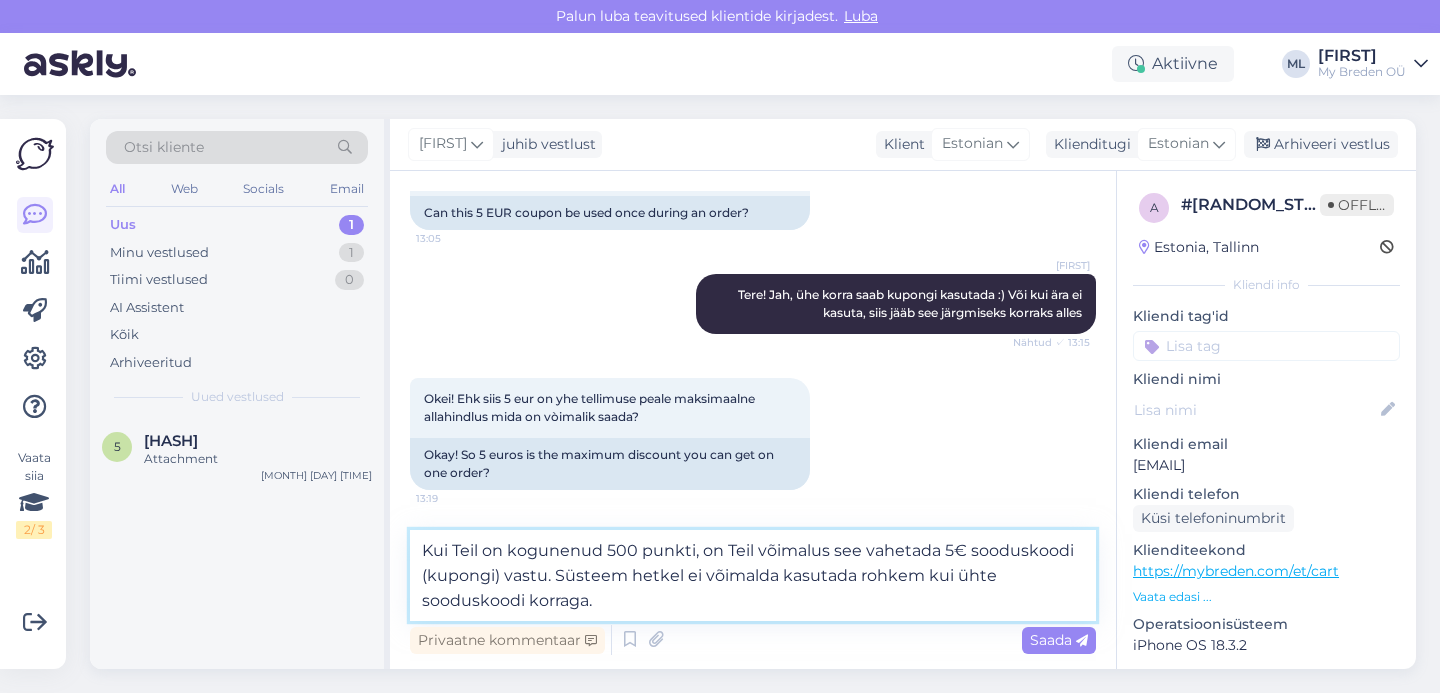 click on "Kui Teil on kogunenud 500 punkti, on Teil võimalus see vahetada 5€ sooduskoodi (kupongi) vastu. Süsteem hetkel ei võimalda kasutada rohkem kui ühte sooduskoodi korraga." at bounding box center (753, 575) 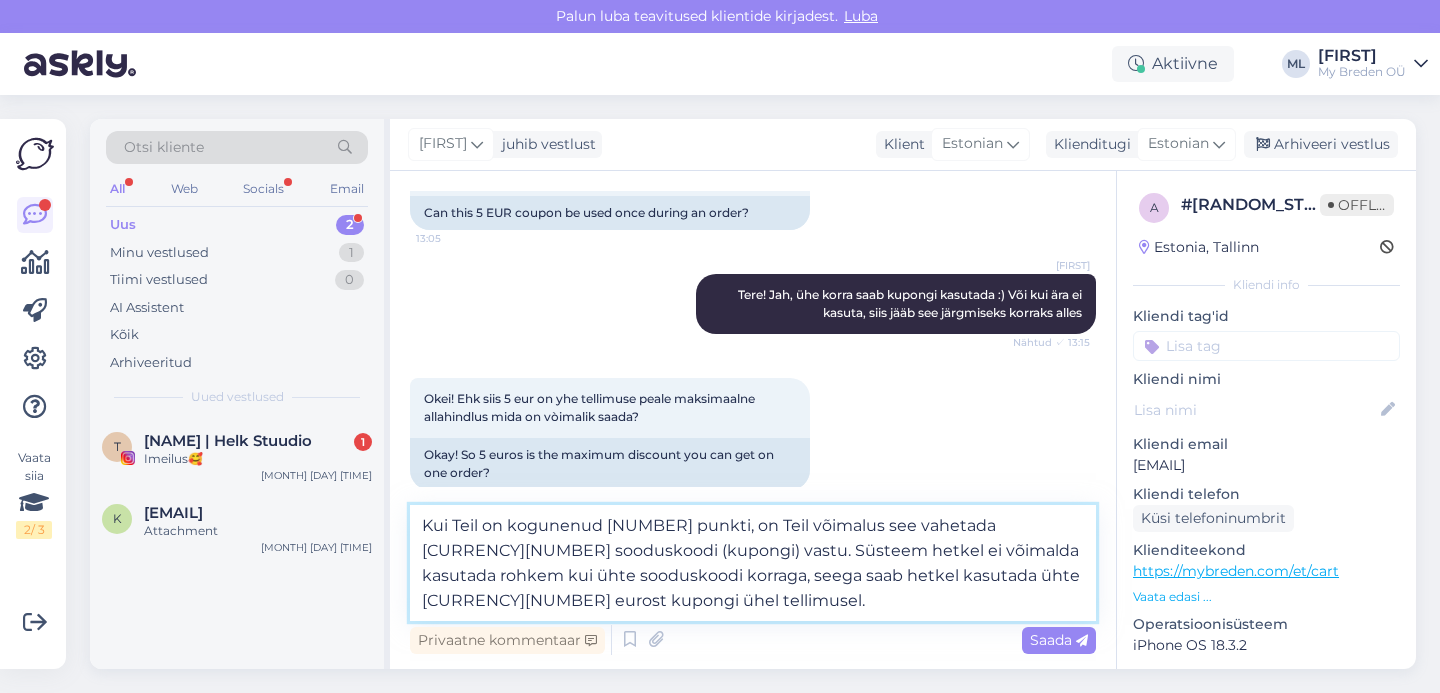 type on "Kui Teil on kogunenud [NUMBER] punkti, on Teil võimalus see vahetada [CURRENCY][NUMBER] sooduskoodi (kupongi) vastu. Süsteem hetkel ei võimalda kasutada rohkem kui ühte sooduskoodi korraga, seega saab hetkel kasutada ühte [CURRENCY][NUMBER] eurost kupongi ühel tellimusel." 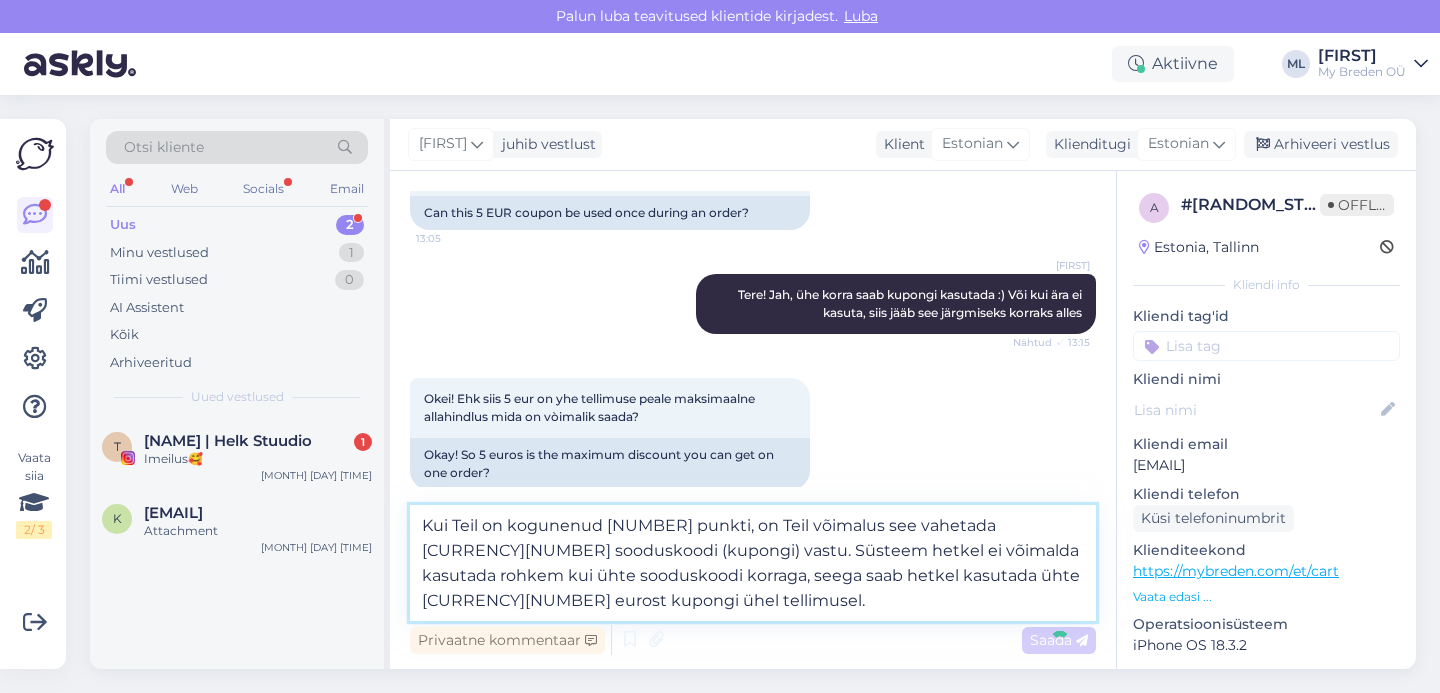type 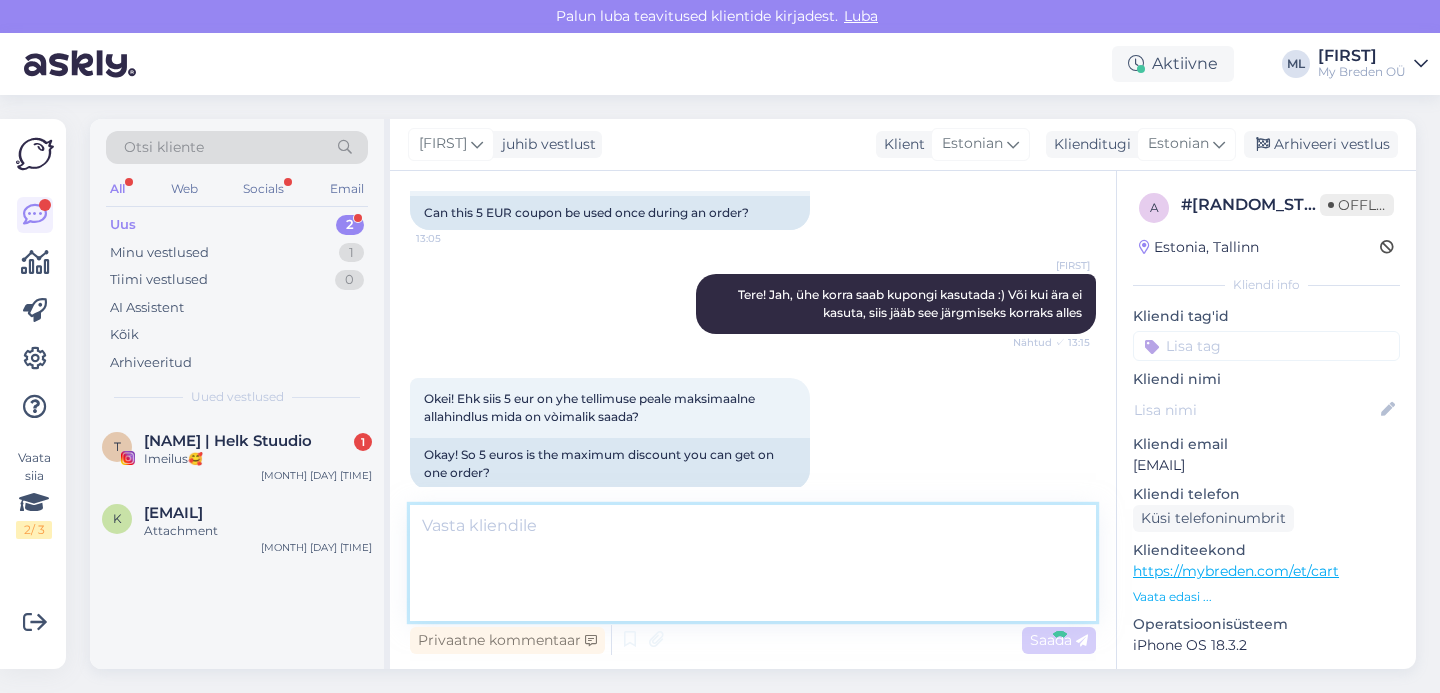 scroll, scrollTop: 390, scrollLeft: 0, axis: vertical 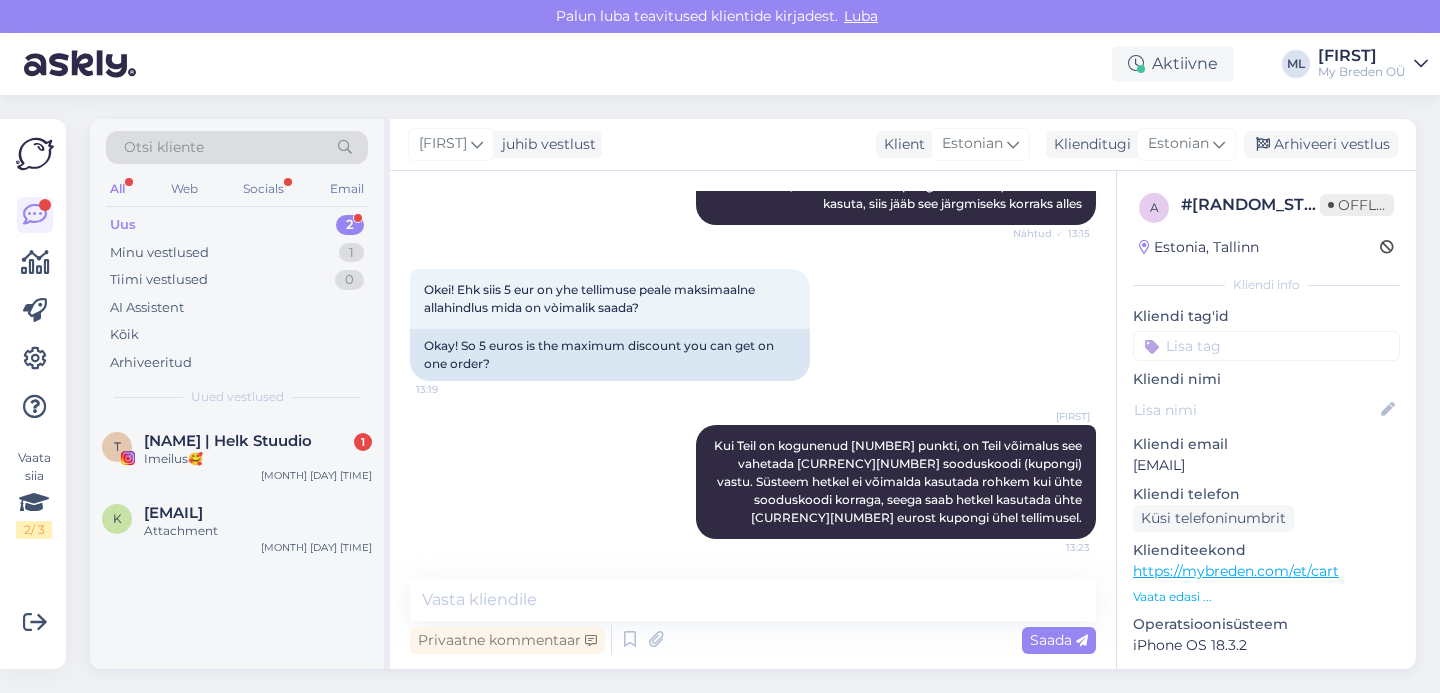 click on "Tere! [PERSON] juhib vestlust Klient Estonian Klienditugi Estonian est Estonian Arhiveeri vestlus" at bounding box center [903, 145] 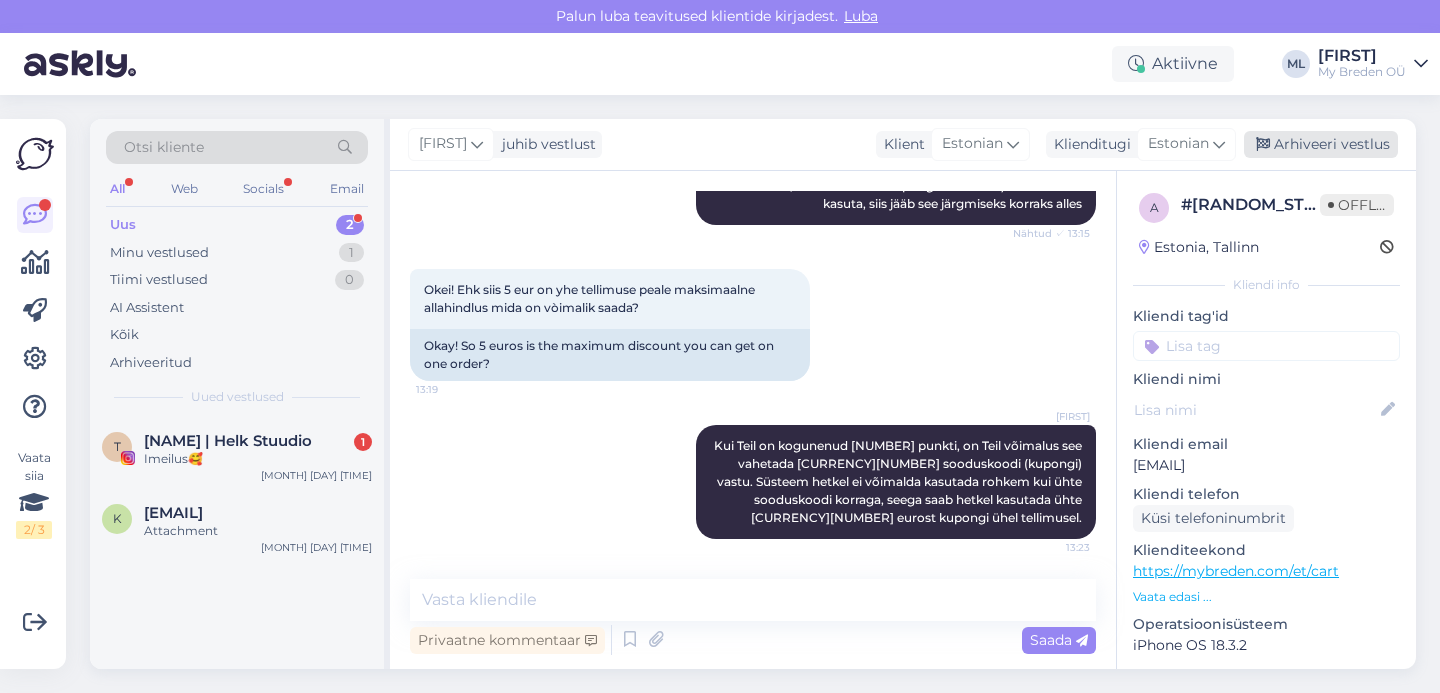 click on "Arhiveeri vestlus" at bounding box center [1321, 144] 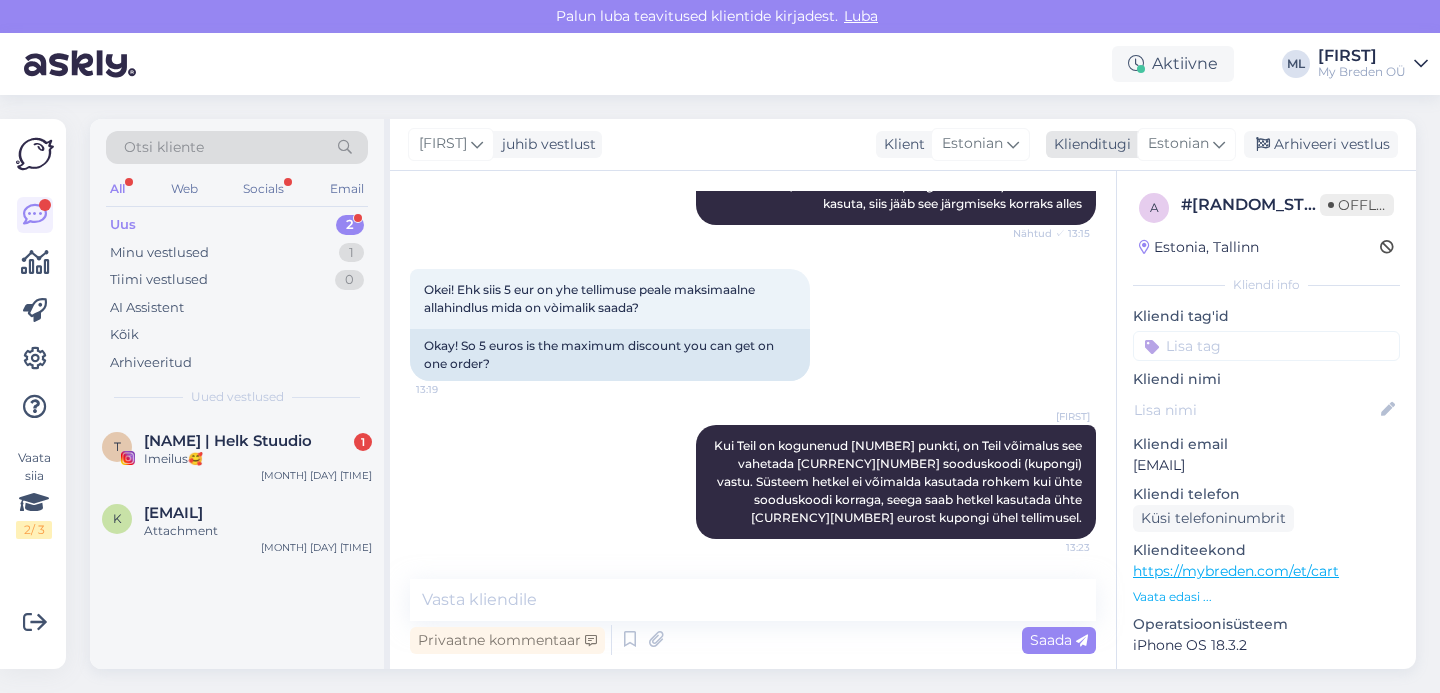 scroll, scrollTop: 397, scrollLeft: 0, axis: vertical 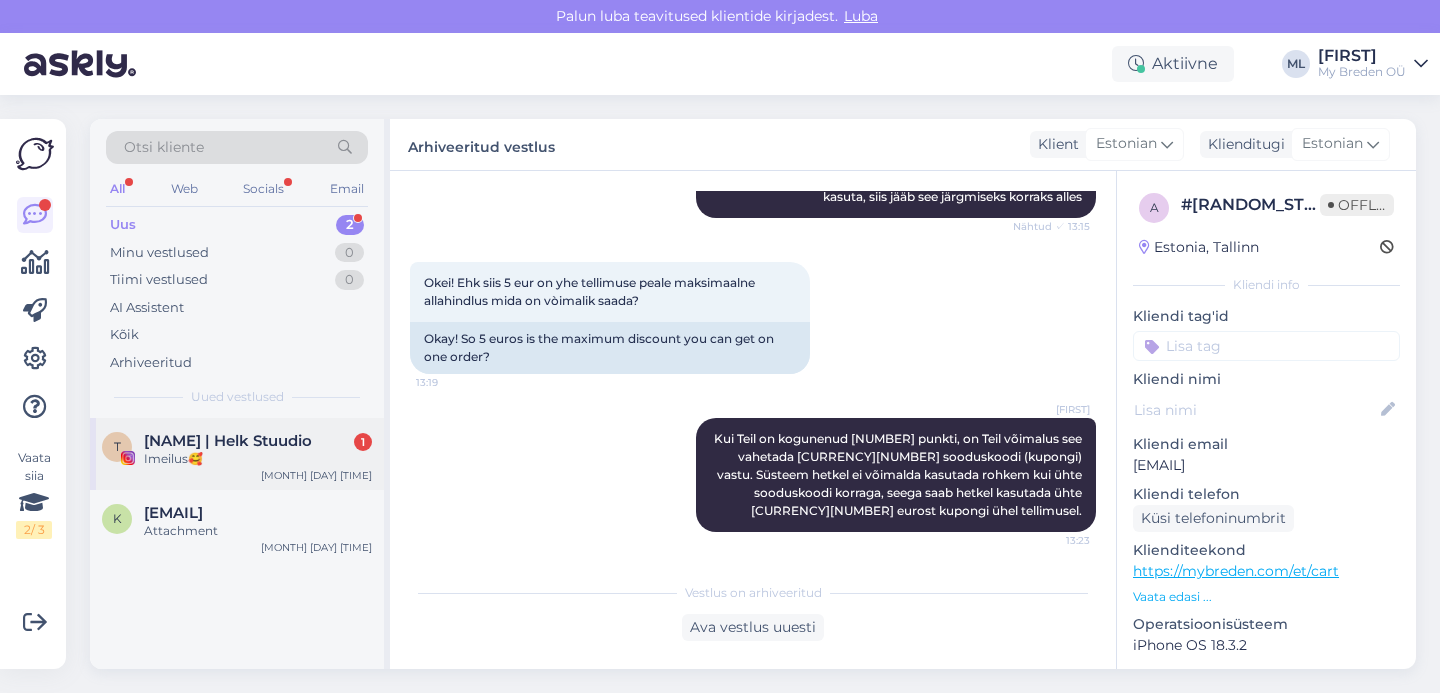 click on "Imeilus🥰" at bounding box center [258, 459] 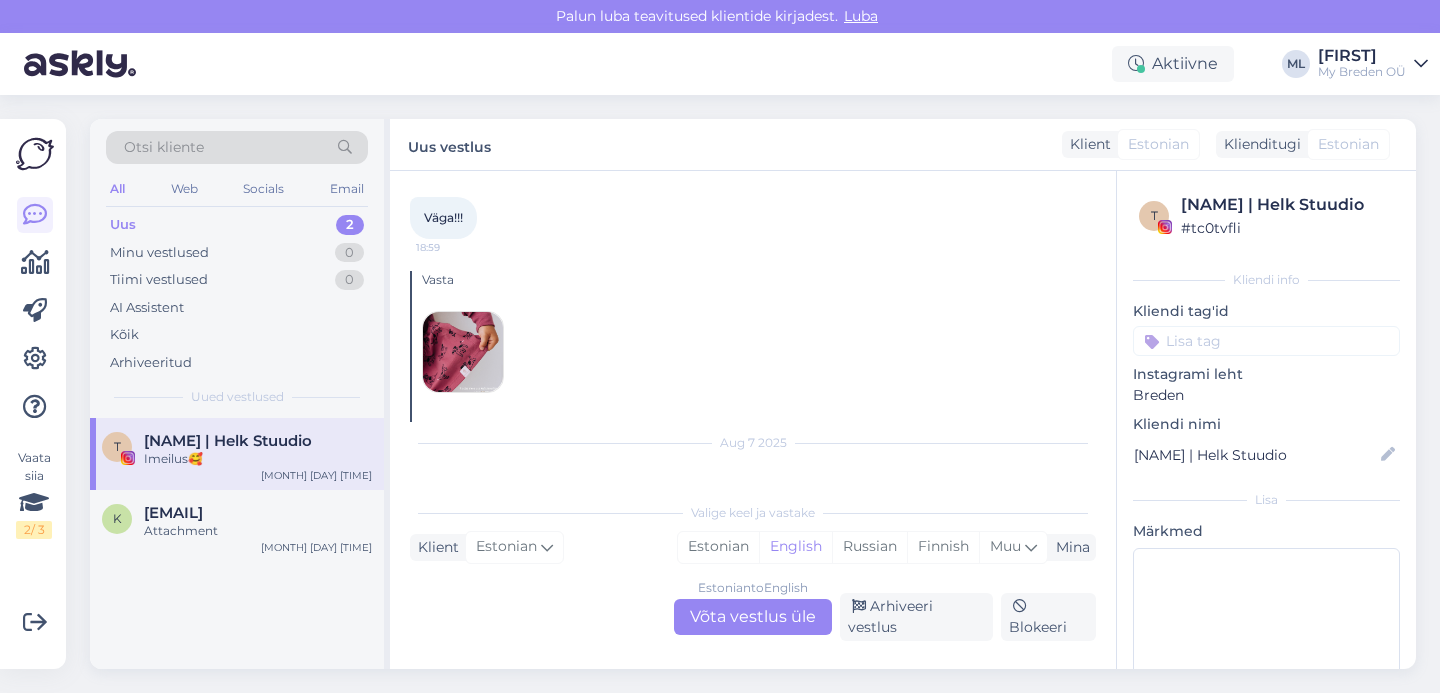 scroll, scrollTop: 6859, scrollLeft: 0, axis: vertical 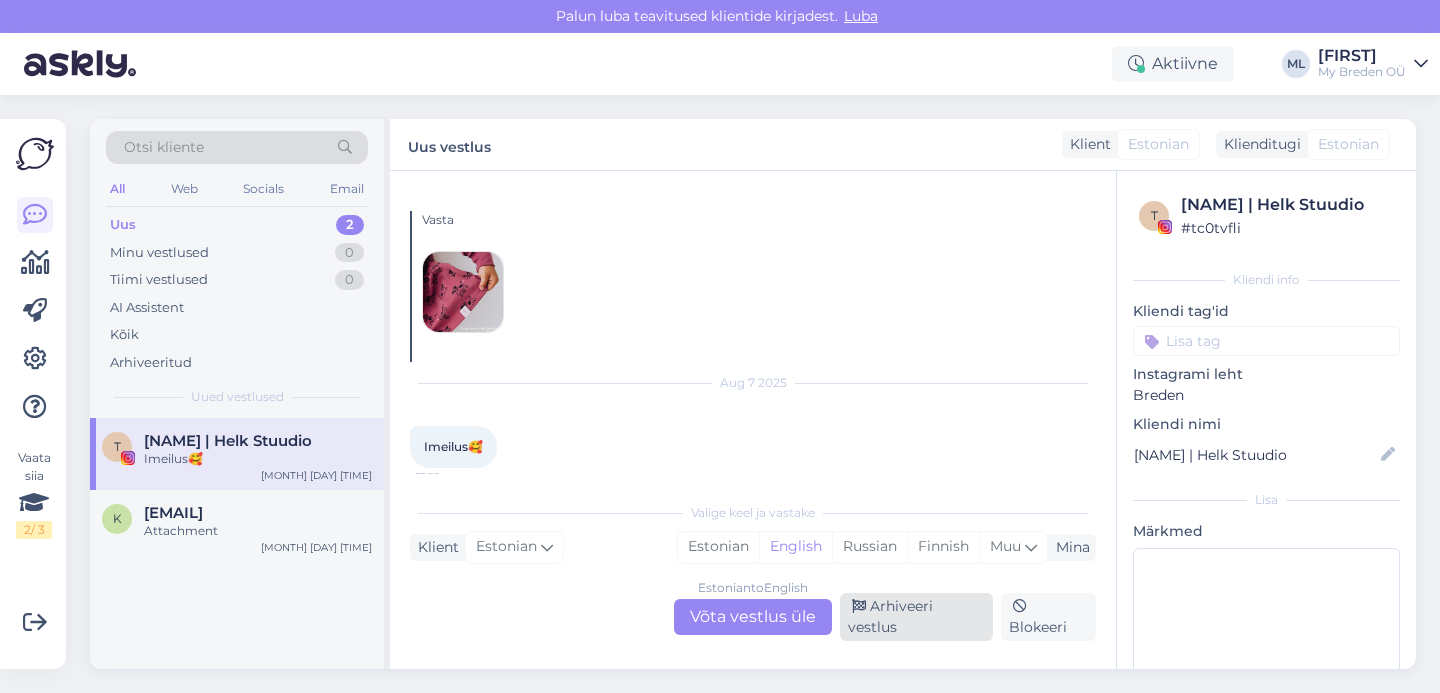 click on "Arhiveeri vestlus" at bounding box center (916, 617) 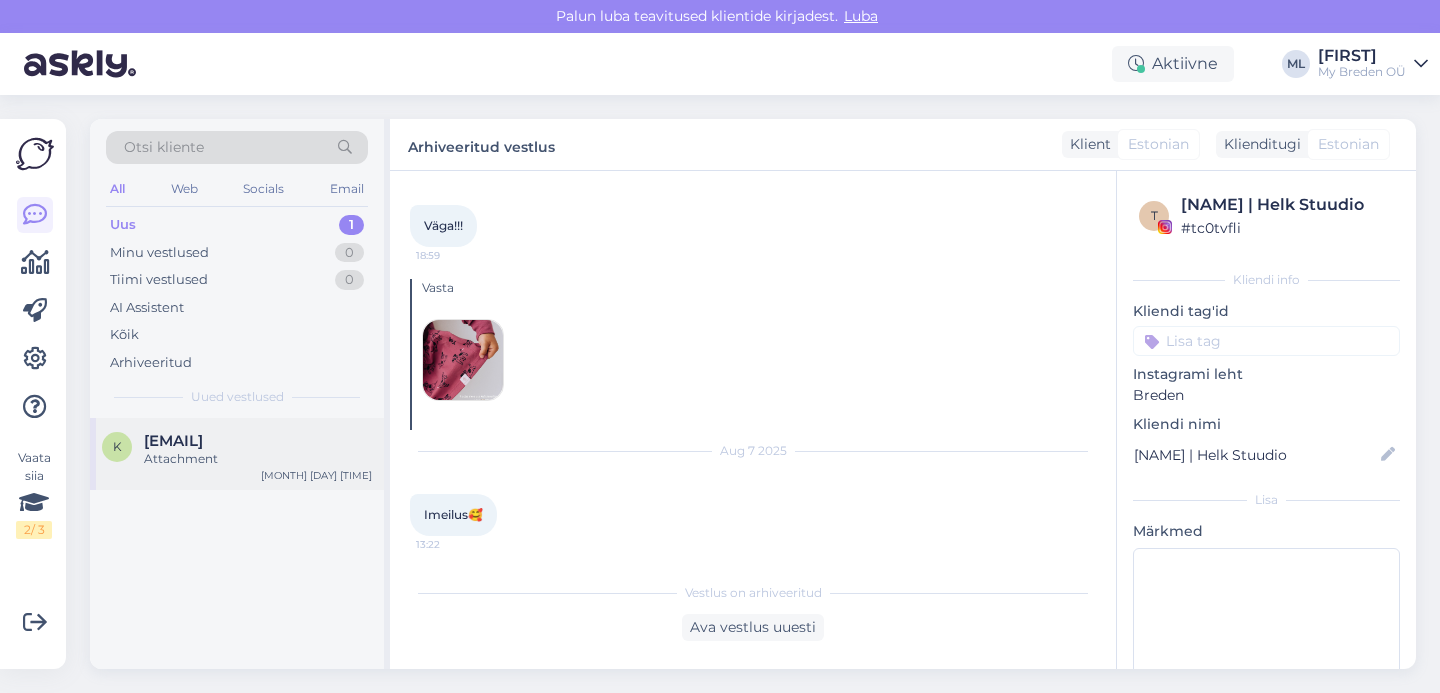 click on "Attachment" at bounding box center [258, 459] 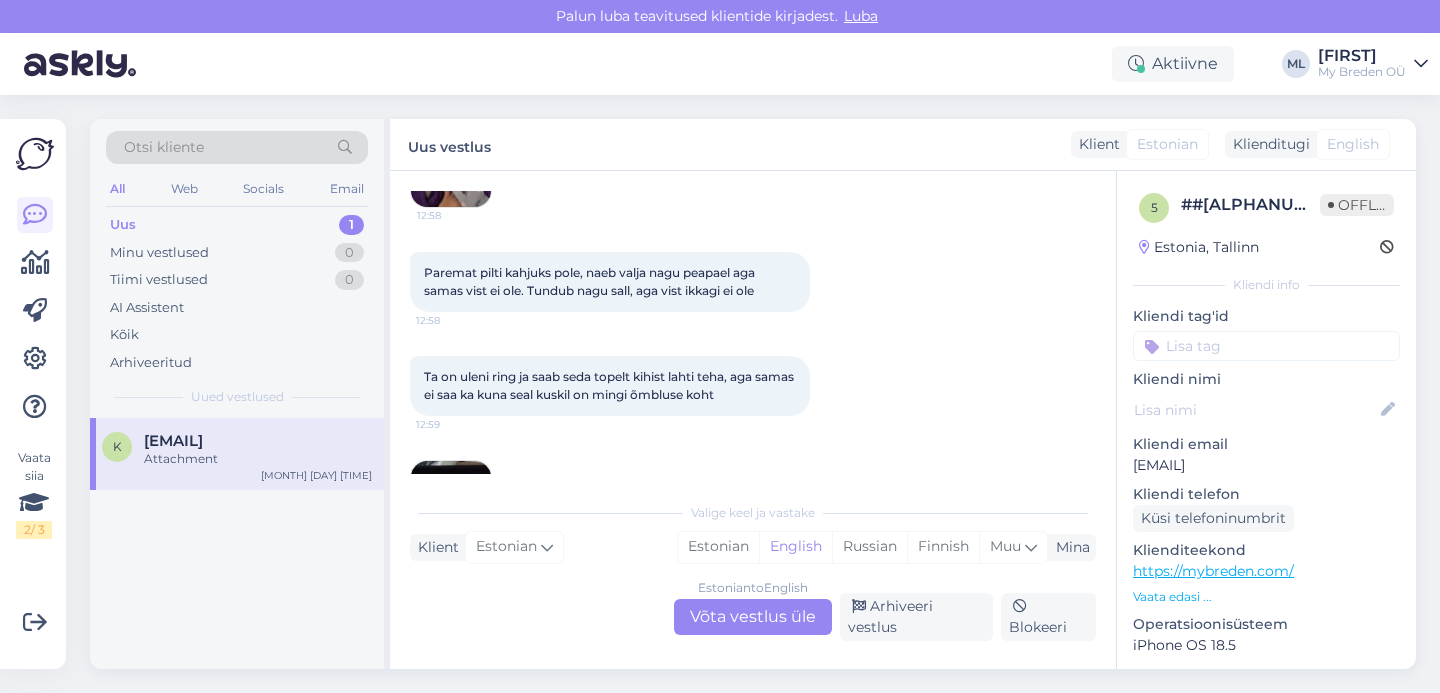 scroll, scrollTop: 335, scrollLeft: 0, axis: vertical 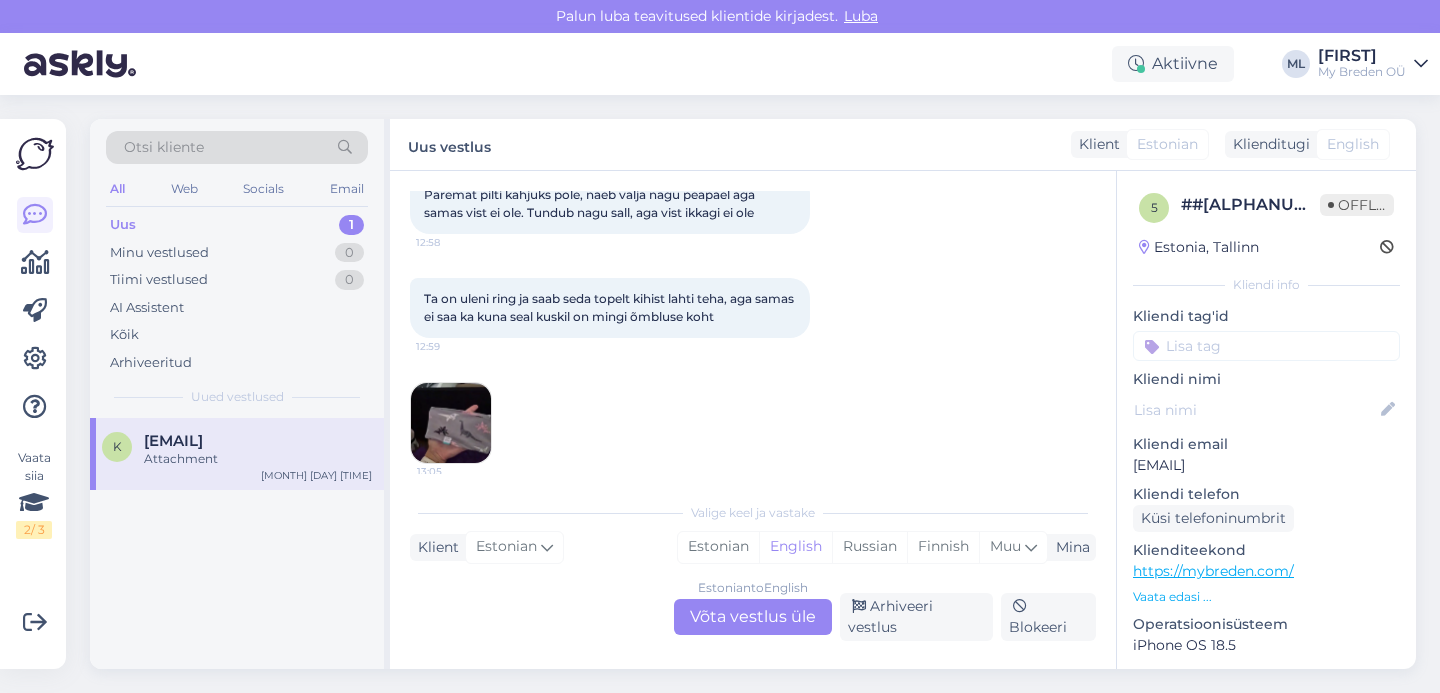 click at bounding box center (451, 423) 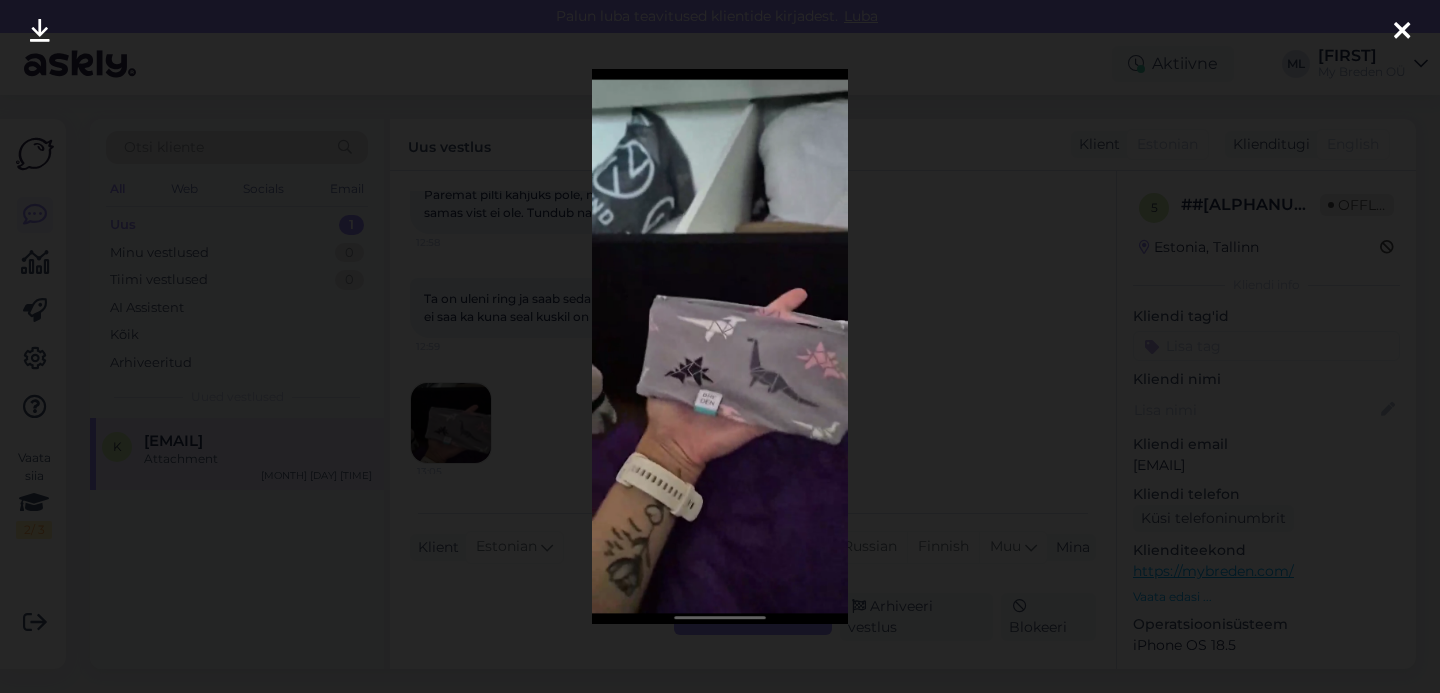 click at bounding box center (1402, 32) 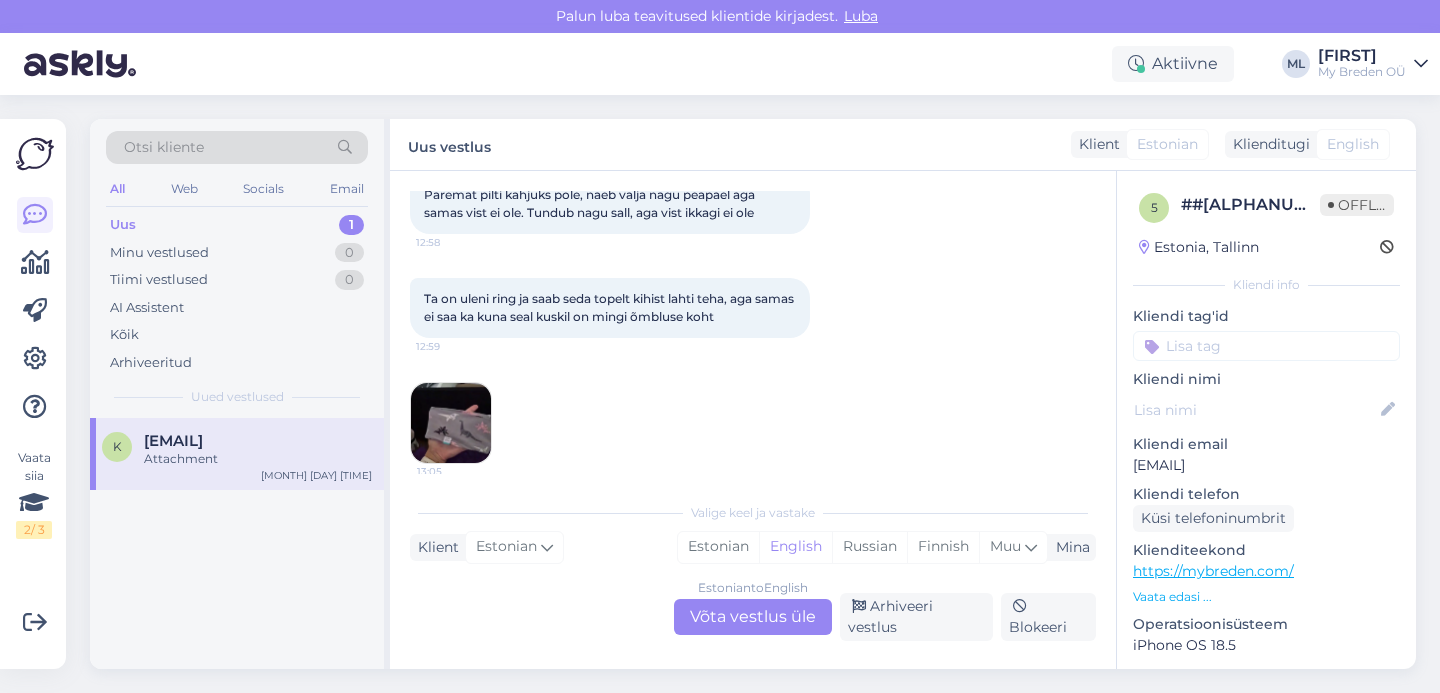click on "Estonian  to  English Võta vestlus üle" at bounding box center [753, 617] 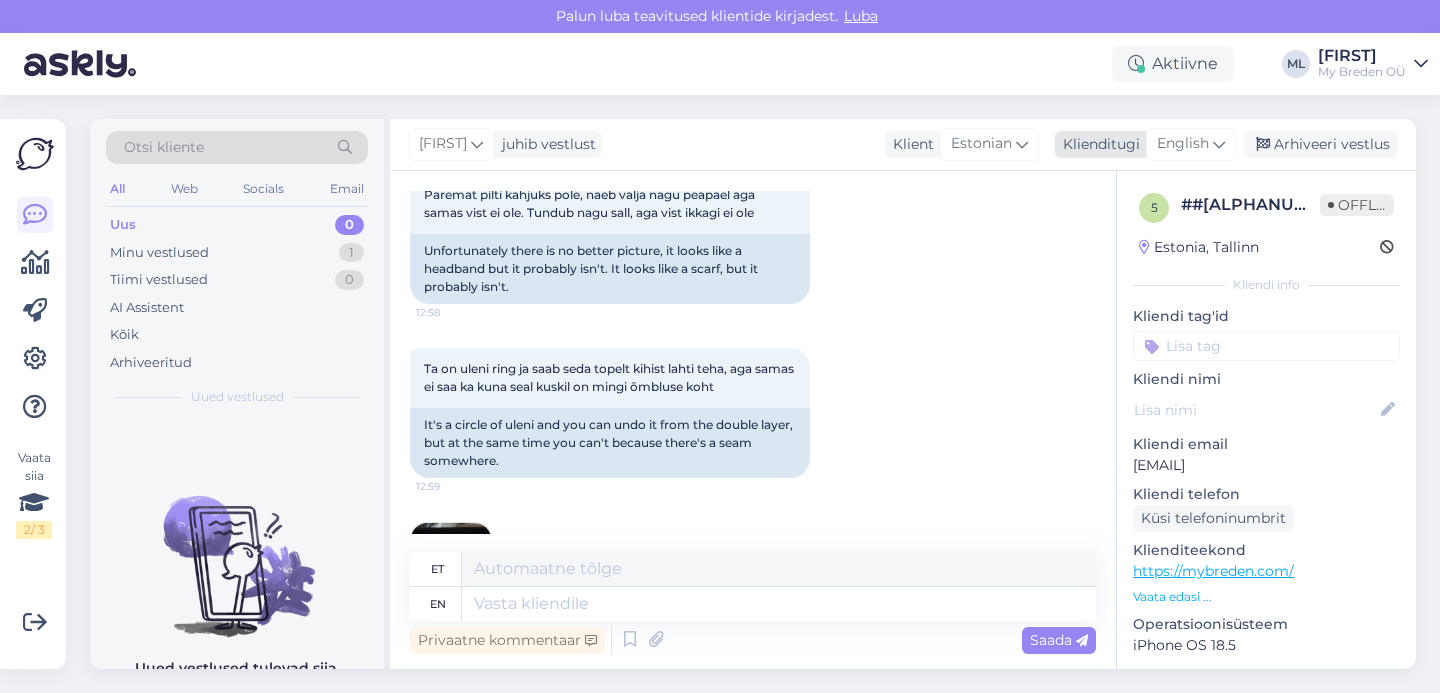 click on "English" at bounding box center (1183, 144) 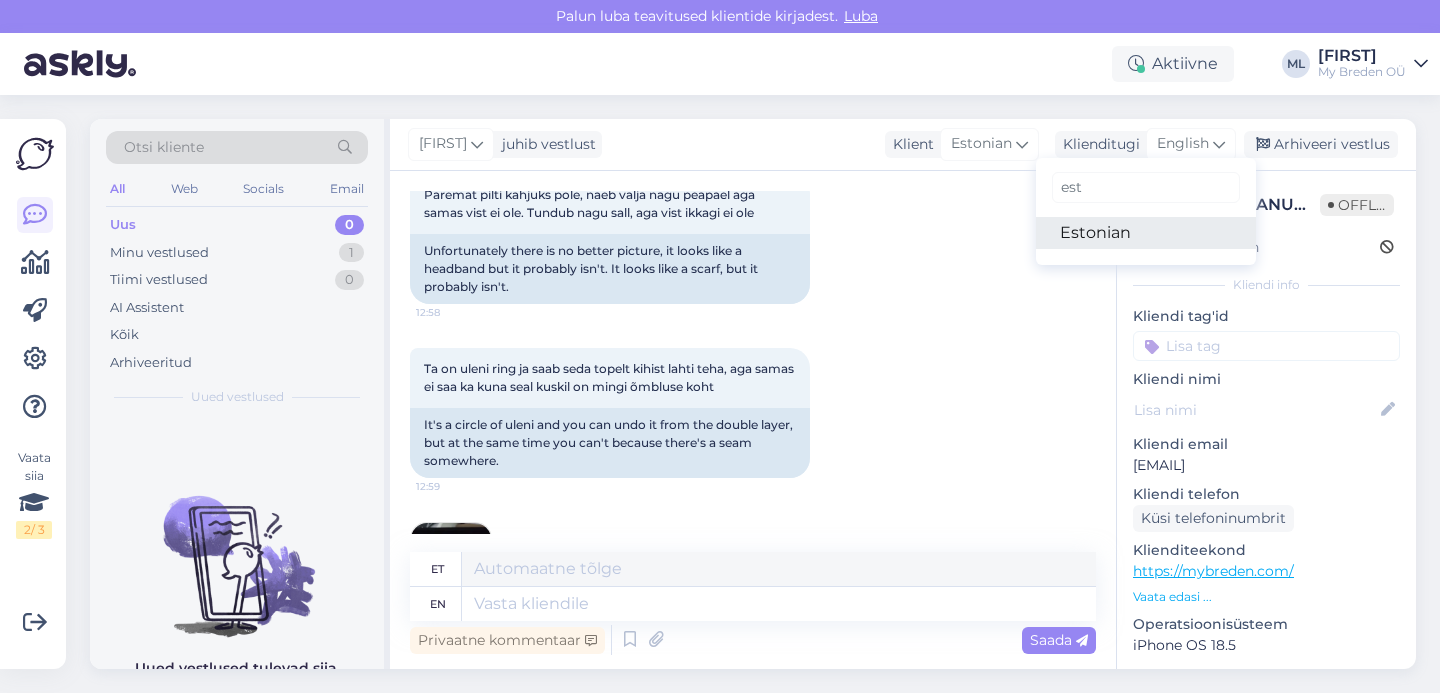 drag, startPoint x: 1104, startPoint y: 226, endPoint x: 1063, endPoint y: 263, distance: 55.226807 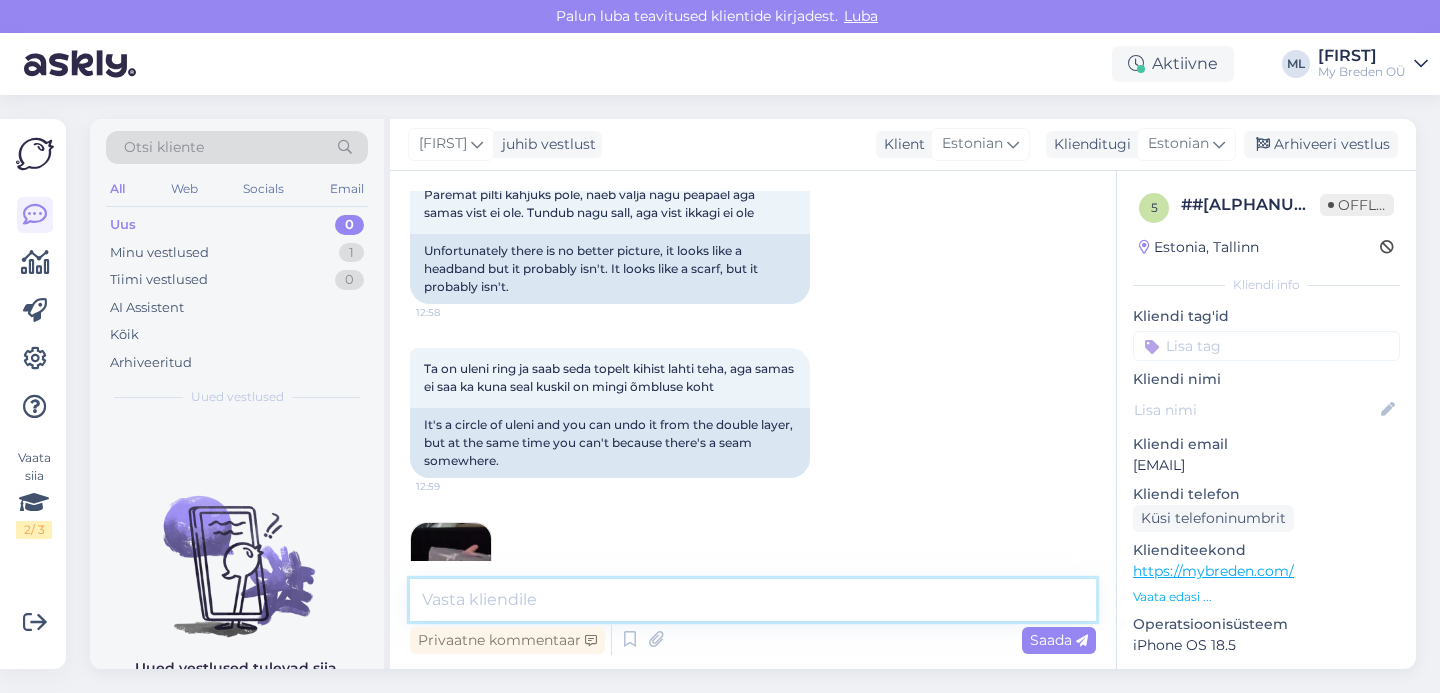 click at bounding box center (753, 600) 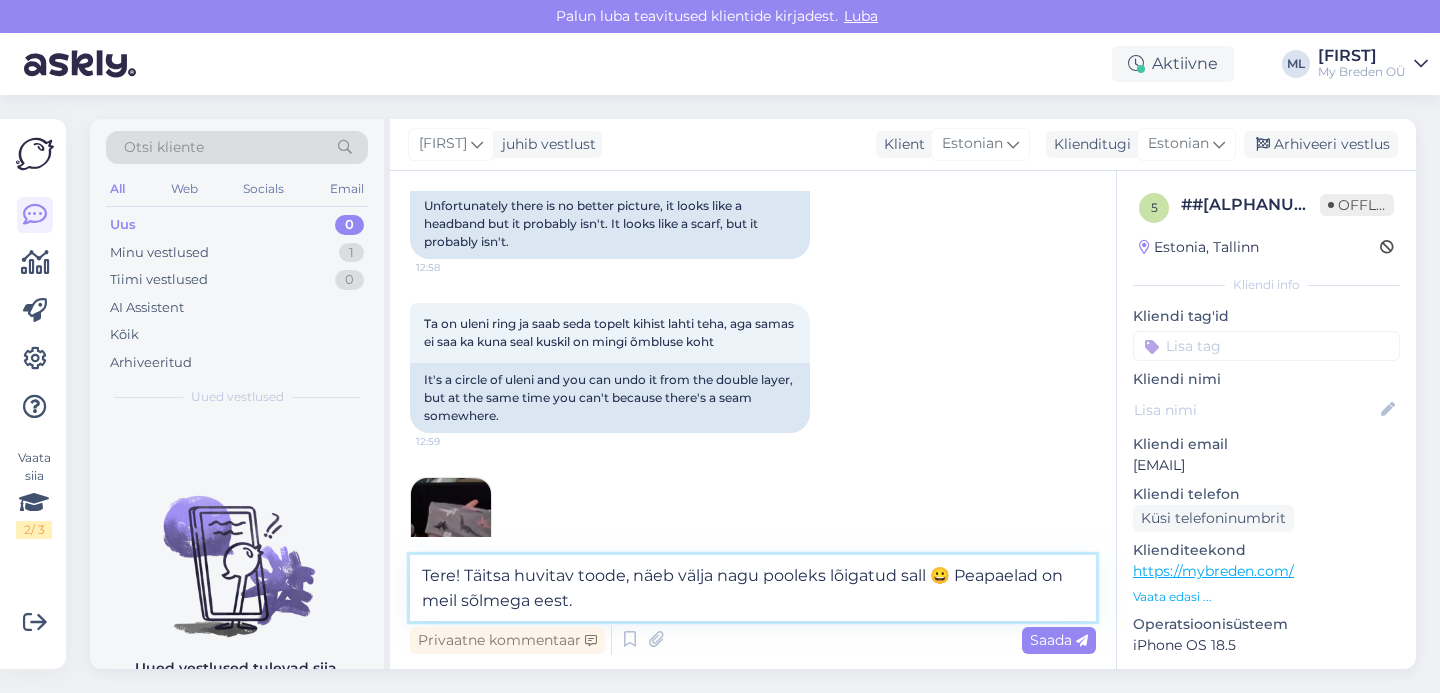 scroll, scrollTop: 458, scrollLeft: 0, axis: vertical 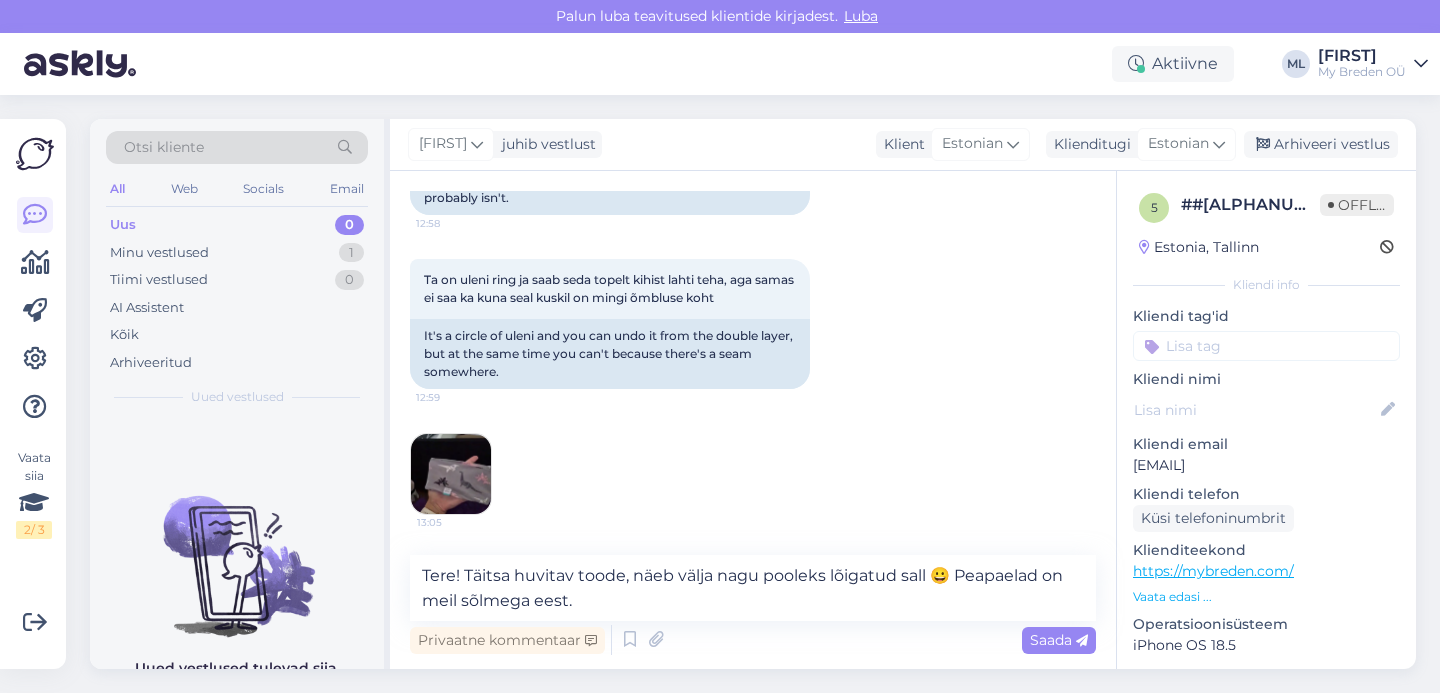 click at bounding box center (451, 474) 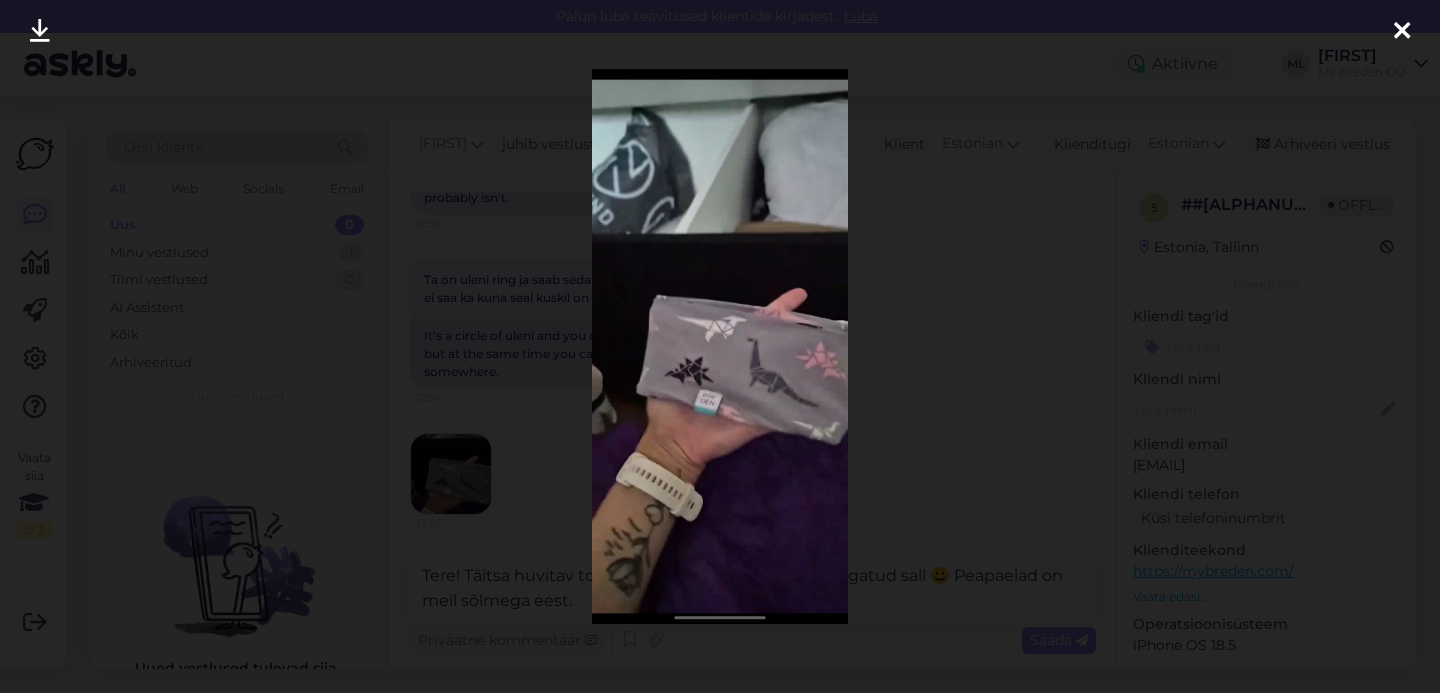 click at bounding box center (1402, 31) 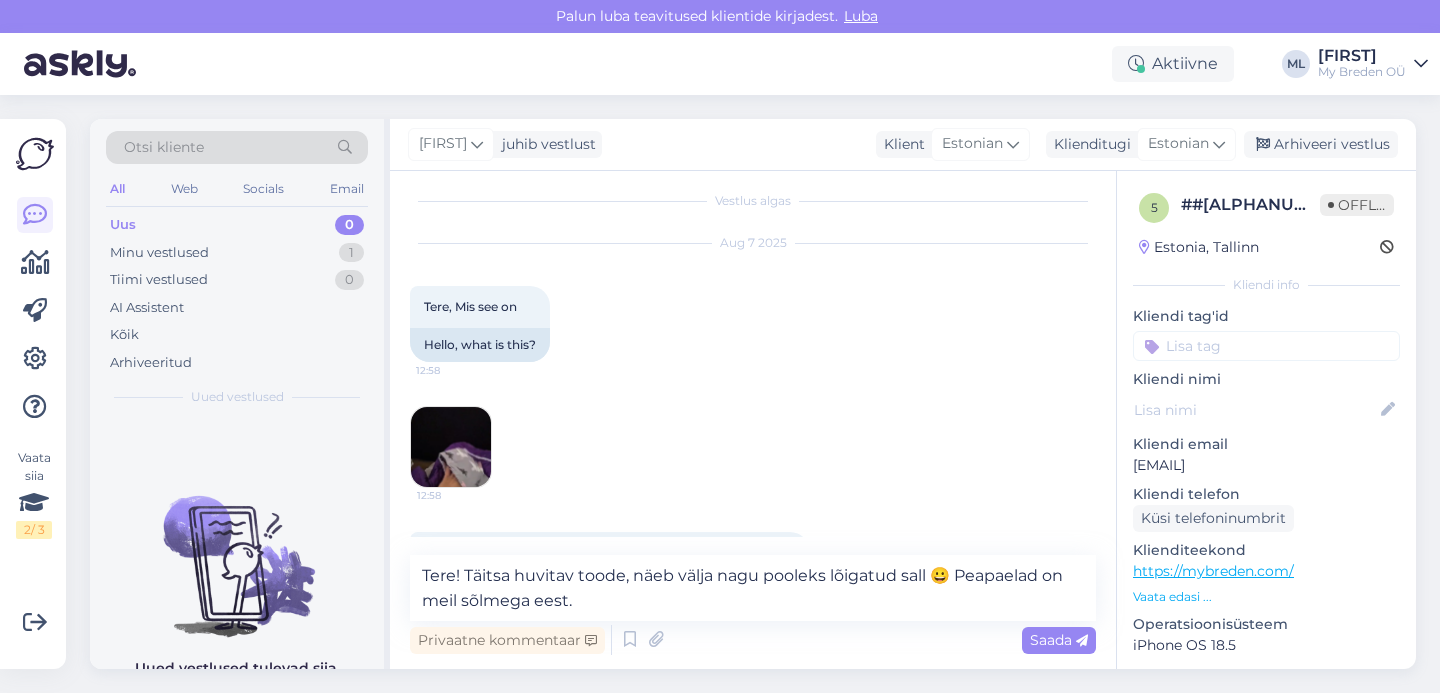 scroll, scrollTop: 458, scrollLeft: 0, axis: vertical 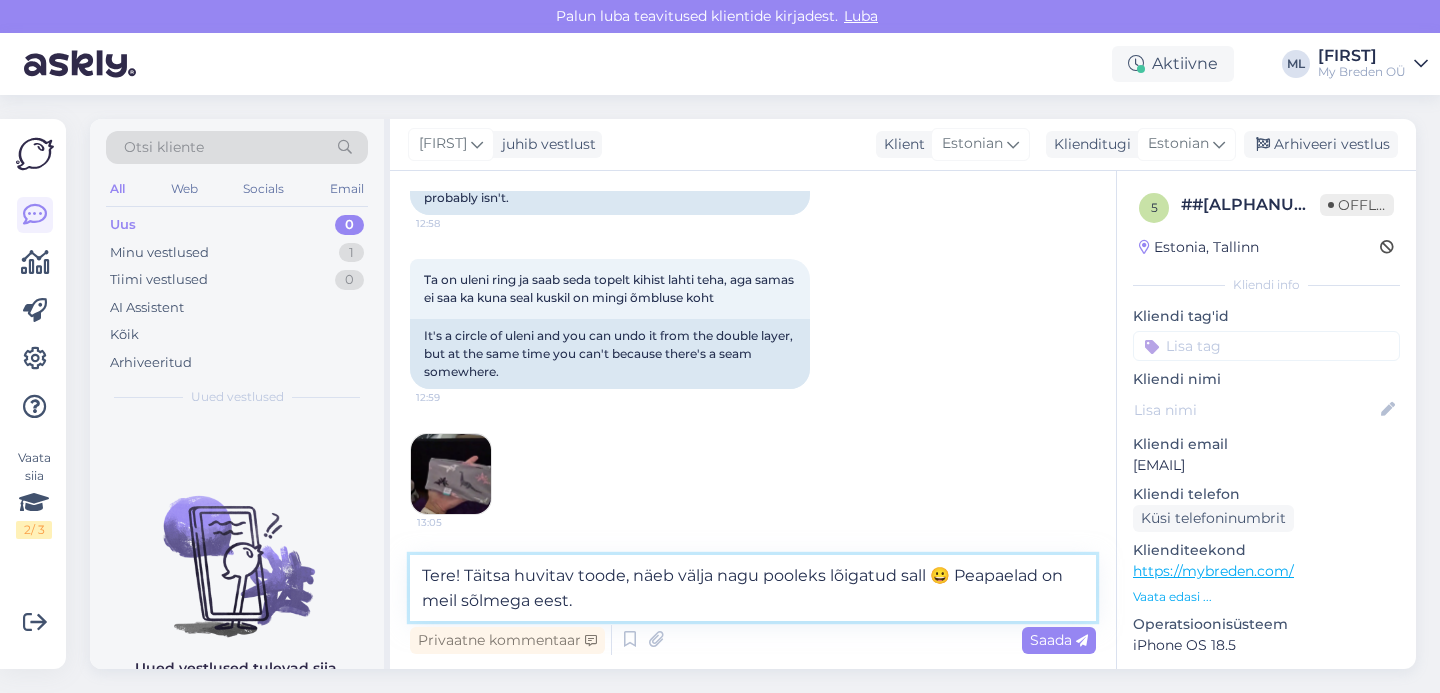 click on "Tere! Täitsa huvitav toode, näeb välja nagu pooleks lõigatud sall 😀 Peapaelad on meil sõlmega eest." at bounding box center (753, 588) 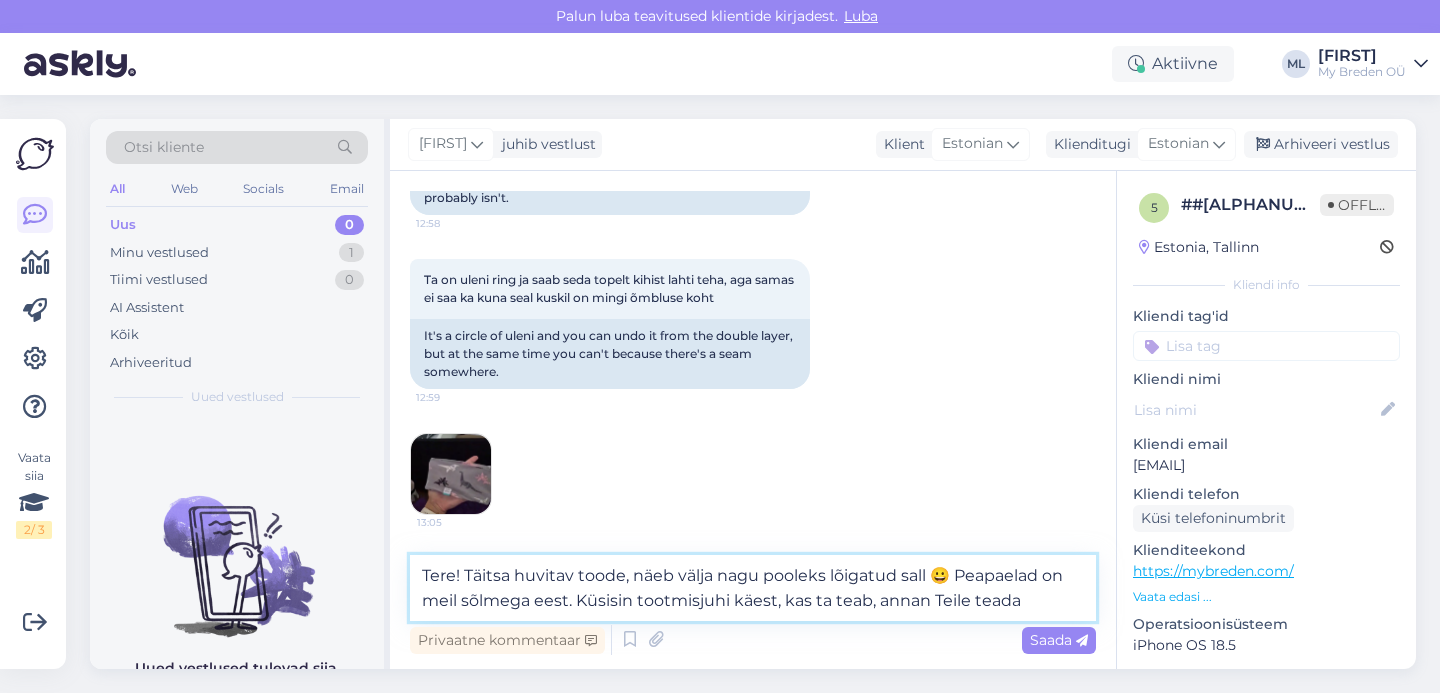 type on "Tere! Täitsa huvitav toode, näeb välja nagu pooleks lõigatud sall 😀 Peapaelad on meil sõlmega eest. Küsisin tootmisjuhi käest, kas ta teab, annan Teile teada" 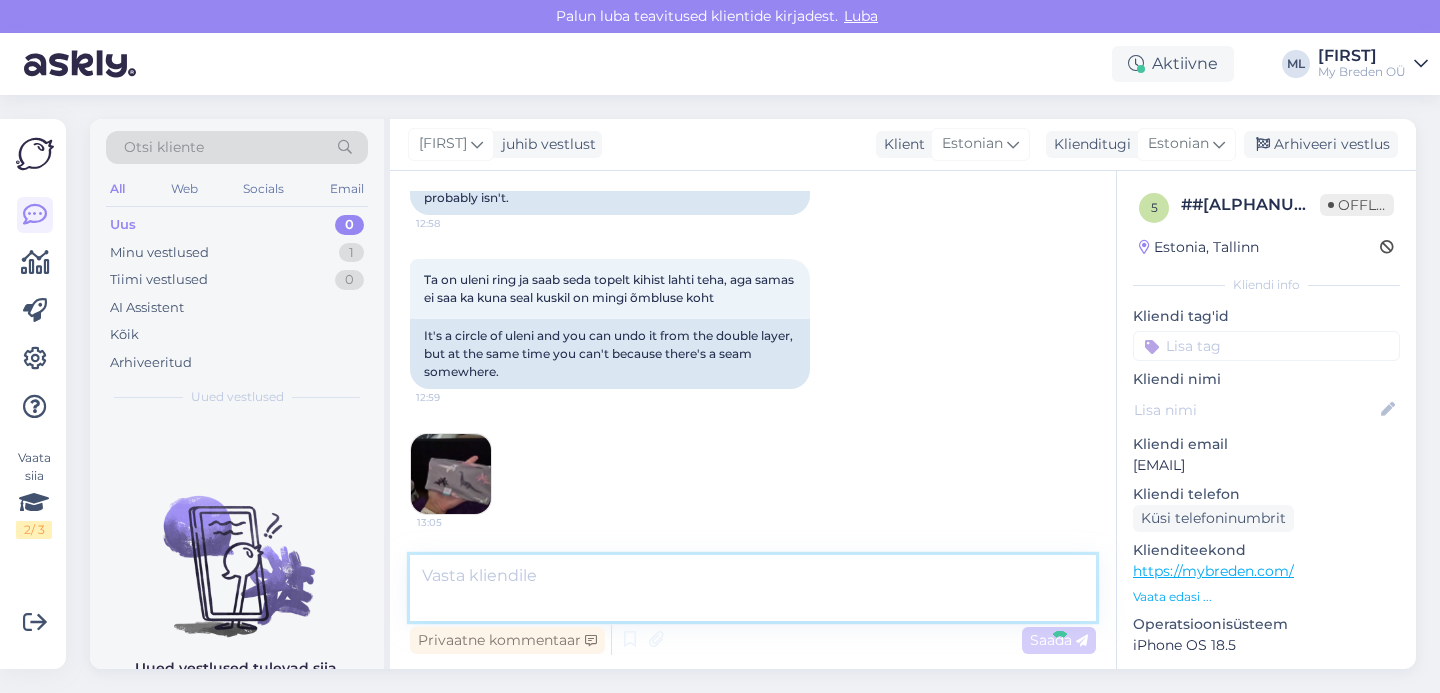 scroll, scrollTop: 556, scrollLeft: 0, axis: vertical 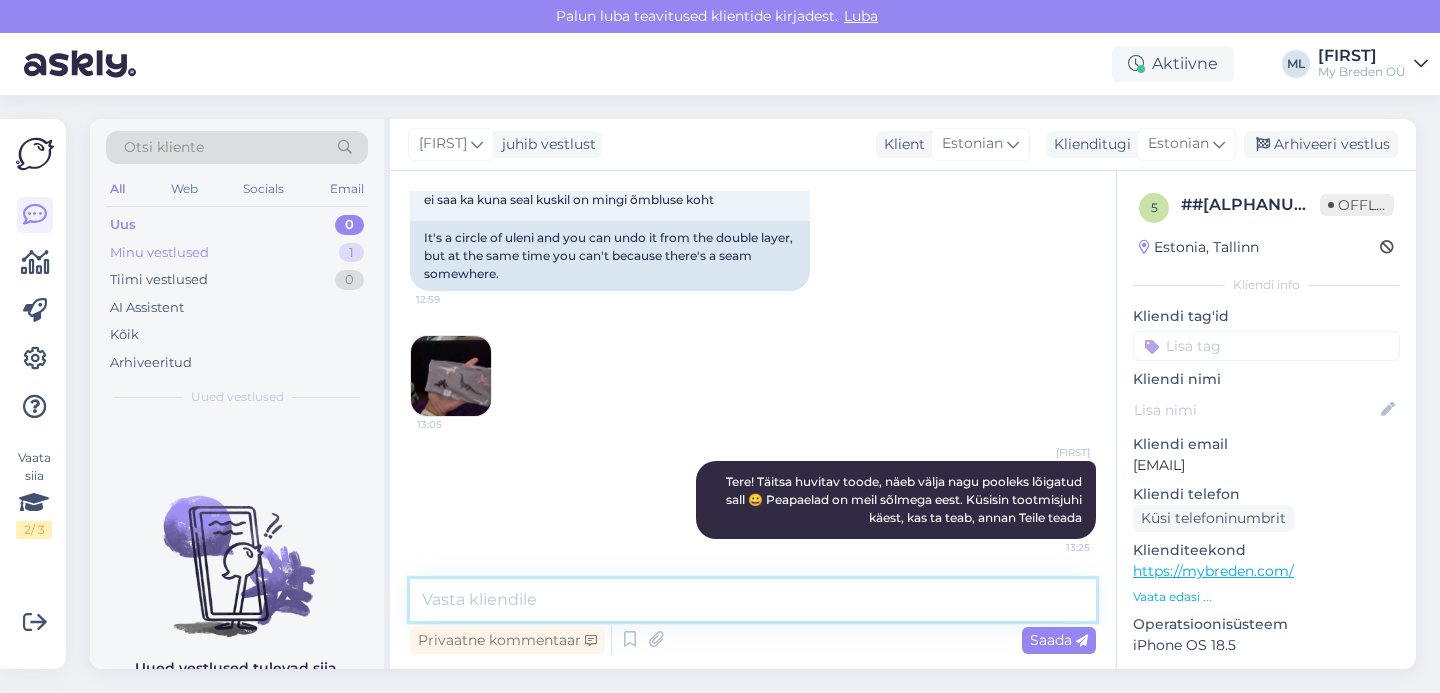 type 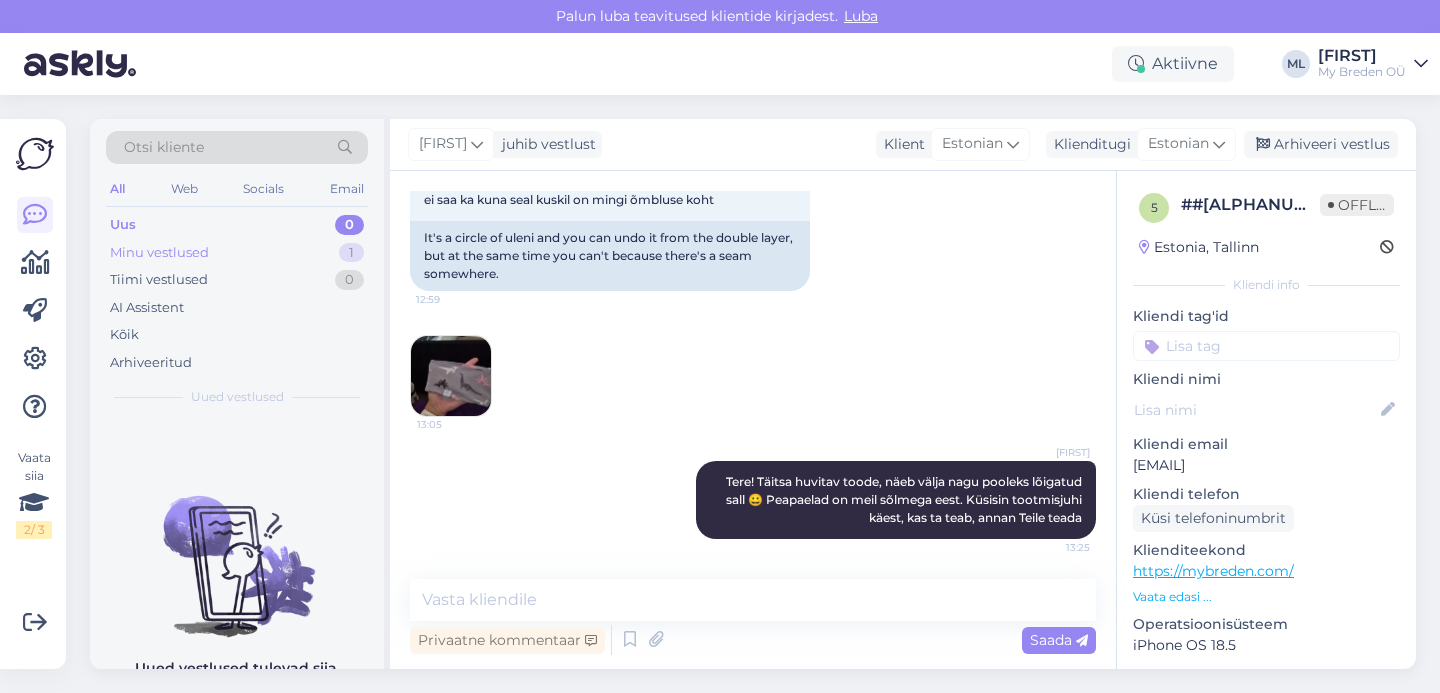 click on "Minu vestlused 1" at bounding box center (237, 253) 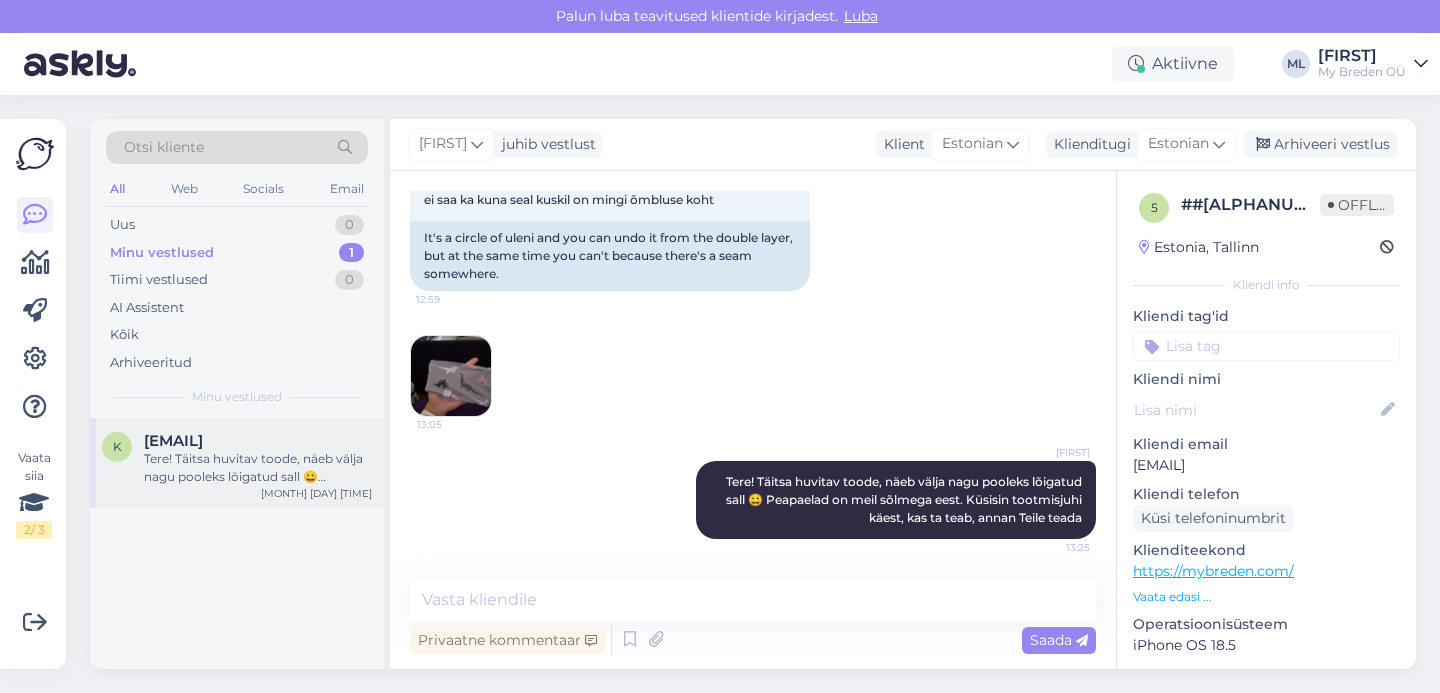 click on "[EMAIL]" at bounding box center (173, 441) 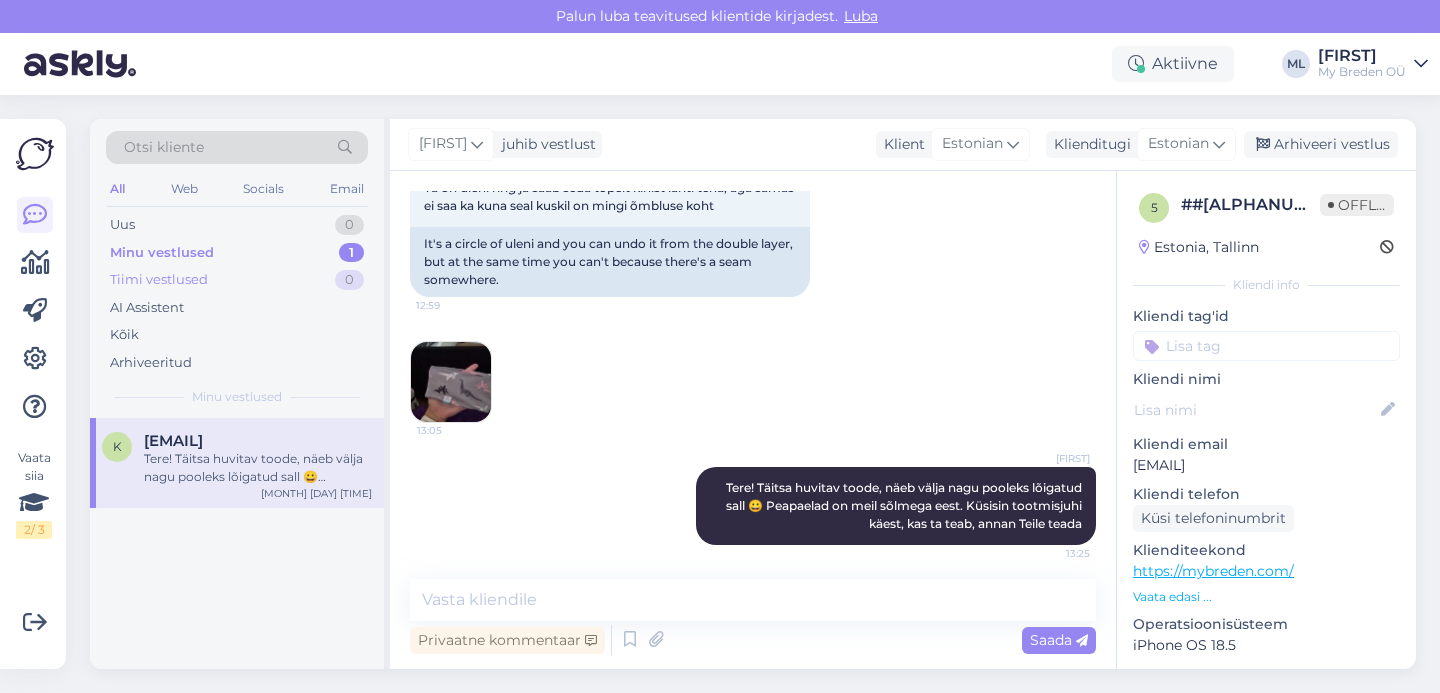 scroll, scrollTop: 548, scrollLeft: 0, axis: vertical 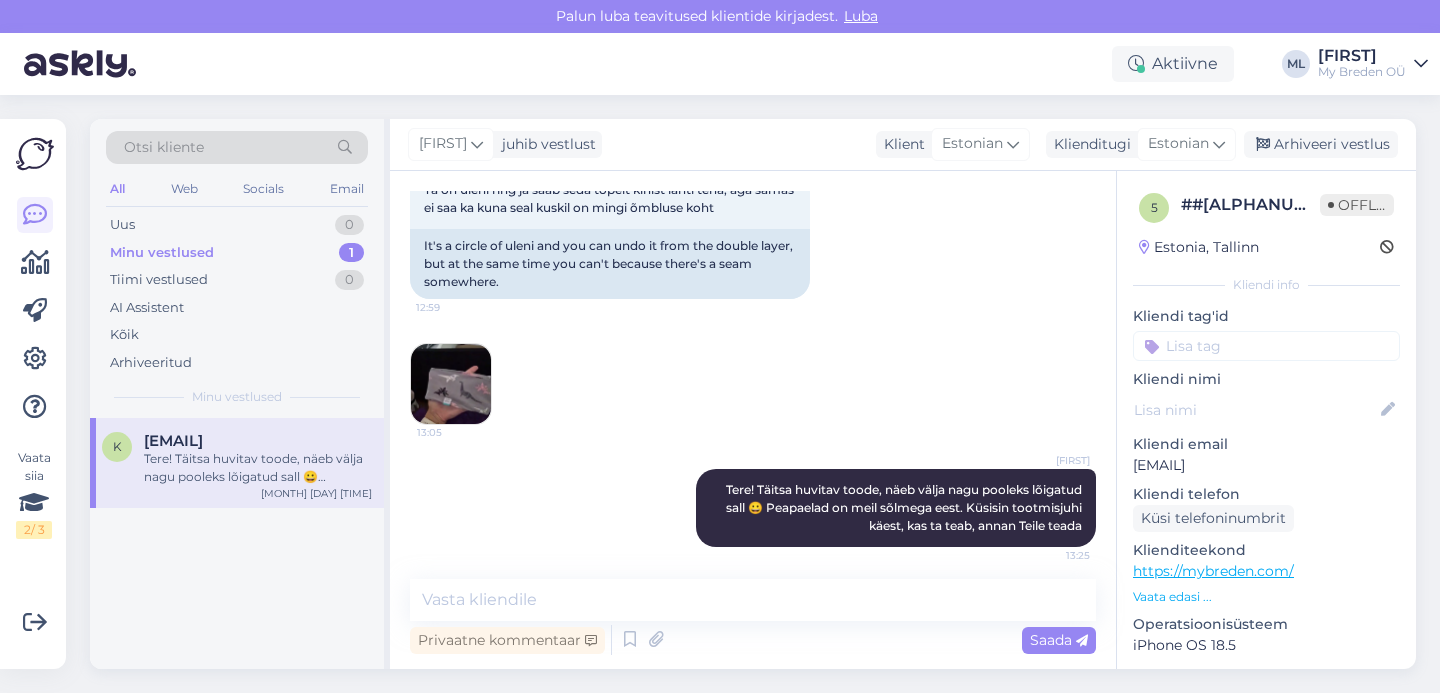 click on "Minu vestlused 1" at bounding box center [237, 253] 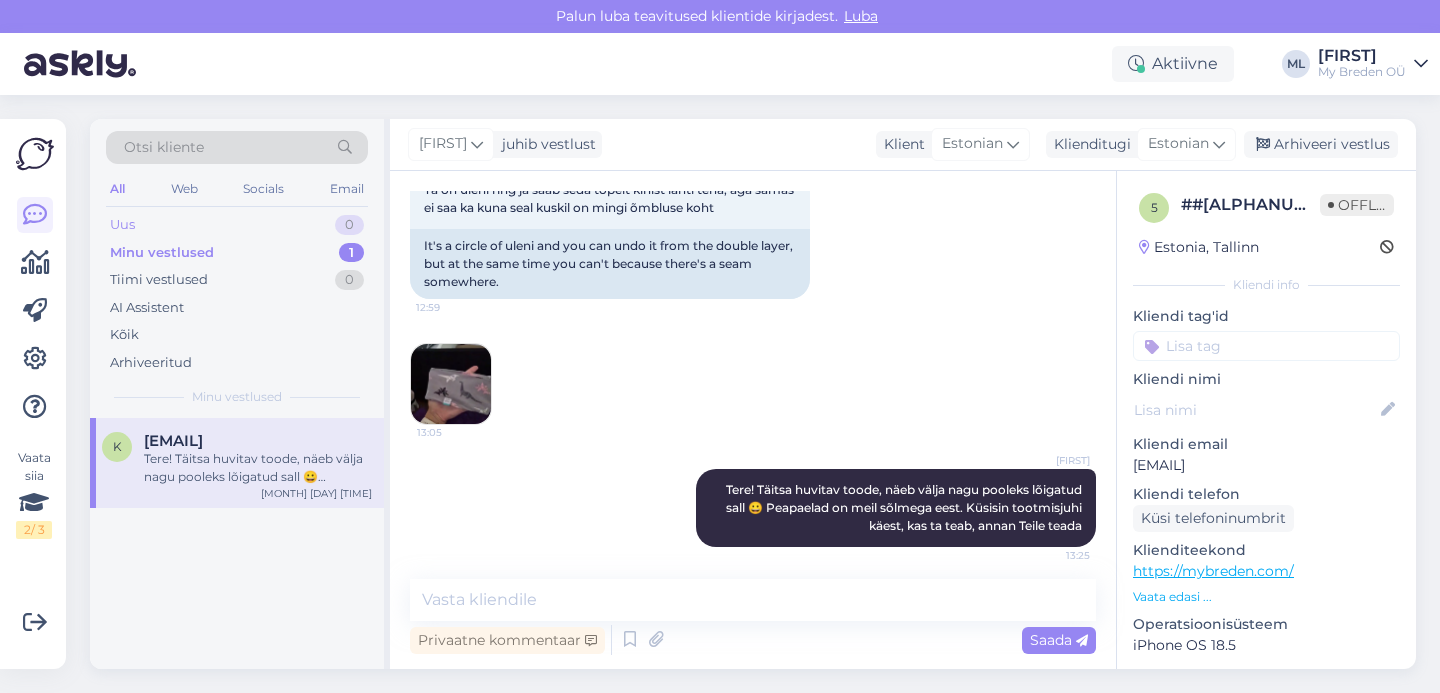 click on "Uus 0" at bounding box center (237, 225) 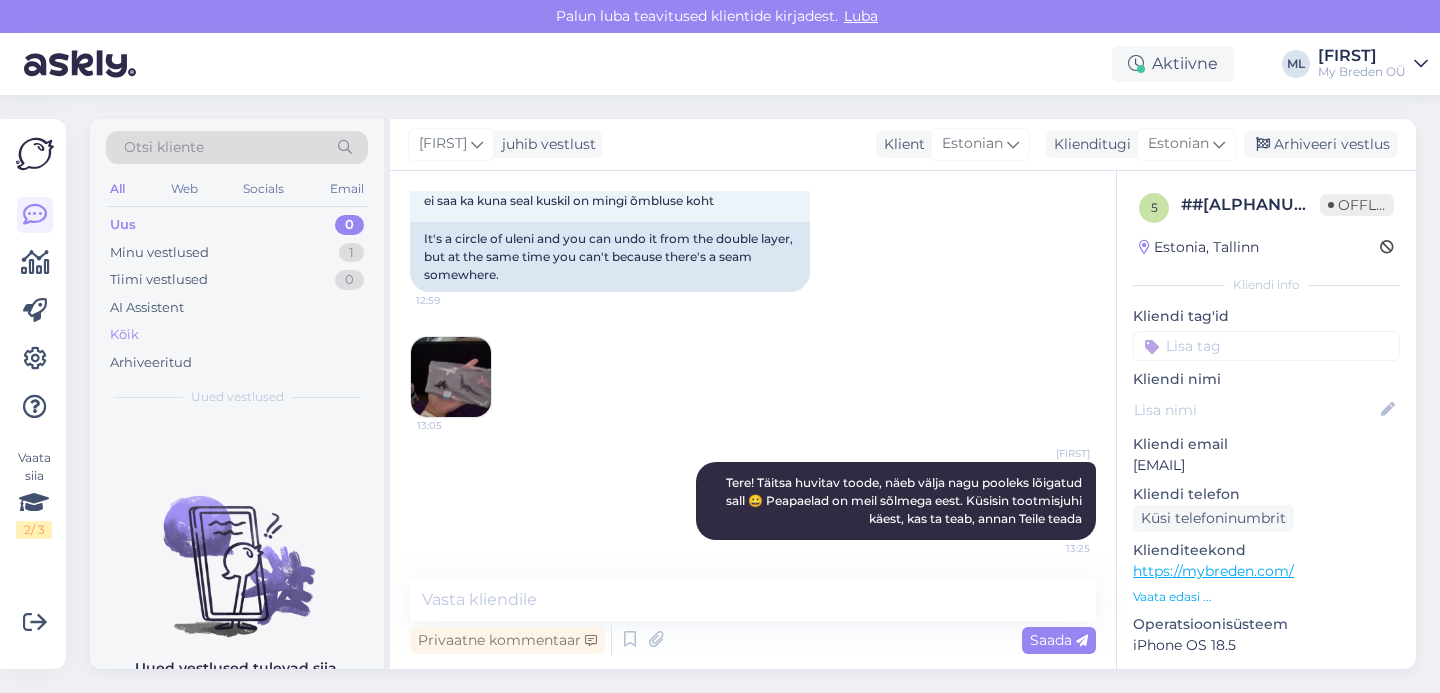 scroll, scrollTop: 556, scrollLeft: 0, axis: vertical 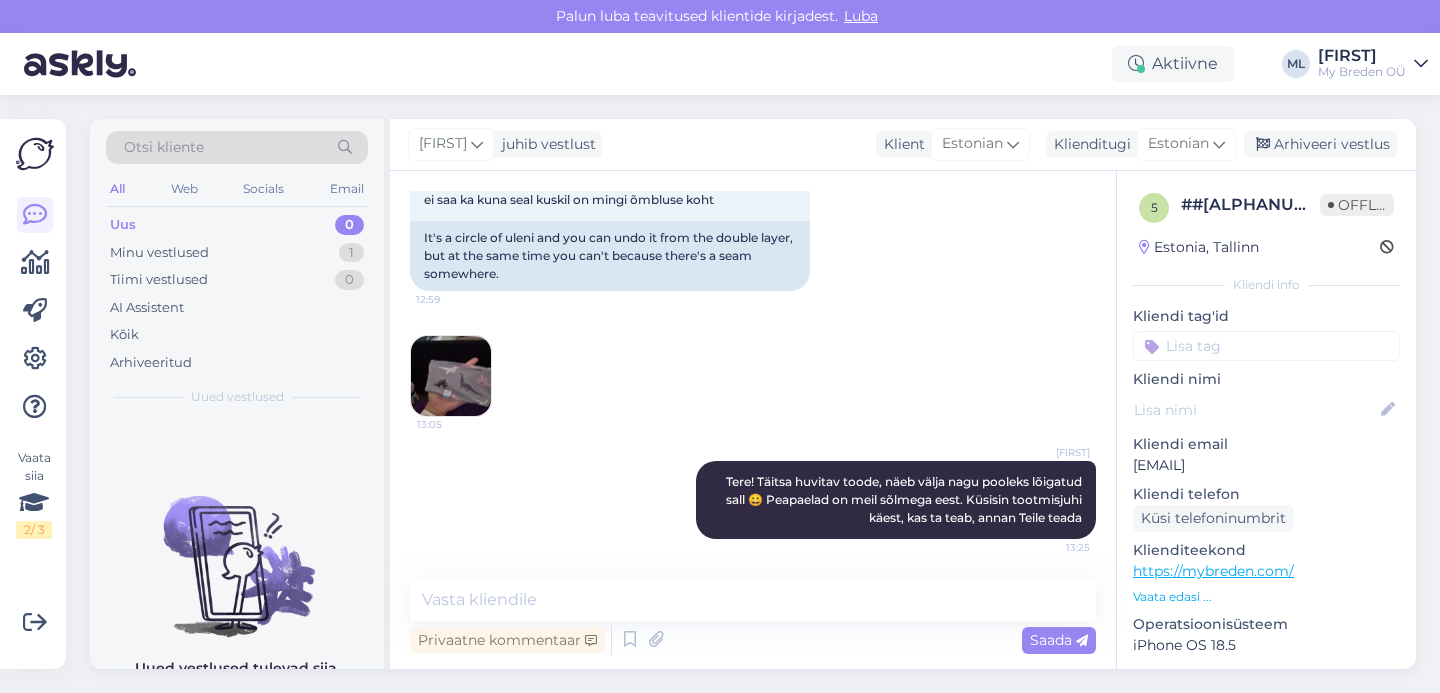 click on "Uus 0" at bounding box center [237, 225] 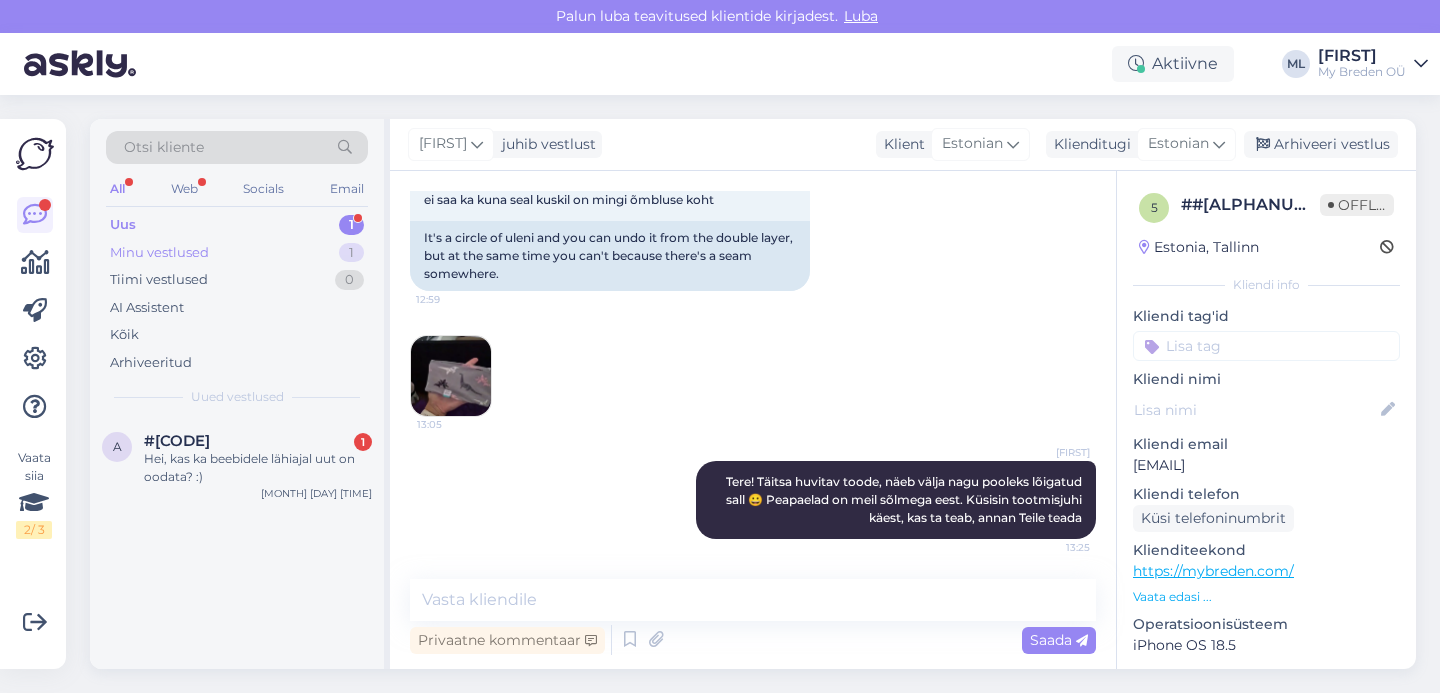 click on "Minu vestlused 1" at bounding box center [237, 253] 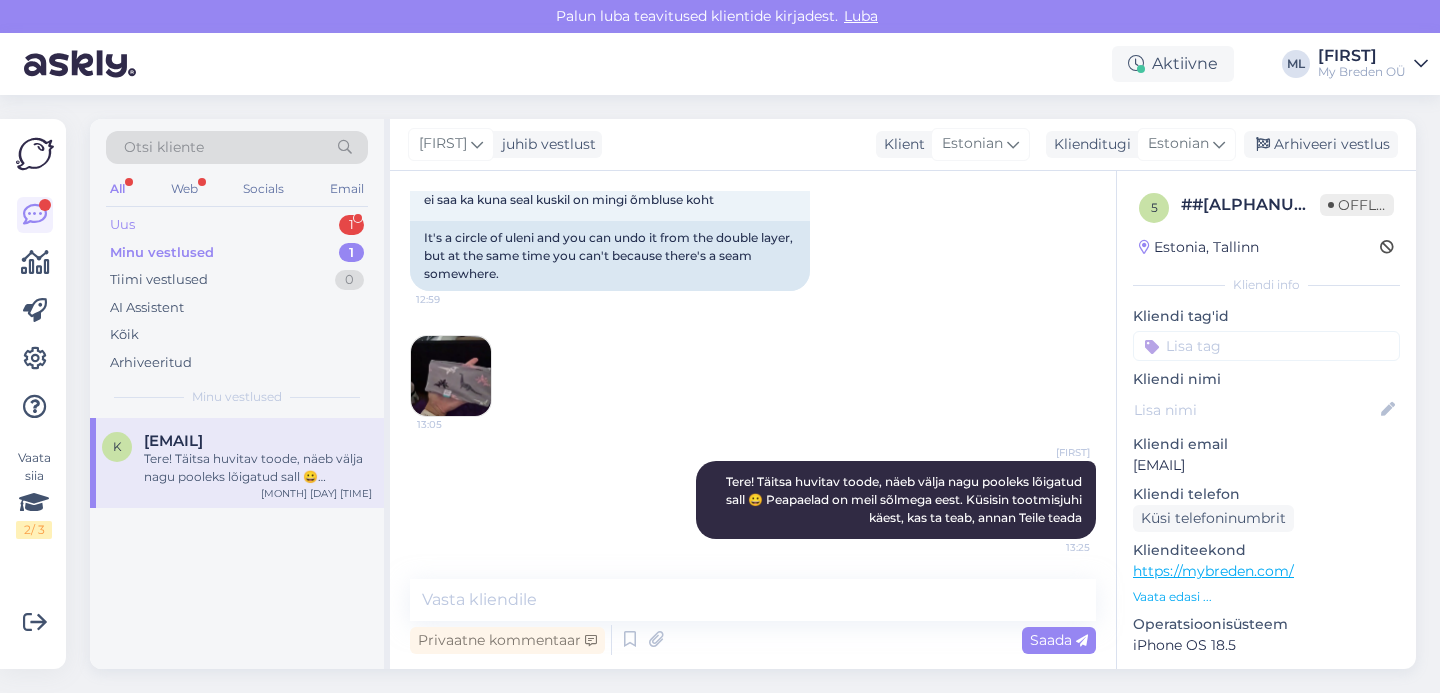 click on "Uus 1" at bounding box center (237, 225) 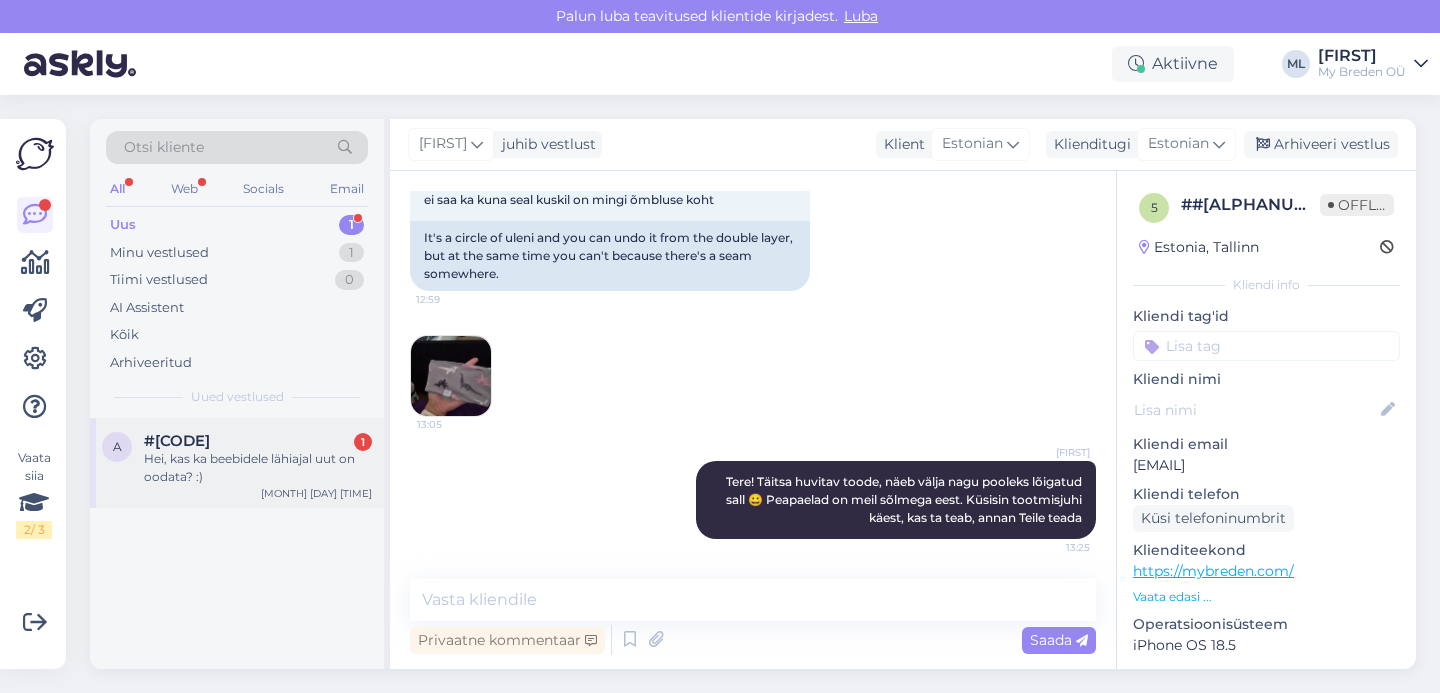 click on "Hei, kas ka beebidele lähiajal uut on oodata? :)" at bounding box center (258, 468) 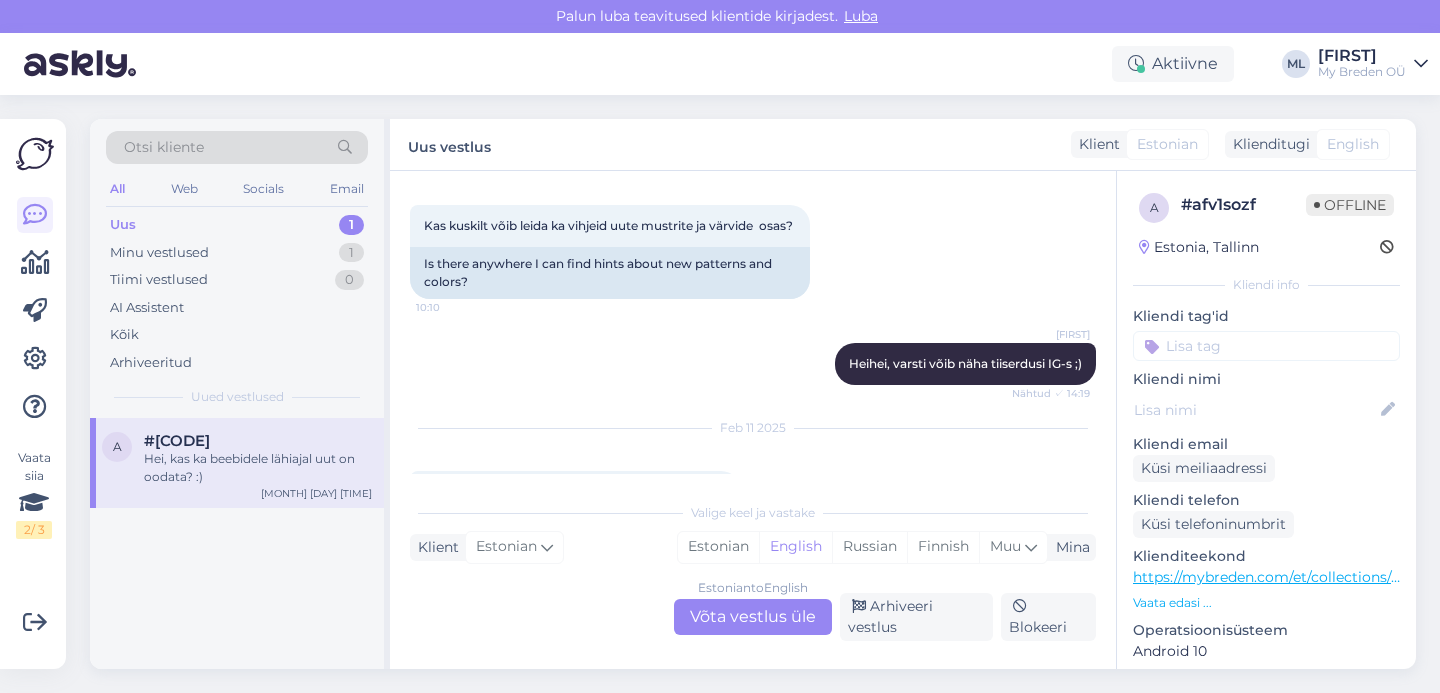scroll, scrollTop: 4539, scrollLeft: 0, axis: vertical 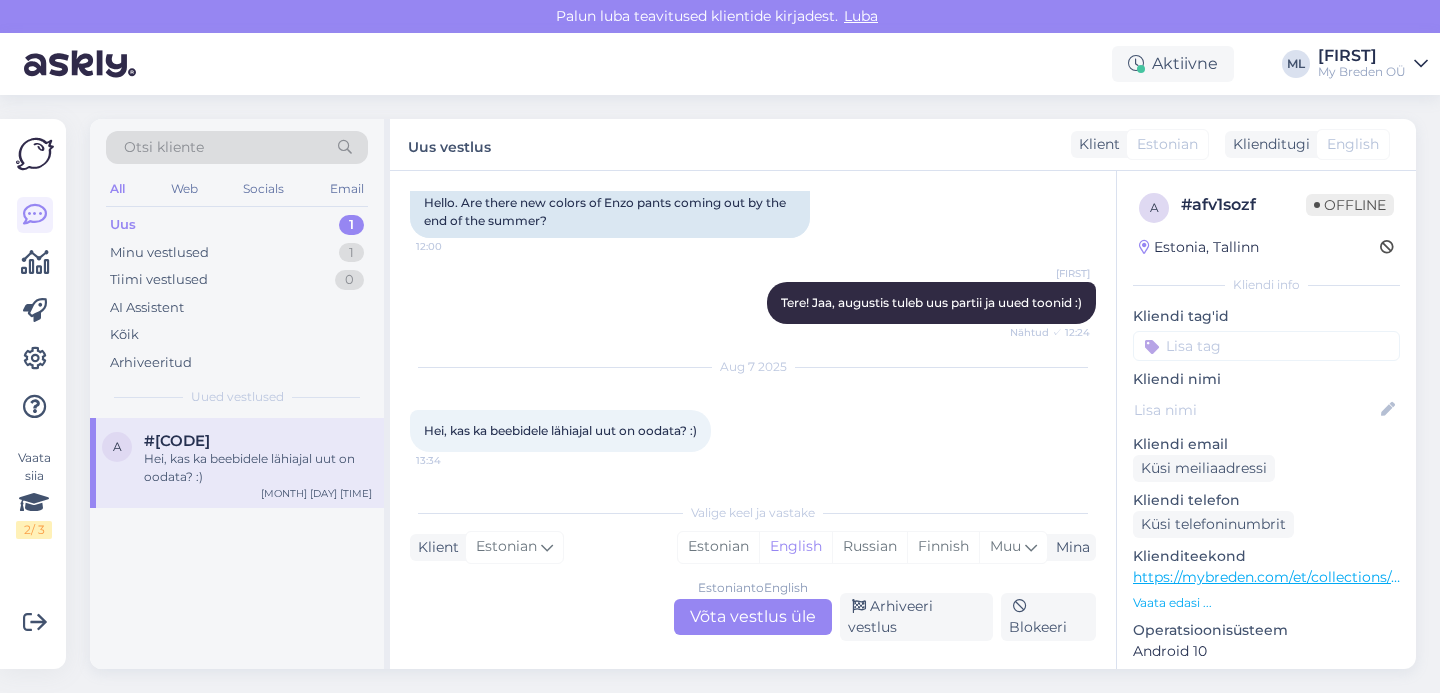 click on "Estonian  to  English Võta vestlus üle" at bounding box center [753, 617] 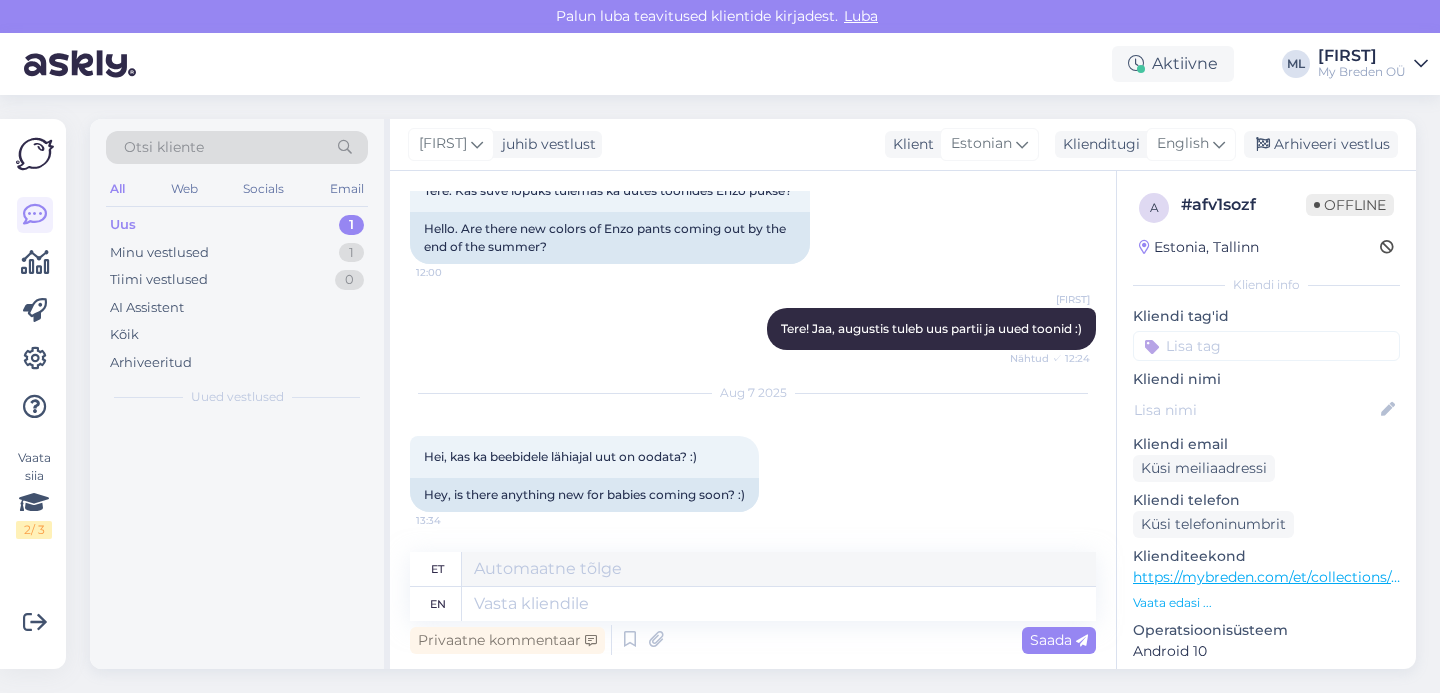scroll, scrollTop: 4525, scrollLeft: 0, axis: vertical 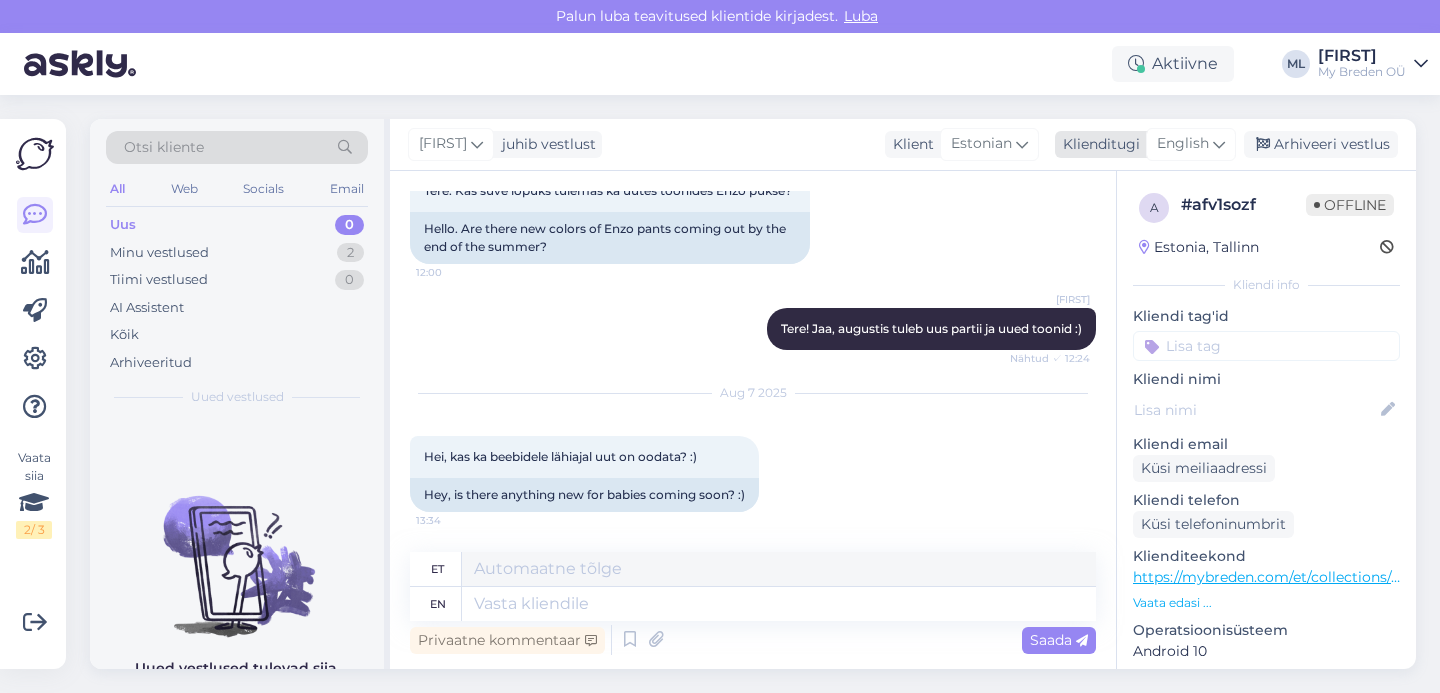 click at bounding box center (1219, 144) 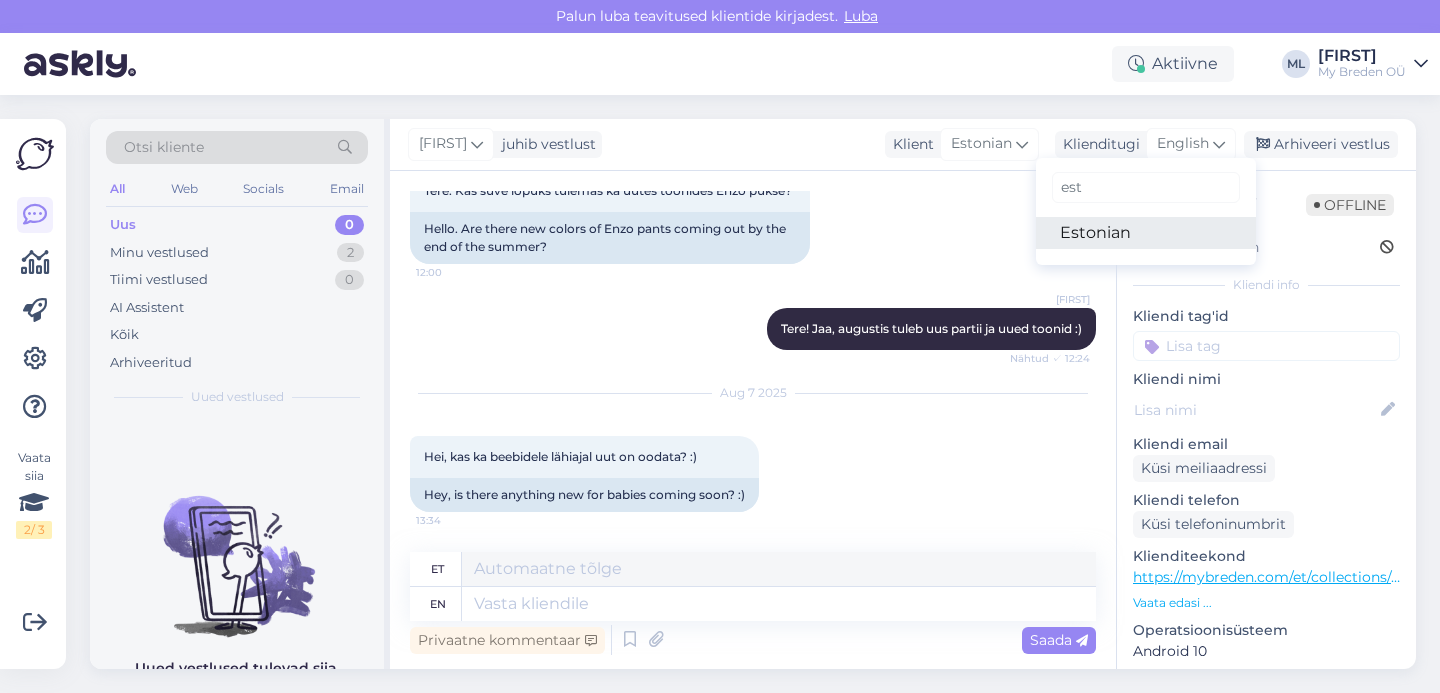 click on "Estonian" at bounding box center [1146, 233] 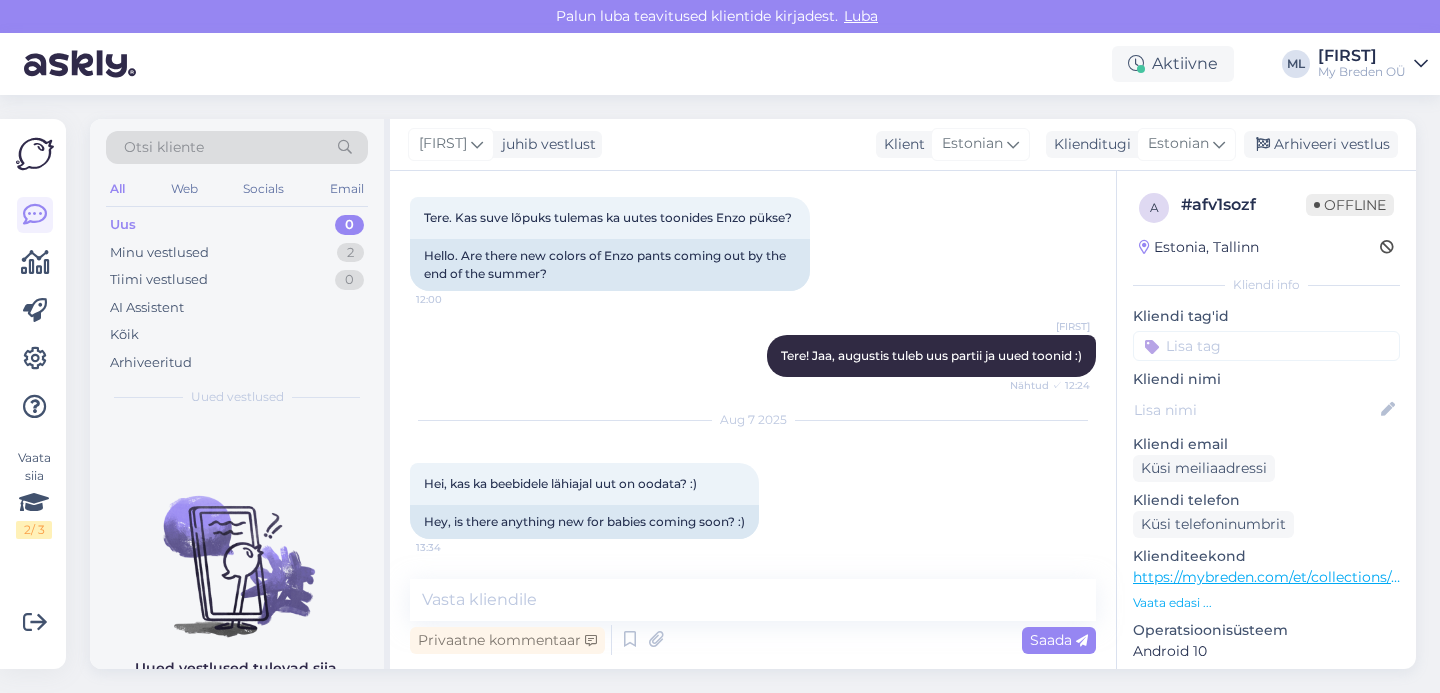 scroll, scrollTop: 4498, scrollLeft: 0, axis: vertical 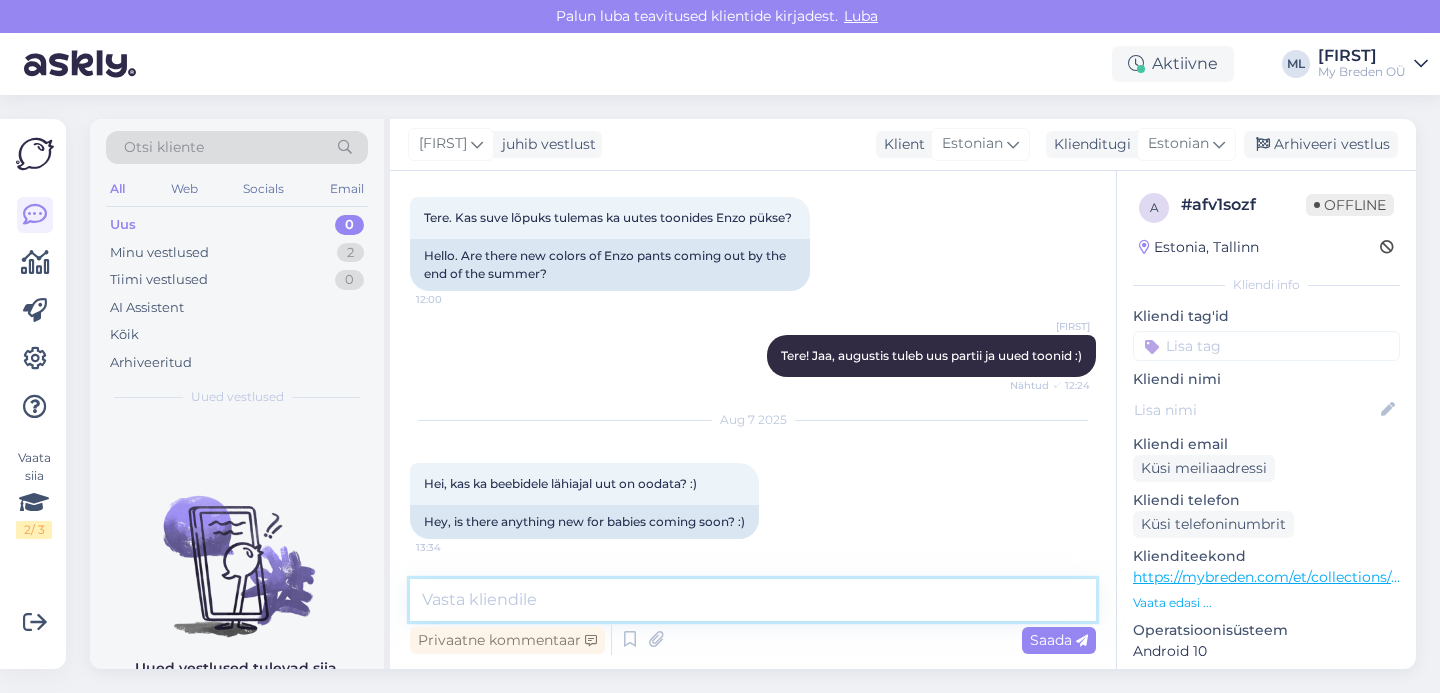 click at bounding box center [753, 600] 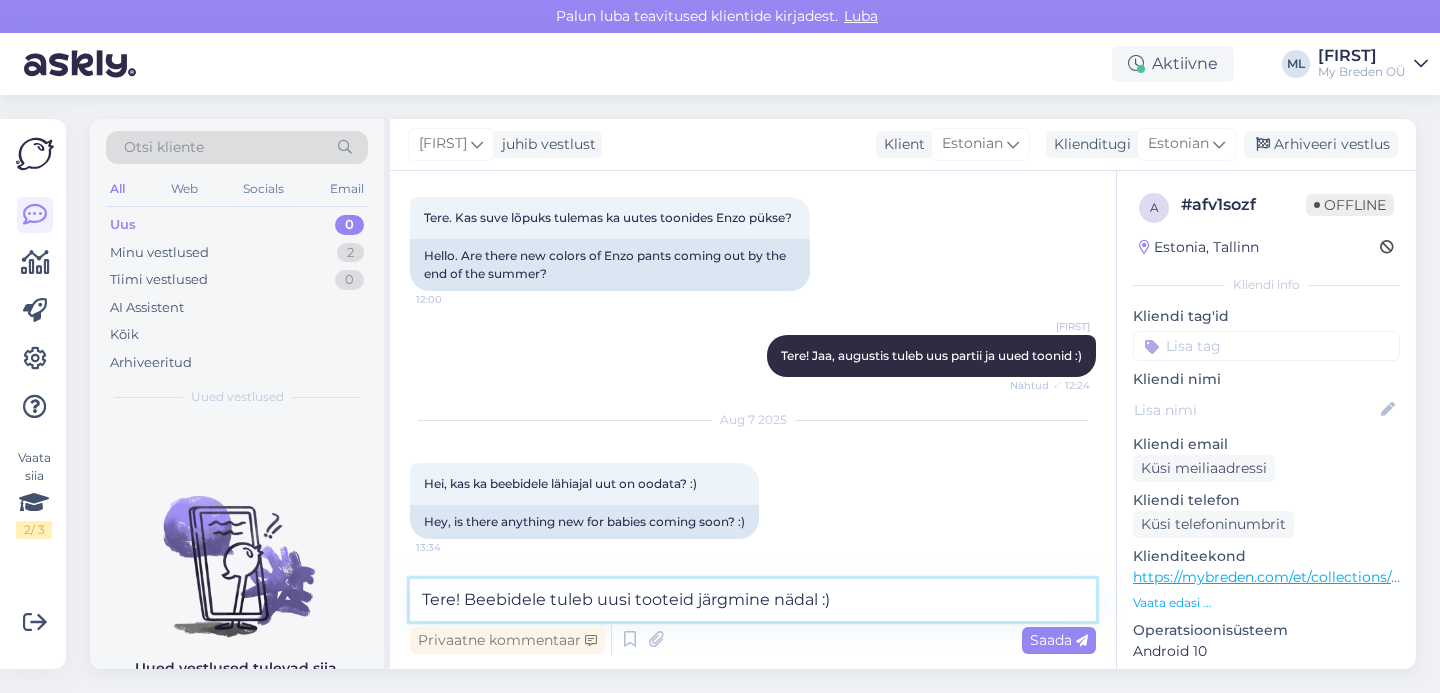 type on "Tere! Beebidele tuleb uusi tooteid järgmine nädal :)" 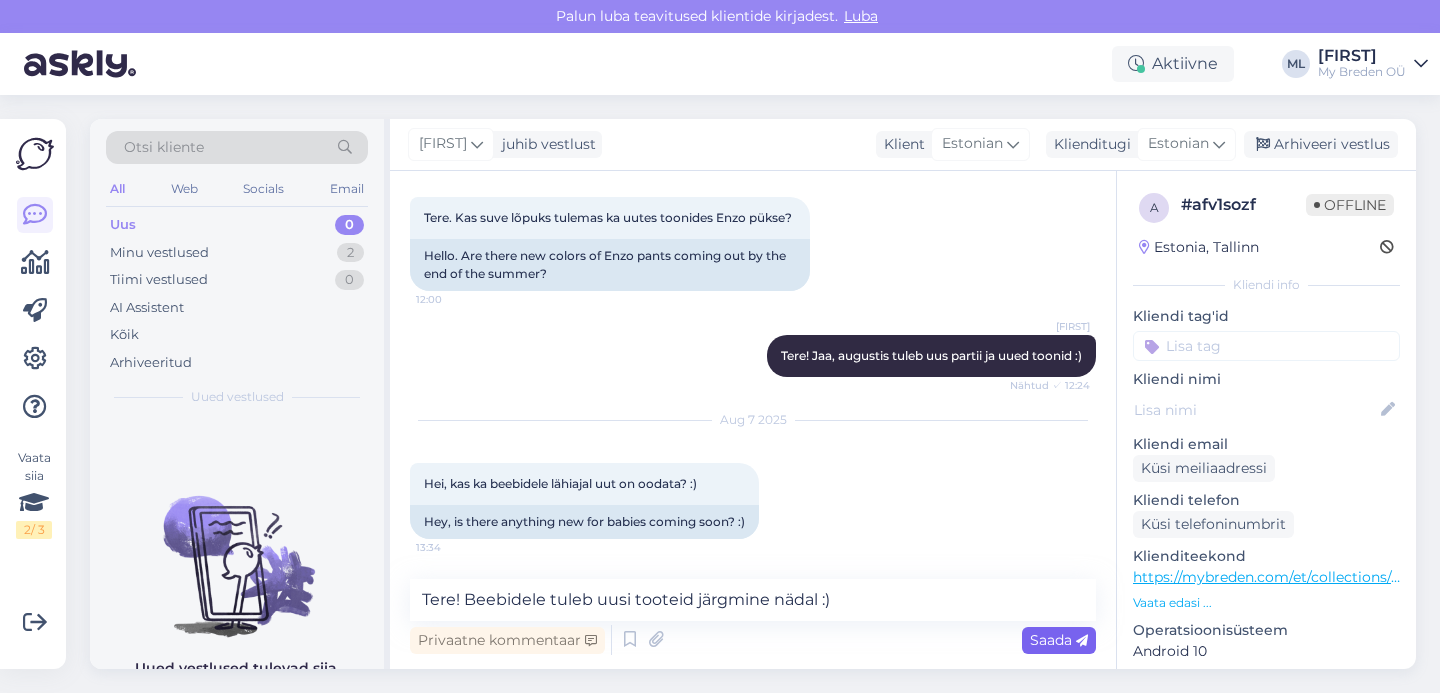 click on "Saada" at bounding box center (1059, 640) 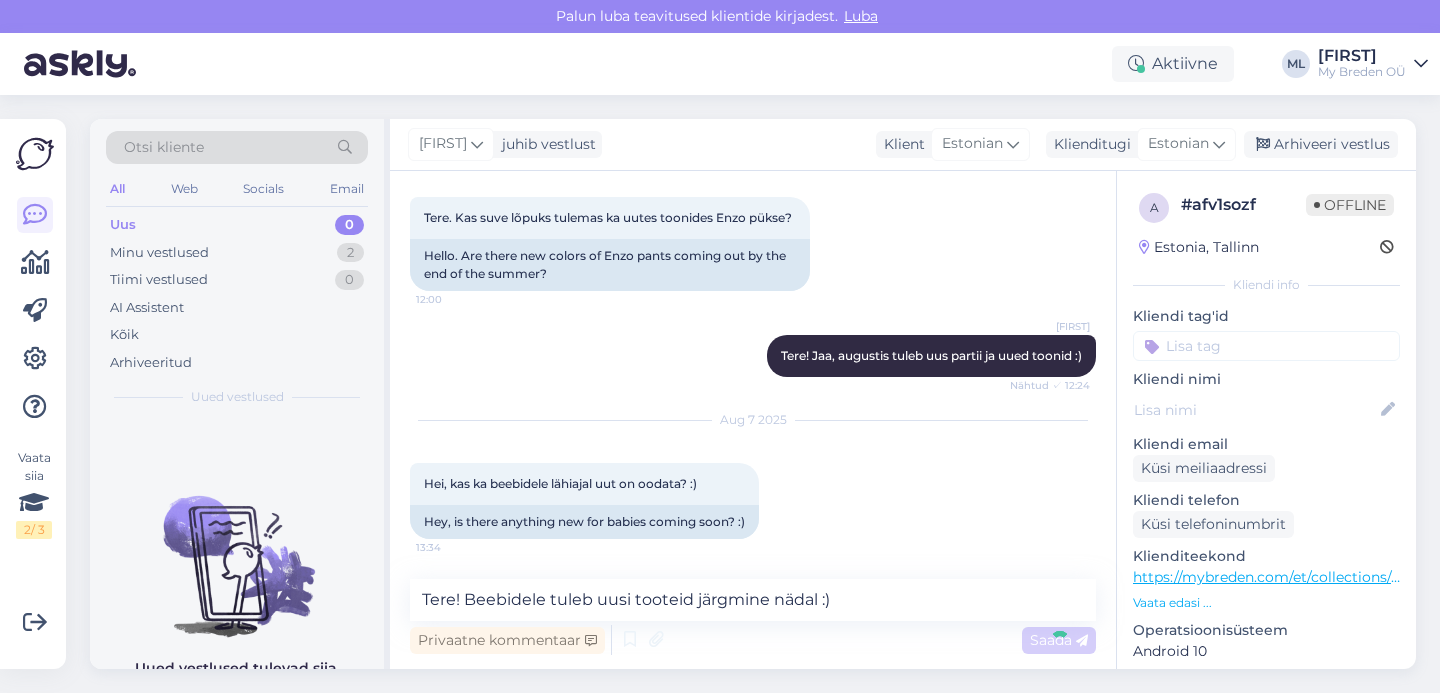 type 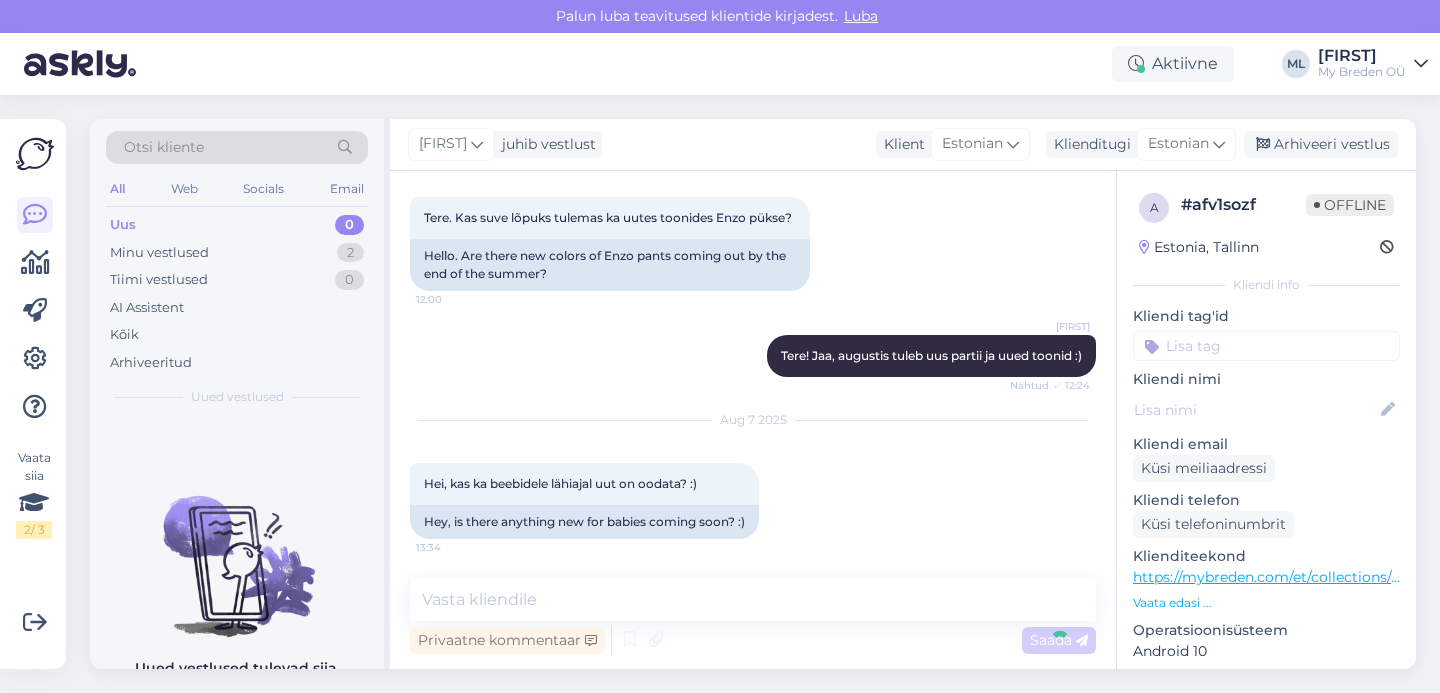 scroll, scrollTop: 4584, scrollLeft: 0, axis: vertical 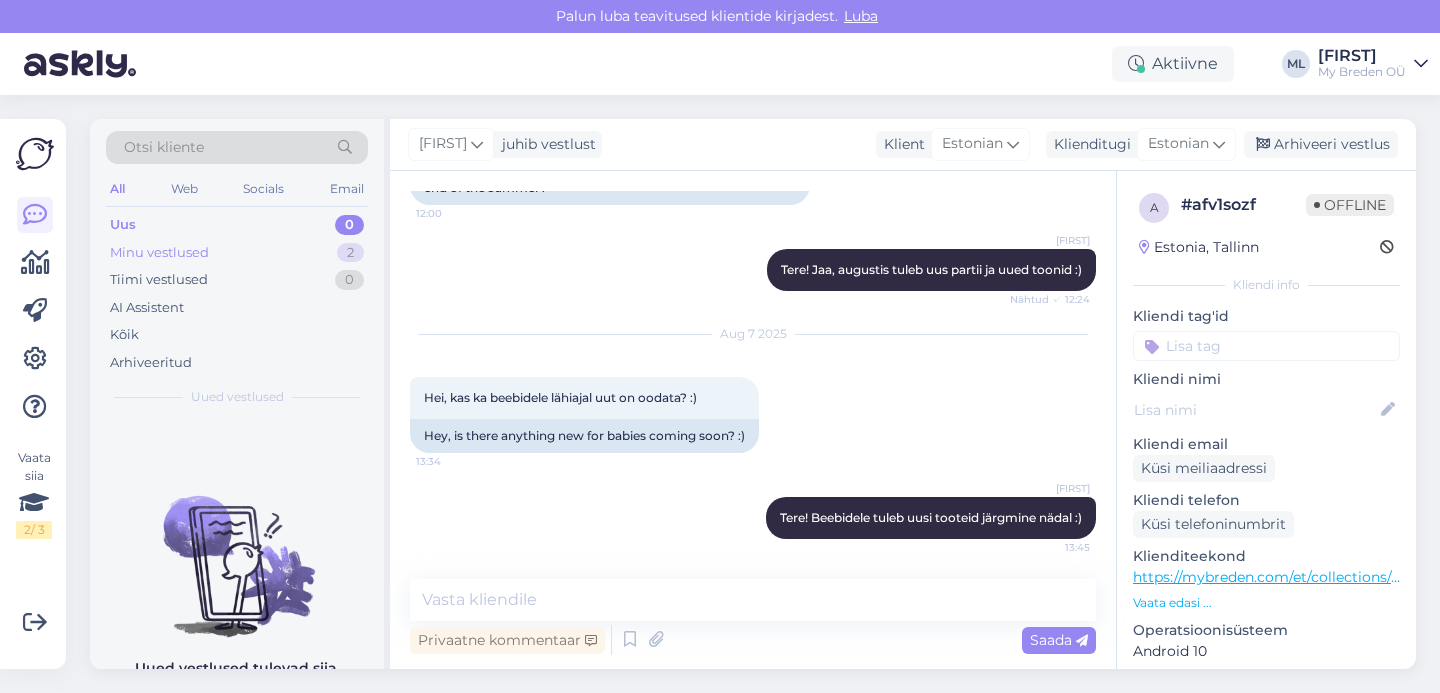 click on "Minu vestlused 2" at bounding box center [237, 253] 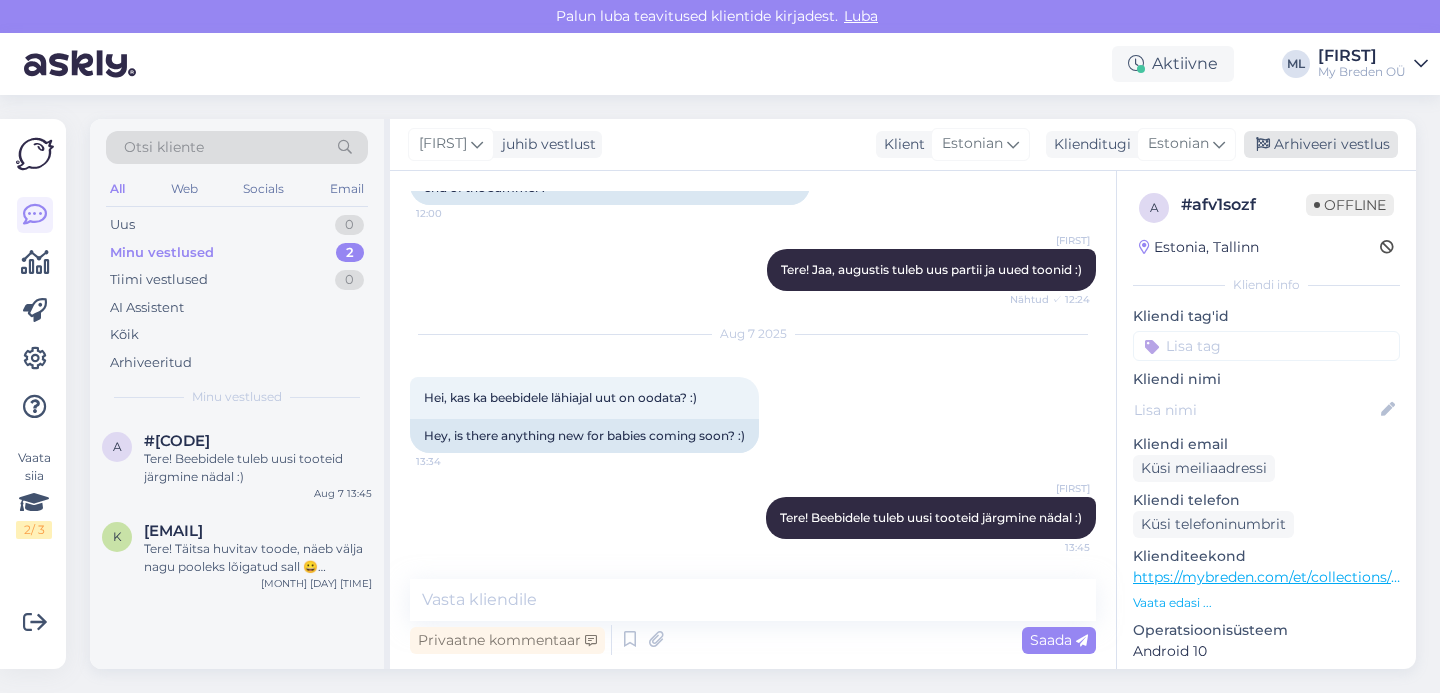 click on "Arhiveeri vestlus" at bounding box center (1321, 144) 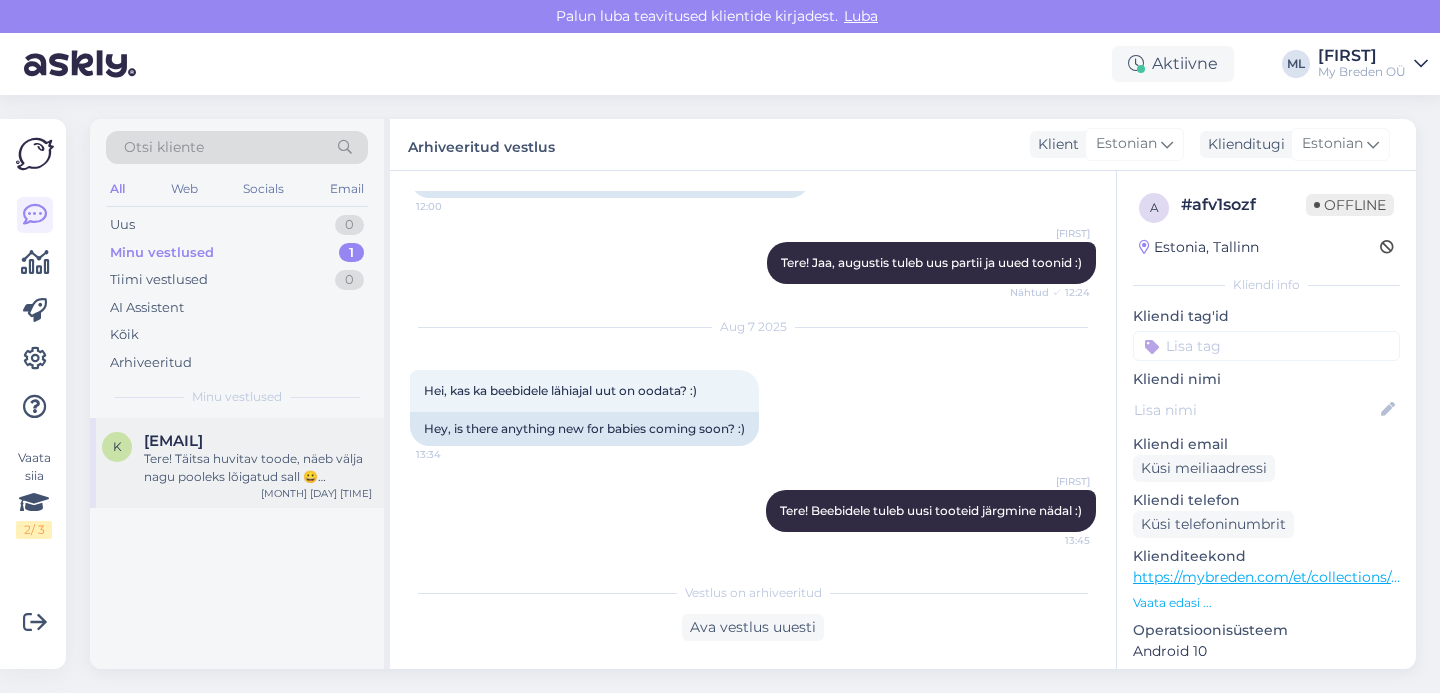 click on "Tere! Täitsa huvitav toode, näeb välja nagu pooleks lõigatud sall 😀 Peapaelad on meil sõlmega eest. Küsisin tootmisjuhi käest, kas ta teab, annan Teile teada" at bounding box center (258, 468) 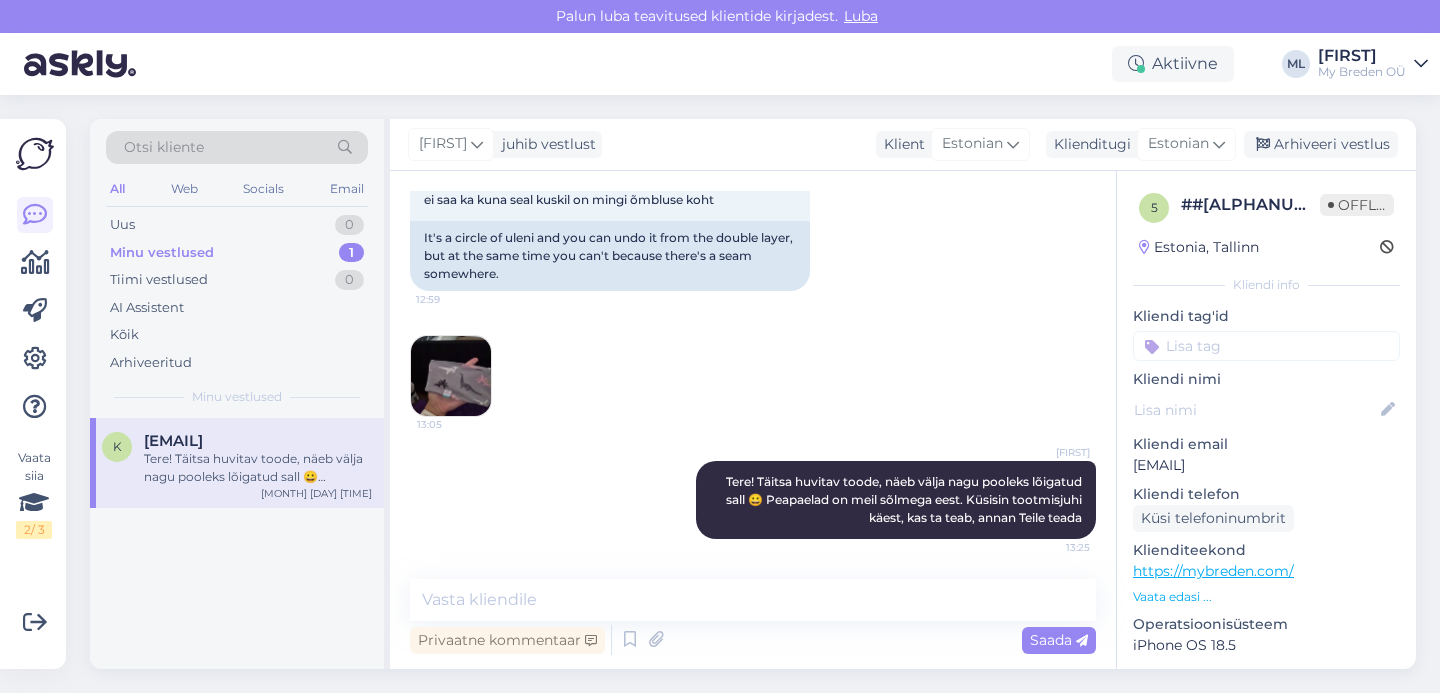 scroll, scrollTop: 556, scrollLeft: 0, axis: vertical 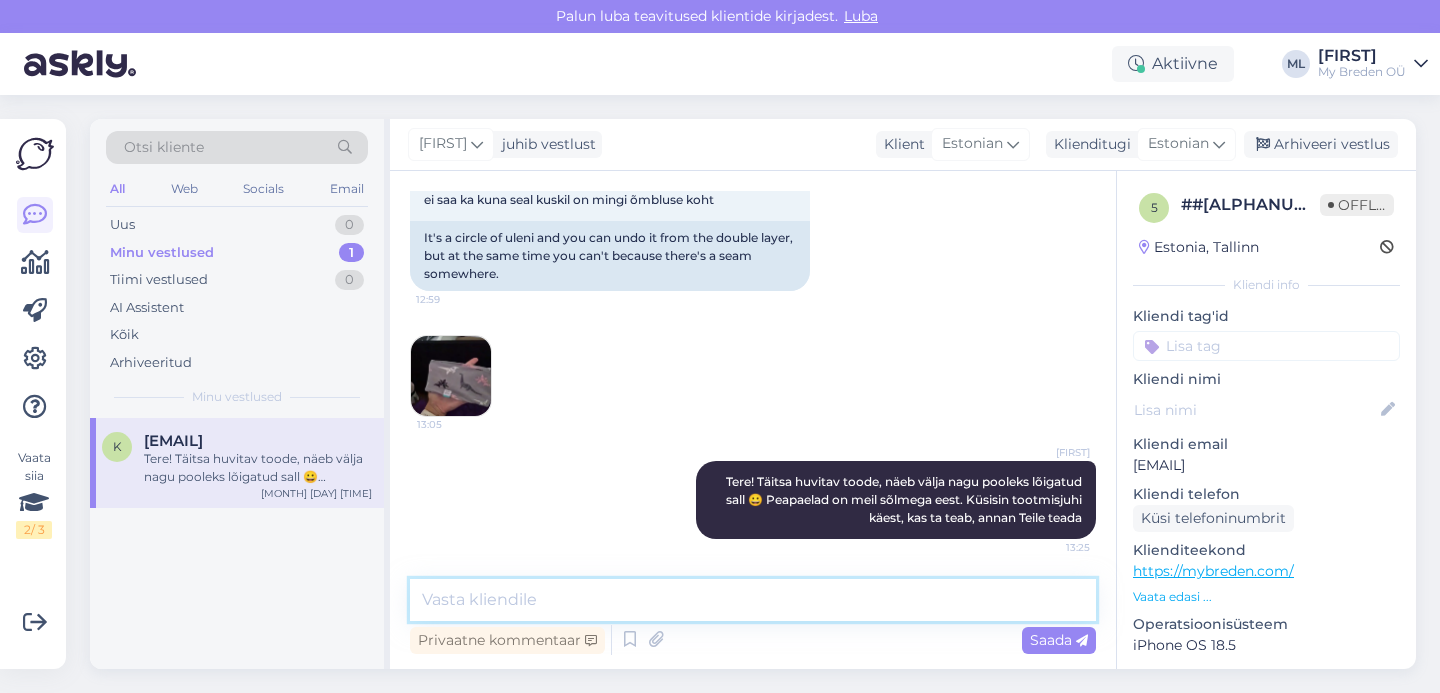 click at bounding box center [753, 600] 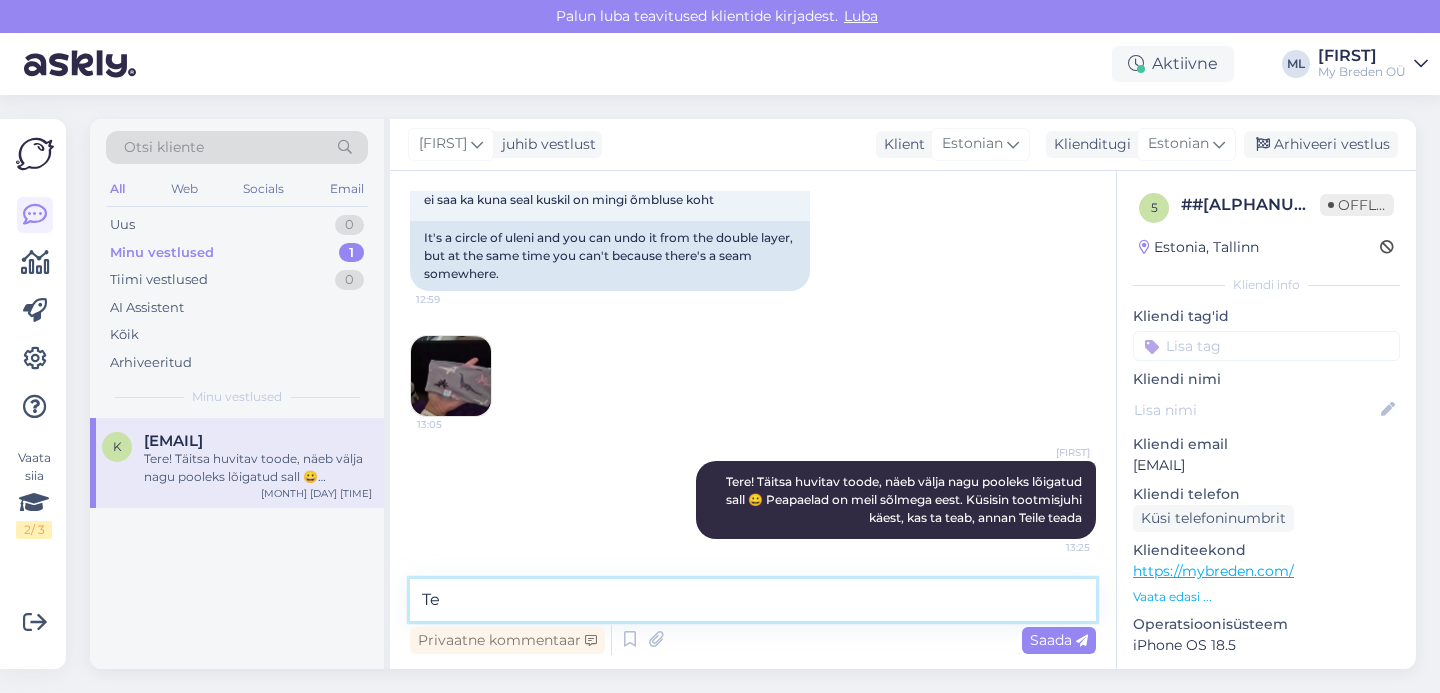 type on "T" 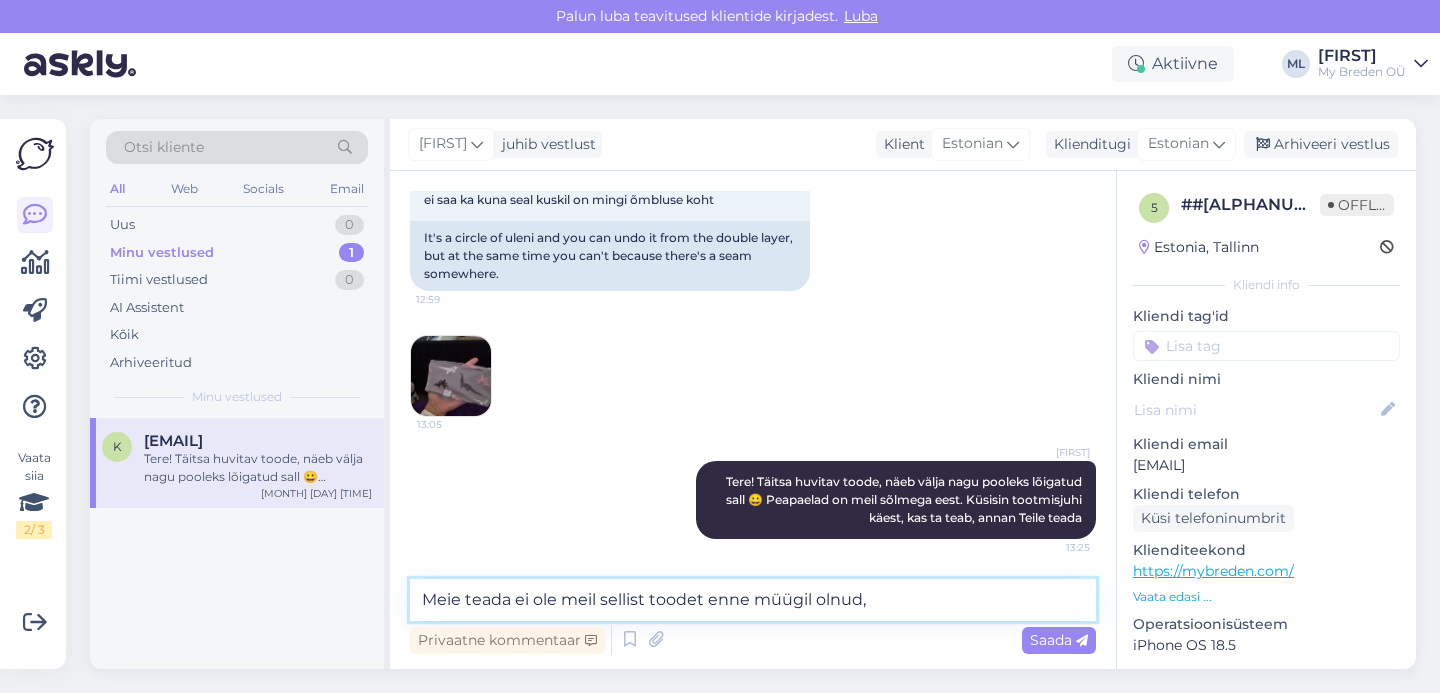 type on "Meie teada ei ole meil sellist toodet enne müügil olnud" 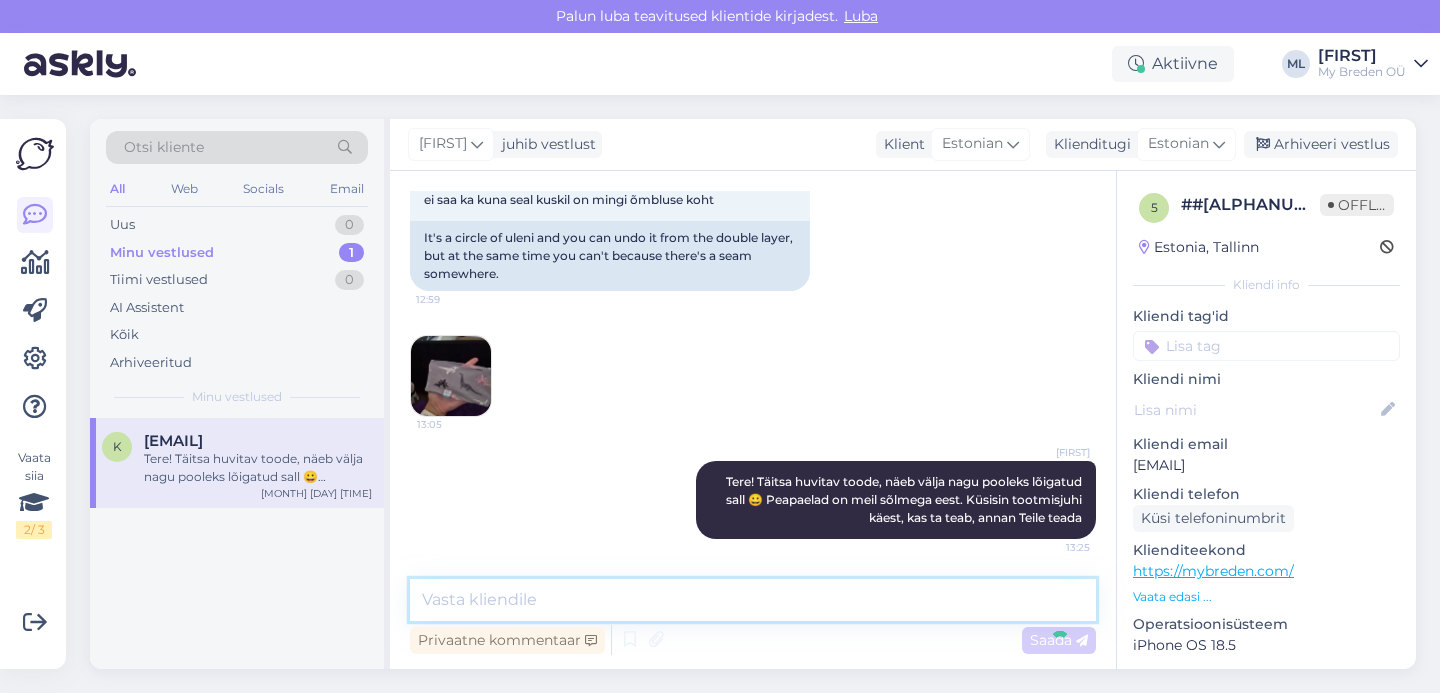 scroll, scrollTop: 642, scrollLeft: 0, axis: vertical 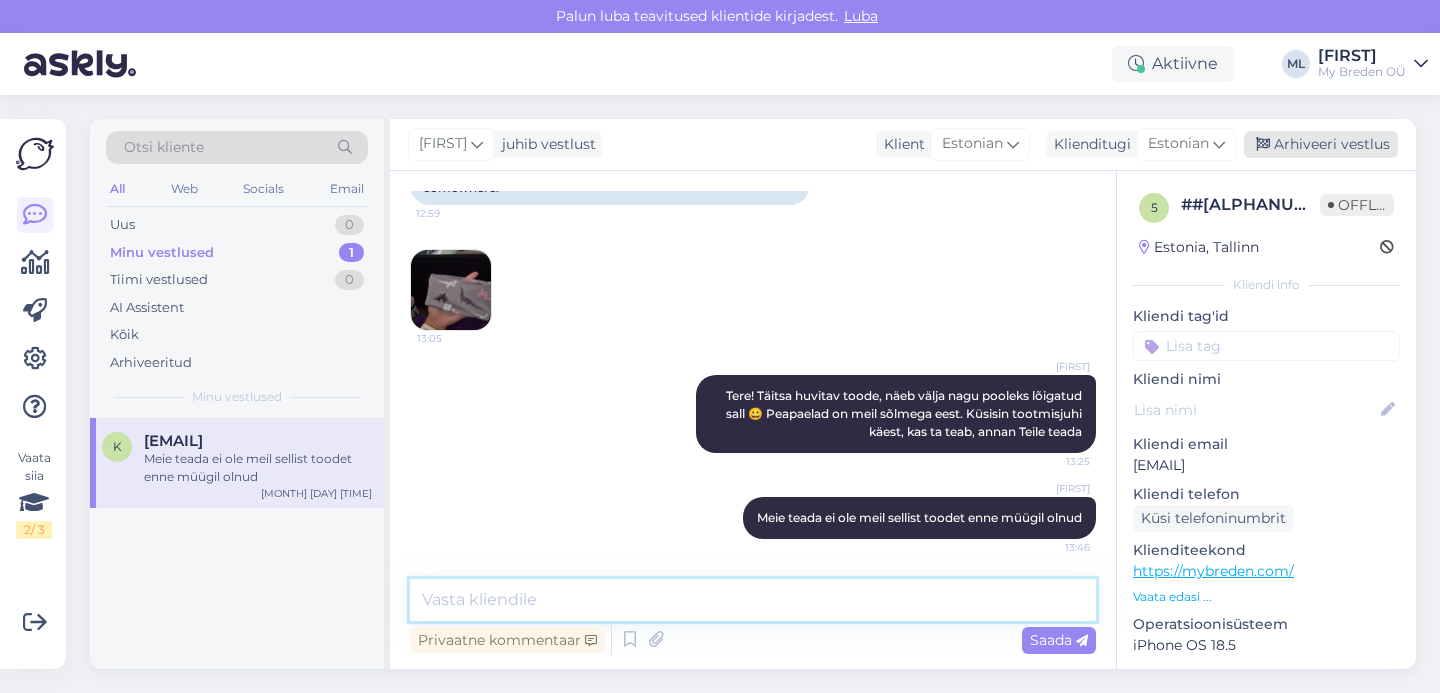 type 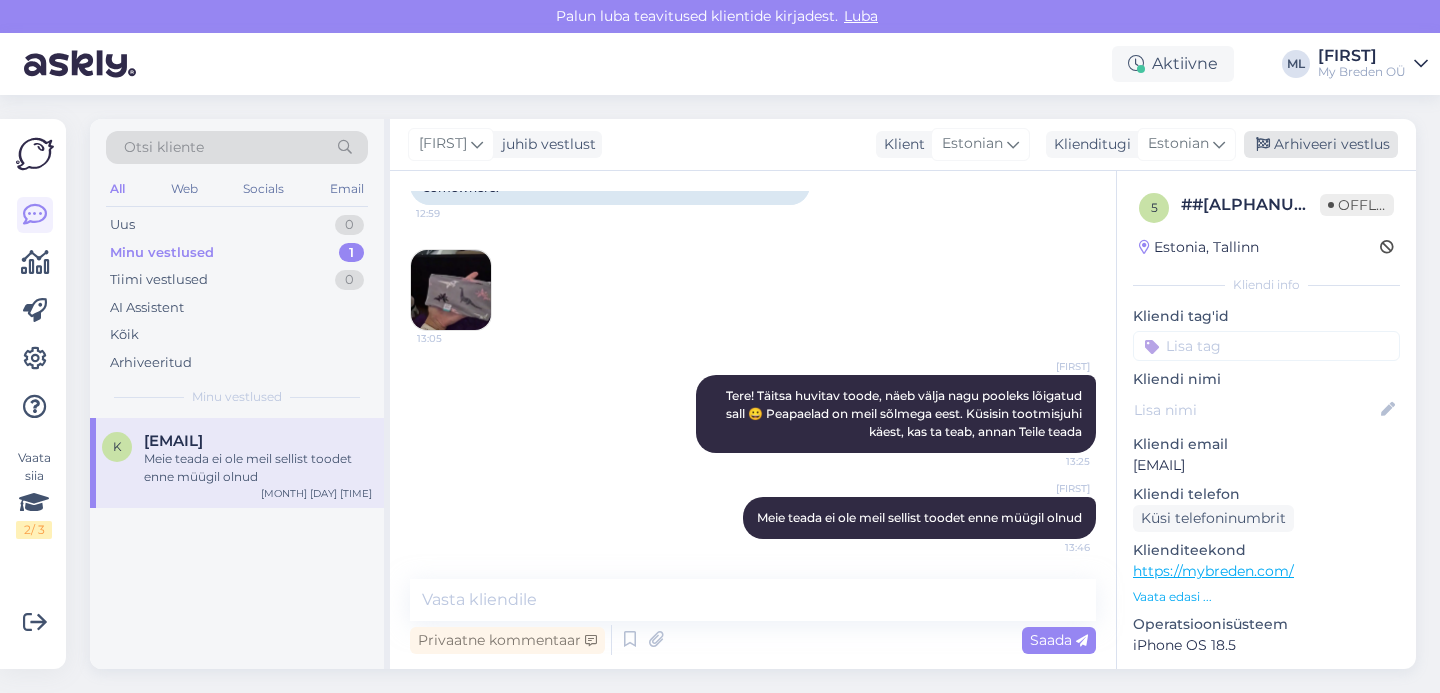 click on "Arhiveeri vestlus" at bounding box center (1321, 144) 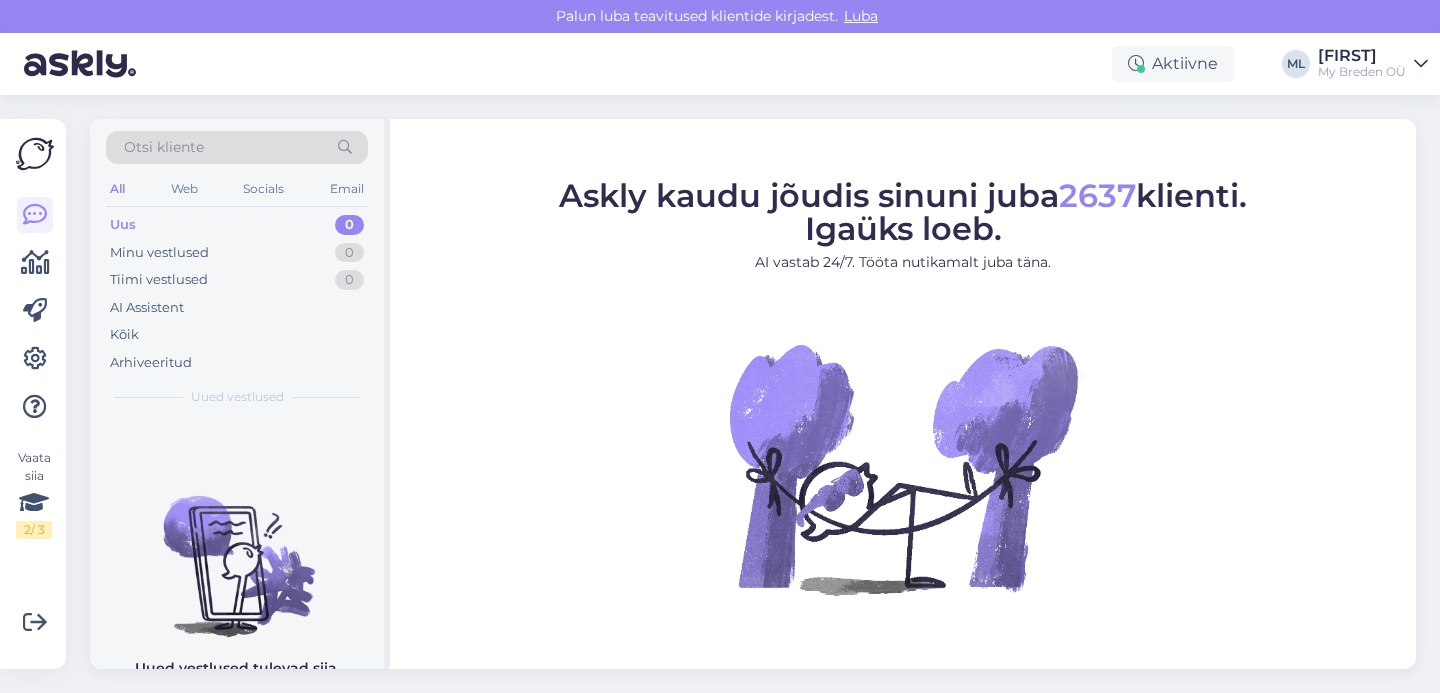 scroll, scrollTop: 0, scrollLeft: 0, axis: both 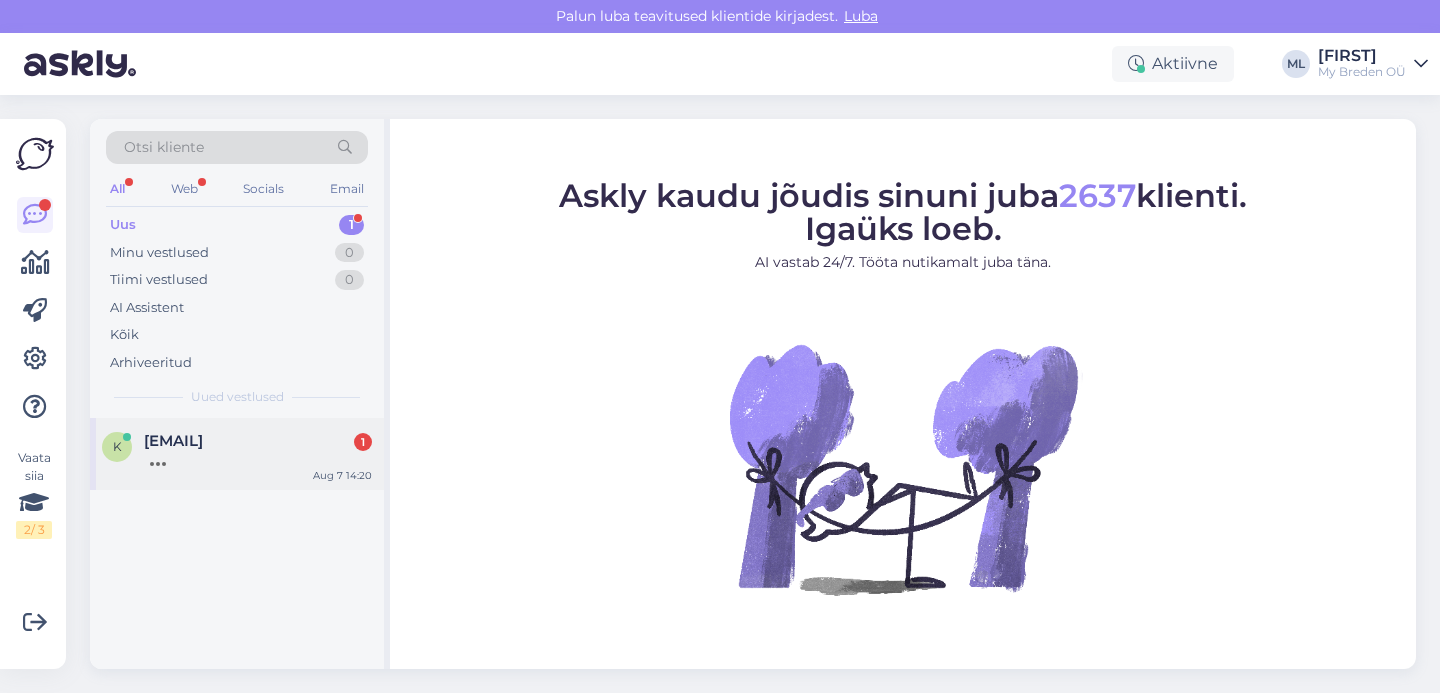 click on "k kandala658@gmail.com 1 Aug 7 14:20" at bounding box center [237, 454] 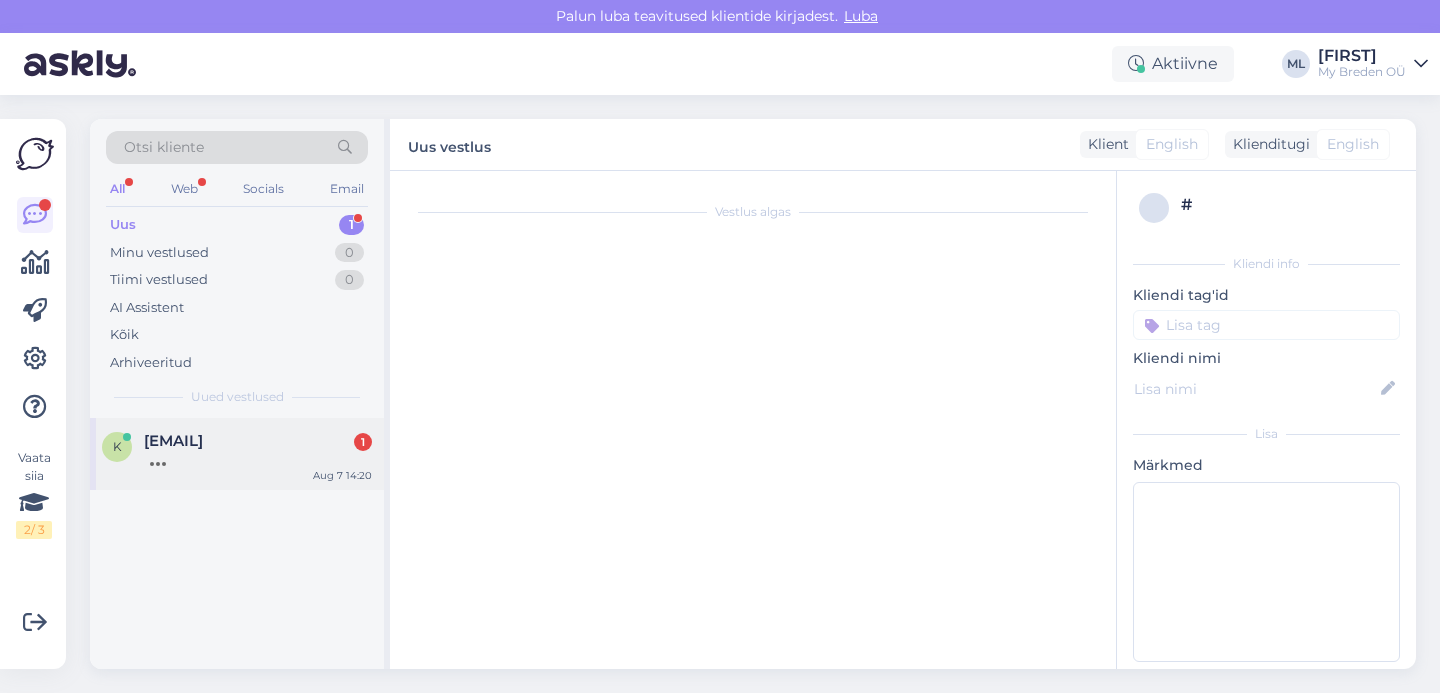 scroll, scrollTop: 947, scrollLeft: 0, axis: vertical 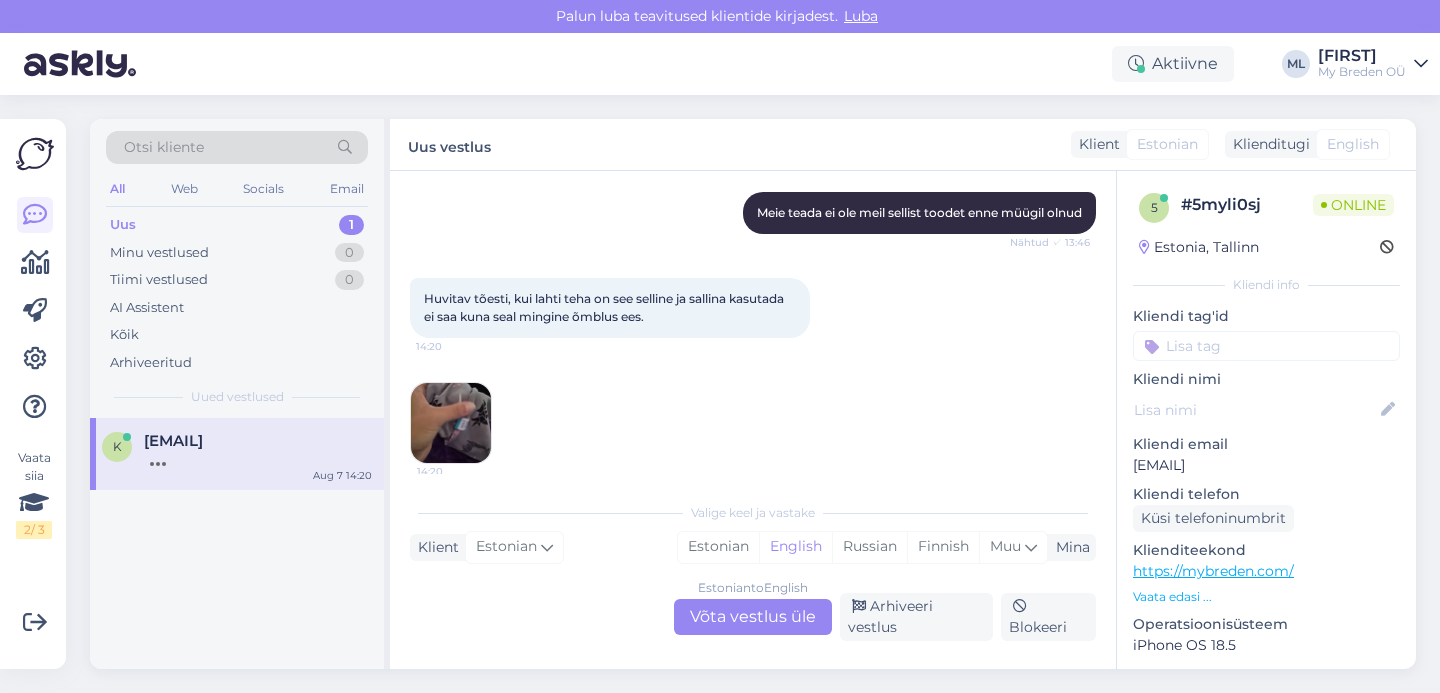click at bounding box center (451, 423) 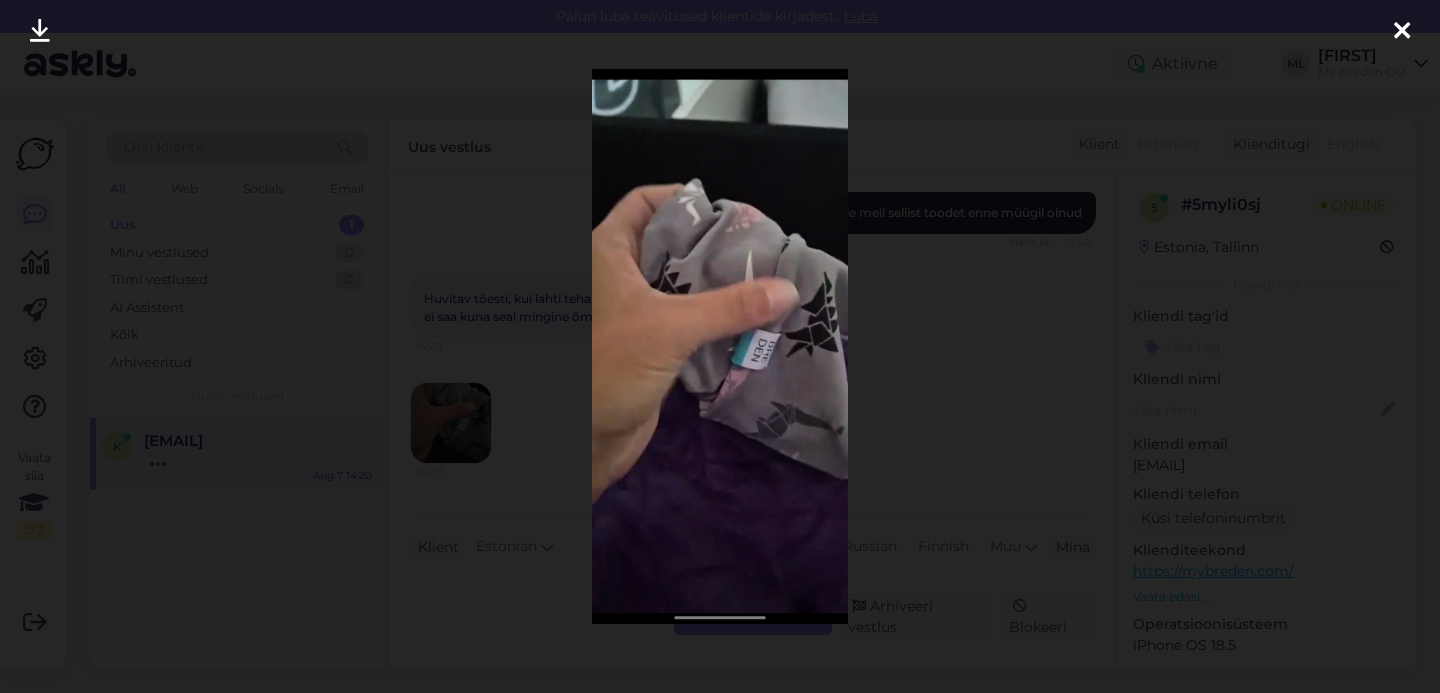 scroll, scrollTop: 1051, scrollLeft: 0, axis: vertical 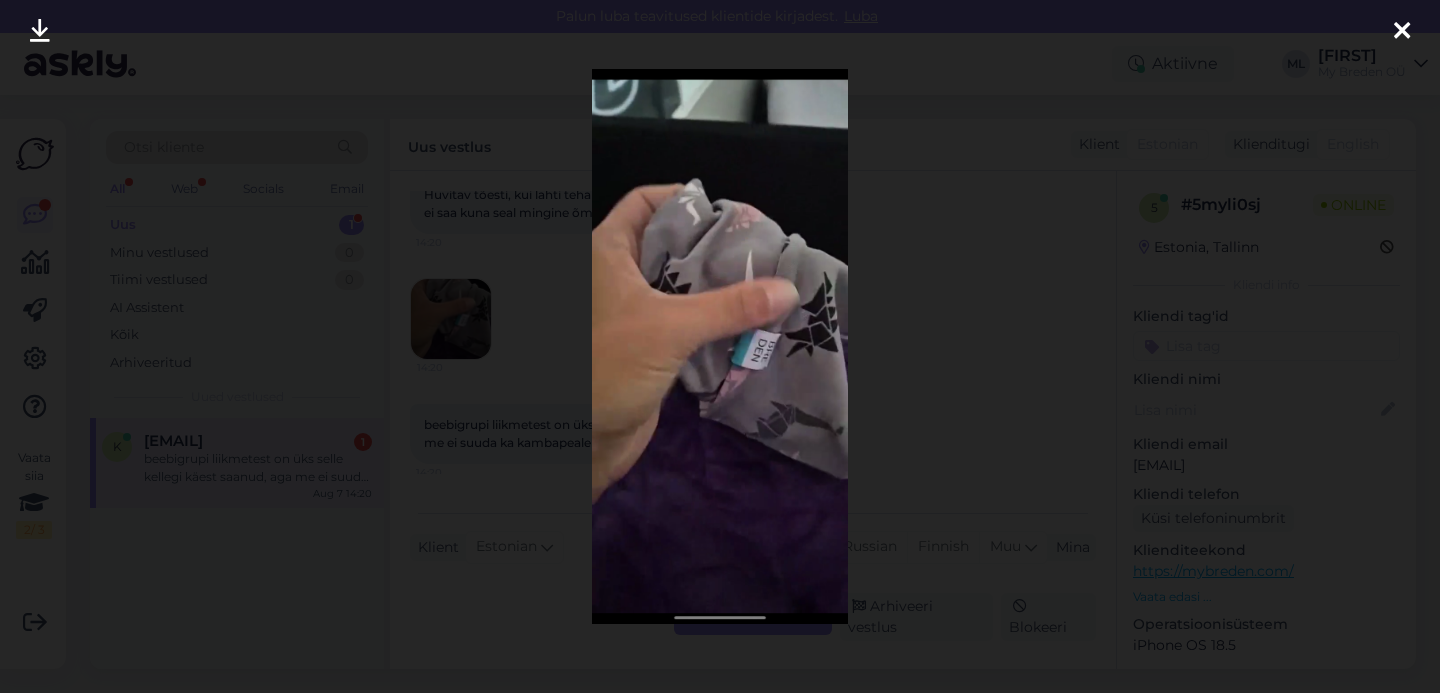click at bounding box center (1402, 31) 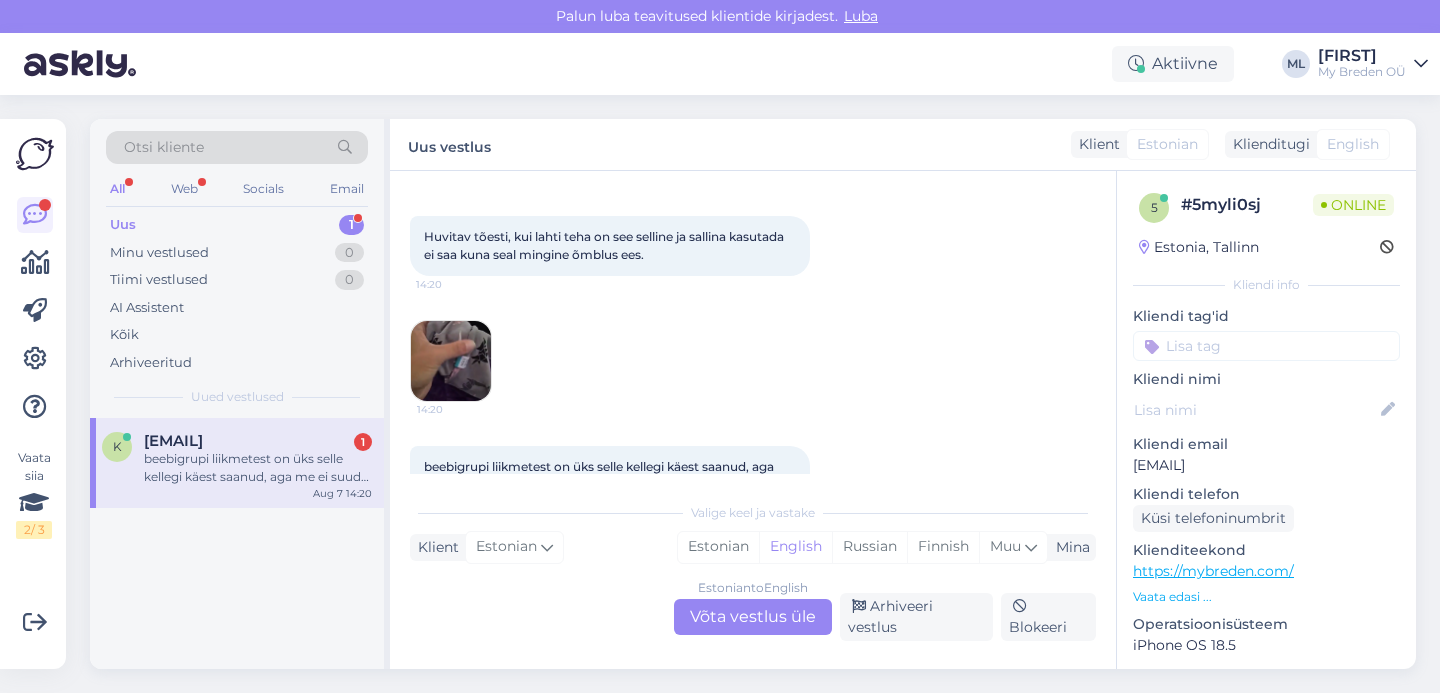 scroll, scrollTop: 1011, scrollLeft: 0, axis: vertical 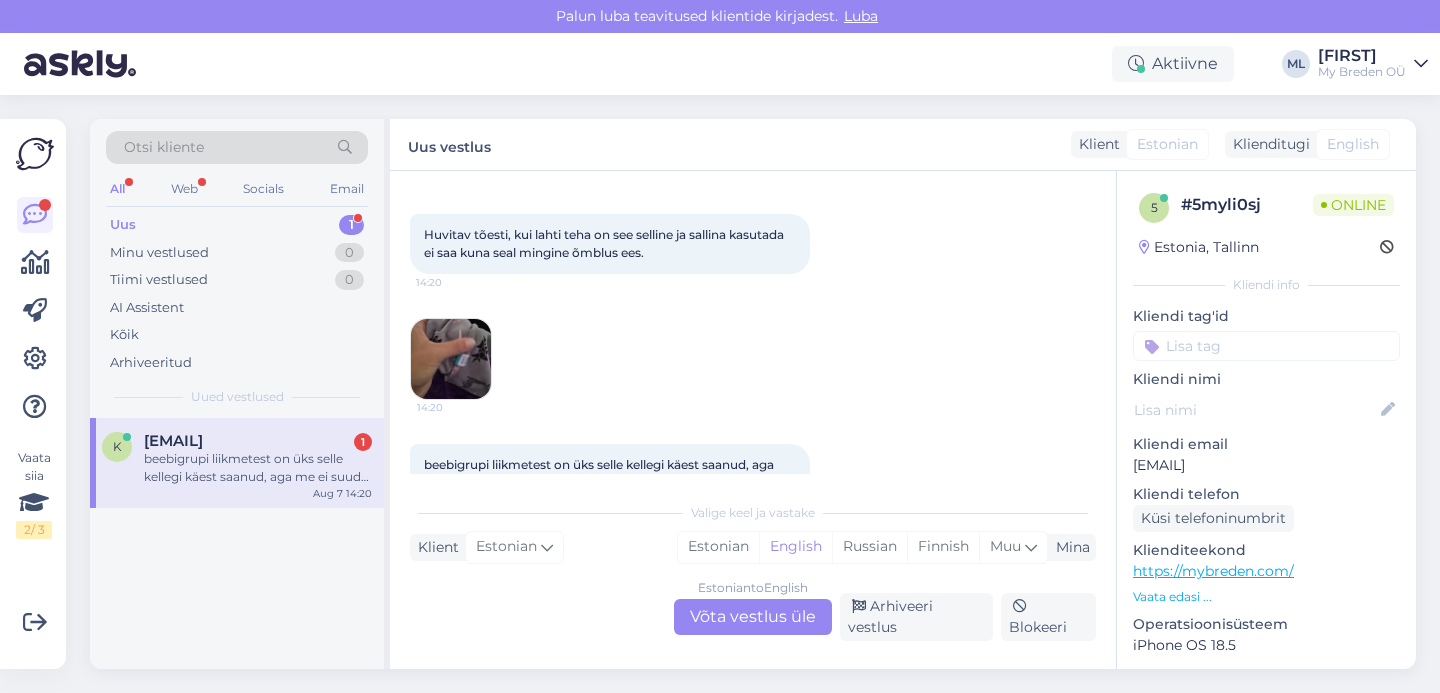 click at bounding box center (451, 359) 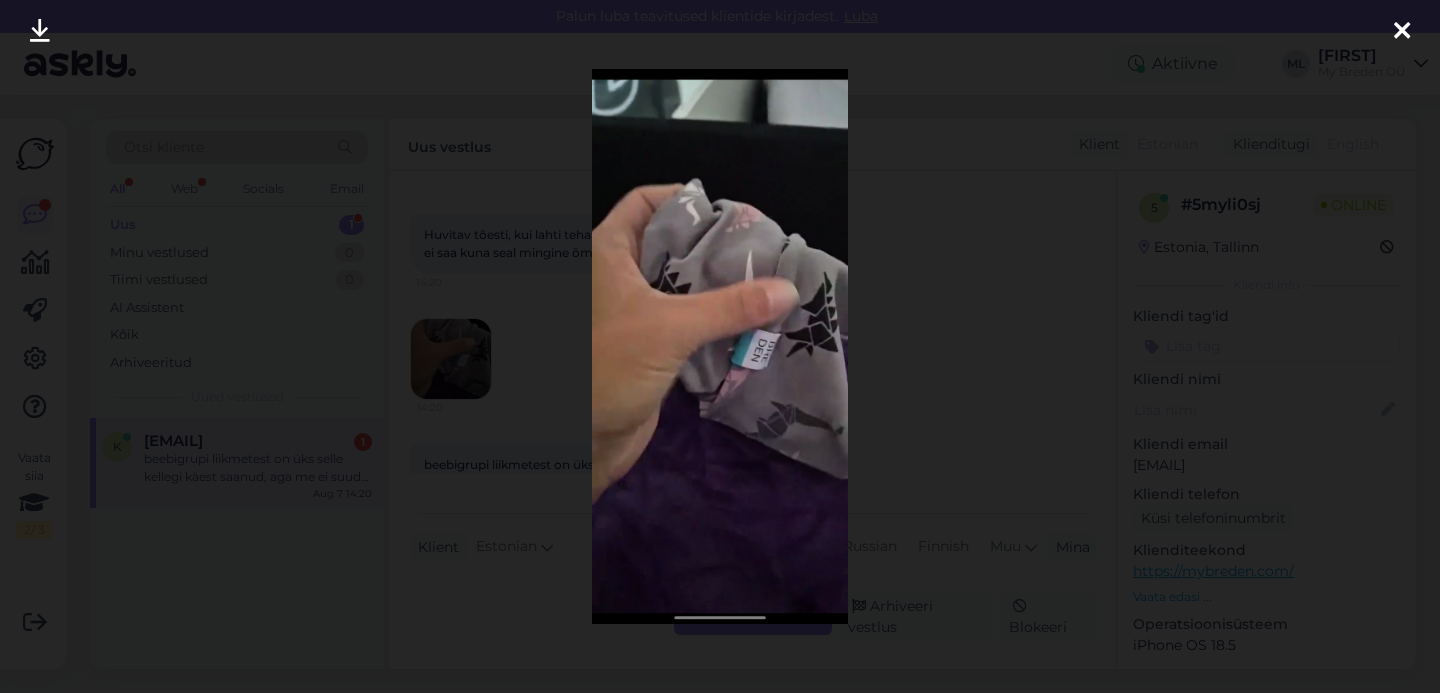 click at bounding box center [1402, 32] 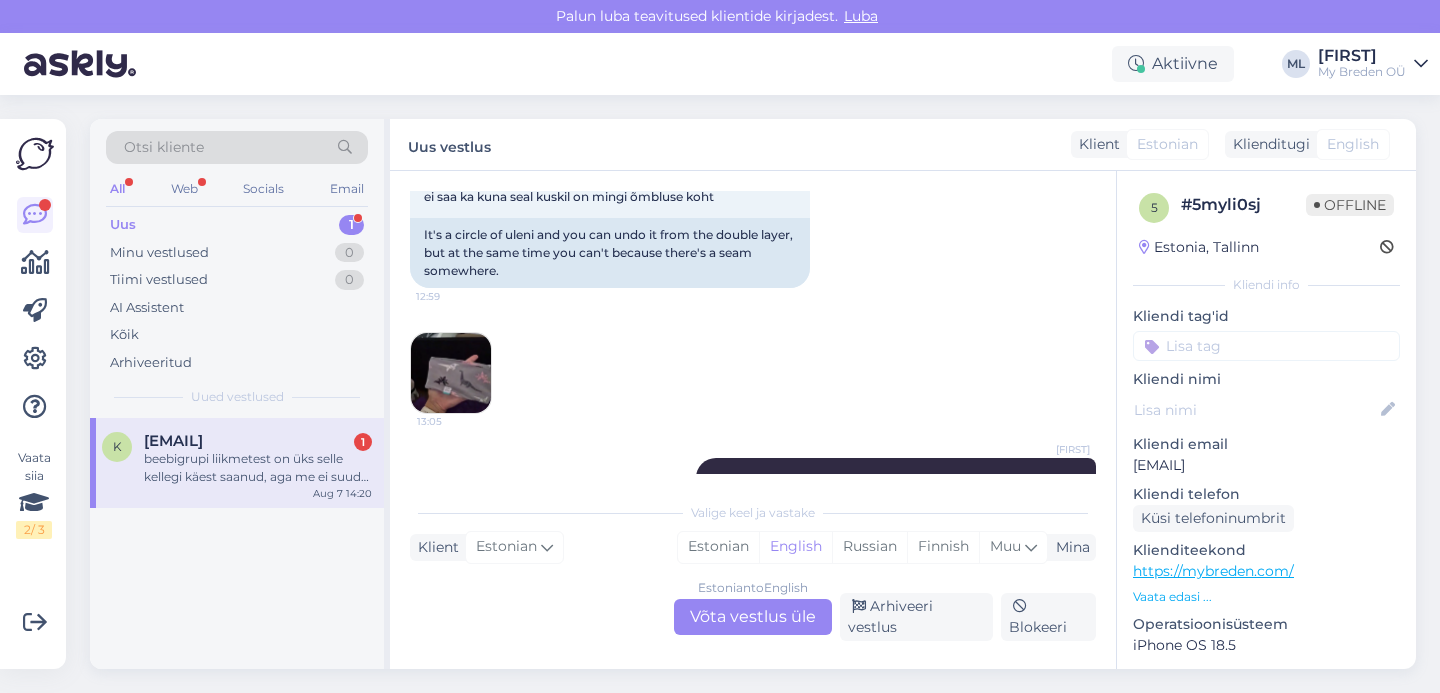 scroll, scrollTop: 557, scrollLeft: 0, axis: vertical 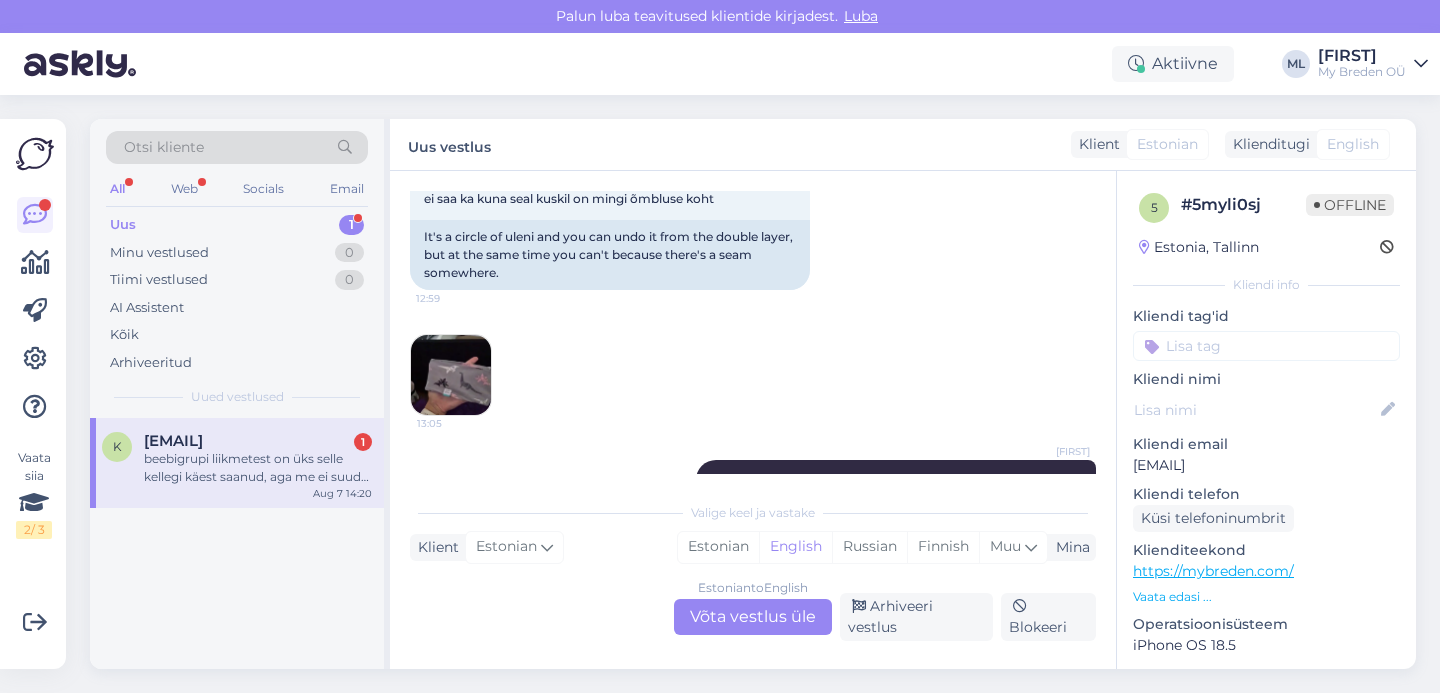 click at bounding box center [451, 375] 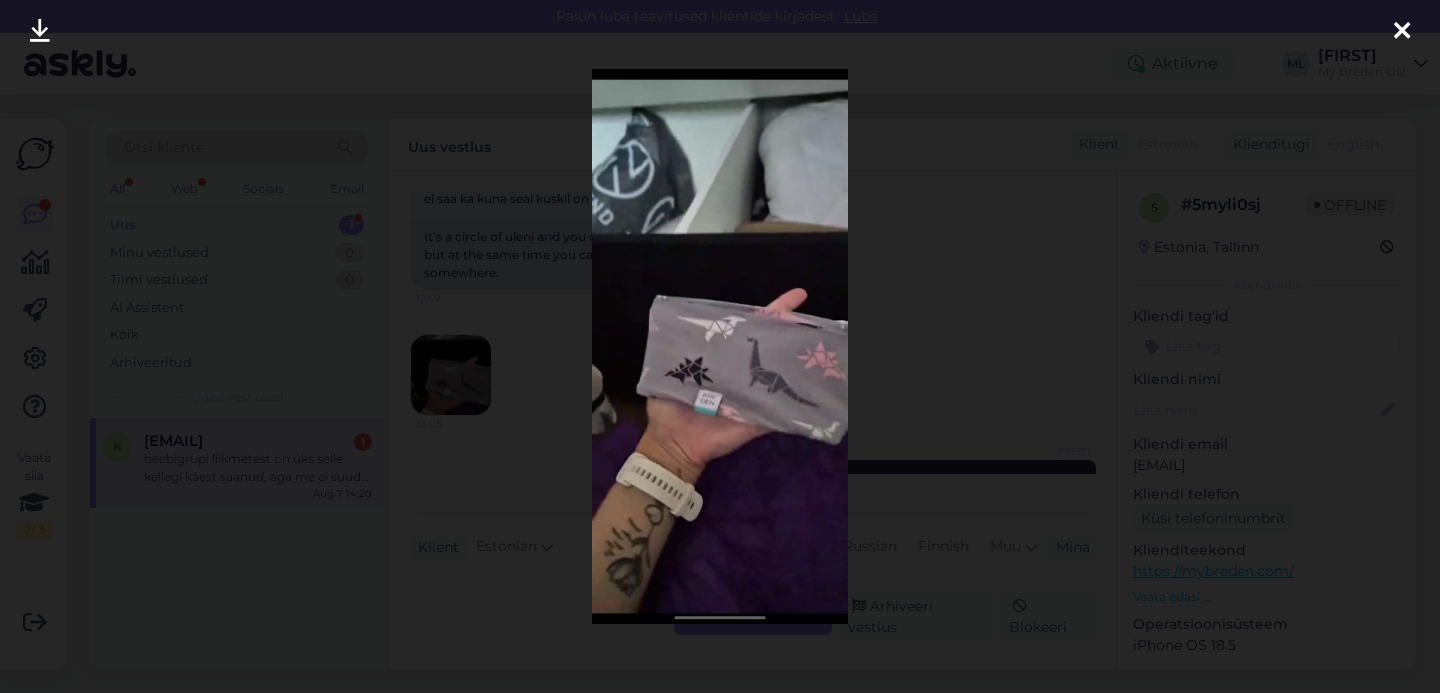 click at bounding box center [1402, 31] 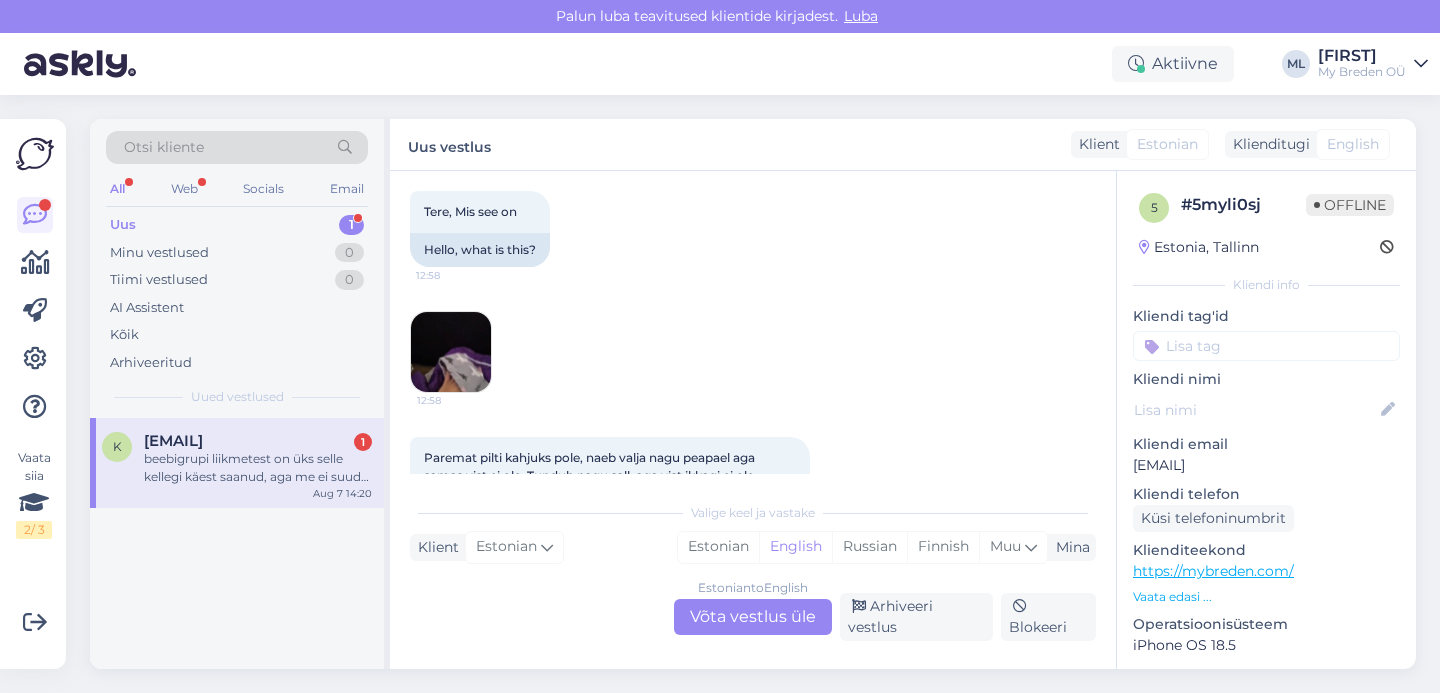 scroll, scrollTop: 78, scrollLeft: 0, axis: vertical 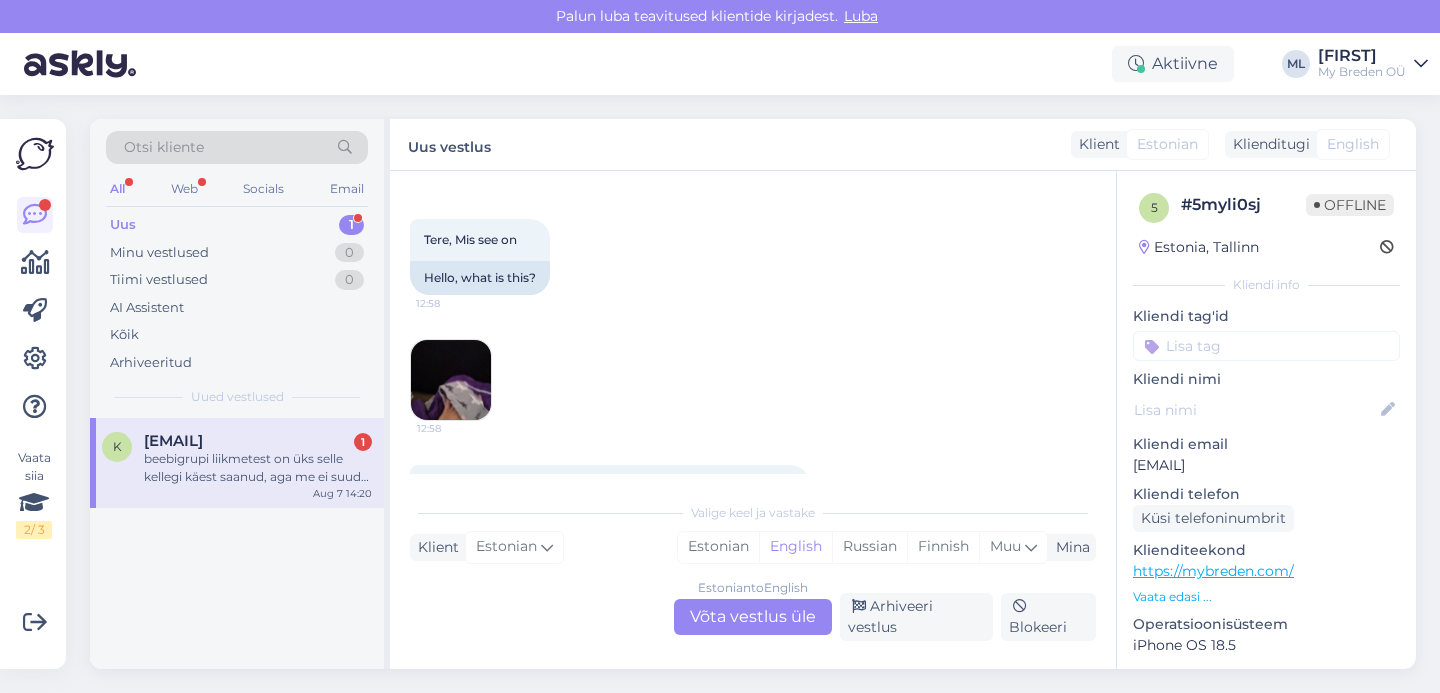 click at bounding box center [451, 380] 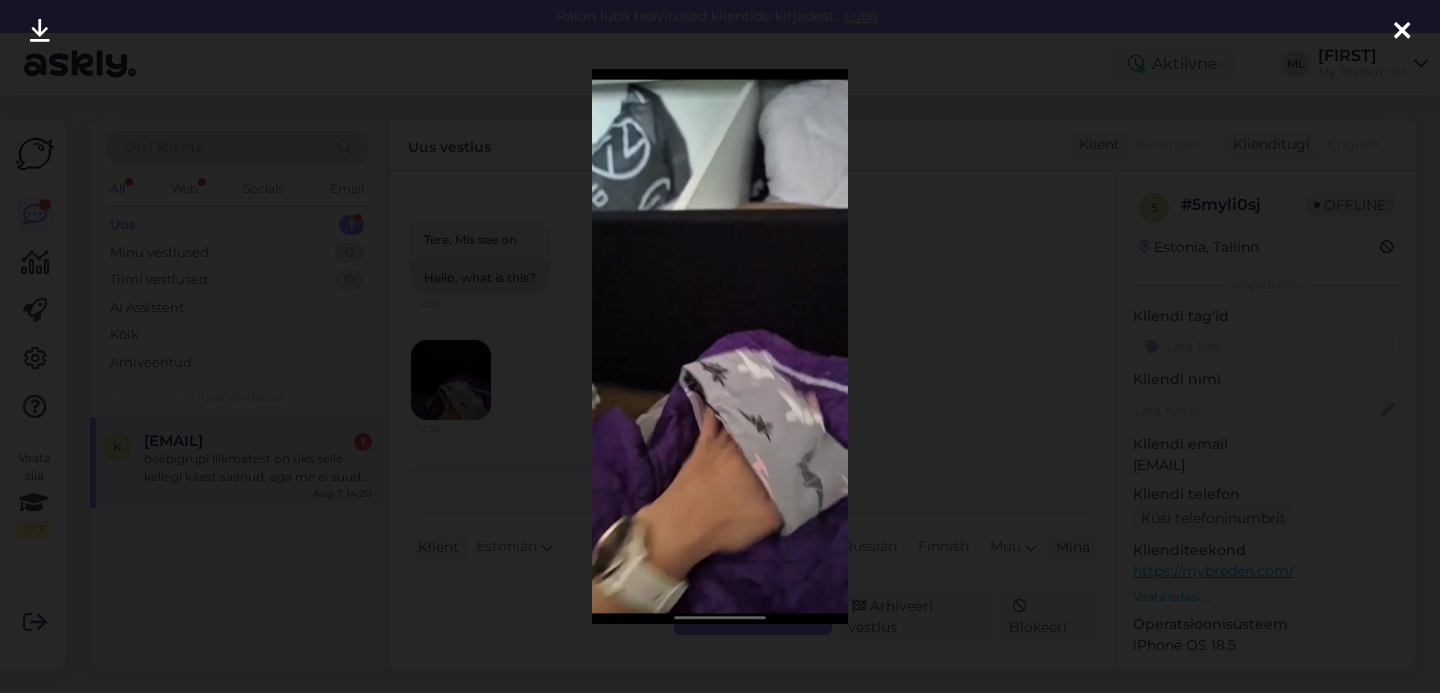 click at bounding box center (1402, 32) 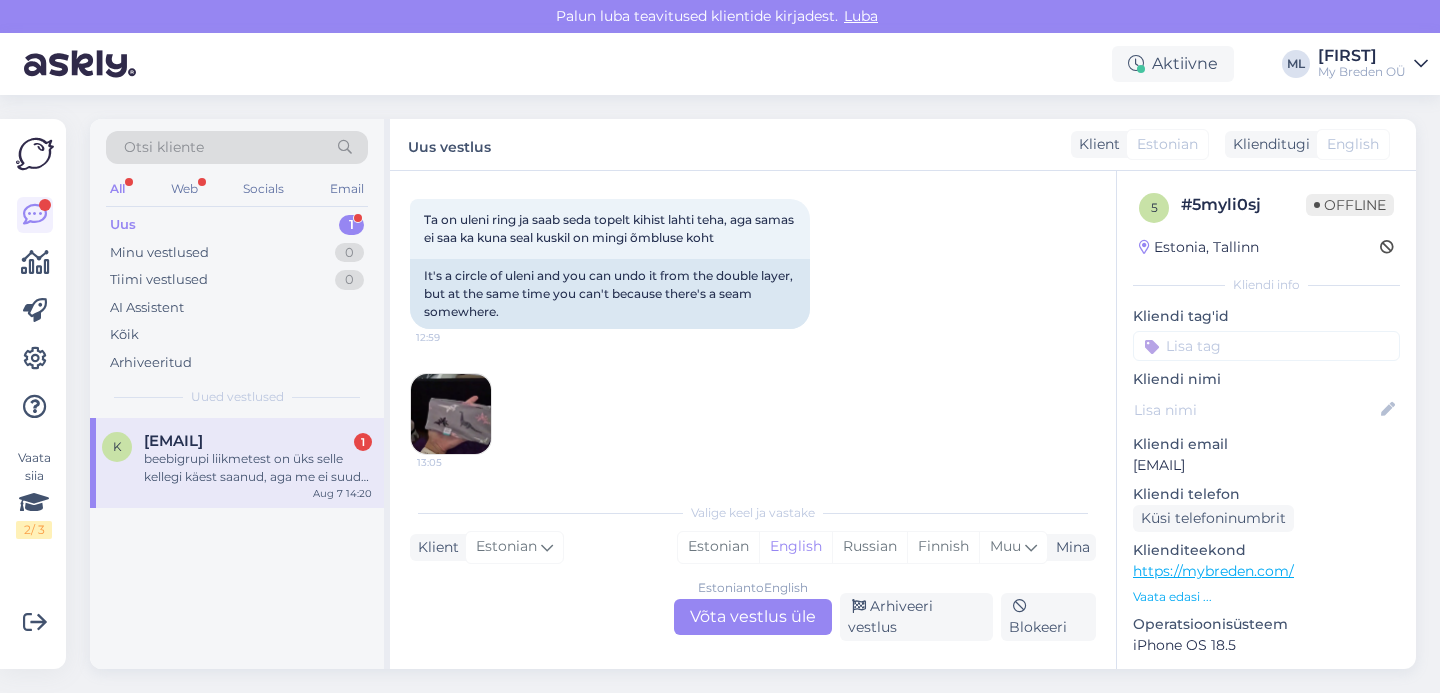 scroll, scrollTop: 1051, scrollLeft: 0, axis: vertical 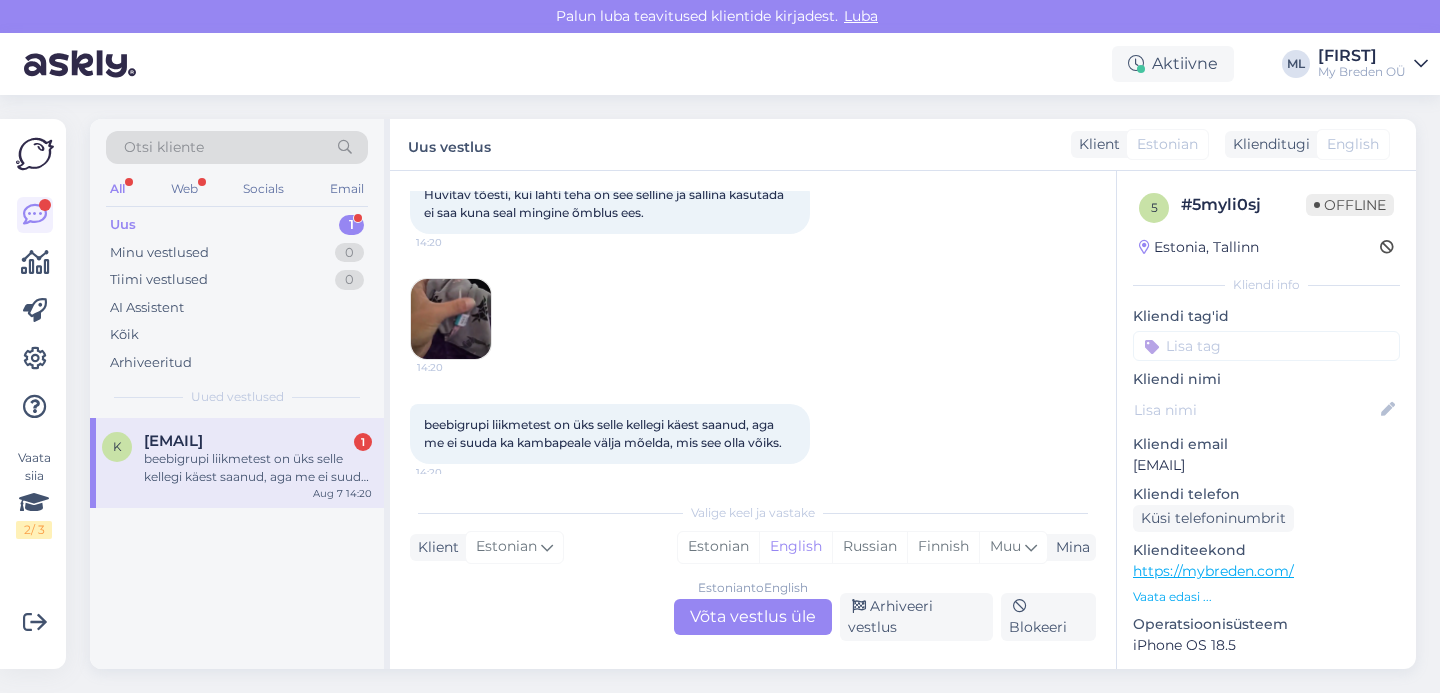 click at bounding box center [451, 319] 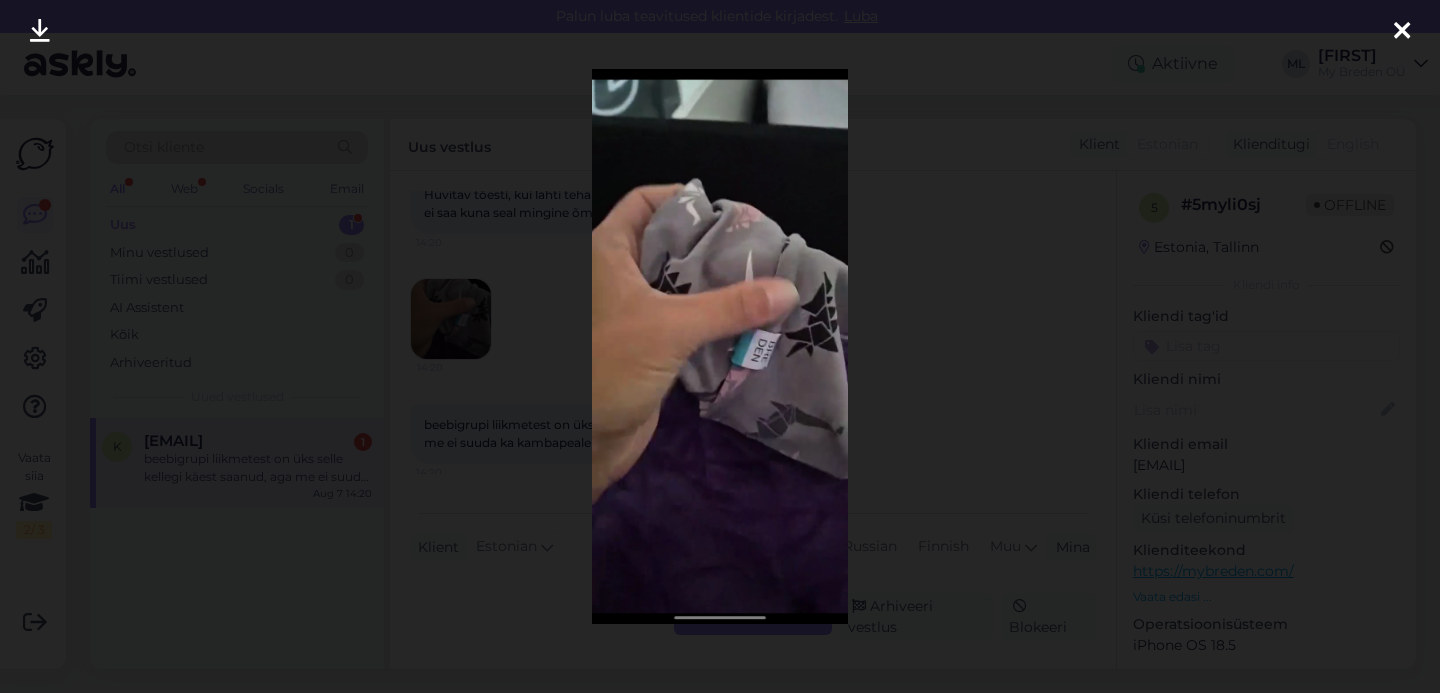 click at bounding box center (1402, 32) 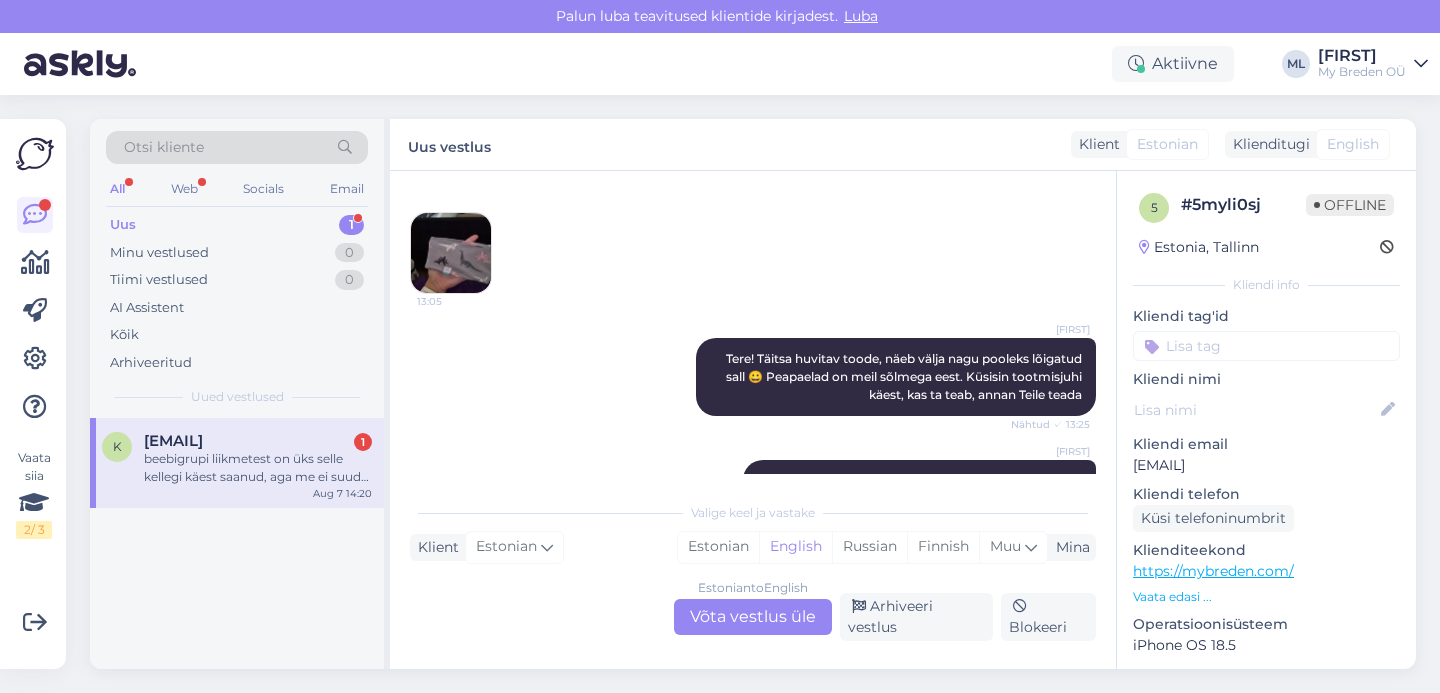 scroll, scrollTop: 665, scrollLeft: 0, axis: vertical 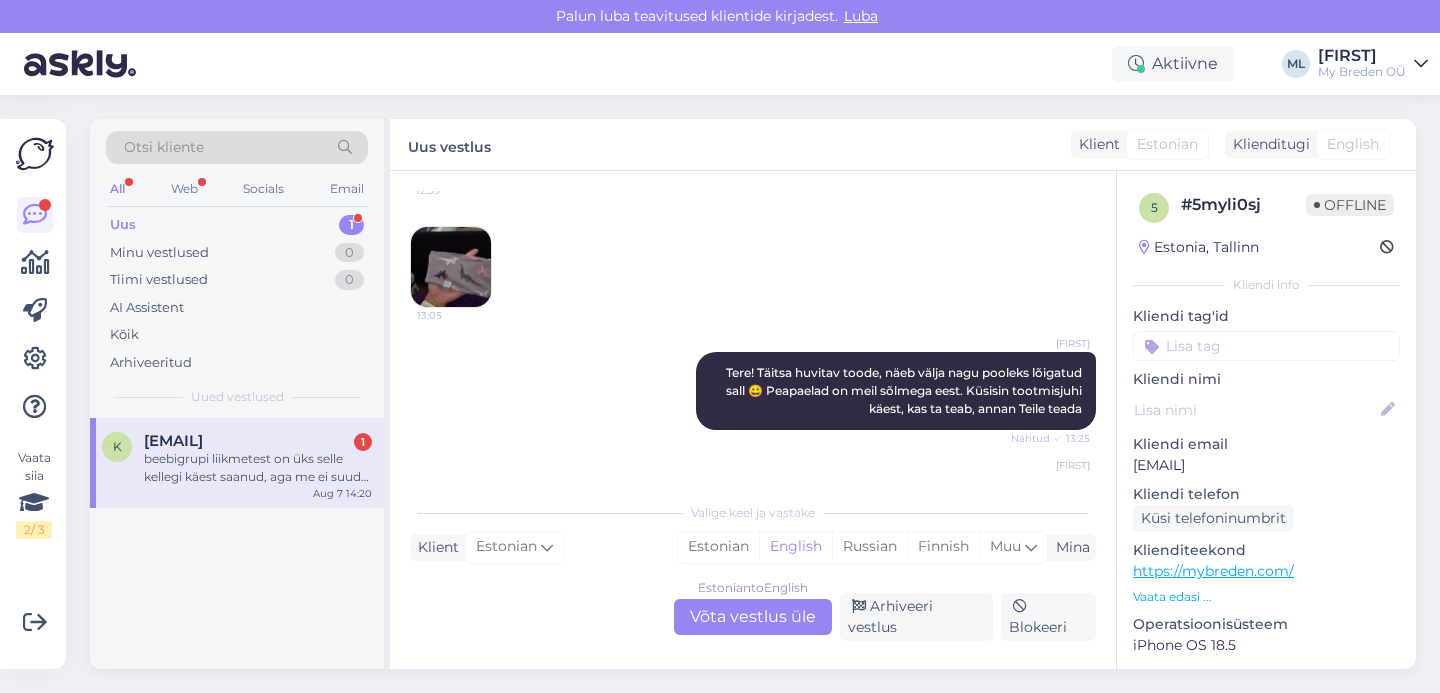 click at bounding box center (451, 267) 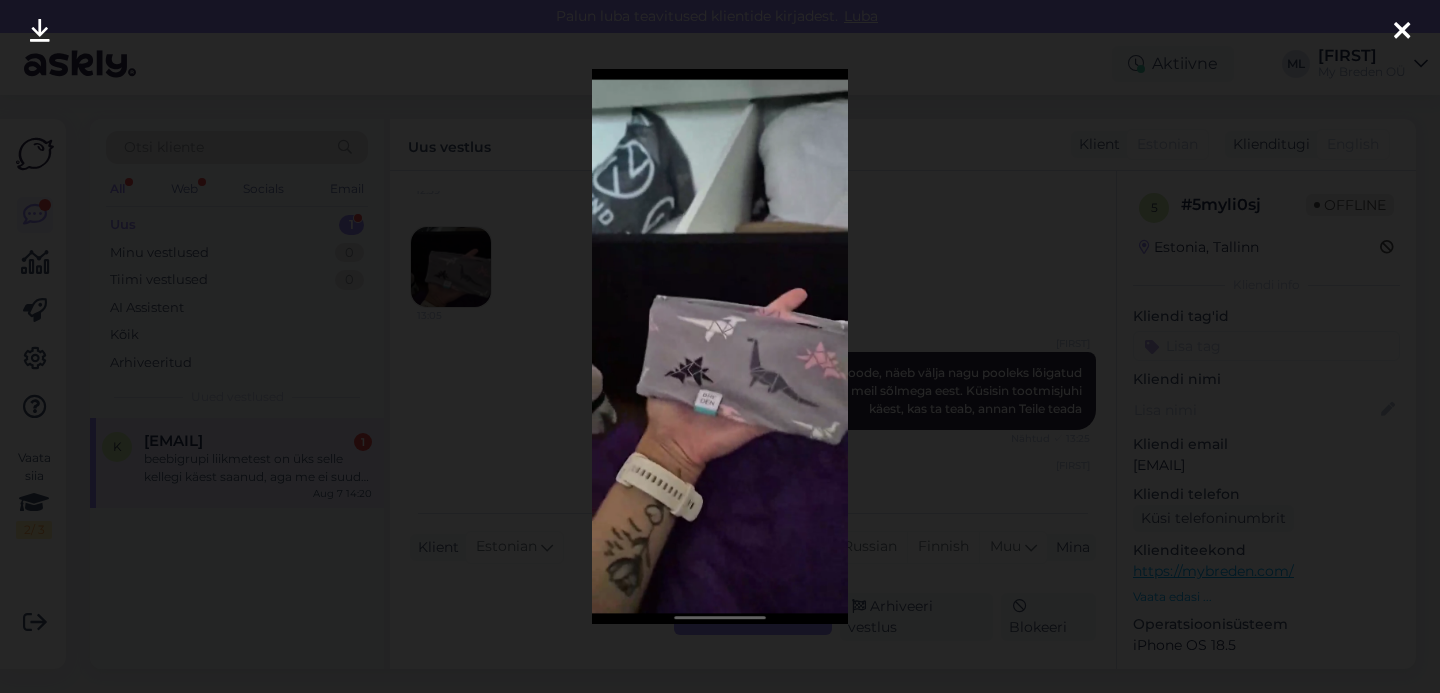 click at bounding box center (1402, 32) 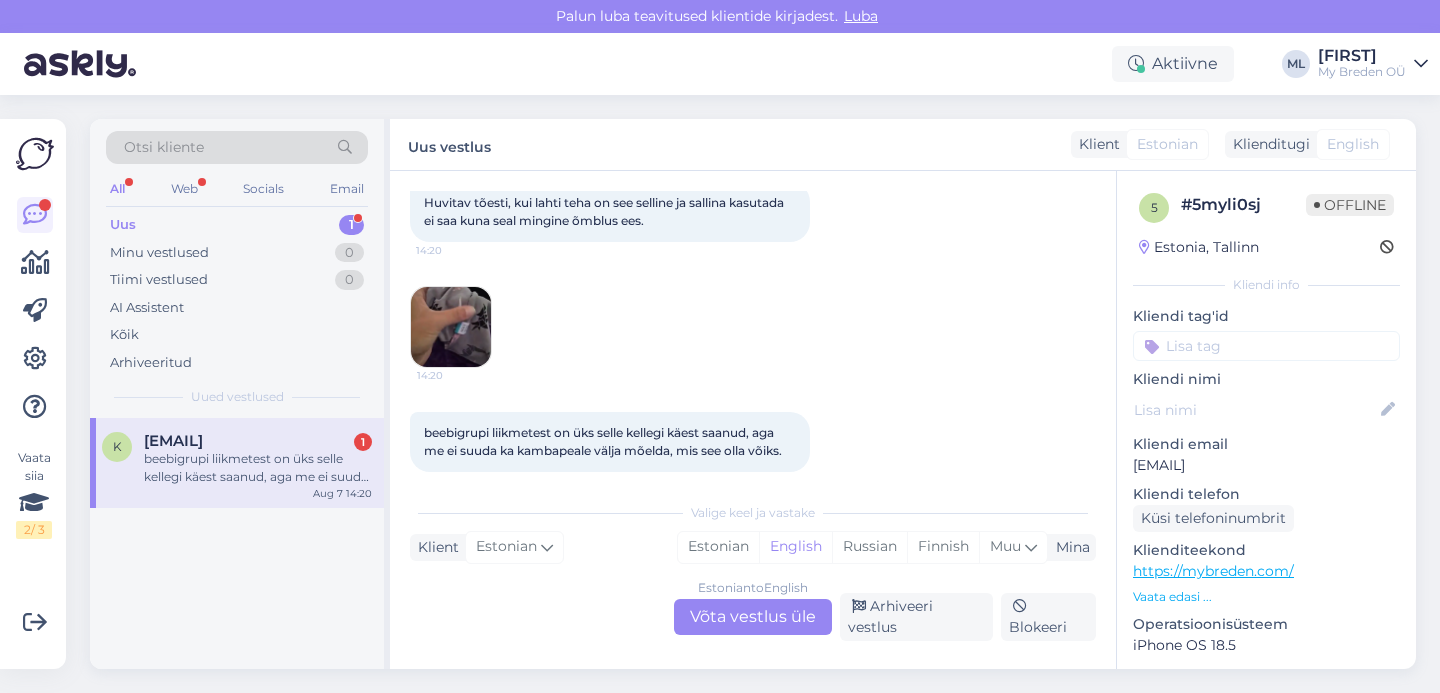scroll, scrollTop: 1042, scrollLeft: 0, axis: vertical 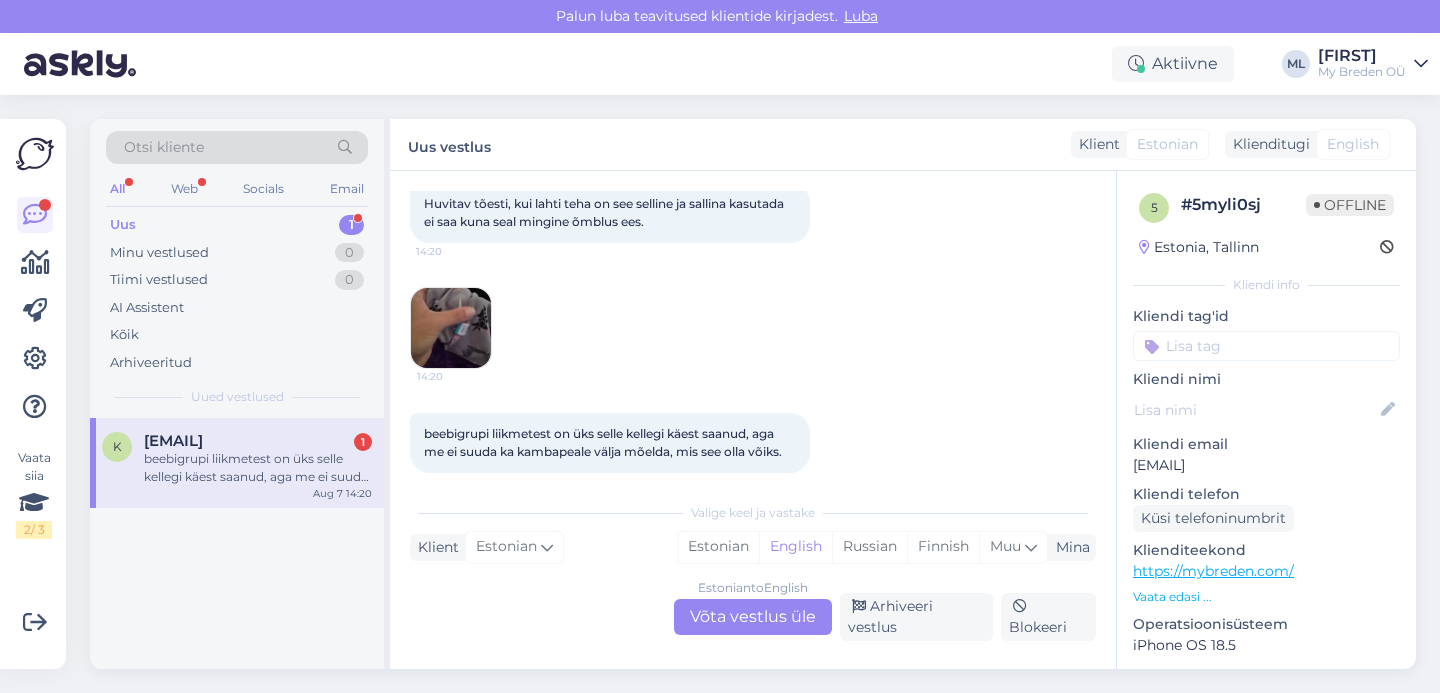 click at bounding box center [451, 328] 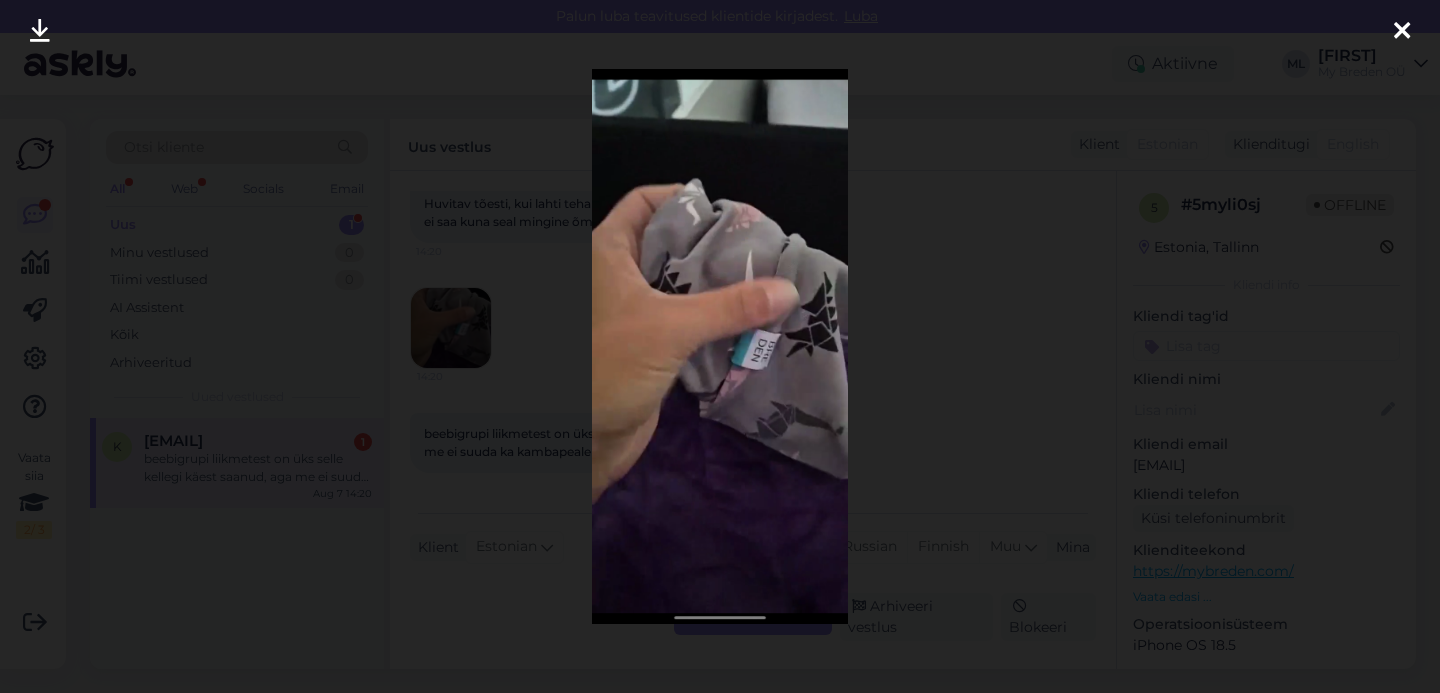 click at bounding box center [1402, 32] 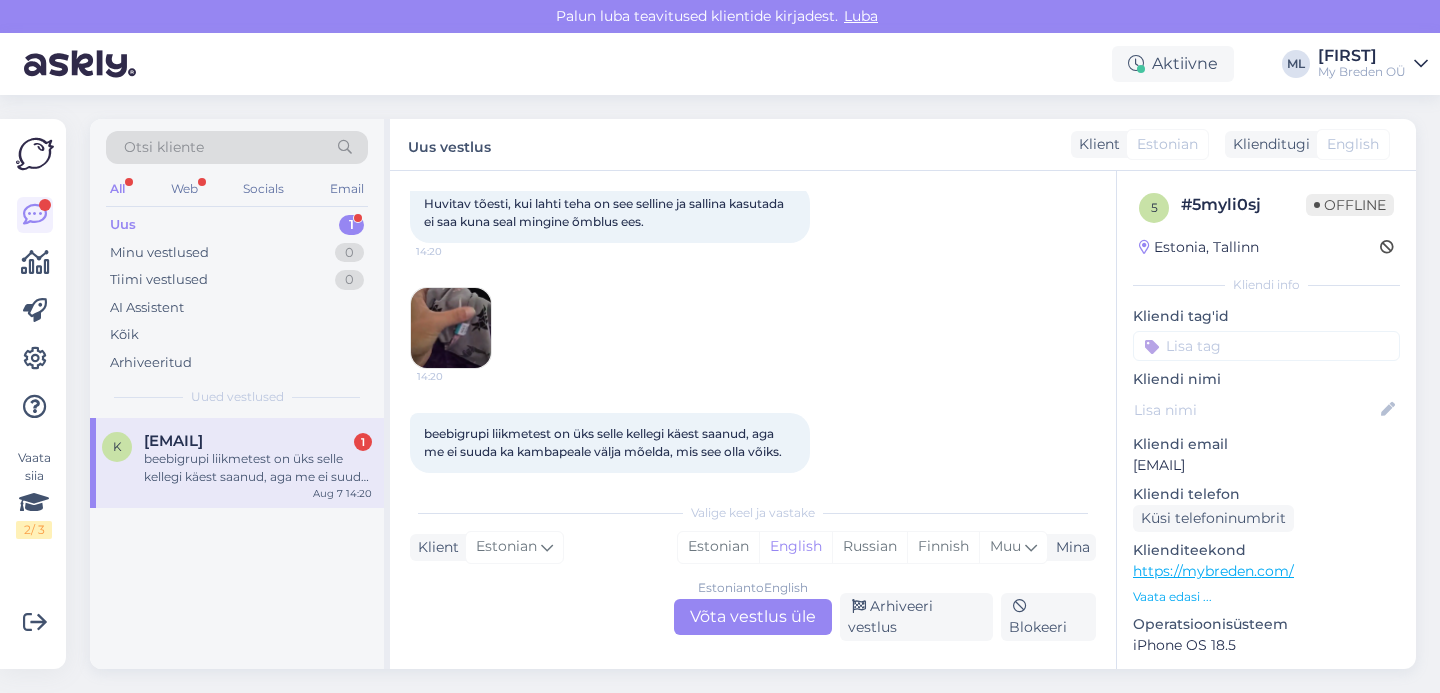 scroll, scrollTop: 1051, scrollLeft: 0, axis: vertical 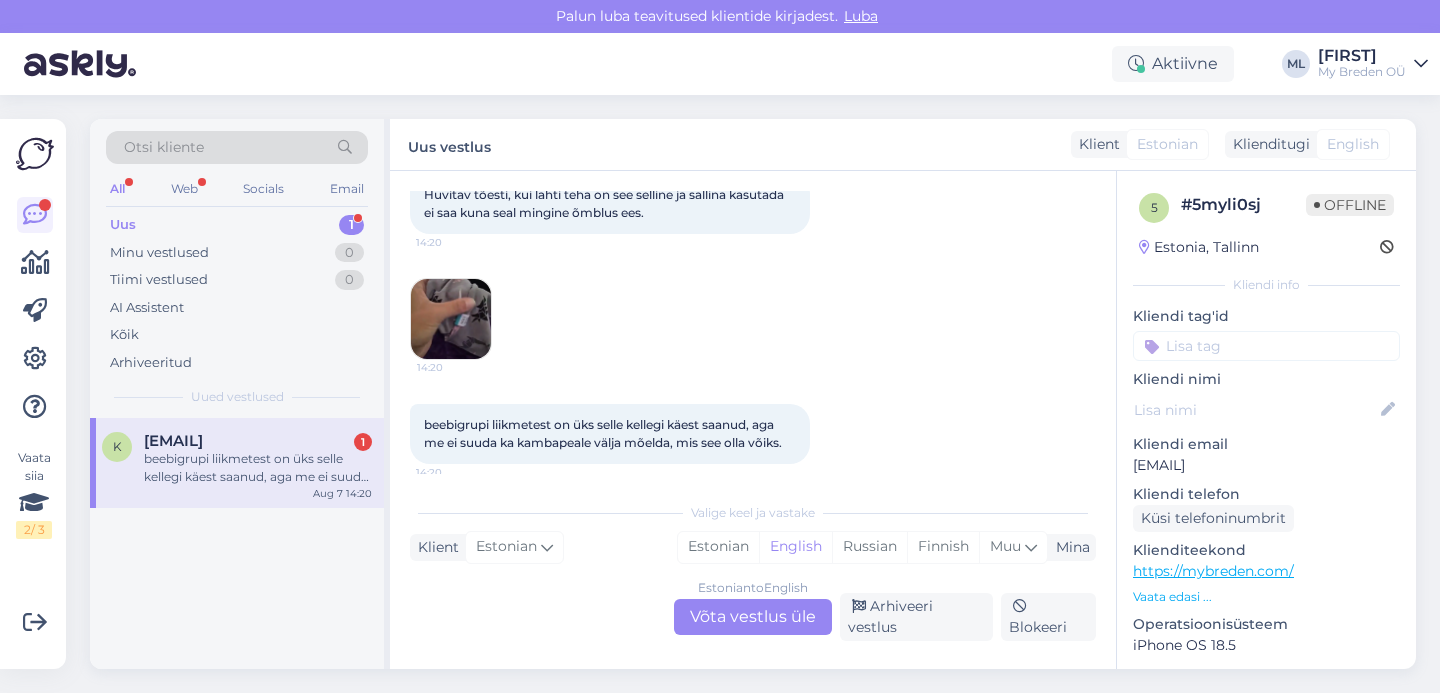 click on "Vestlus algas Aug 7 2025 Tere, Mis see on 12:58  Hello, what is this? 12:58  Paremat pilti kahjuks pole, naeb valja nagu peapael aga samas vist ei ole. Tundub nagu sall, aga vist ikkagi ei ole 12:58  Unfortunately there is no better picture, it looks like a headband but it probably isn't. It looks like a scarf, but it probably isn't. Ta on uleni ring ja saab seda topelt kihist lahti teha, aga samas ei saa ka kuna seal kuskil on mingi õmbluse koht 12:59  It's a circle of uleni and you can undo it from the double layer, but at the same time you can't because there's a seam somewhere. 13:05  Mari-Liis  Tere! Täitsa huvitav toode, näeb välja nagu pooleks lõigatud sall 😀 Peapaelad on meil sõlmega eest. Küsisin tootmisjuhi käest, kas ta teab, annan Teile teada  Nähtud ✓ 13:25  Mari-Liis  Meie teada ei ole meil sellist toodet enne müügil olnud Nähtud ✓ 13:46  Huvitav tõesti, kui lahti teha on see selline ja sallina kasutada ei saa kuna seal mingine õmblus ees. 14:20  14:20  14:20  Klient Mina" at bounding box center [753, 420] 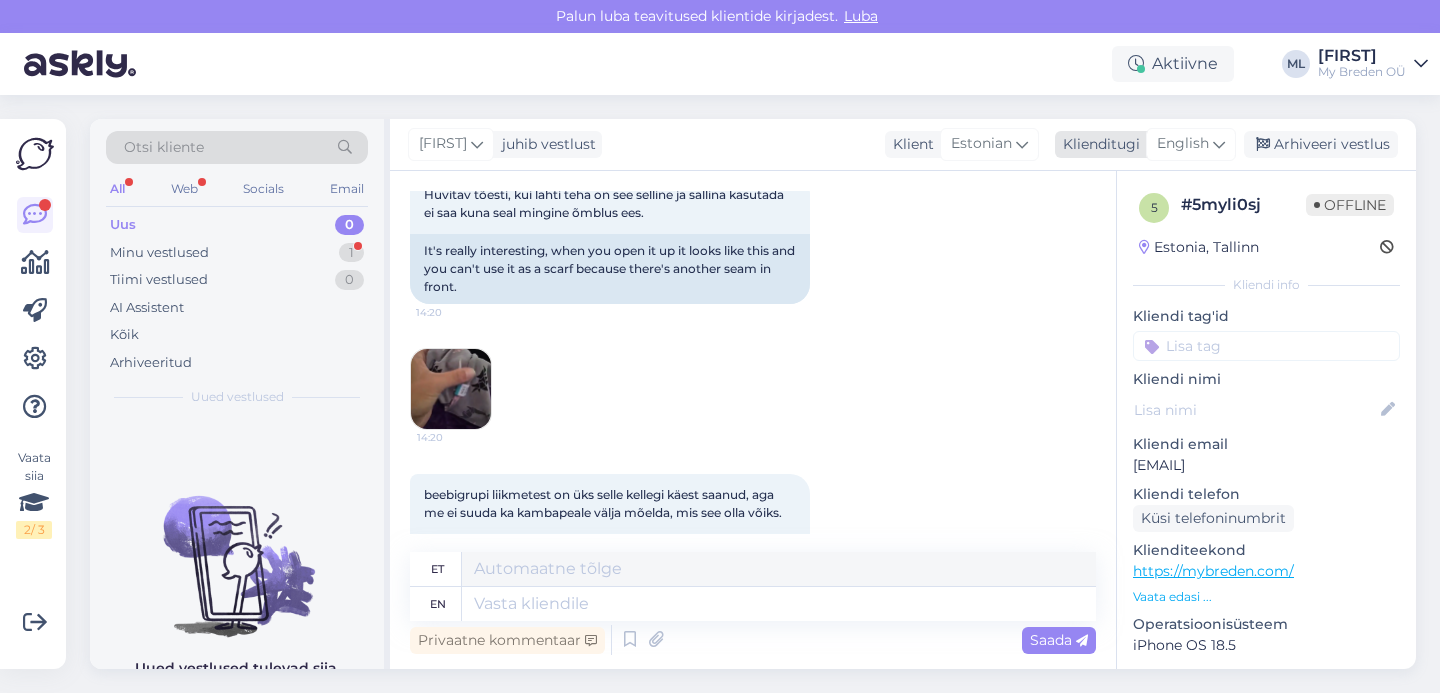 click on "English" at bounding box center [1183, 144] 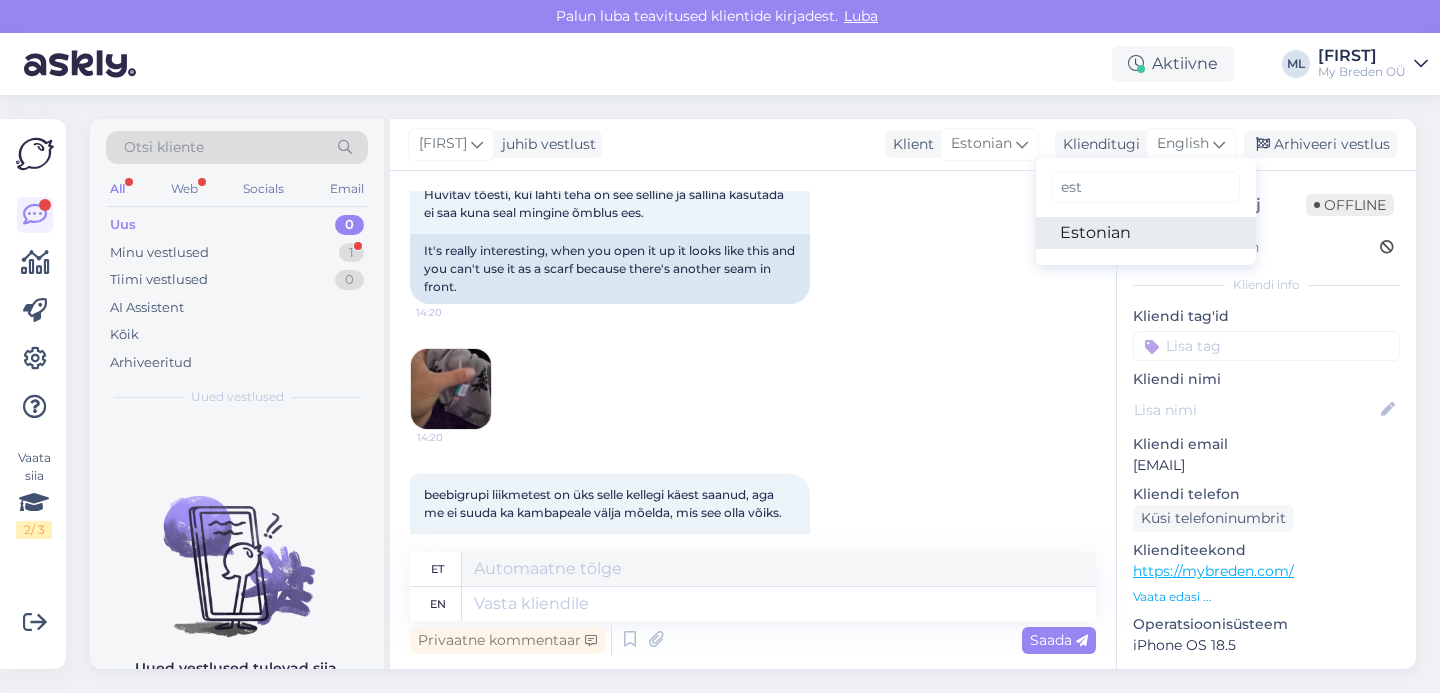 type on "est" 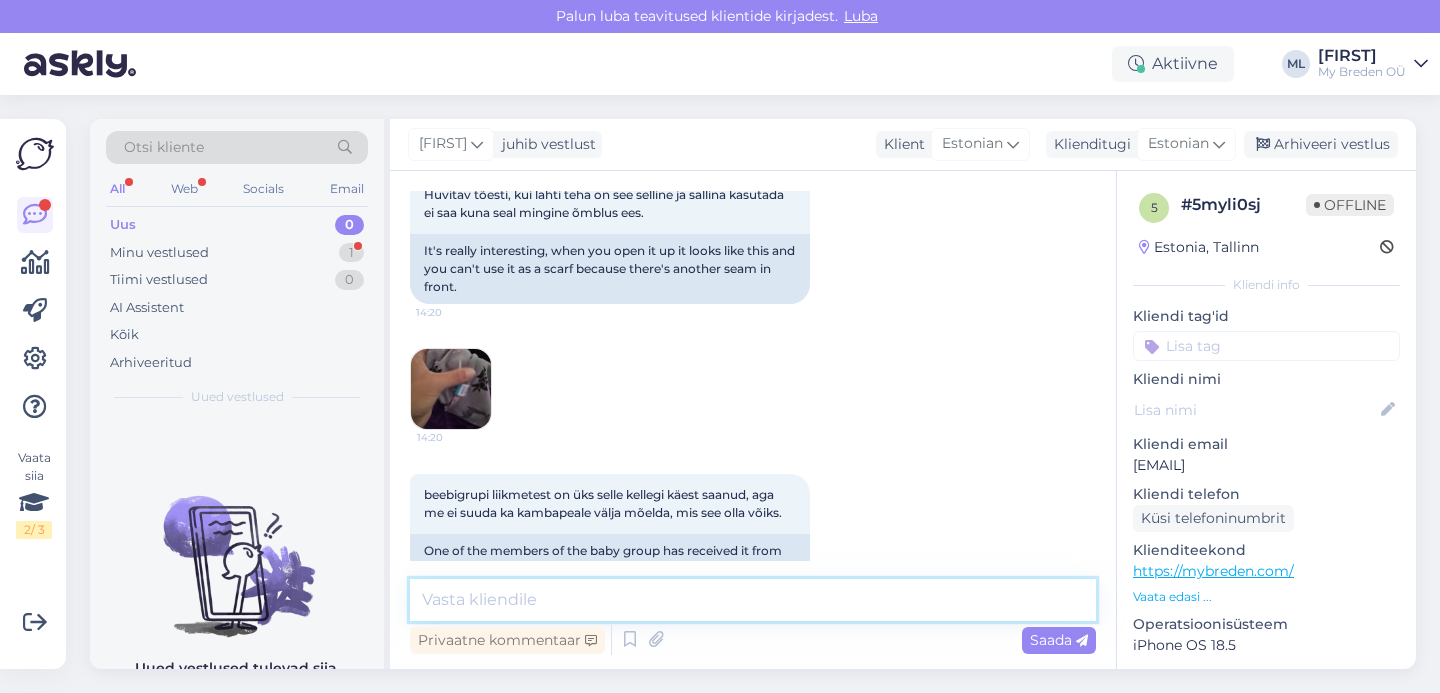 click at bounding box center [753, 600] 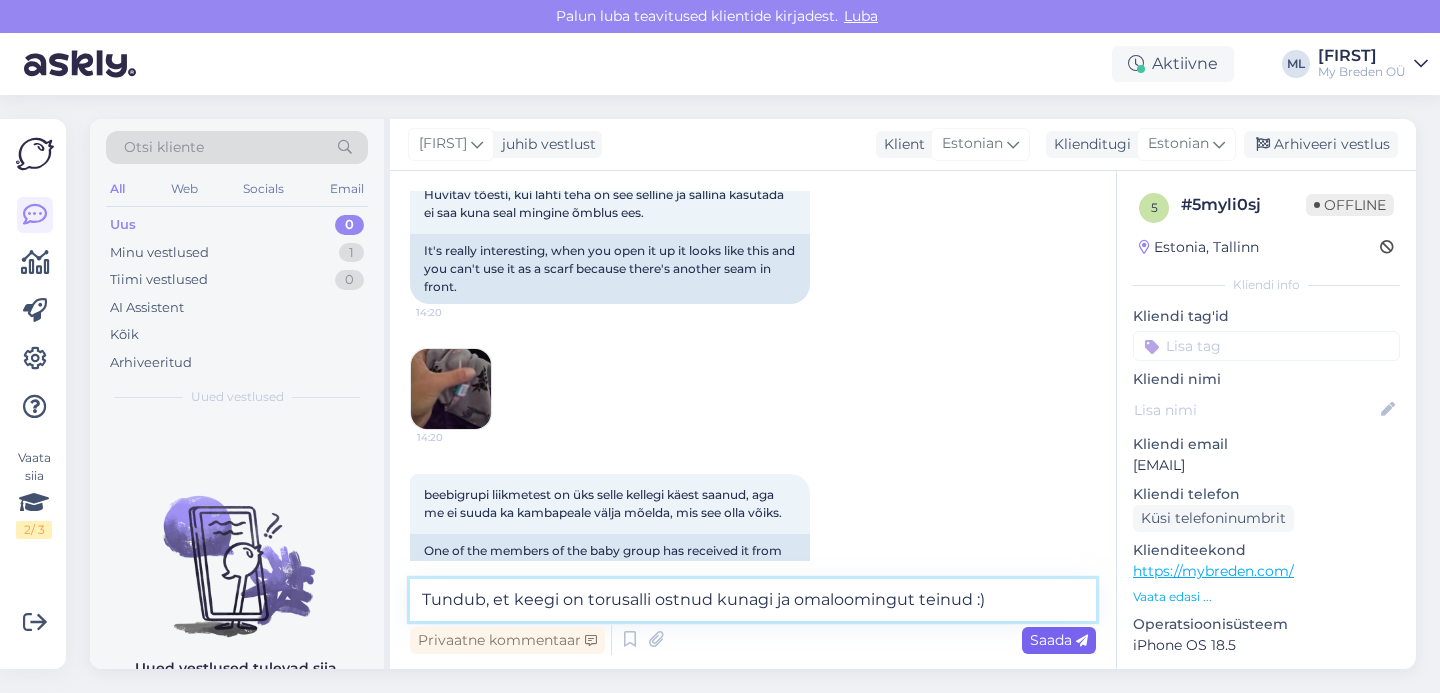 type on "Tundub, et keegi on torusalli ostnud kunagi ja omaloomingut teinud :)" 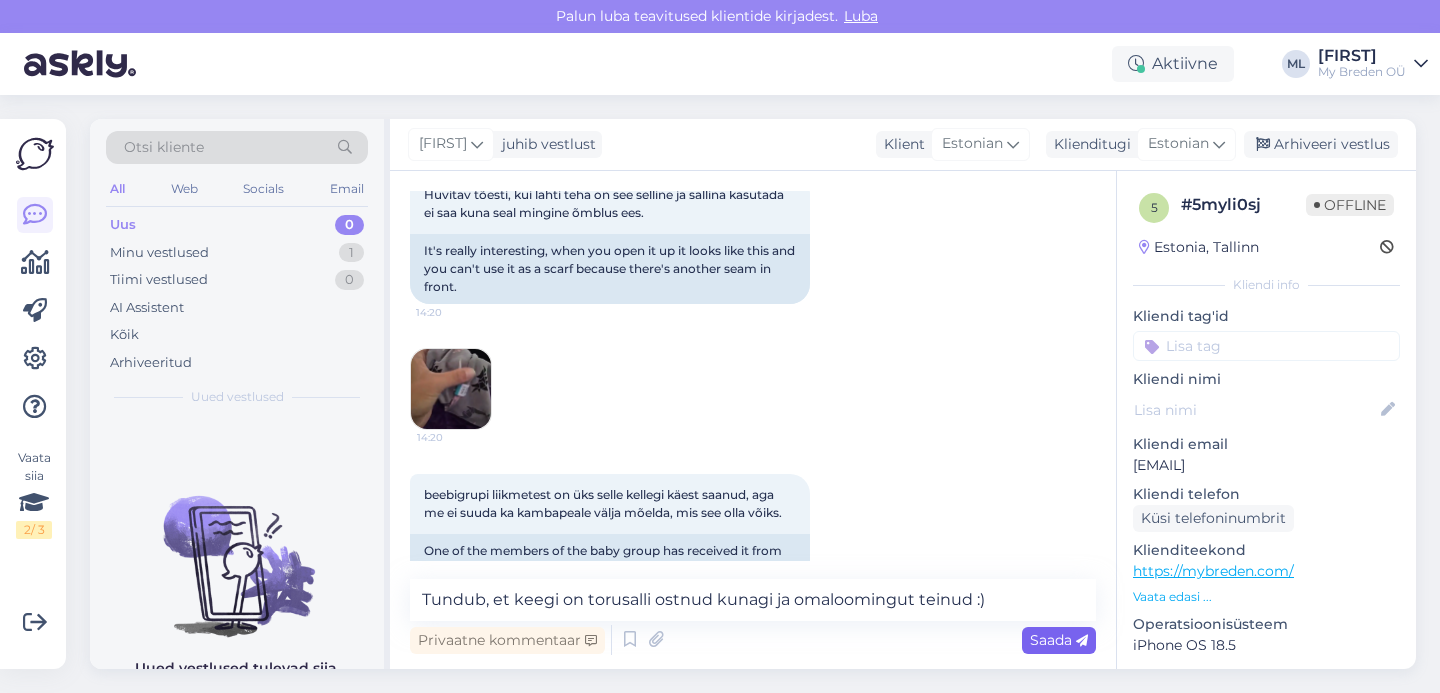 click on "Saada" at bounding box center (1059, 640) 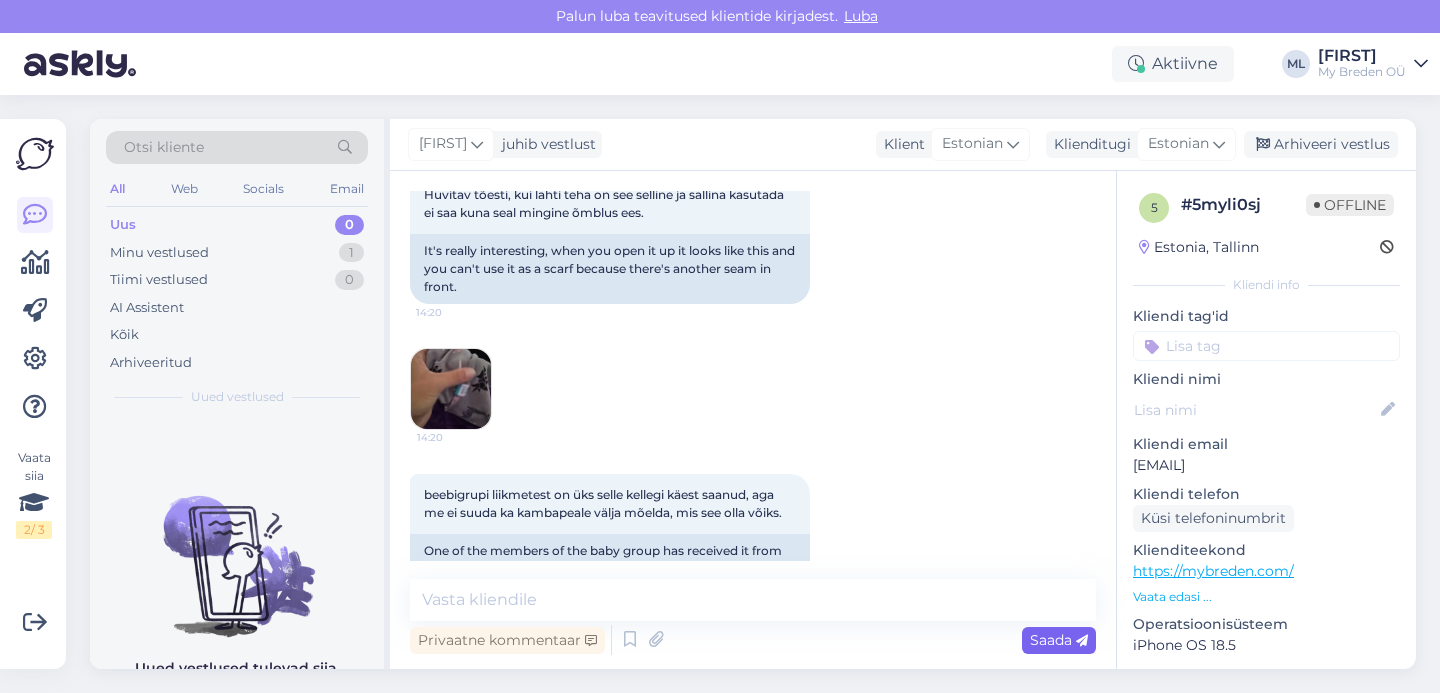 scroll, scrollTop: 1202, scrollLeft: 0, axis: vertical 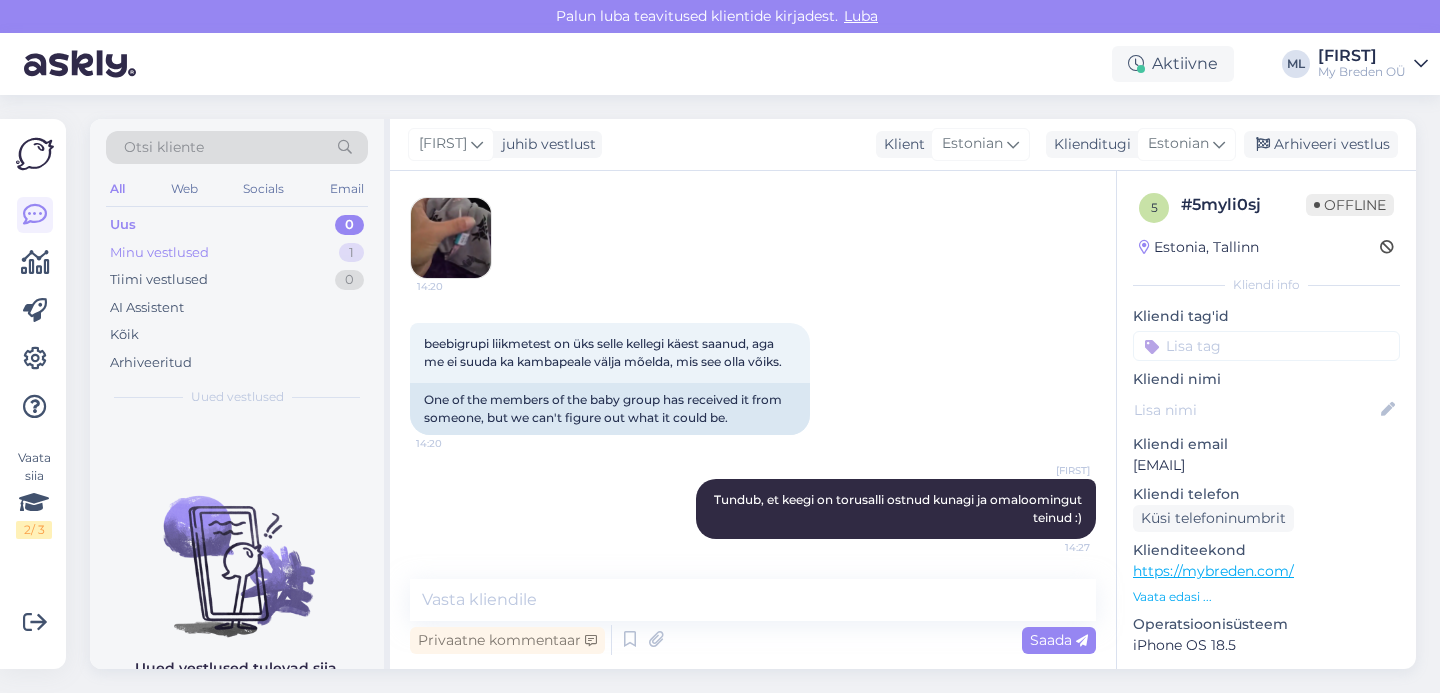 click on "Minu vestlused 1" at bounding box center (237, 253) 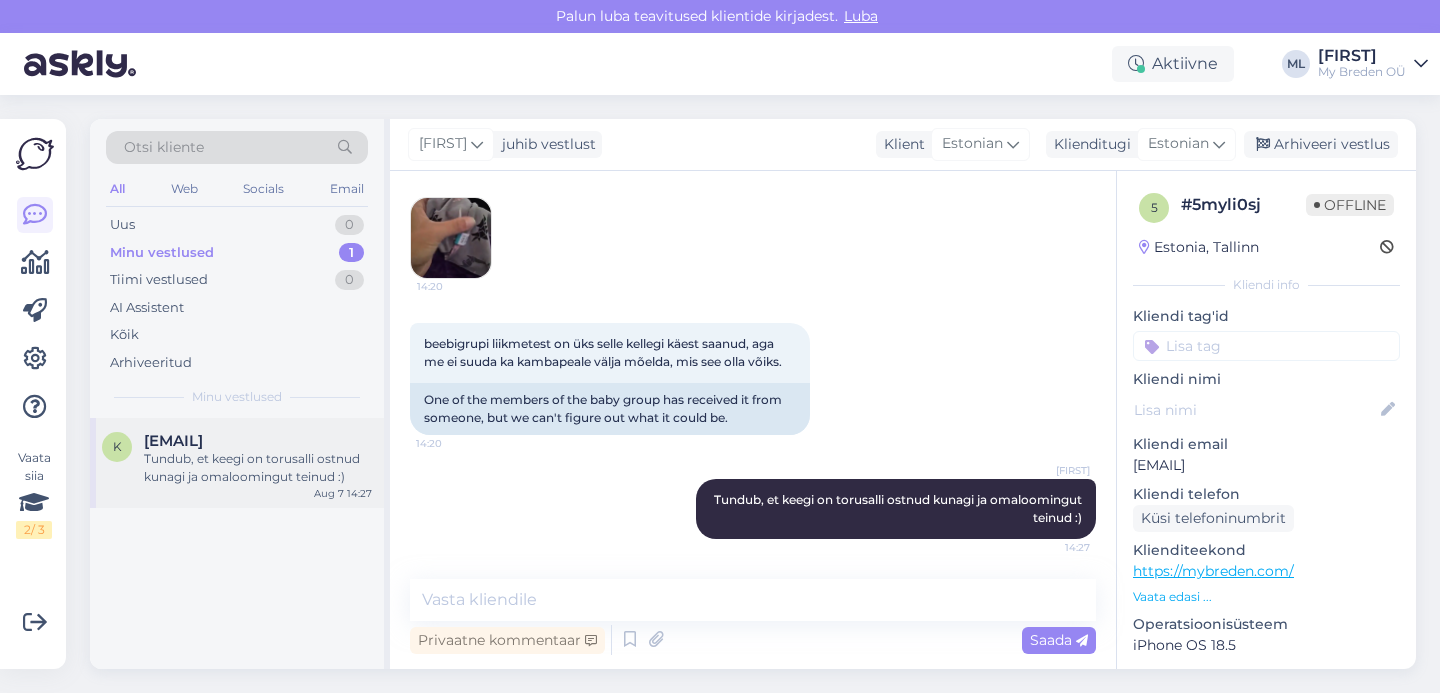 click on "k kandala658@gmail.com Tundub, et keegi on torusalli ostnud kunagi ja omaloomingut teinud :)  Aug 7 14:27" at bounding box center [237, 463] 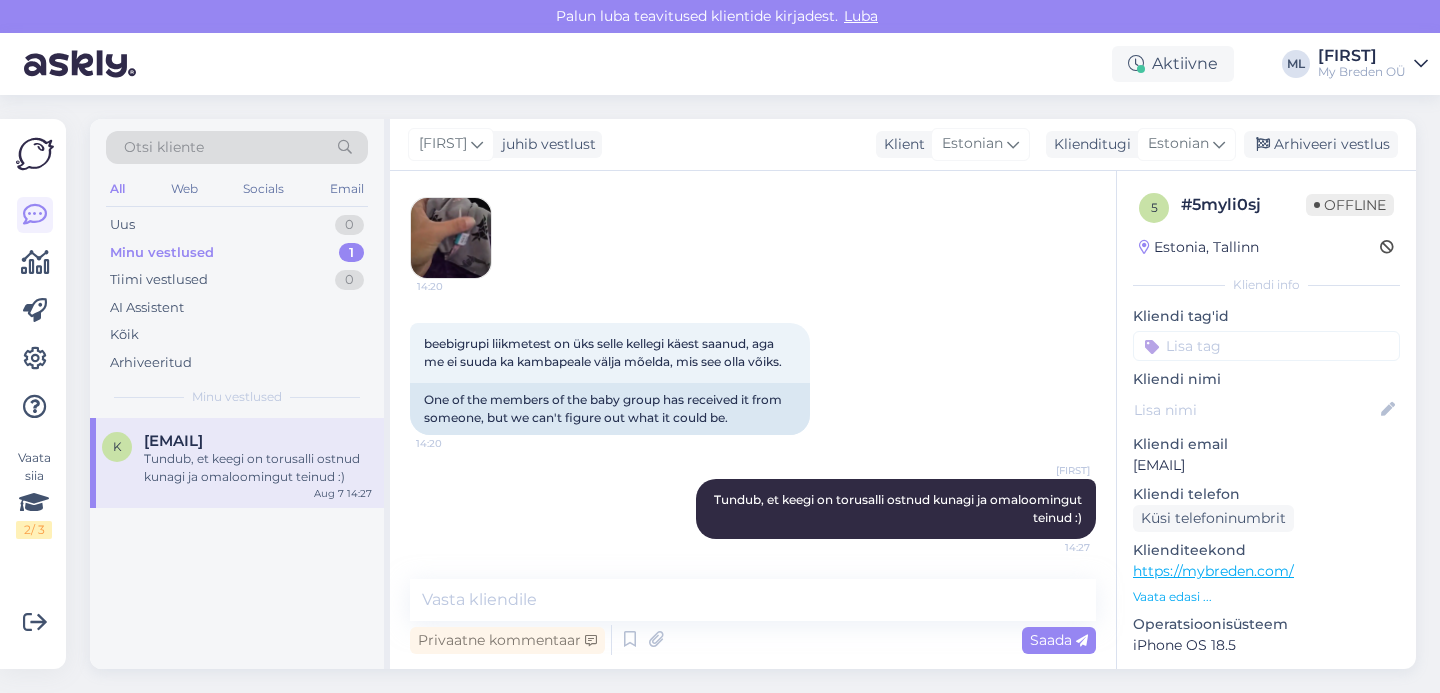 scroll, scrollTop: 1202, scrollLeft: 0, axis: vertical 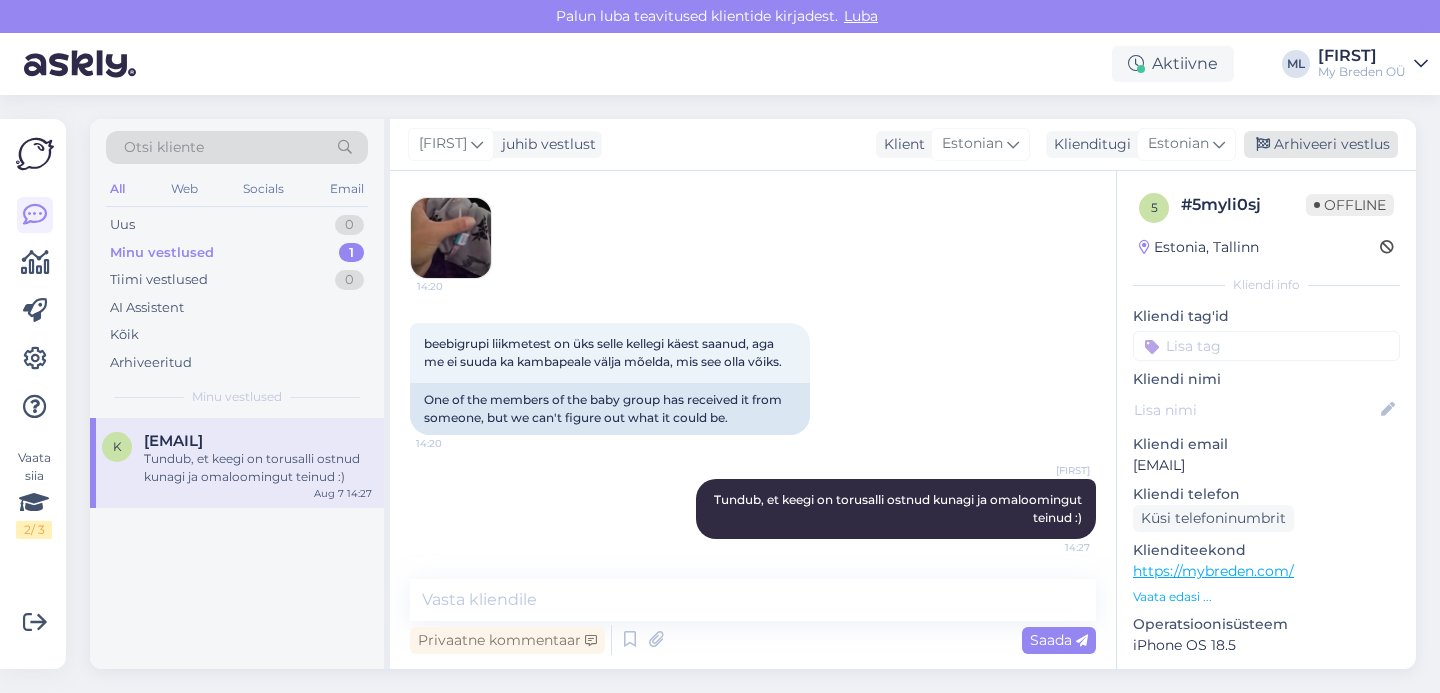 click on "Arhiveeri vestlus" at bounding box center [1321, 144] 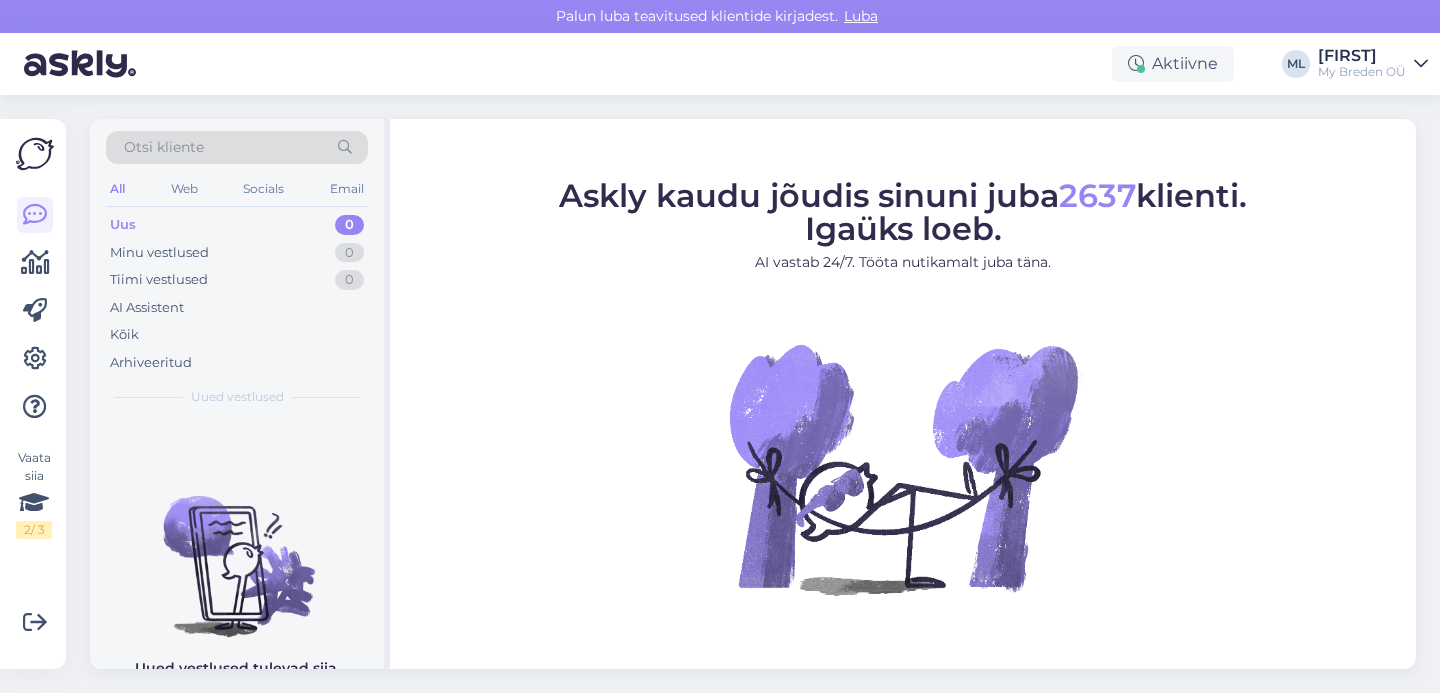 scroll, scrollTop: 0, scrollLeft: 0, axis: both 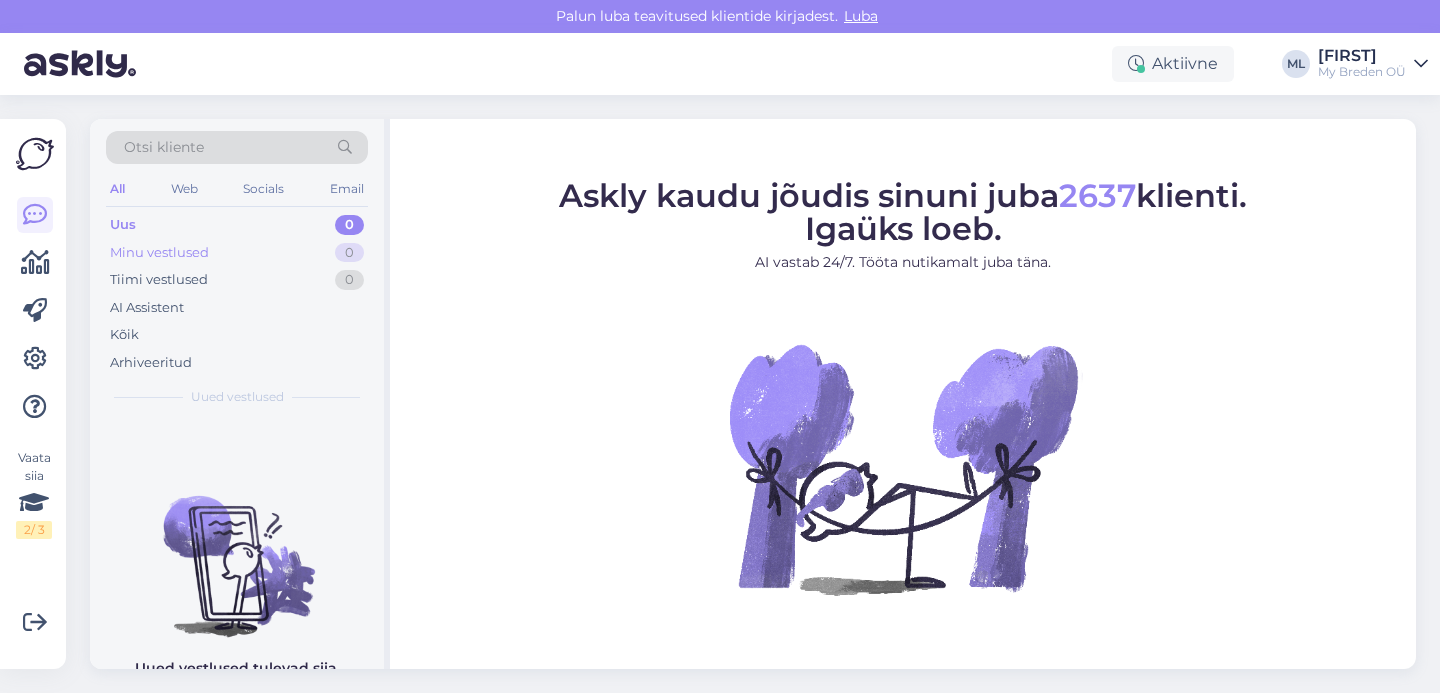 click on "Minu vestlused" at bounding box center [159, 253] 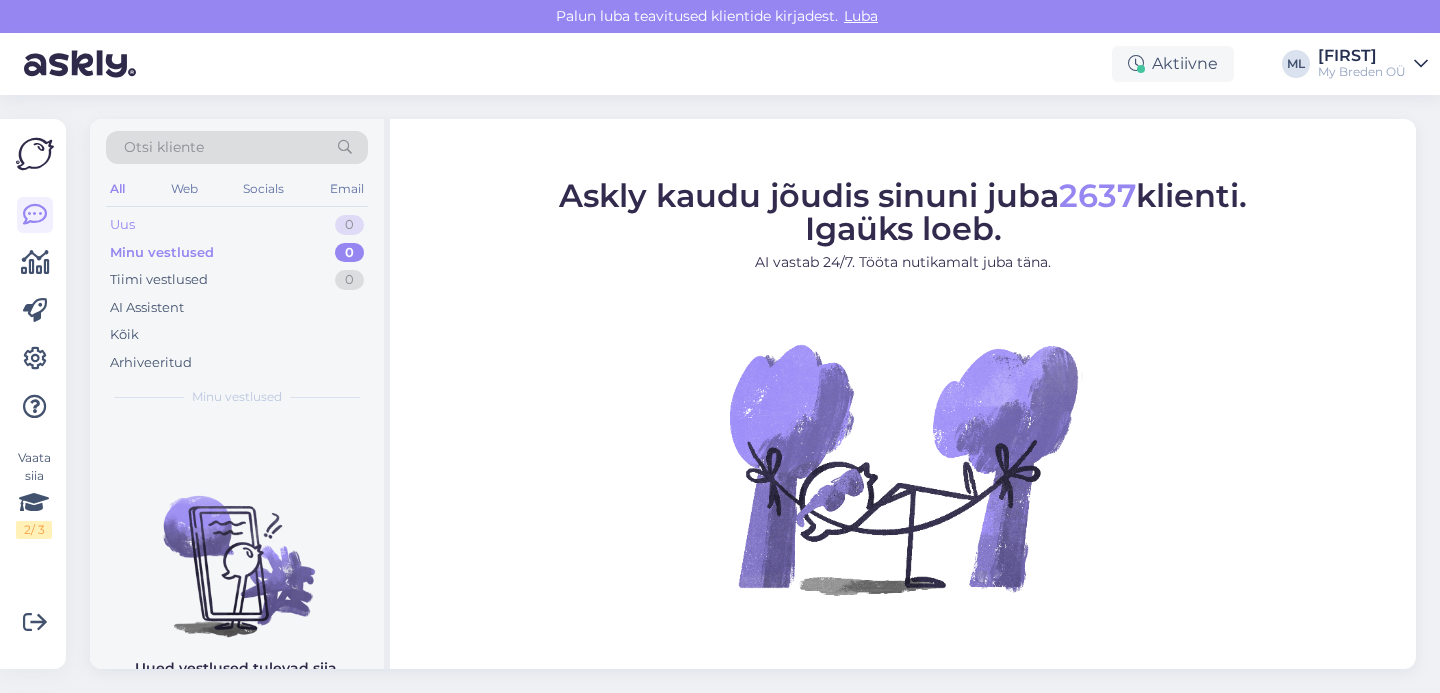 click on "Uus" at bounding box center (122, 225) 